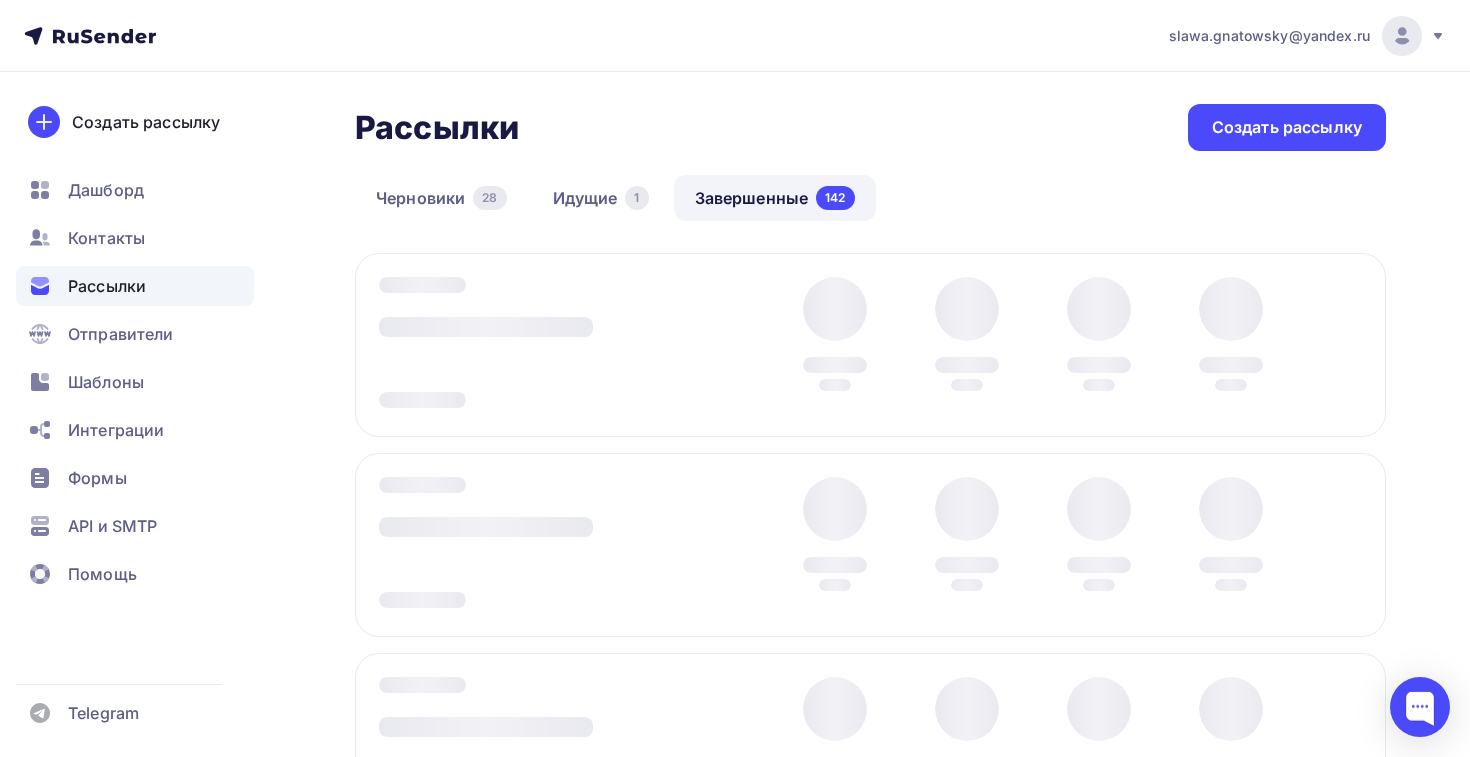 scroll, scrollTop: 0, scrollLeft: 0, axis: both 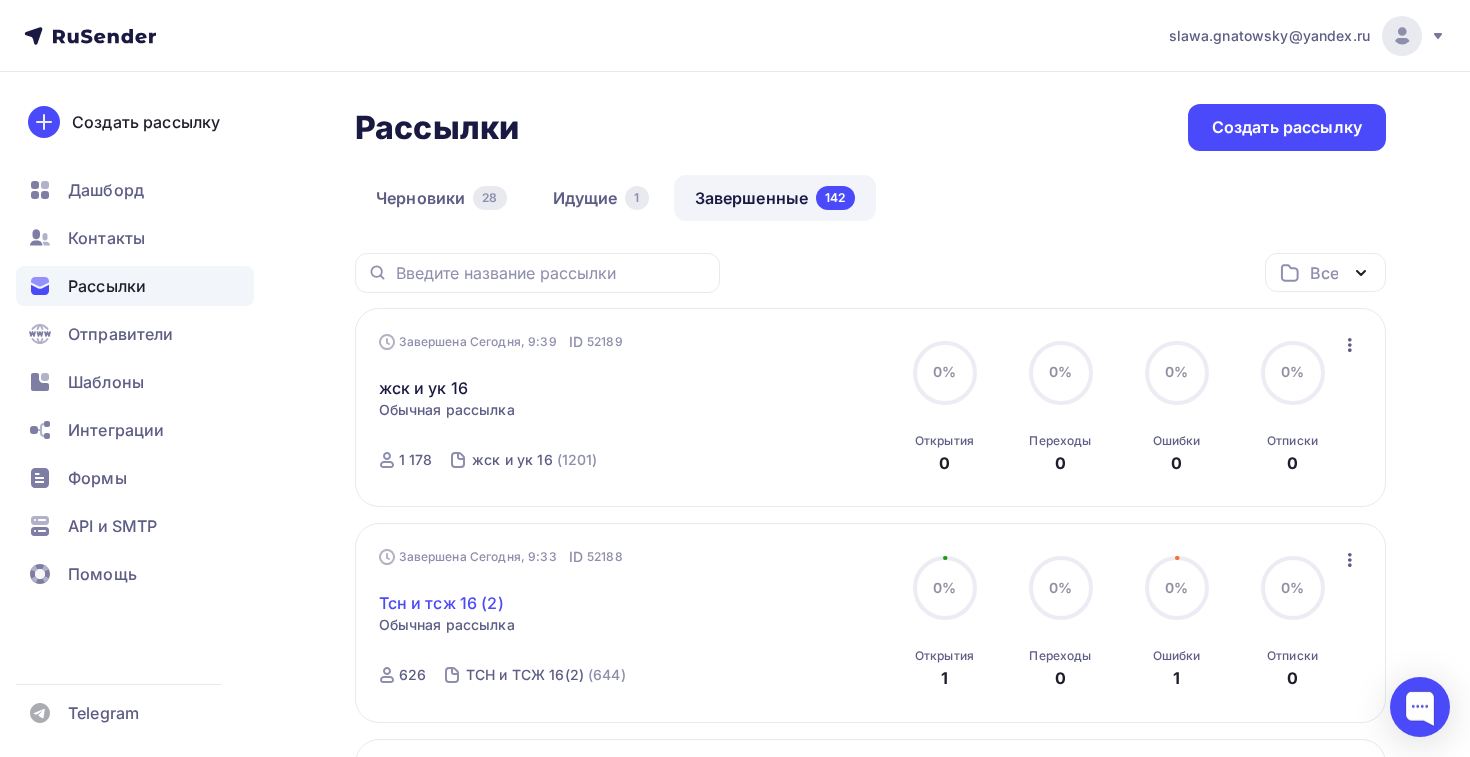click on "Тсн и тсж 16 (2)" at bounding box center [441, 603] 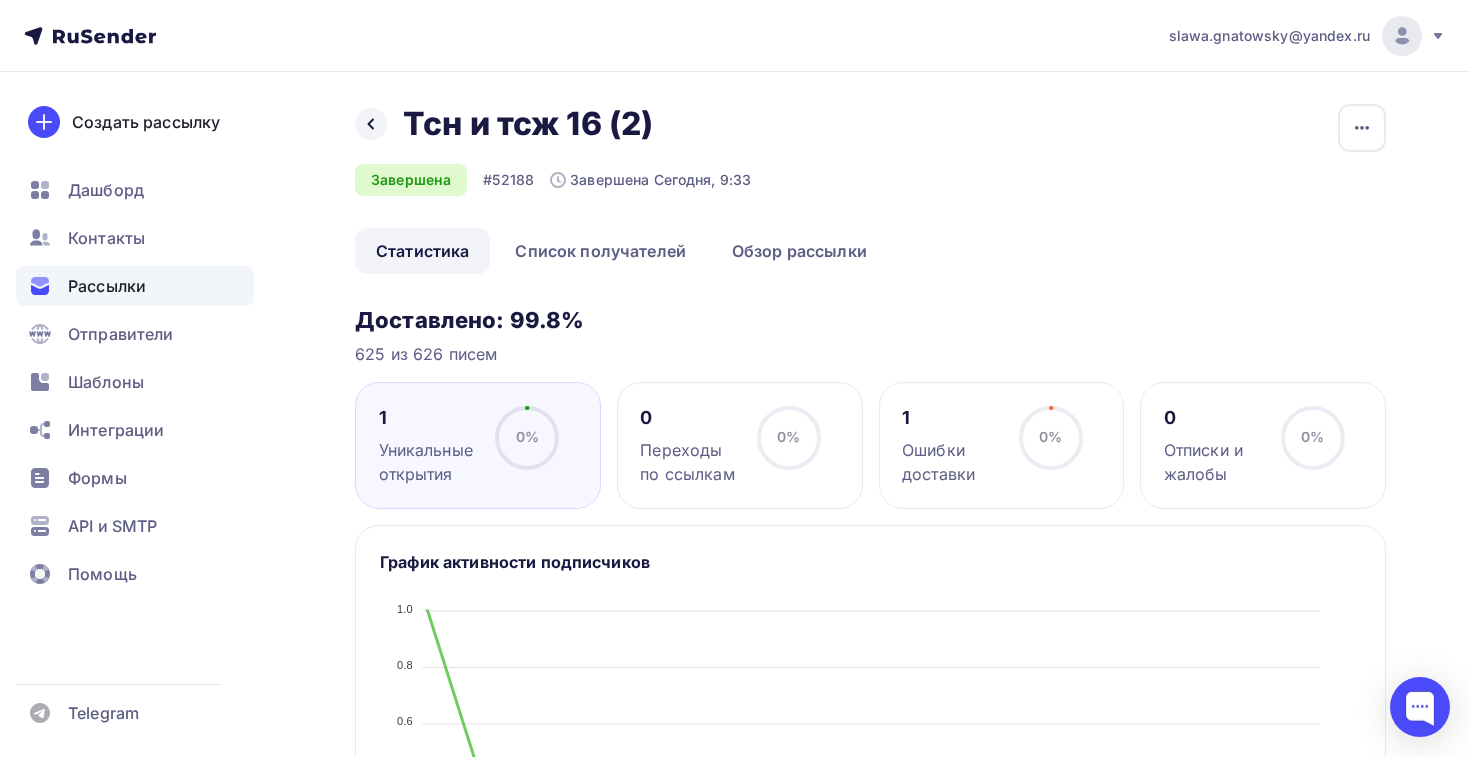 click on "Назад
Тсн и тсж 16 (2)
Тсн и тсж 16 (2)
Завершена
#52188
Завершена
Сегодня, 9:33
Копировать
Добавить в папку
Статистика
Список получателей
Обзор рассылки
Статистика
Список получателей
Обзор рассылки
Копировать
Добавить в папку
Доставлено:
99.8%
625 из
626 писем
1
Уникальные открытия
0%   0%           0
Переходы по ссылкам
0%   0%           1     0%   0%" at bounding box center (870, 974) 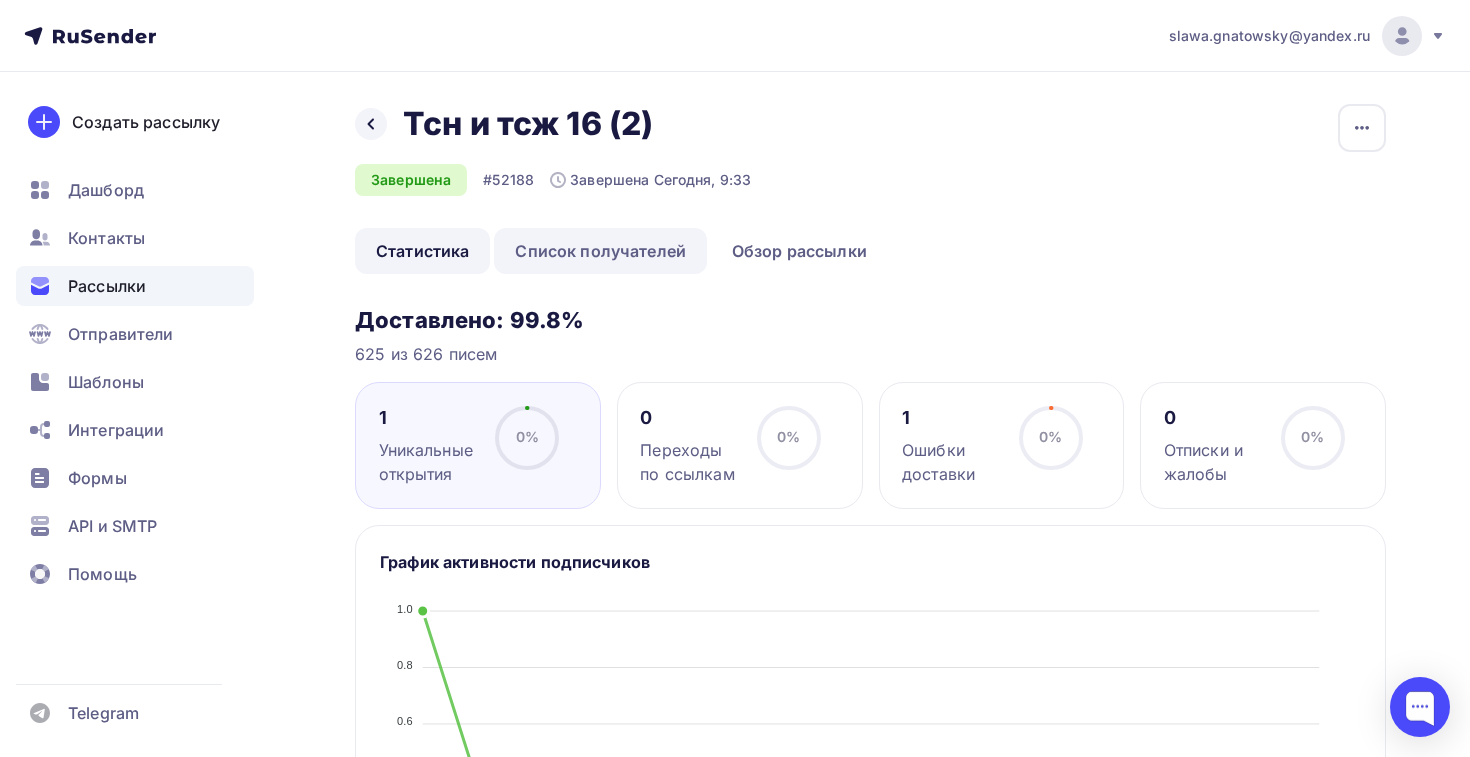 click on "Список получателей" at bounding box center [600, 251] 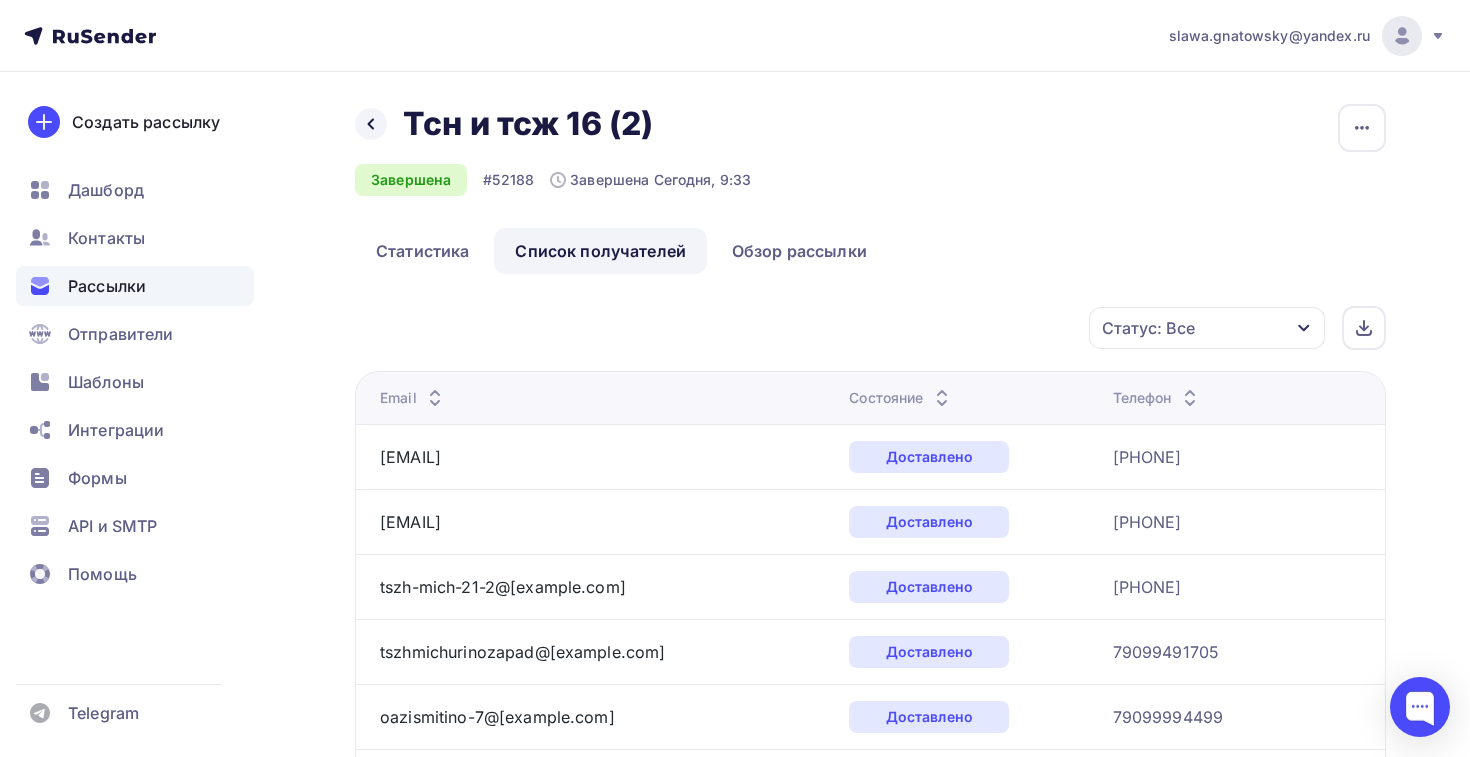 click on "Состояние" at bounding box center (901, 398) 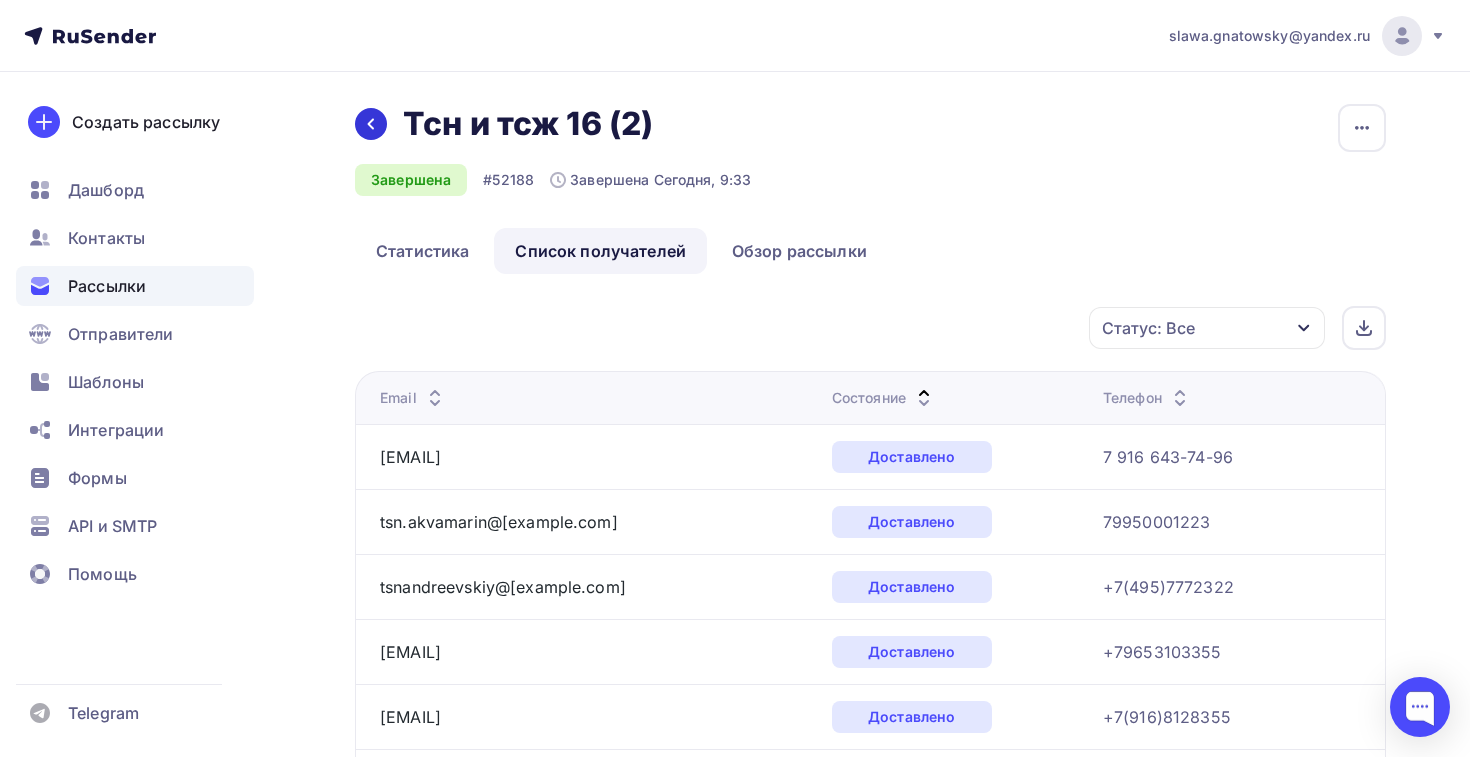click 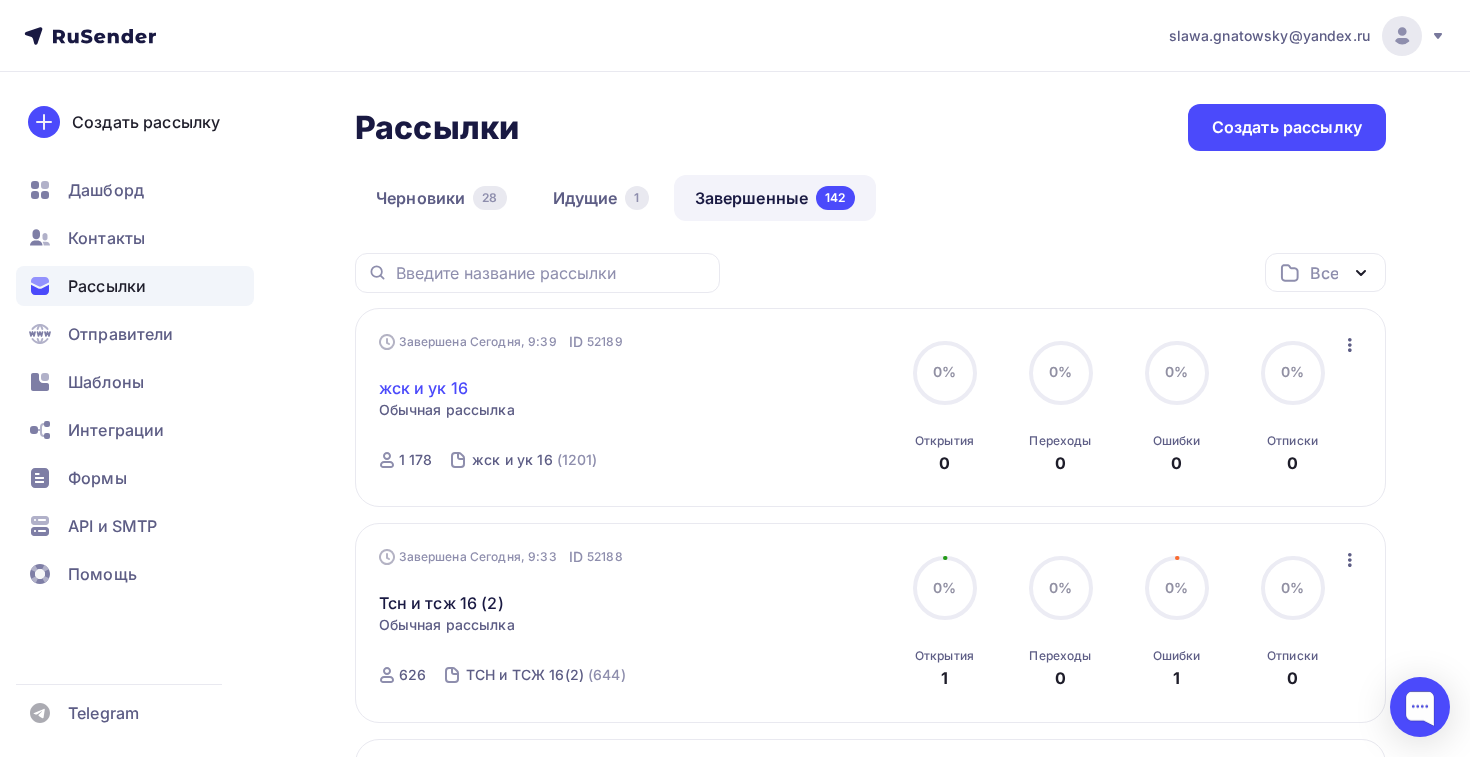 click on "жск и ук 16" at bounding box center [424, 388] 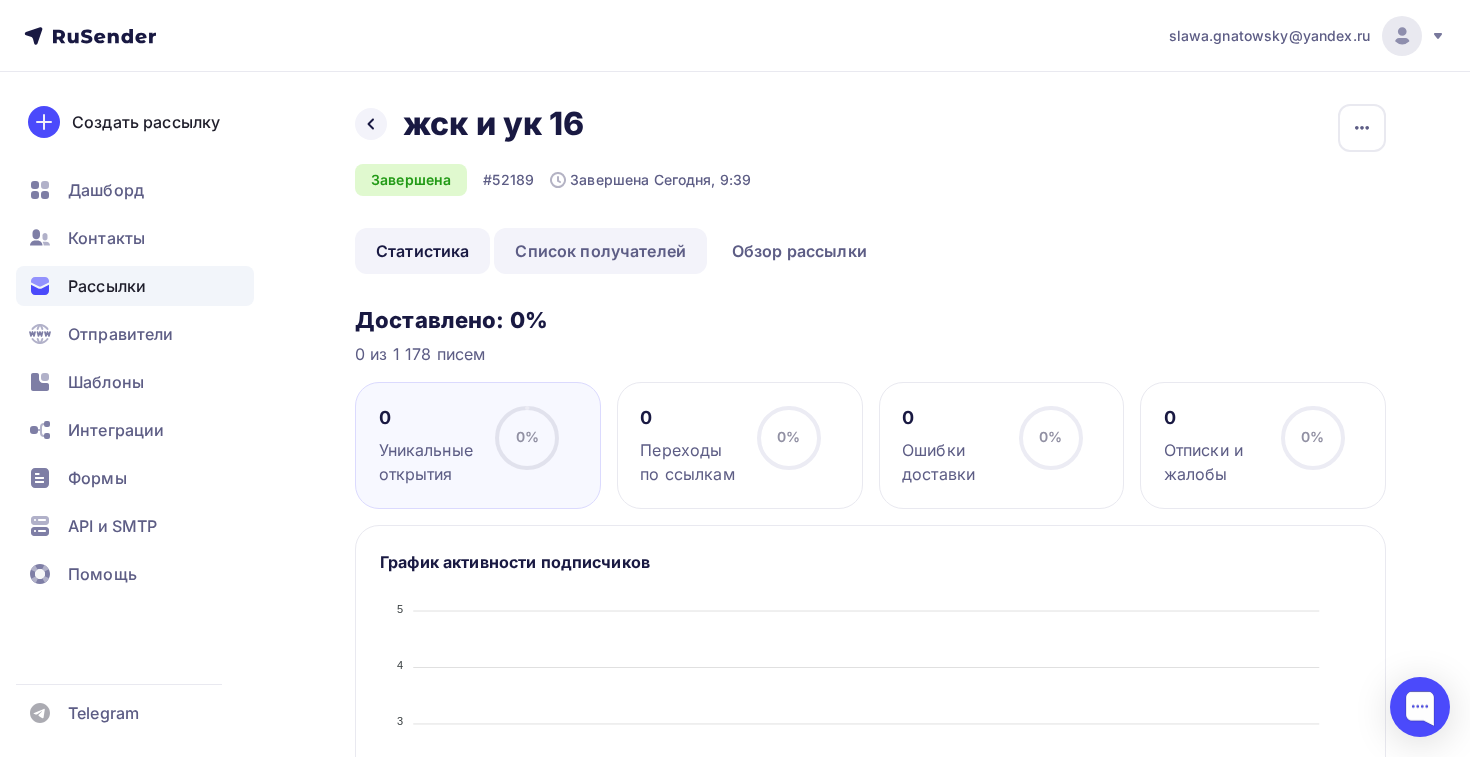 click on "Список получателей" at bounding box center [600, 251] 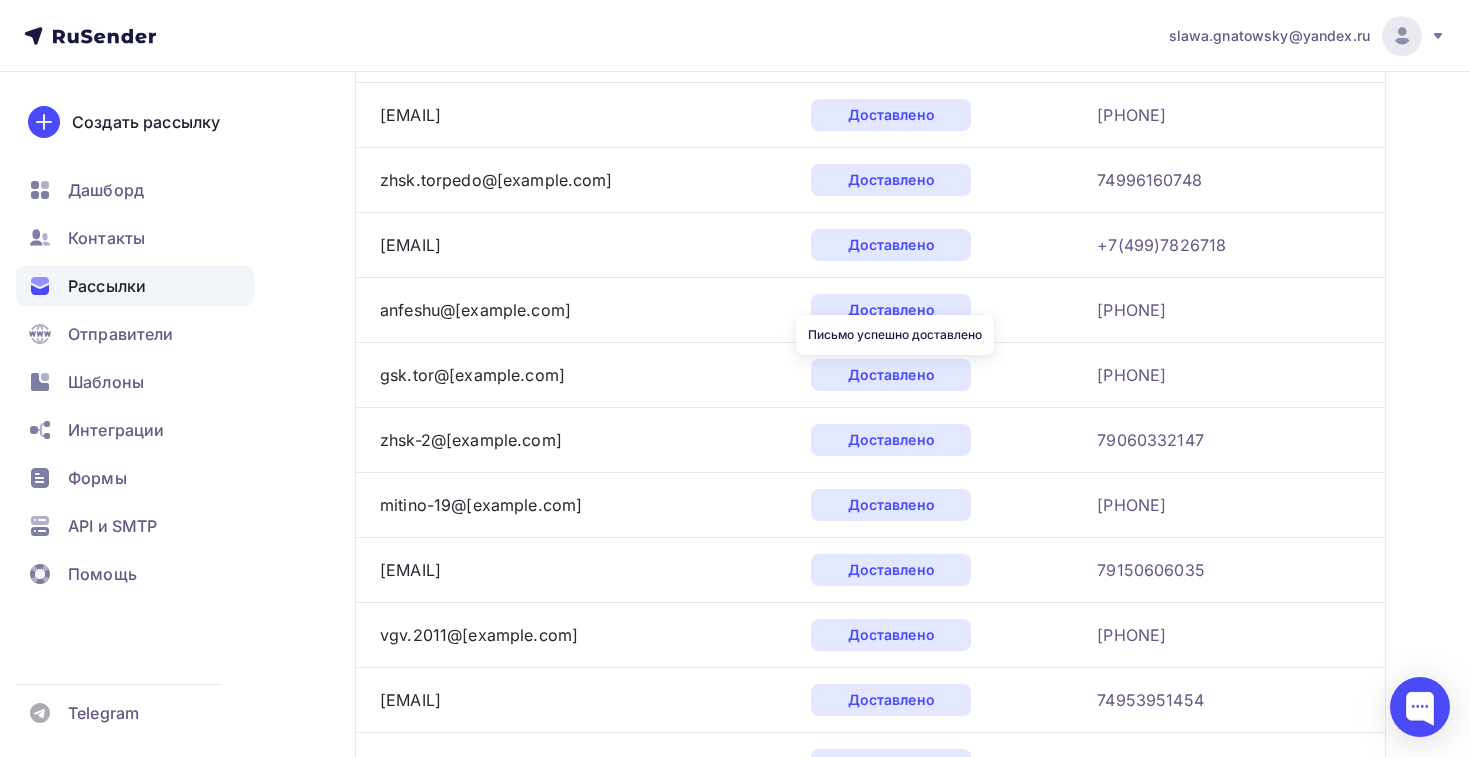 scroll, scrollTop: 3074, scrollLeft: 0, axis: vertical 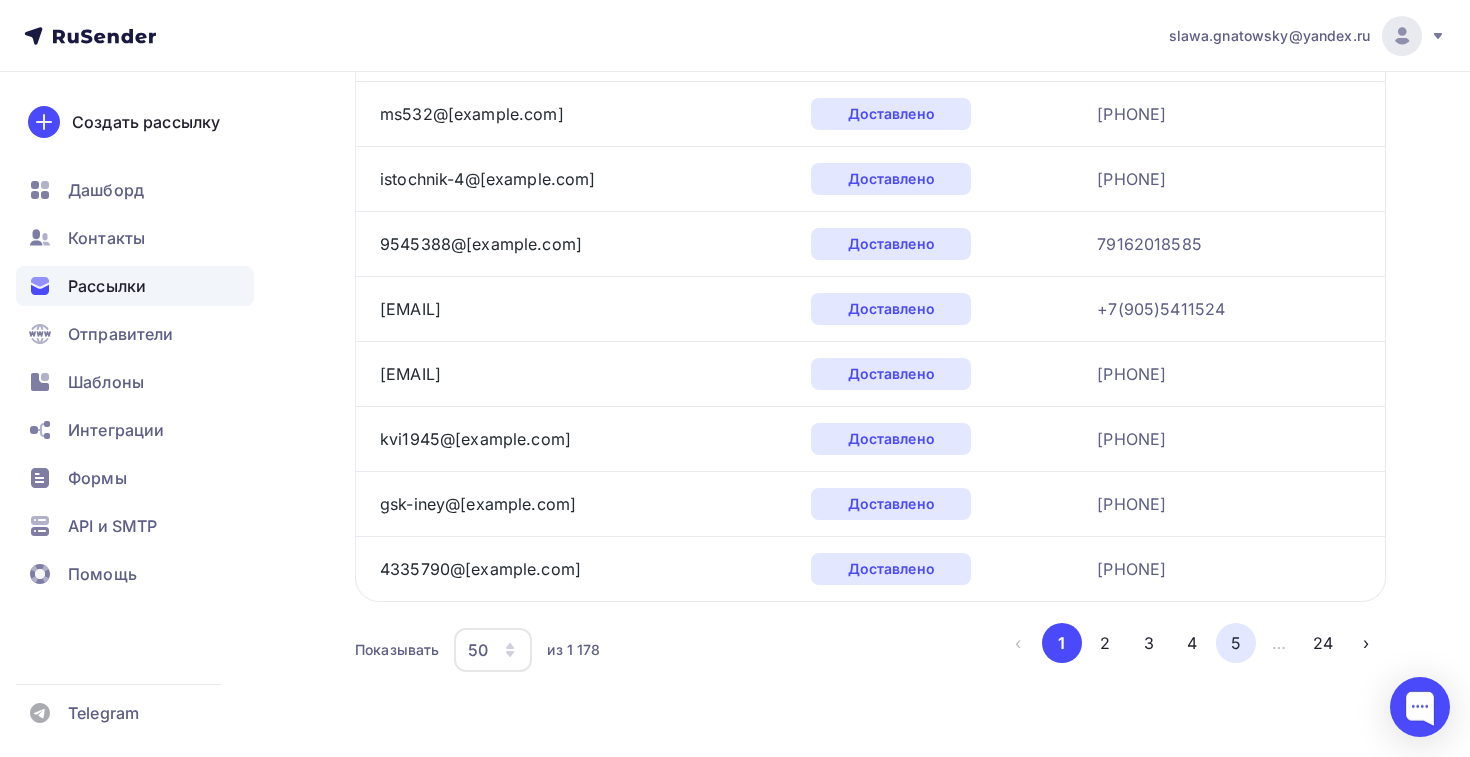 click on "5" at bounding box center (1236, 643) 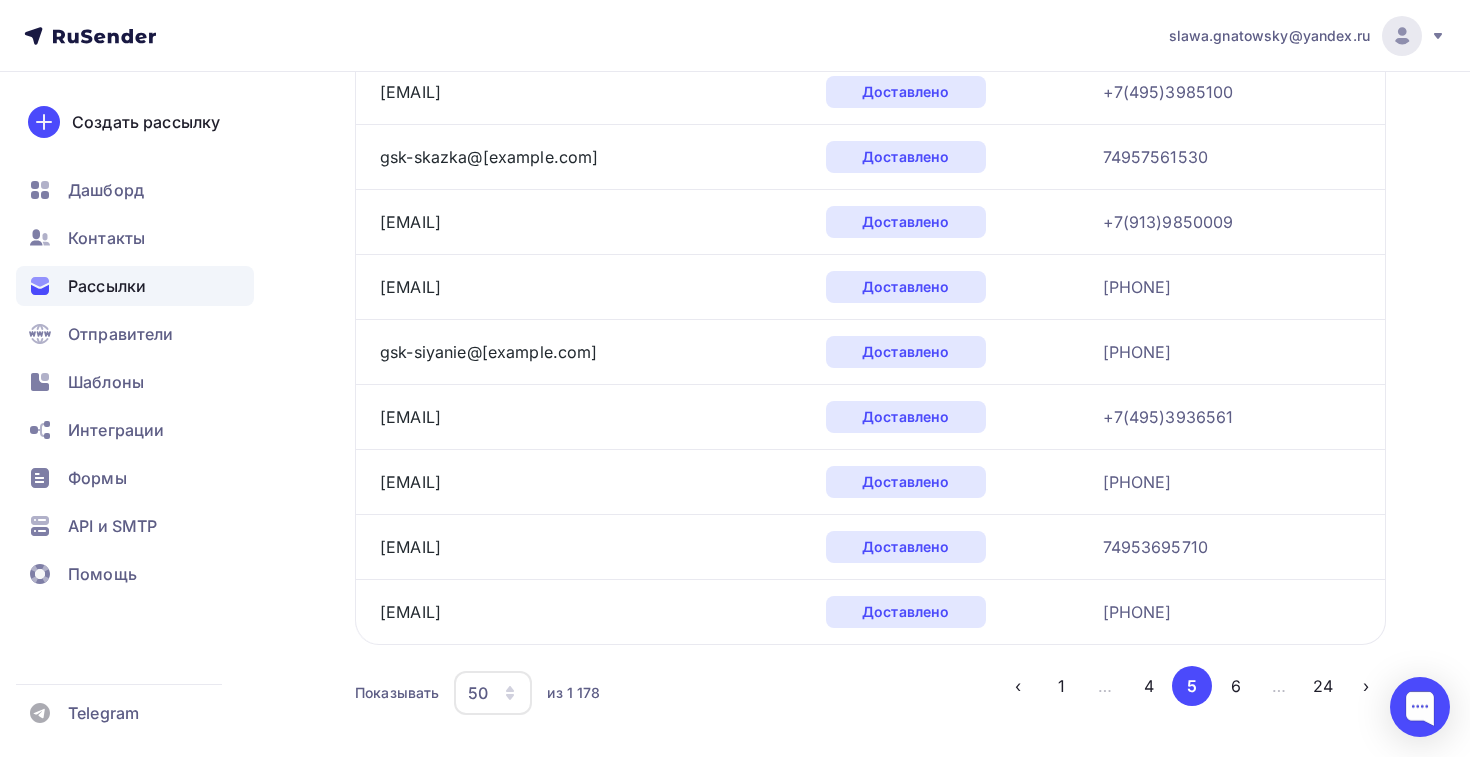 scroll, scrollTop: 3031, scrollLeft: 0, axis: vertical 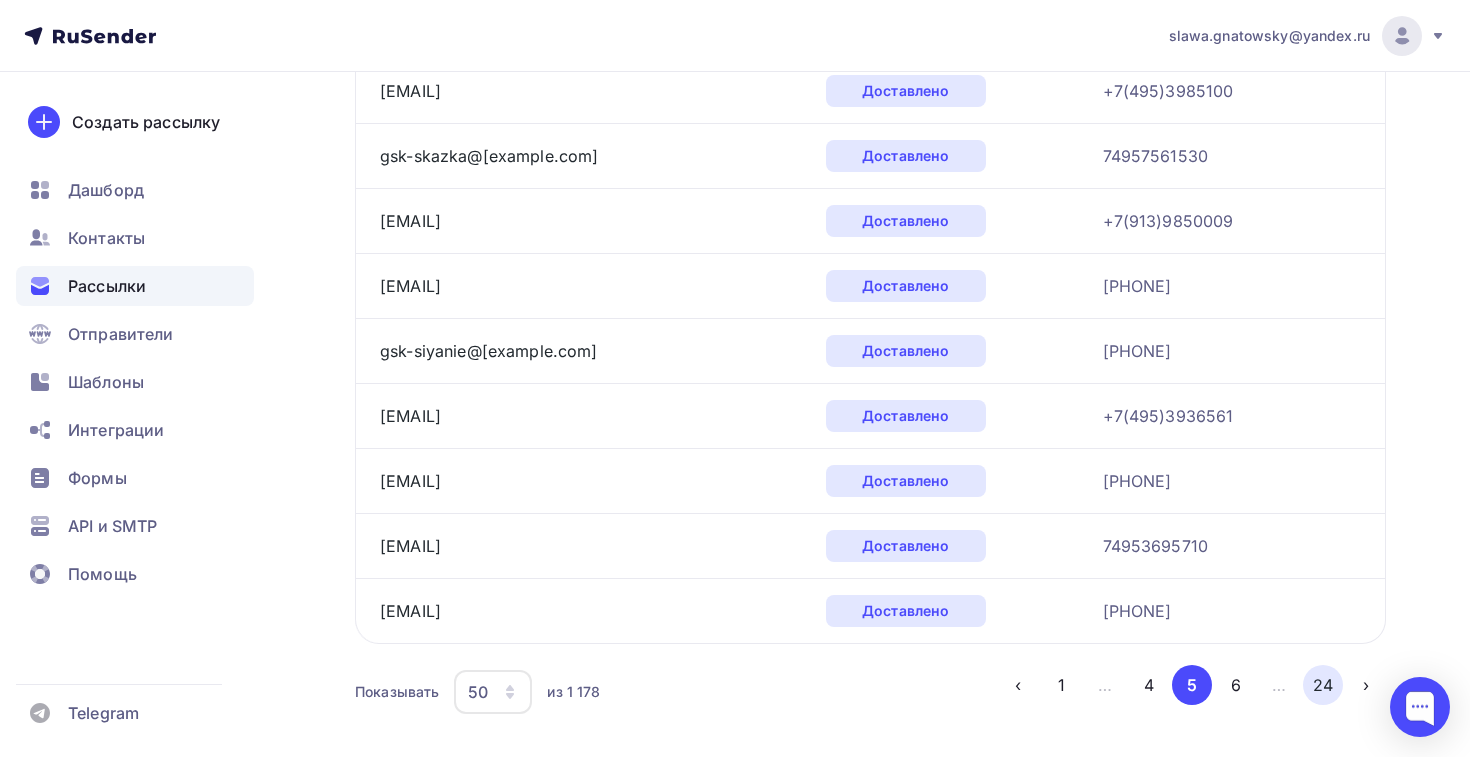 click on "24" at bounding box center [1323, 685] 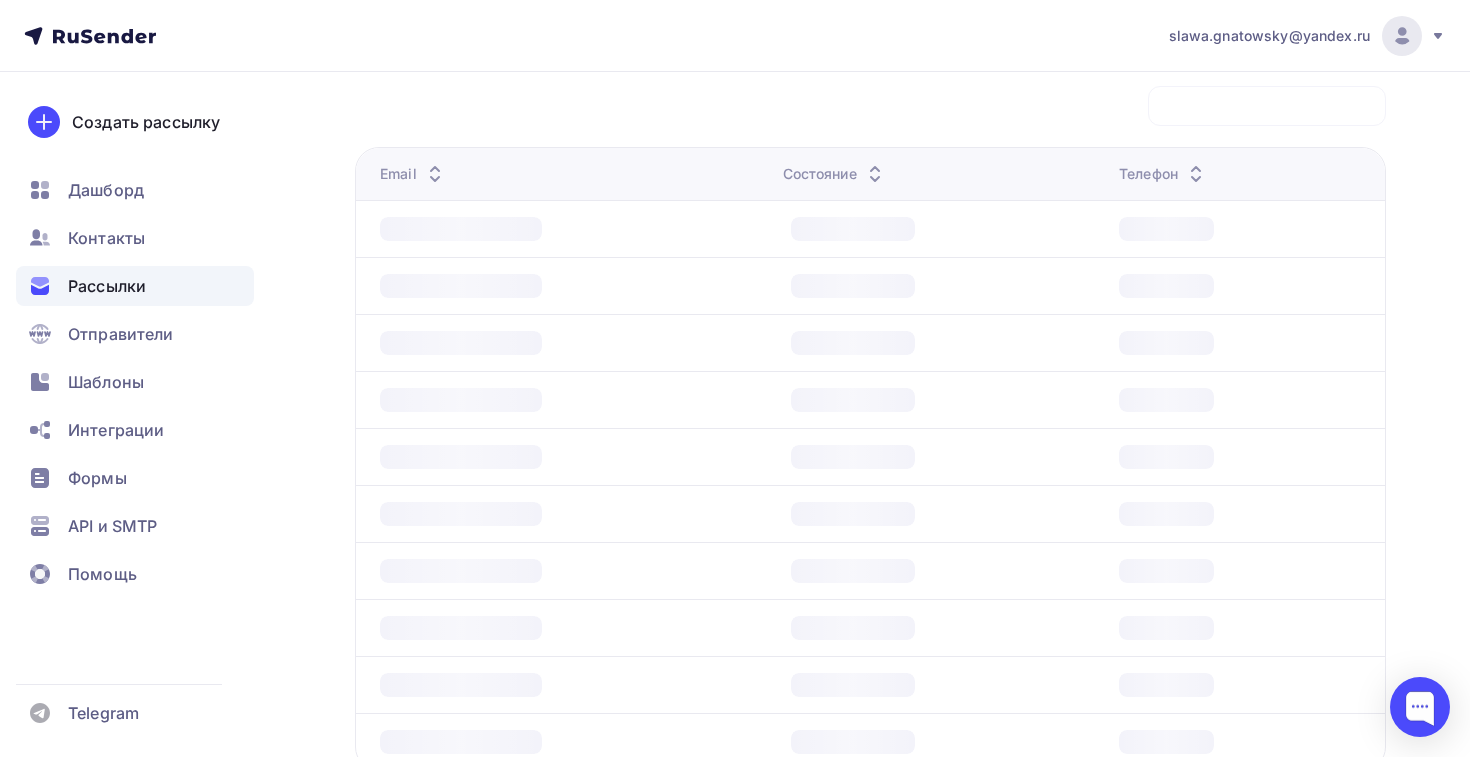 scroll, scrollTop: 206, scrollLeft: 0, axis: vertical 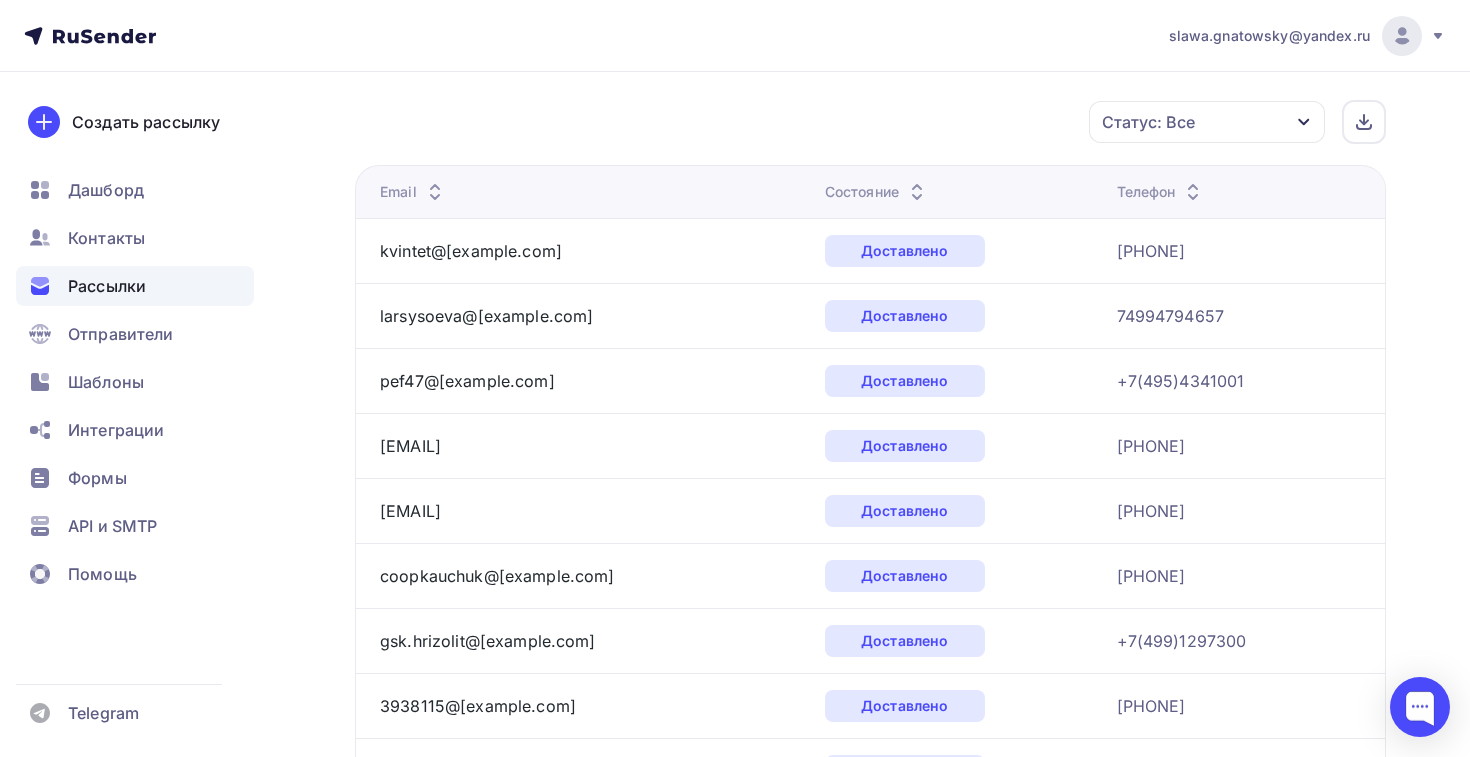 click on "Состояние" at bounding box center (877, 192) 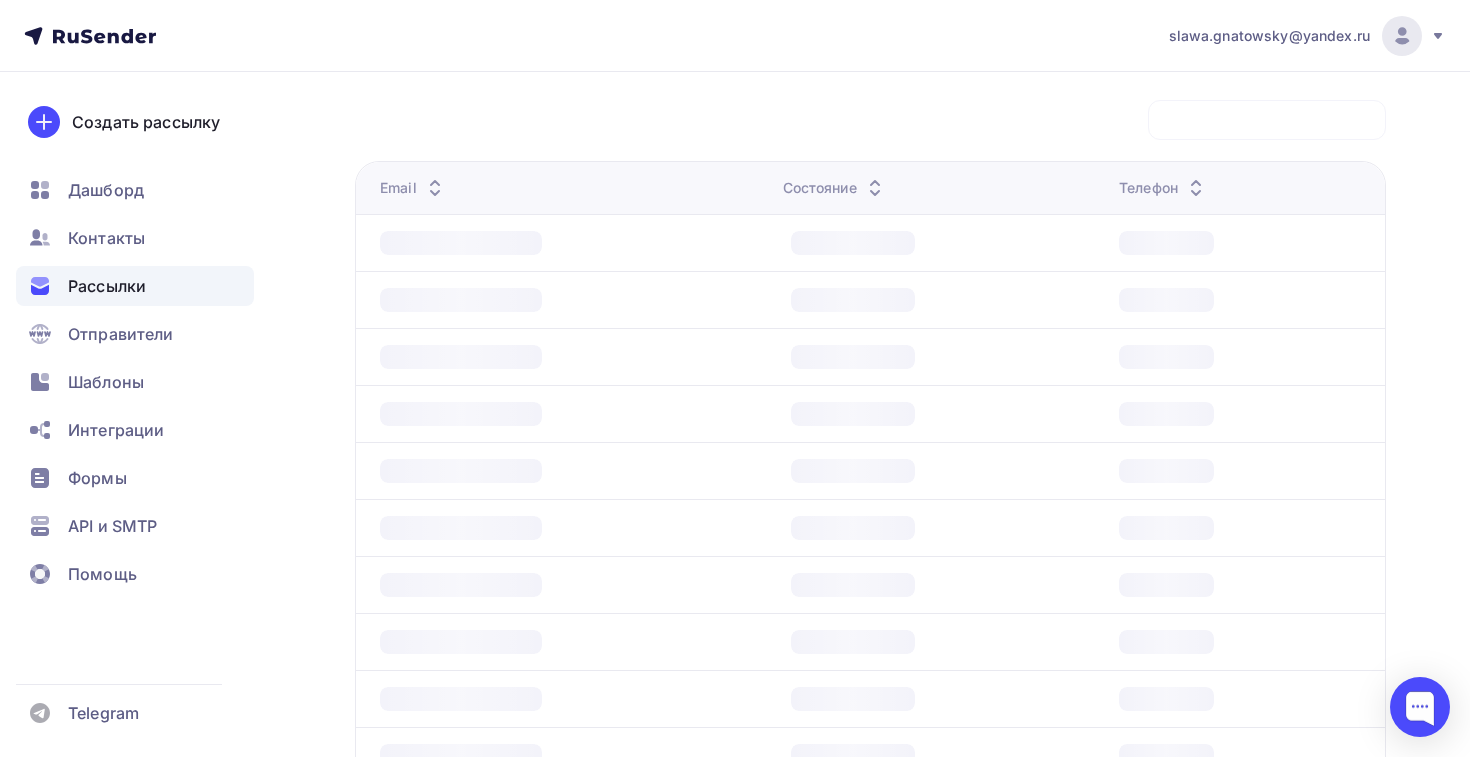 scroll, scrollTop: 106, scrollLeft: 0, axis: vertical 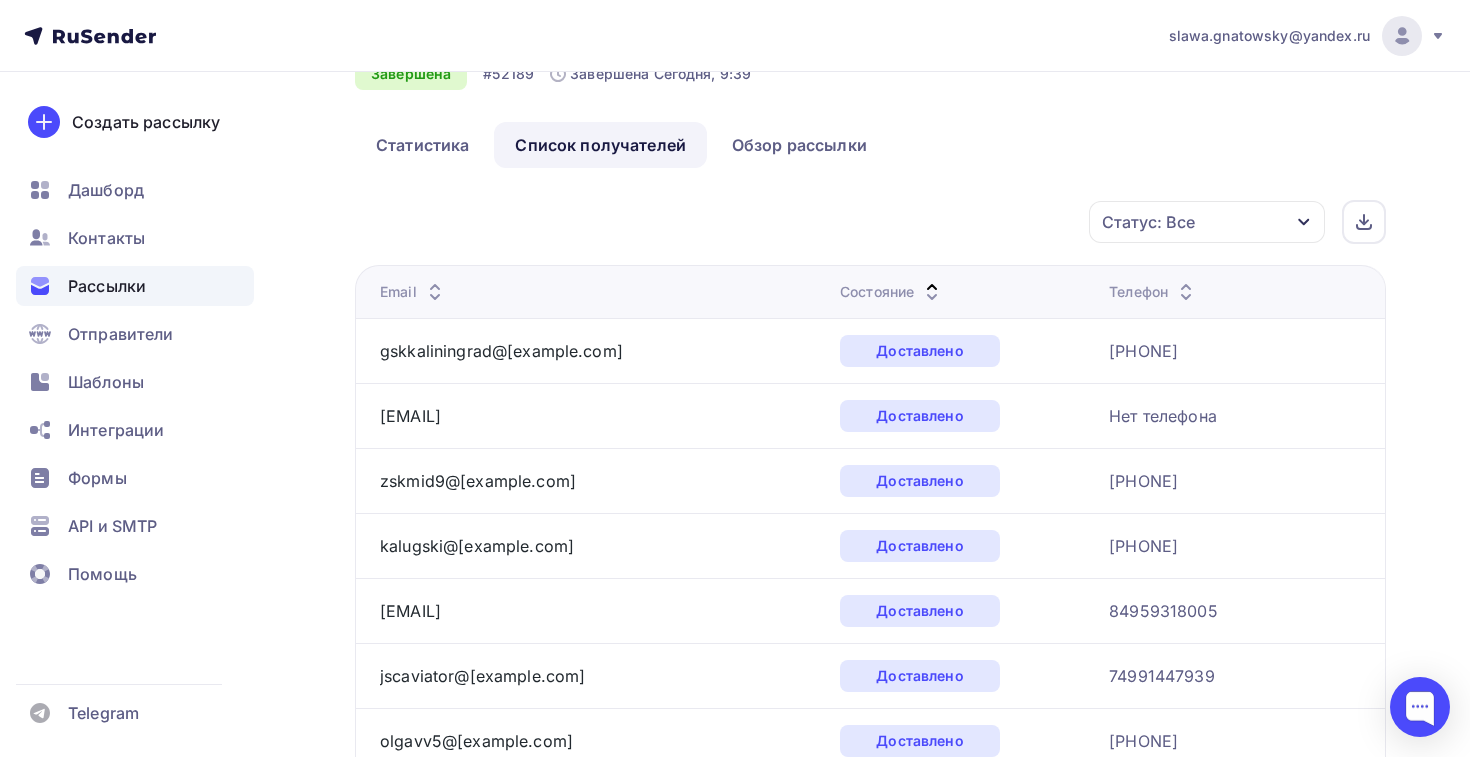 click on "Состояние" at bounding box center [892, 292] 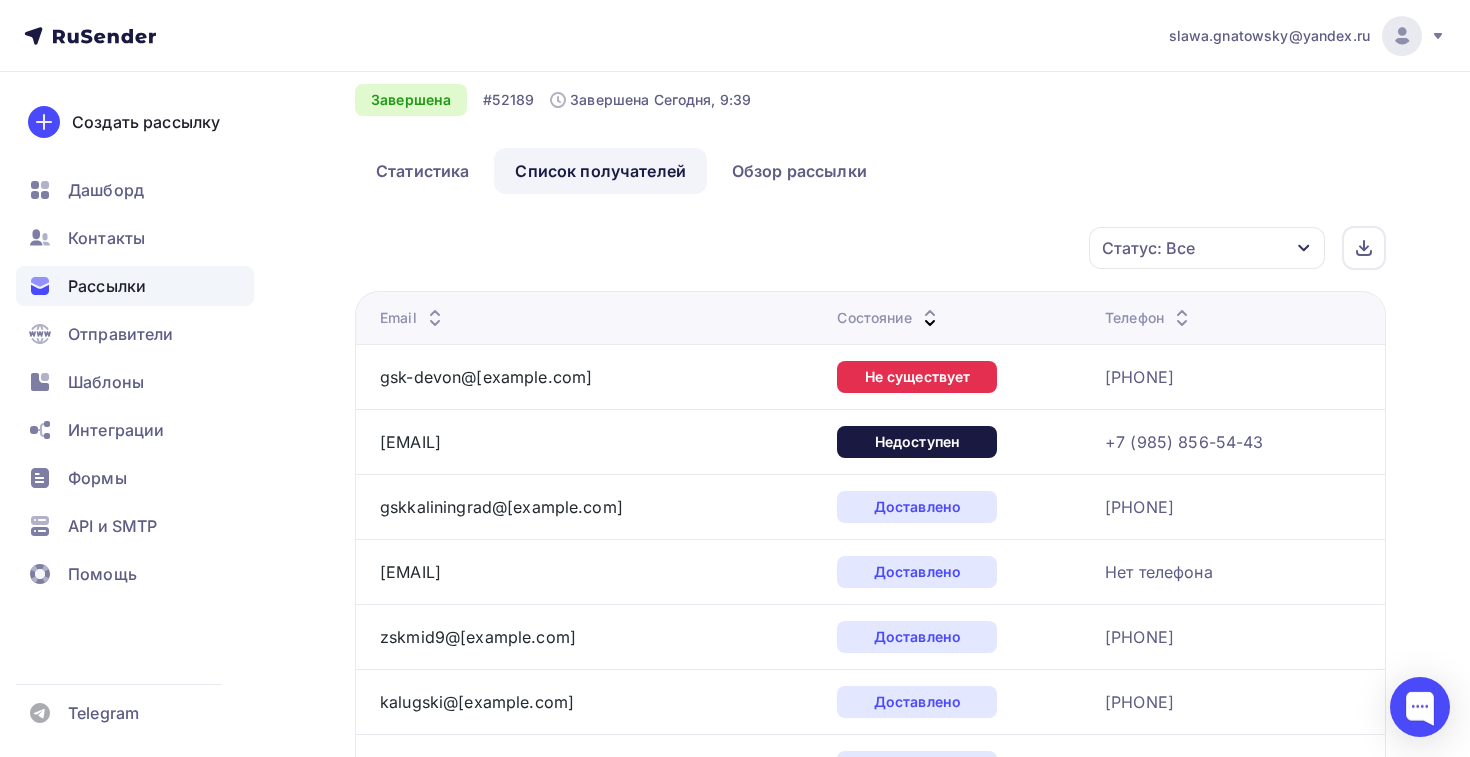 scroll, scrollTop: 76, scrollLeft: 0, axis: vertical 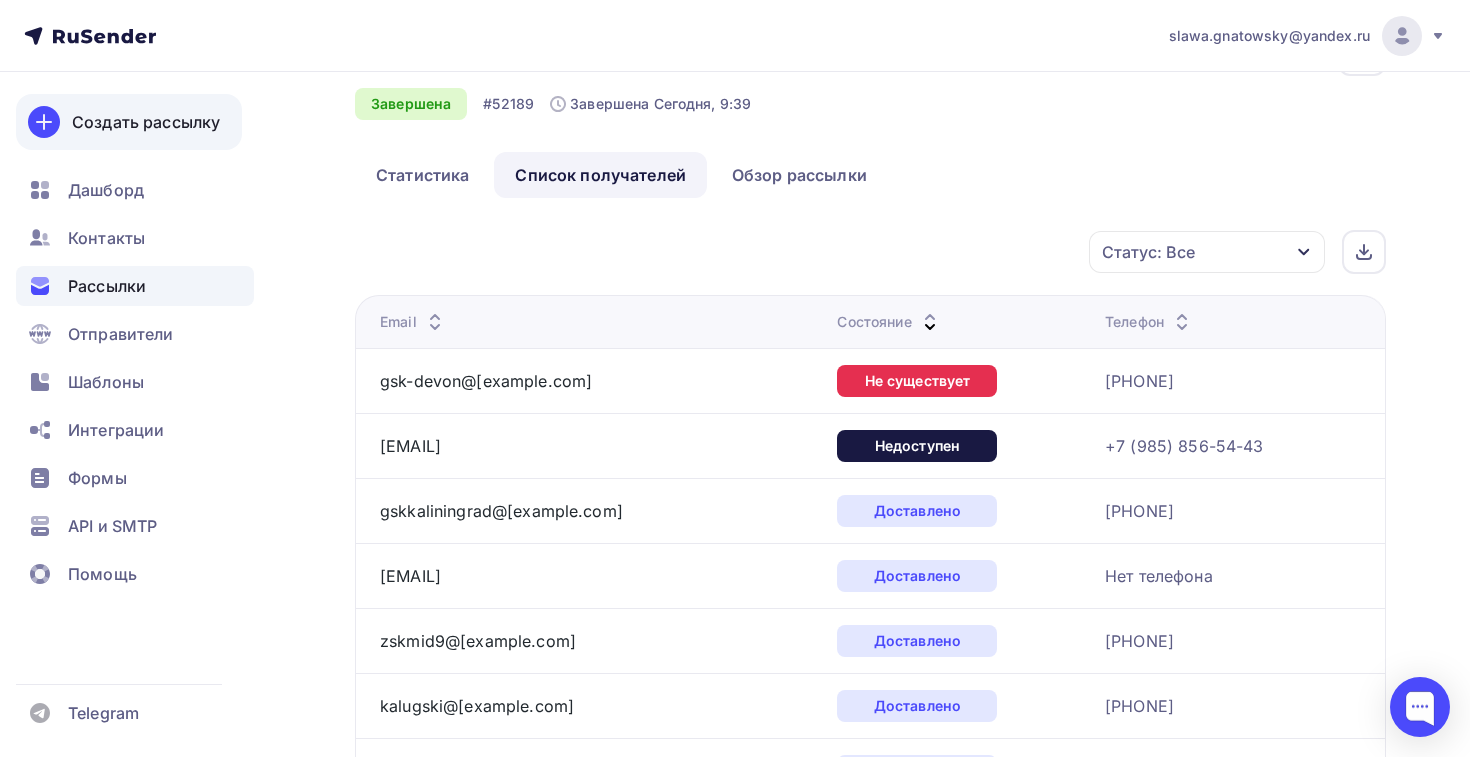 click on "Создать рассылку" at bounding box center [129, 122] 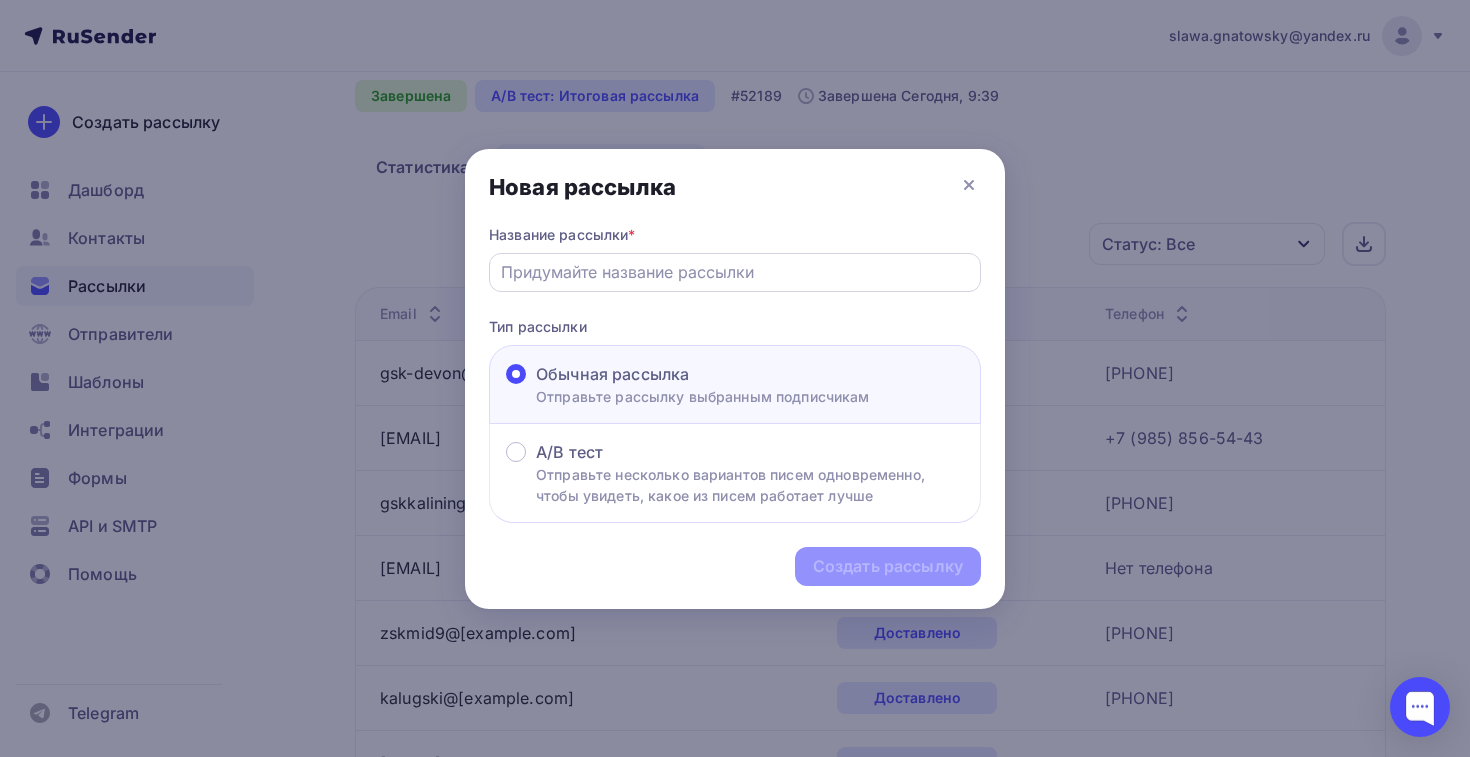 click at bounding box center (735, 272) 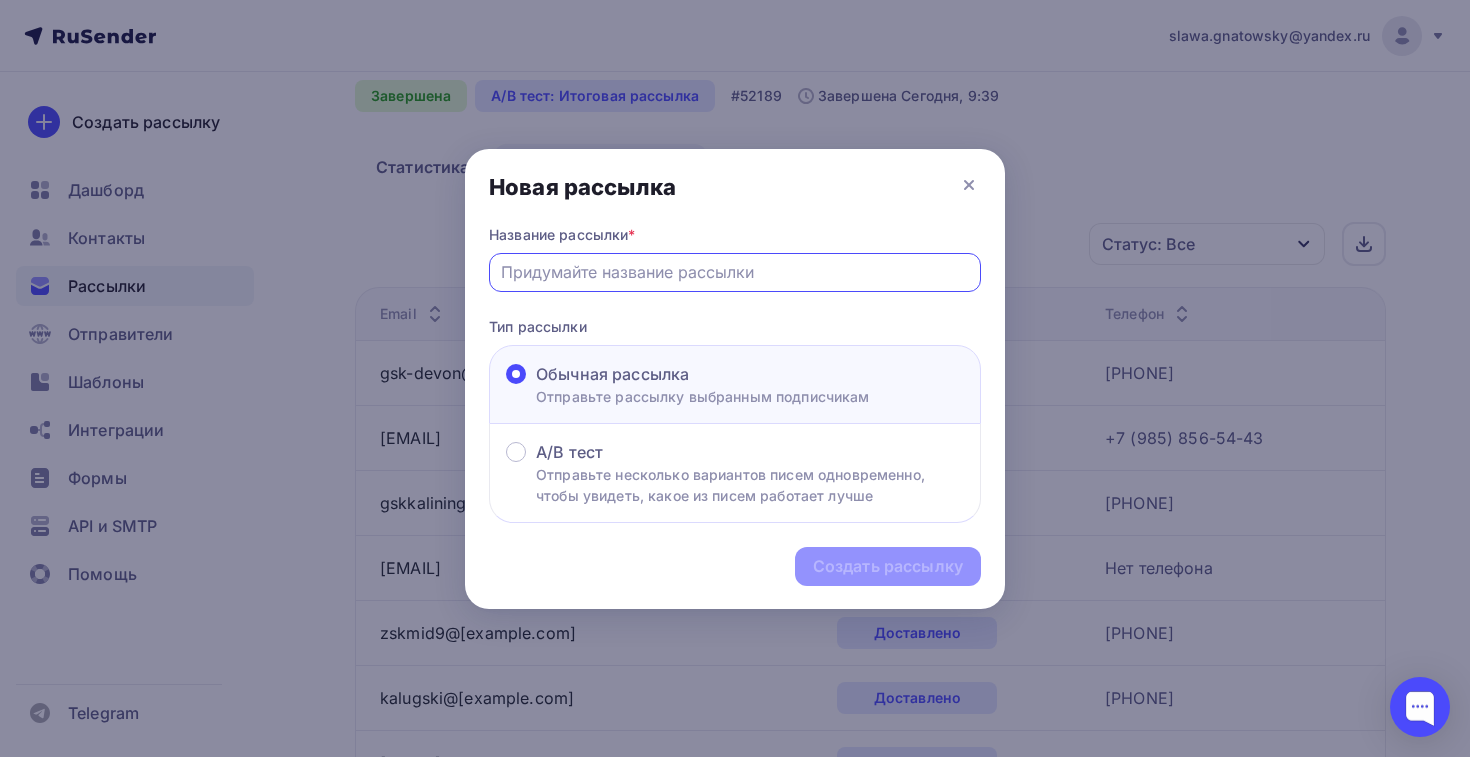 click at bounding box center [735, 272] 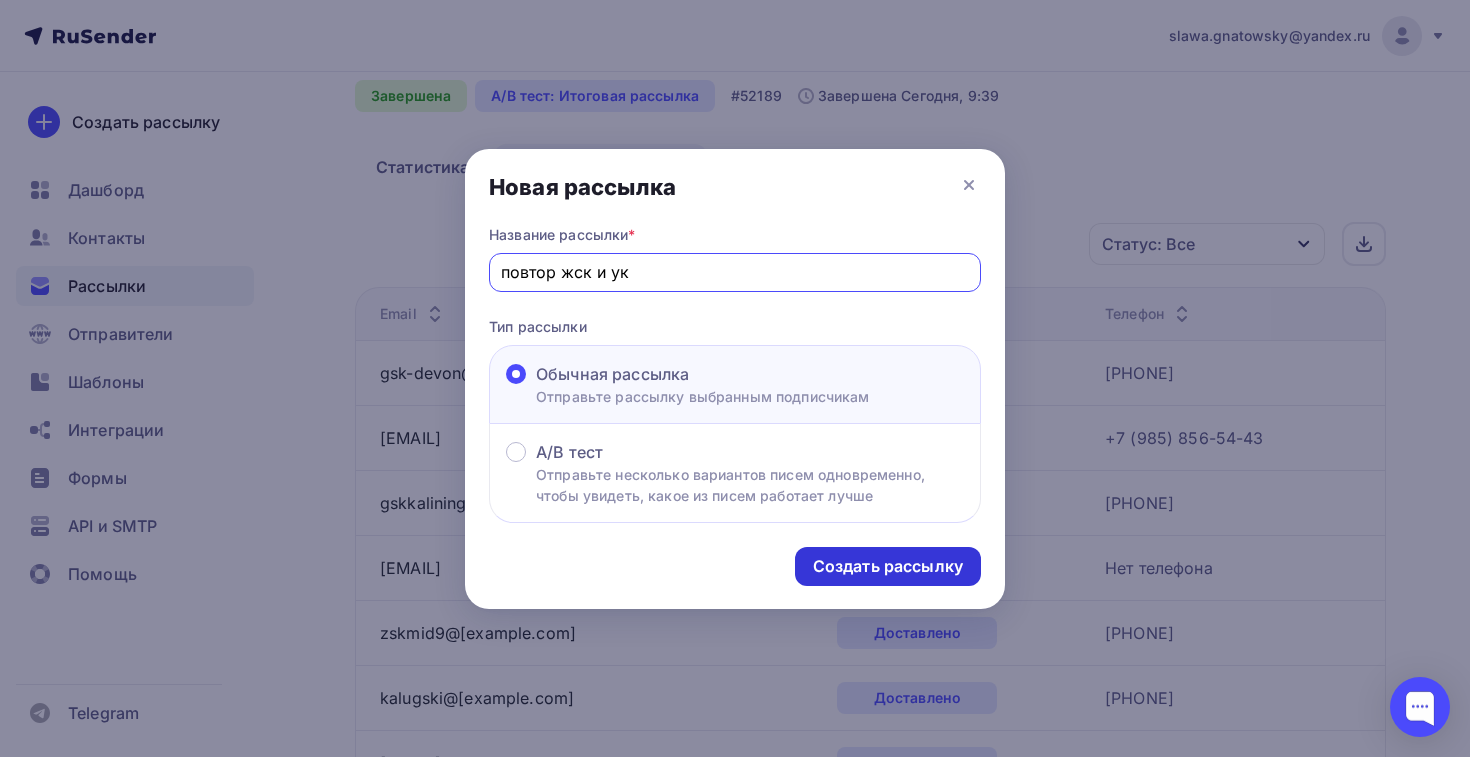 type on "повтор жск и ук" 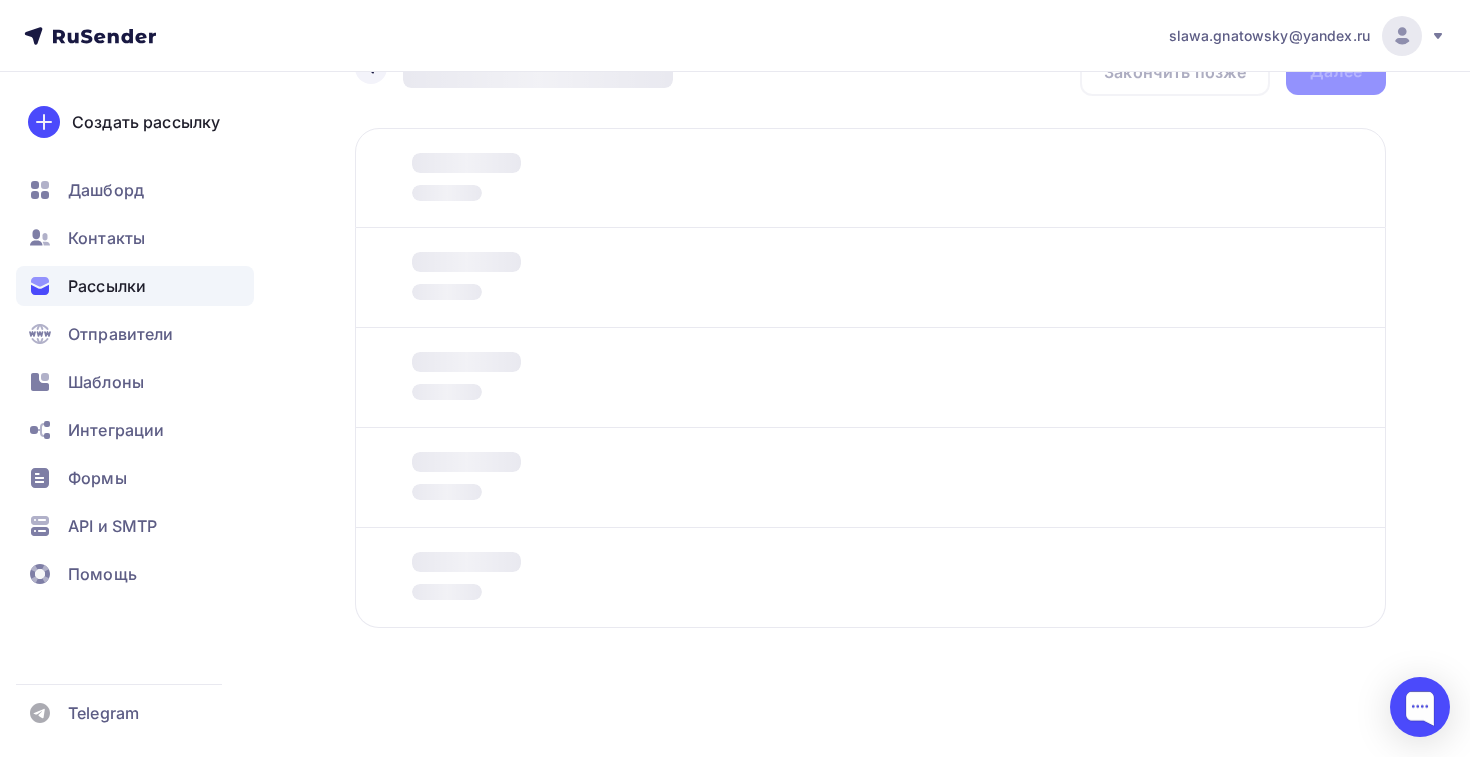 scroll, scrollTop: 0, scrollLeft: 0, axis: both 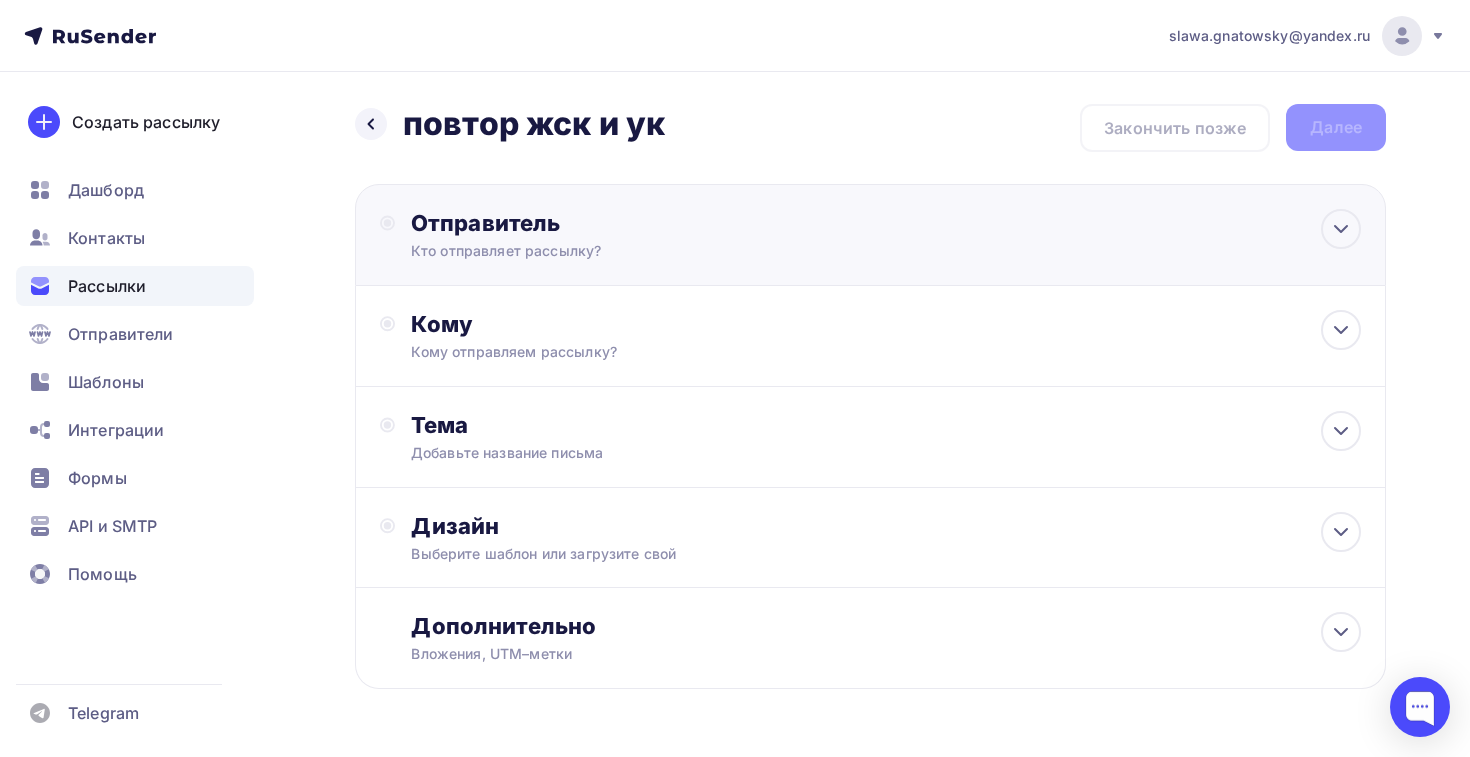 click on "Отправитель
Кто отправляет рассылку?
Email  *
slawa.gnatowsky@[example.com]
info@[example.com]           info@[example.com]           lift@[example.com]           lift@[example.com]           lift@[example.com]           lift@[example.com]           lift@[example.com]           lift@[example.com]           lift@[example.com]           lift@[example.com]           lift@[example.com]           lift@[example.com]           info@[example.com]           info@[example.com]           info@[example.com]           slawa.gnatowsky@[example.com]               Добавить отправителя
Рекомендуем  добавить почту на домене , чтобы рассылка не попала в «Спам»
Имя                 Сохранить
12:45" at bounding box center [870, 235] 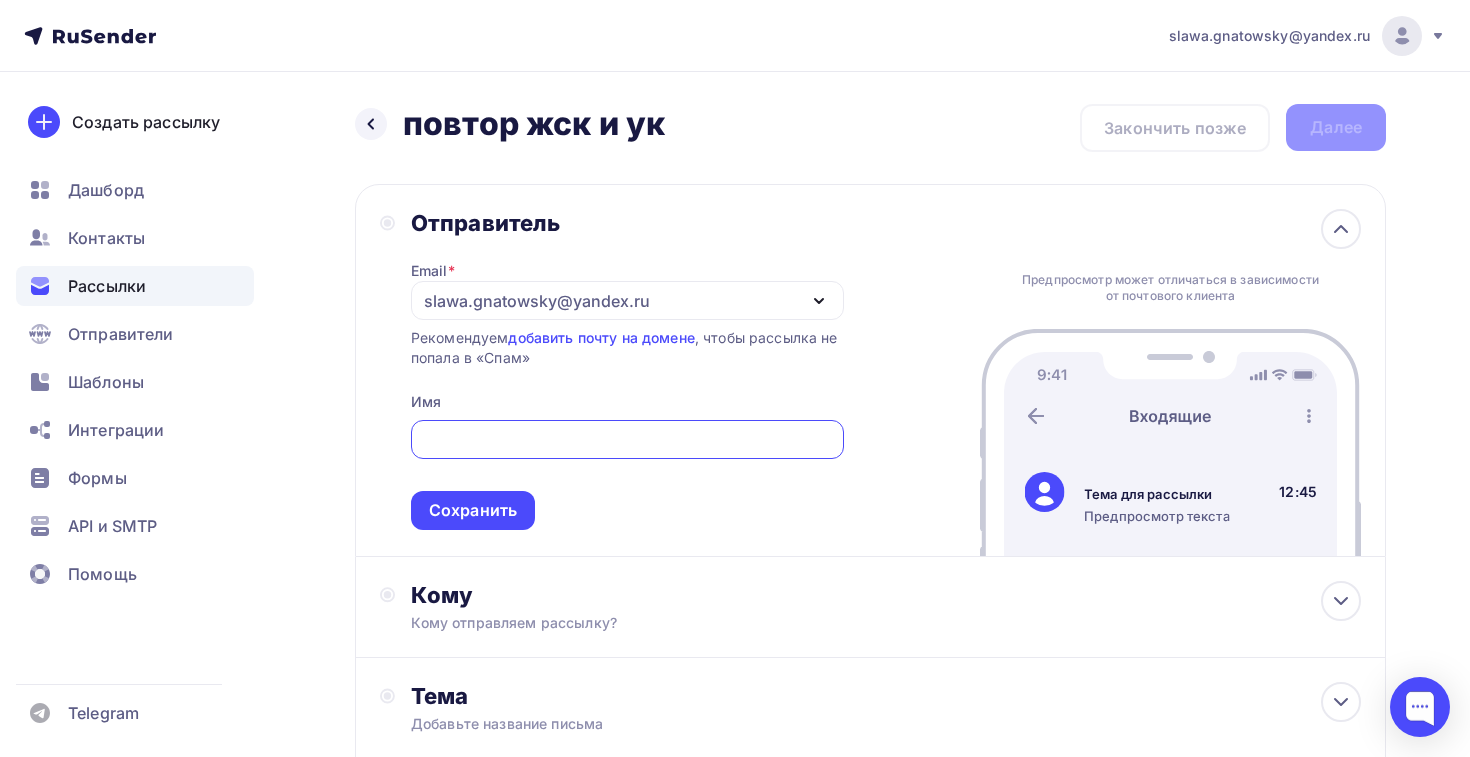 scroll, scrollTop: 0, scrollLeft: 0, axis: both 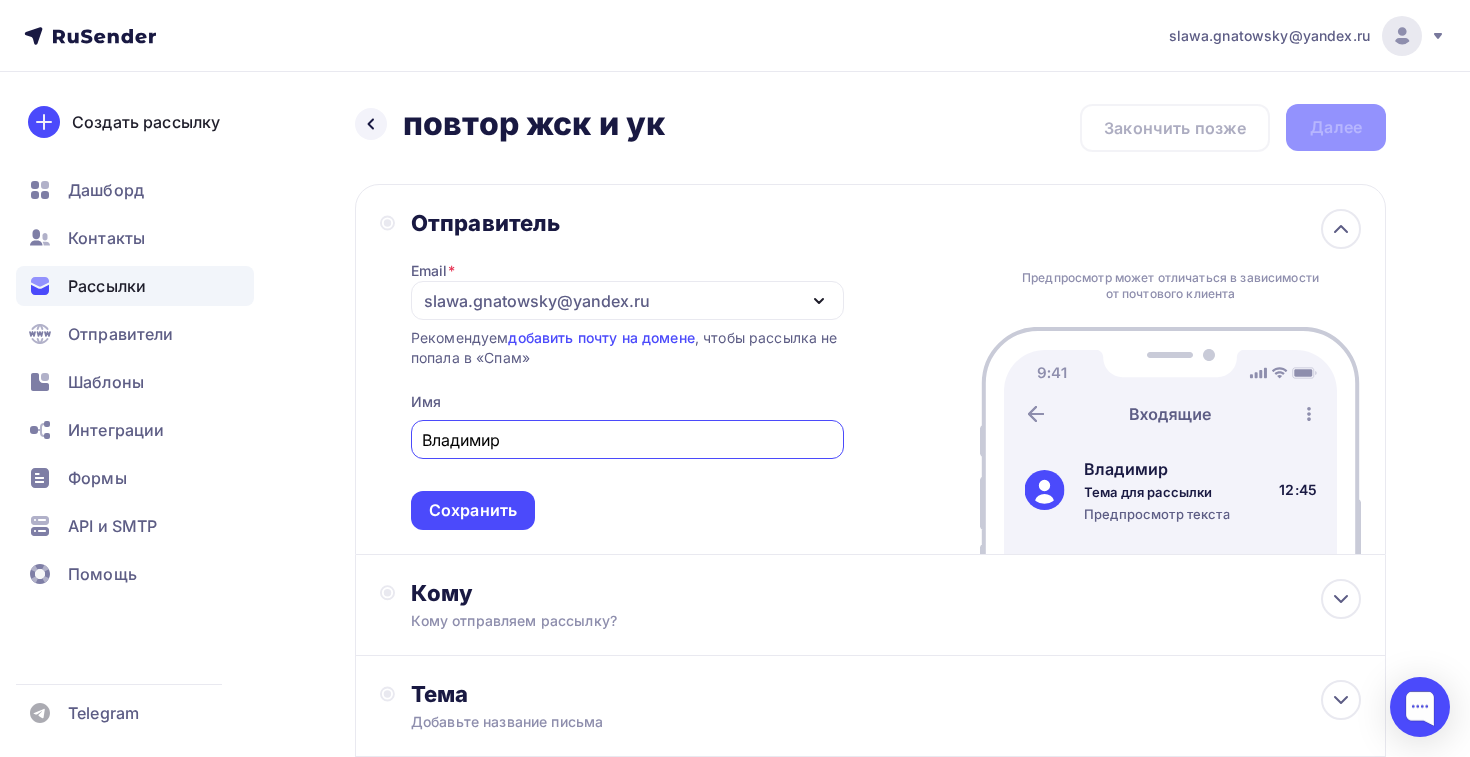 click on "slawa.gnatowsky@yandex.ru" at bounding box center (537, 301) 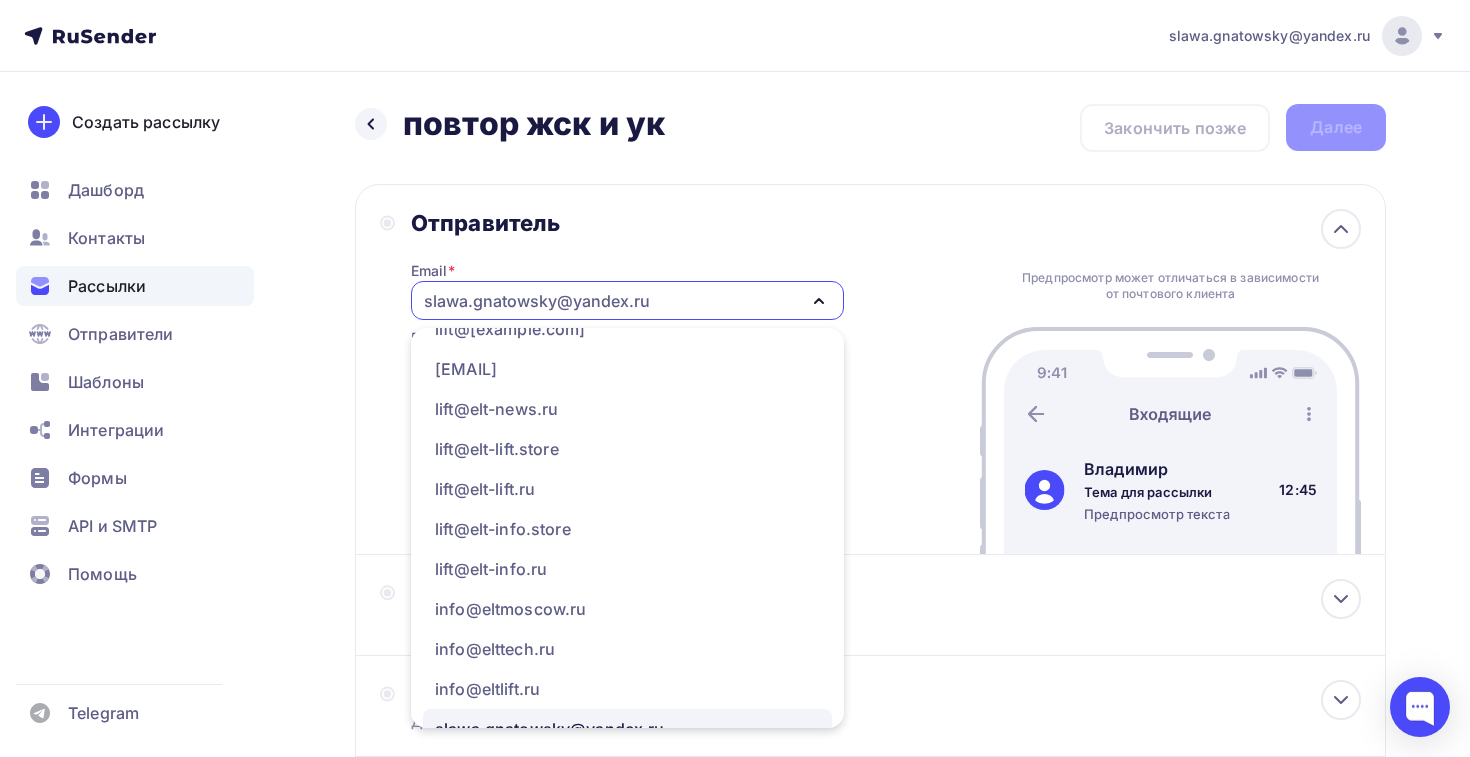 scroll, scrollTop: 241, scrollLeft: 0, axis: vertical 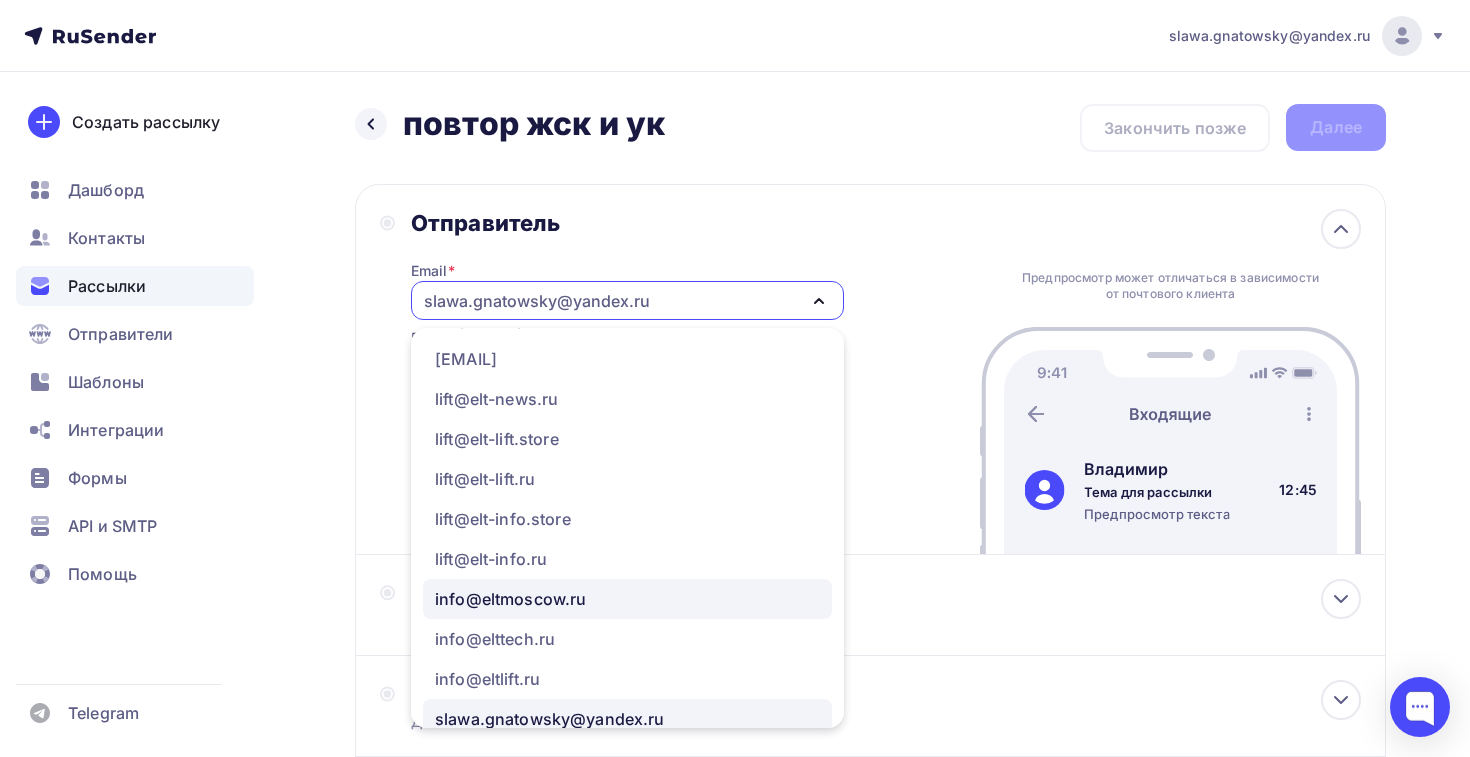 click on "info@eltmoscow.ru" at bounding box center (510, 599) 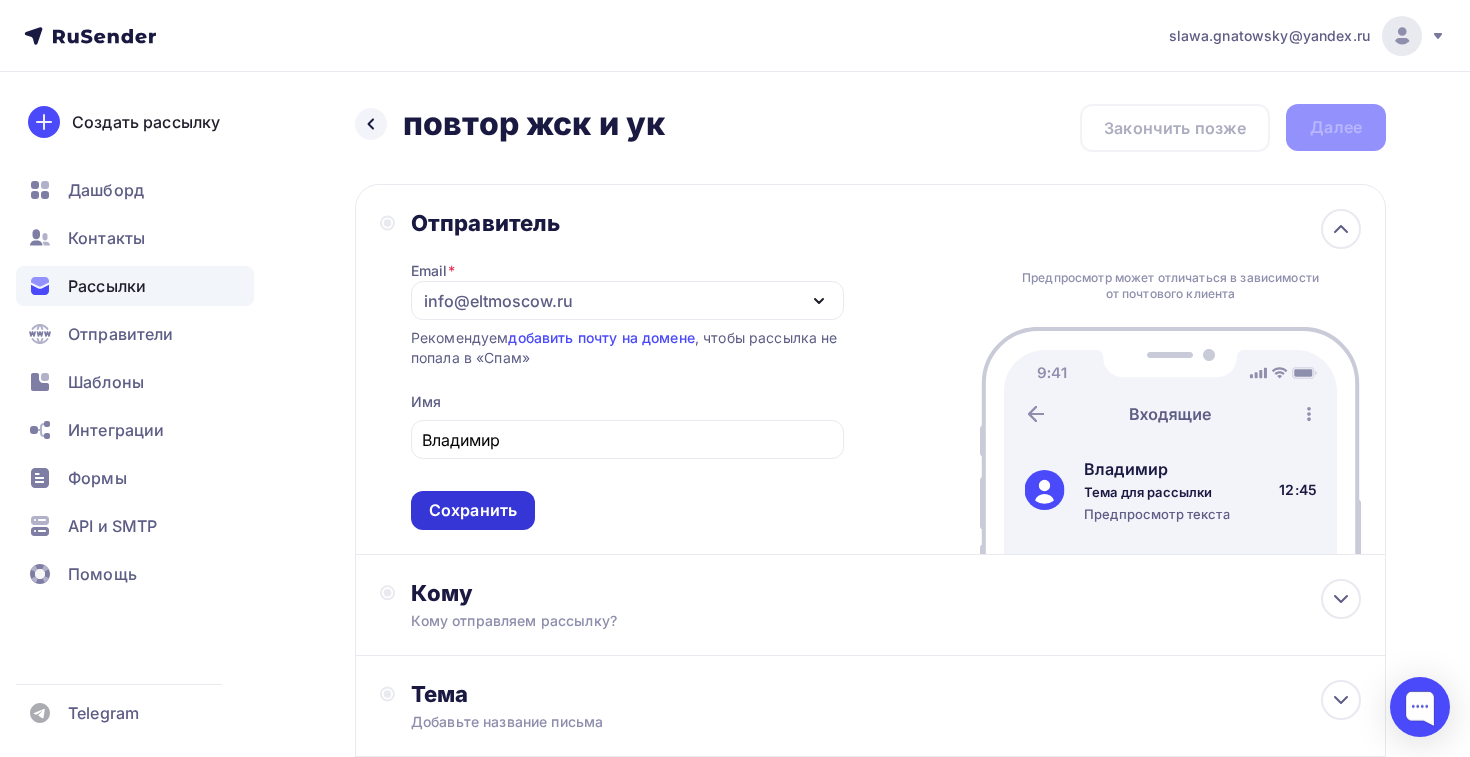 click on "Сохранить" at bounding box center [473, 510] 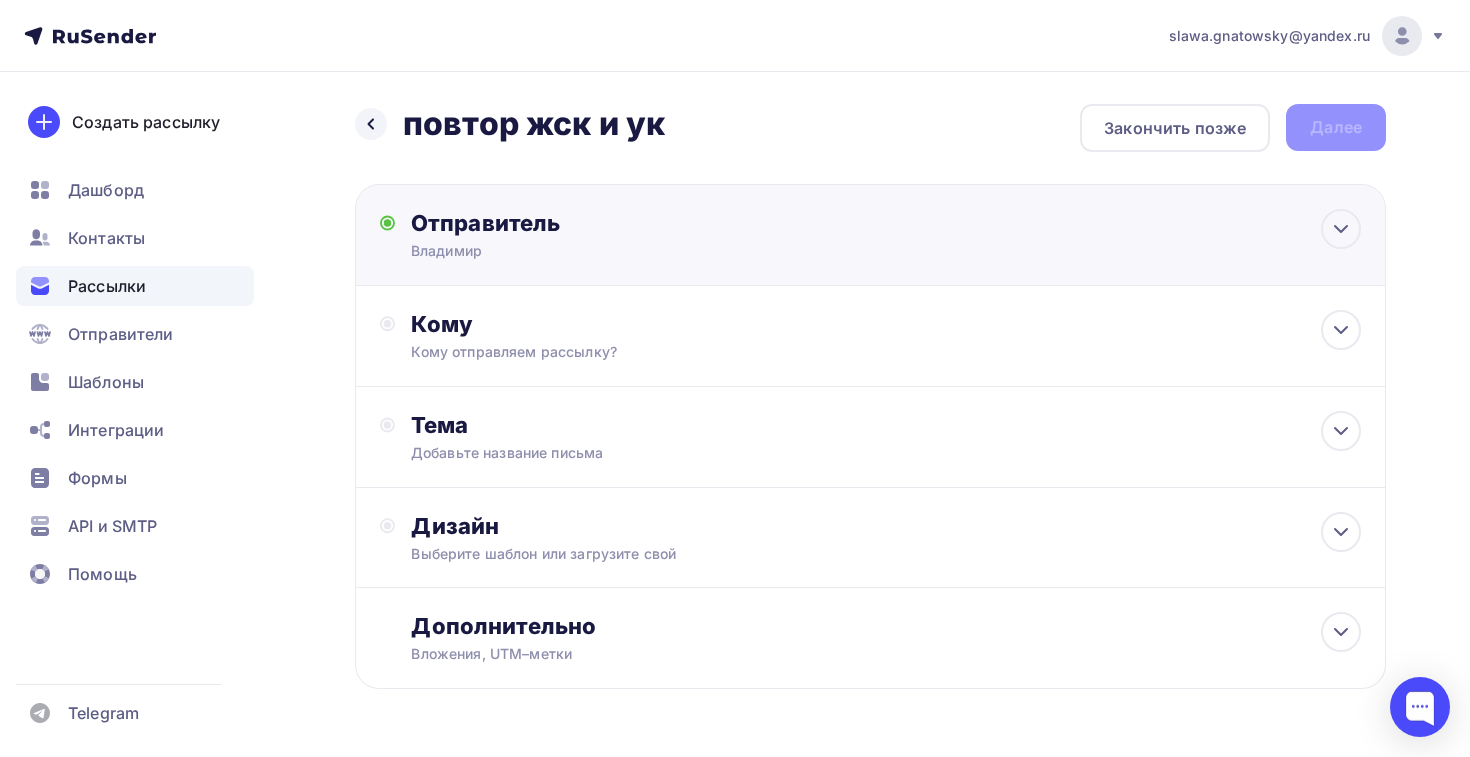 scroll, scrollTop: 0, scrollLeft: 0, axis: both 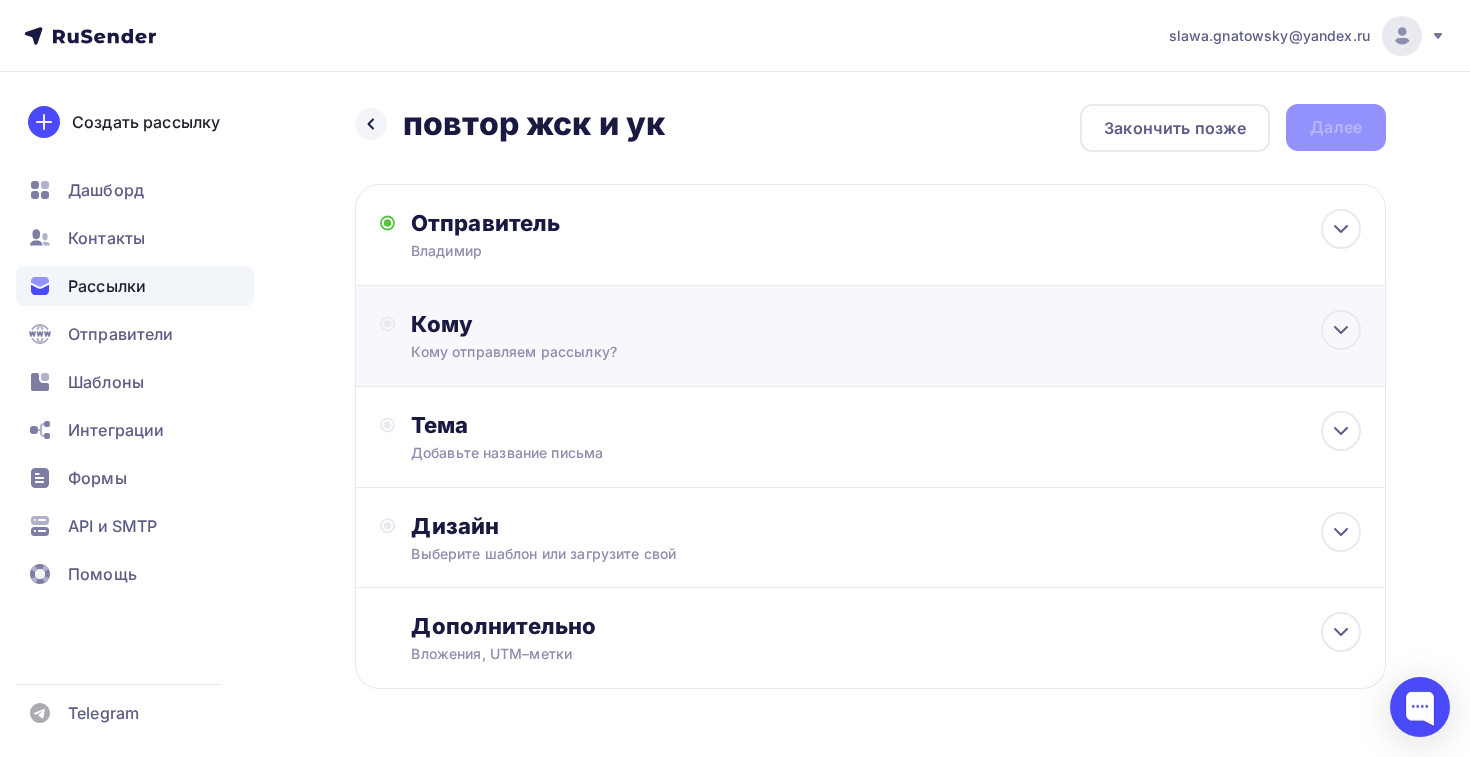click on "Кому
Кому отправляем рассылку?
Списки получателей
Выберите список
Все списки
id
ТСН и ТСЖ 16(2)
(626)
#24715
жск и ук 16
(1 177)
#24678
тсн и тсж 16
(630)
#24677
жск и ук 15
(1 180)
#24627
тсн и тсж 15
(634)
#24626
Жск и ук 14
(1 188)
#24598
тсн и тсж 14" at bounding box center (870, 336) 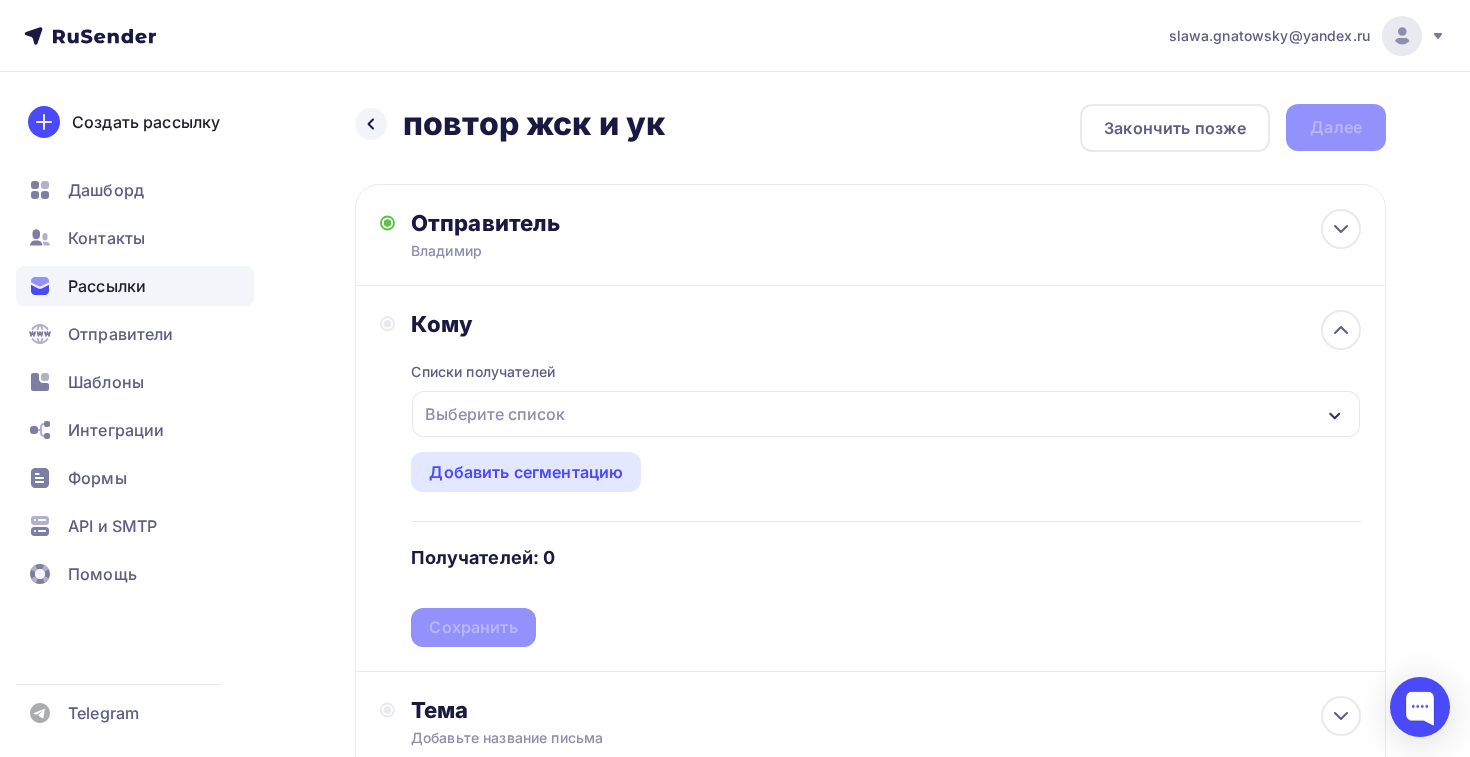 click on "Выберите список" at bounding box center (495, 414) 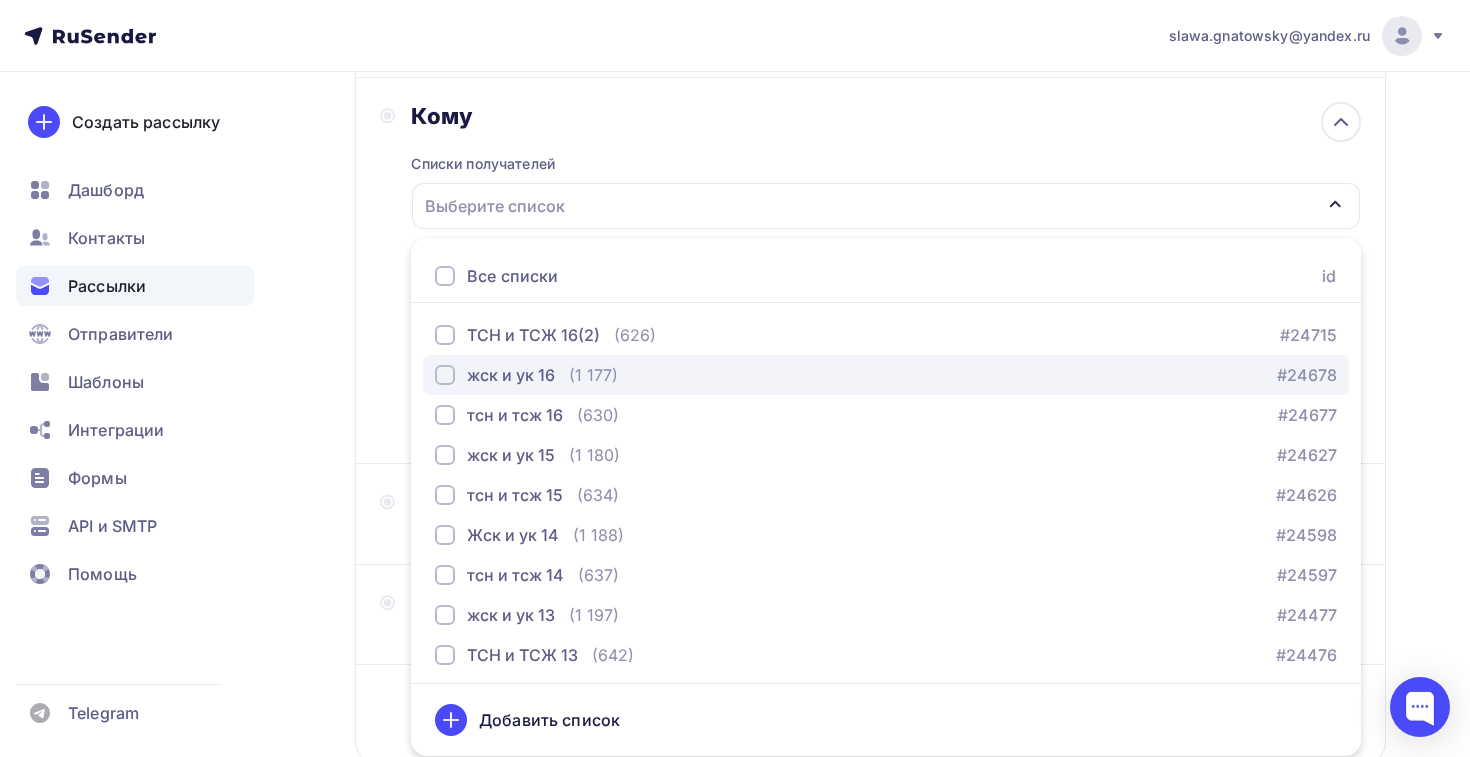 click on "жск и ук 16" at bounding box center [511, 375] 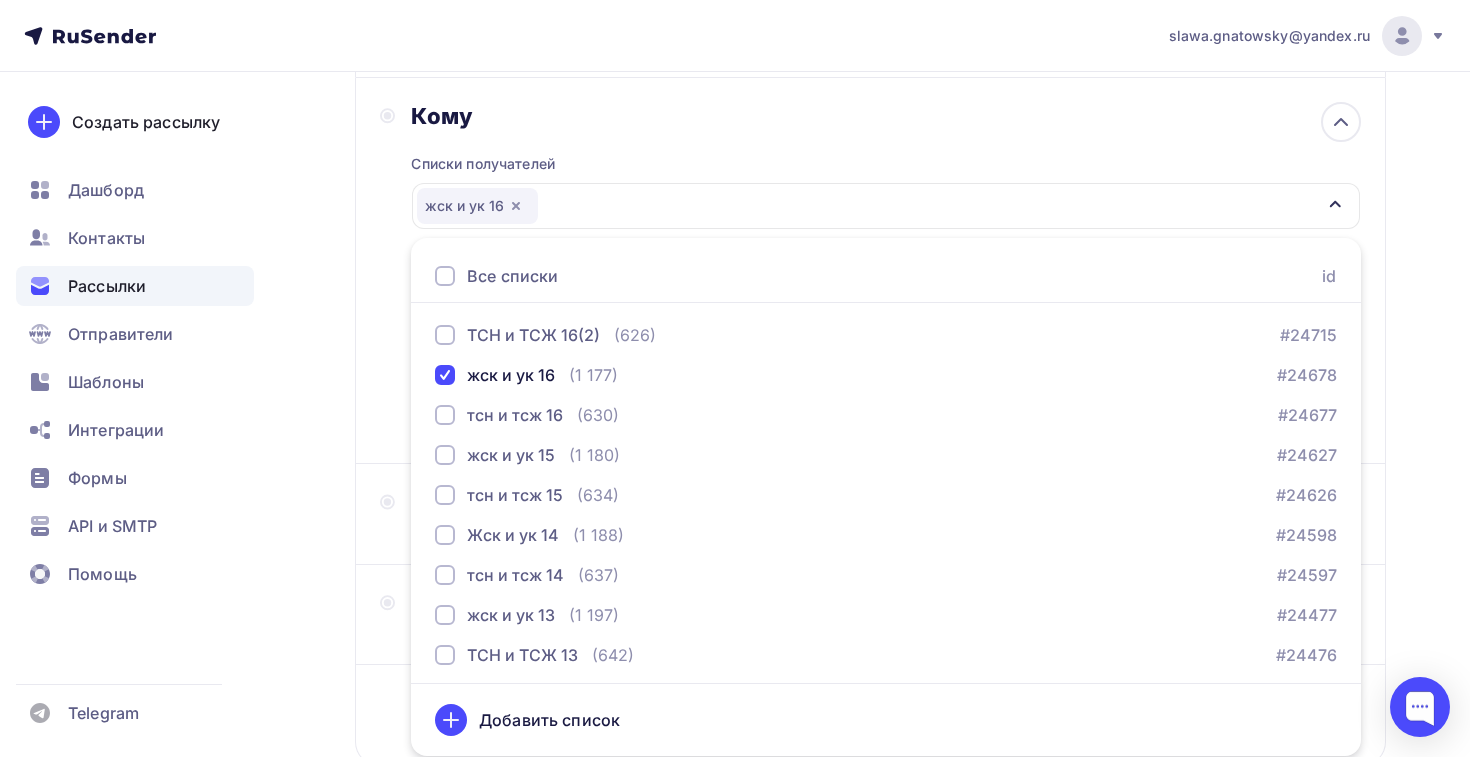 click on "Назад
повтор жск и ук
повтор жск и ук
Закончить позже
Далее
Отправитель
Владимир
Email  *
info@[example.com]
info@[example.com]           info@[example.com]           lift@[example.com]           lift@[example.com]           lift@[example.com]           lift@[example.com]           lift@[example.com]           lift@[example.com]           lift@[example.com]           lift@[example.com]           lift@[example.com]           lift@[example.com]           info@[example.com]           info@[example.com]           info@[example.com]           slawa.gnatowsky@[example.com]               Добавить отправителя
Рекомендуем  добавить почту на домене   Имя     Владимир                             12:45" at bounding box center [735, 379] 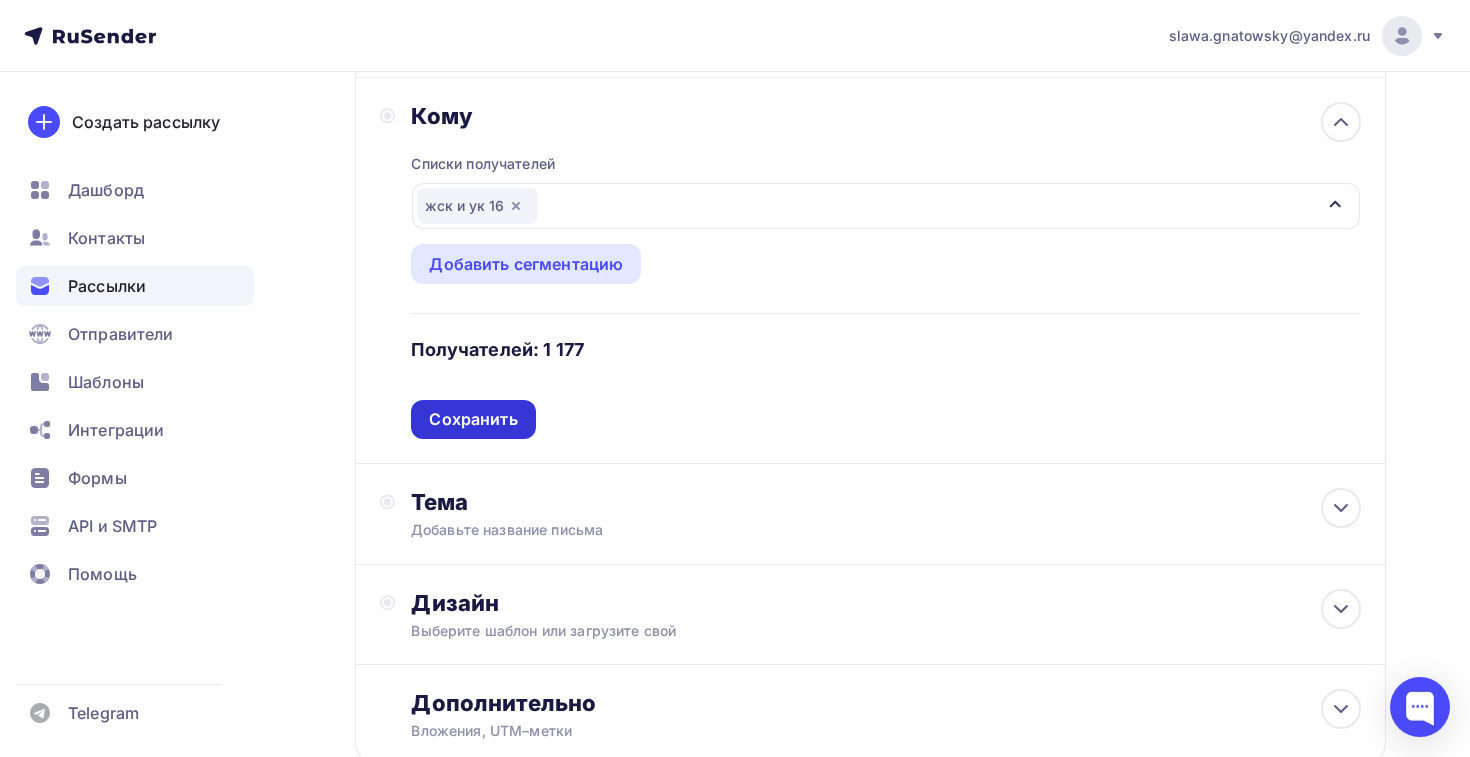 click on "Сохранить" at bounding box center [473, 419] 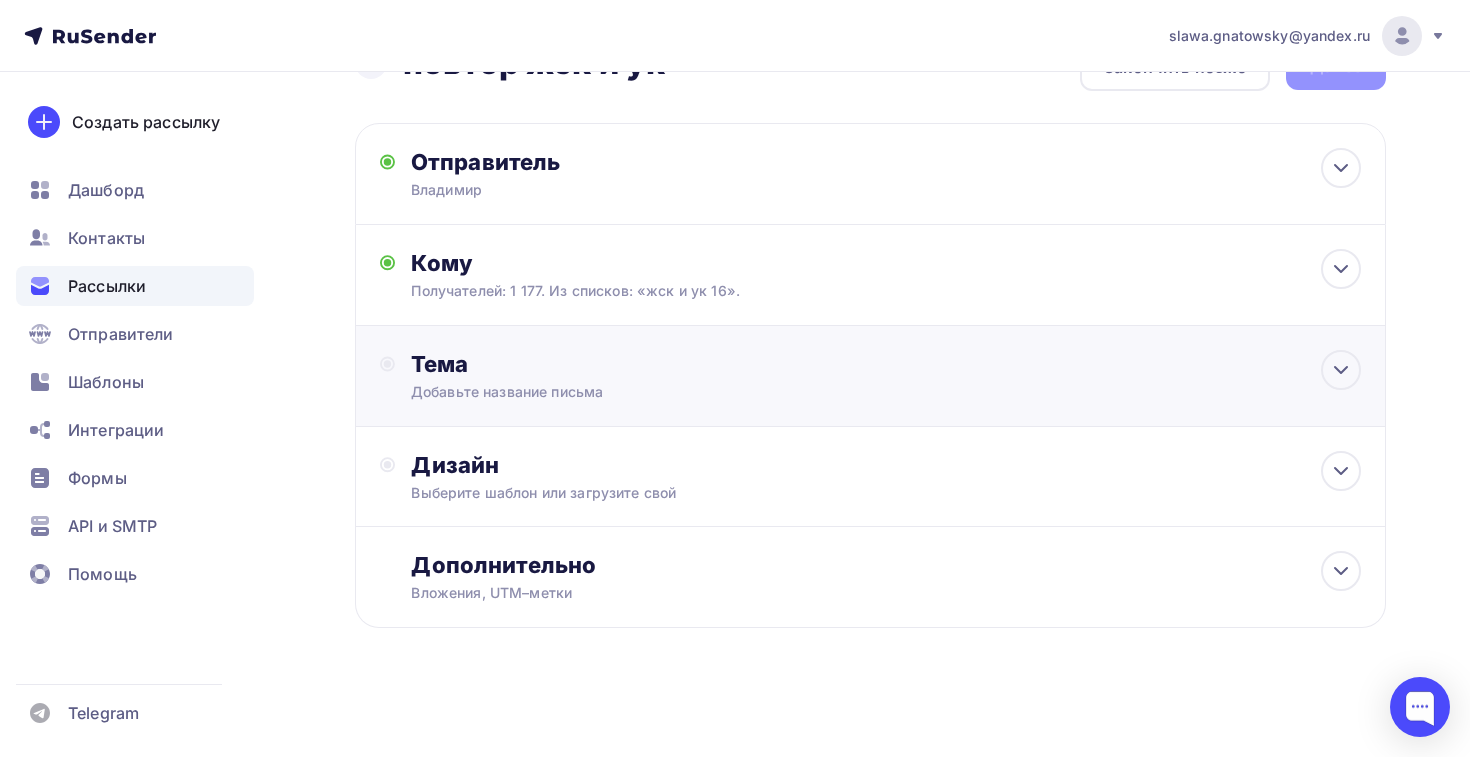 click on "Добавьте название письма" at bounding box center [589, 392] 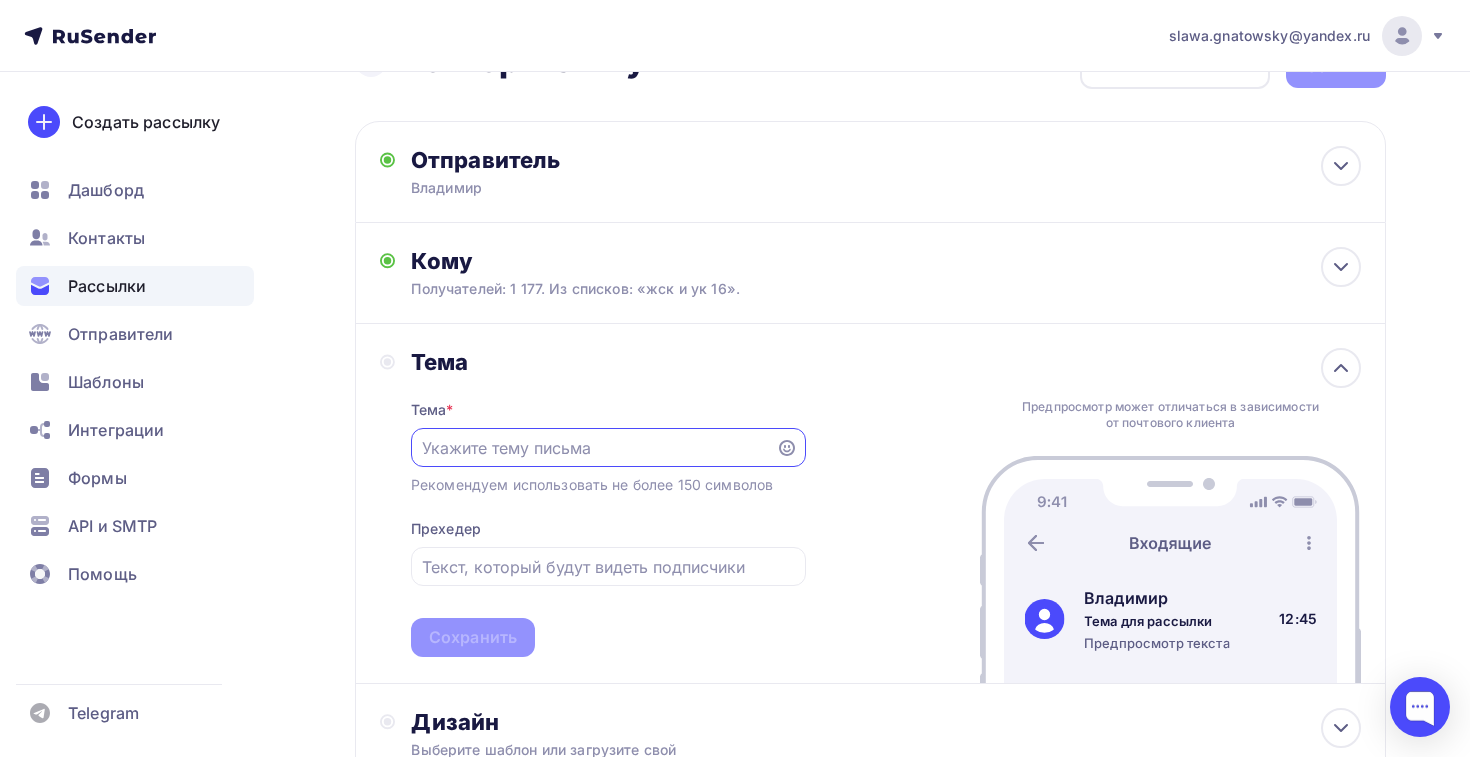 scroll, scrollTop: 62, scrollLeft: 0, axis: vertical 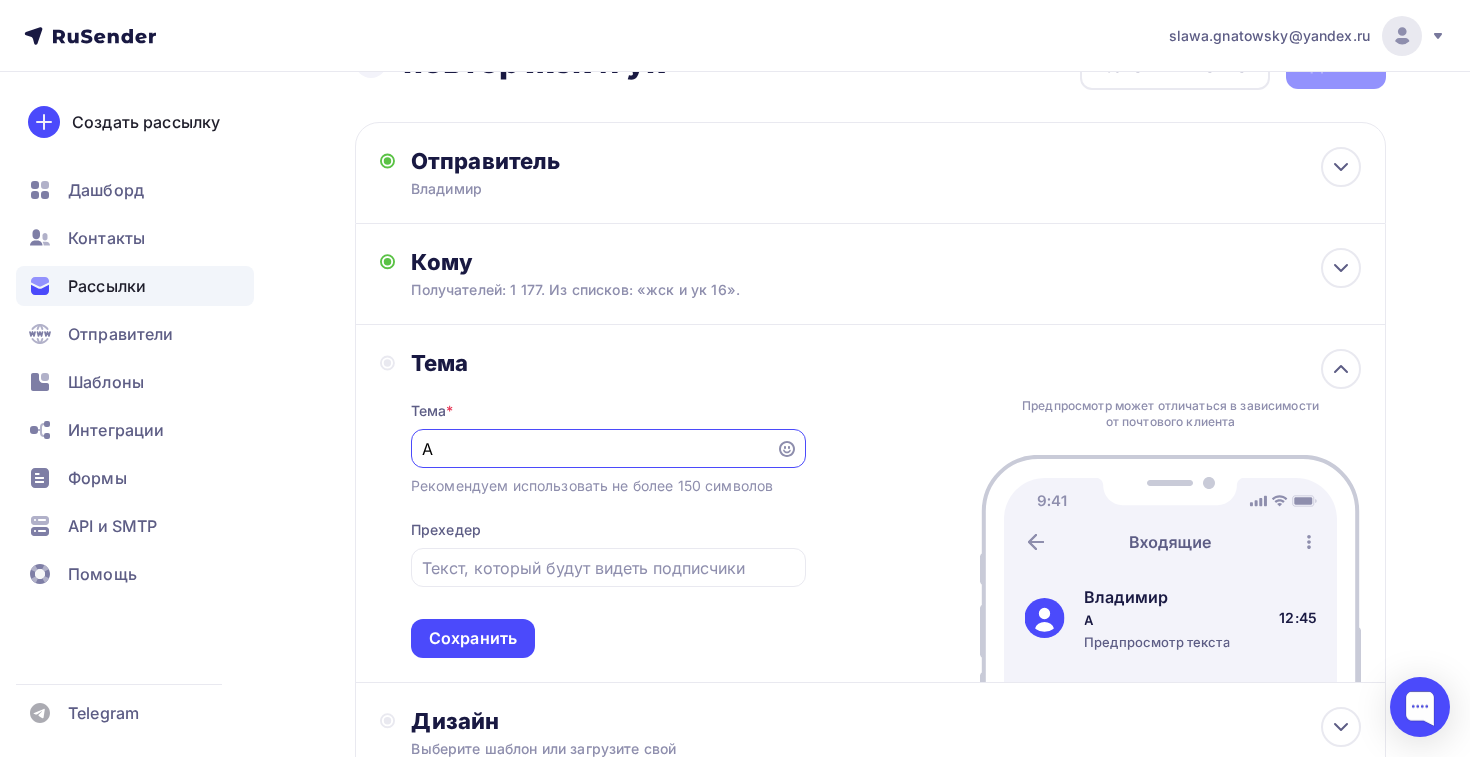 type on "А" 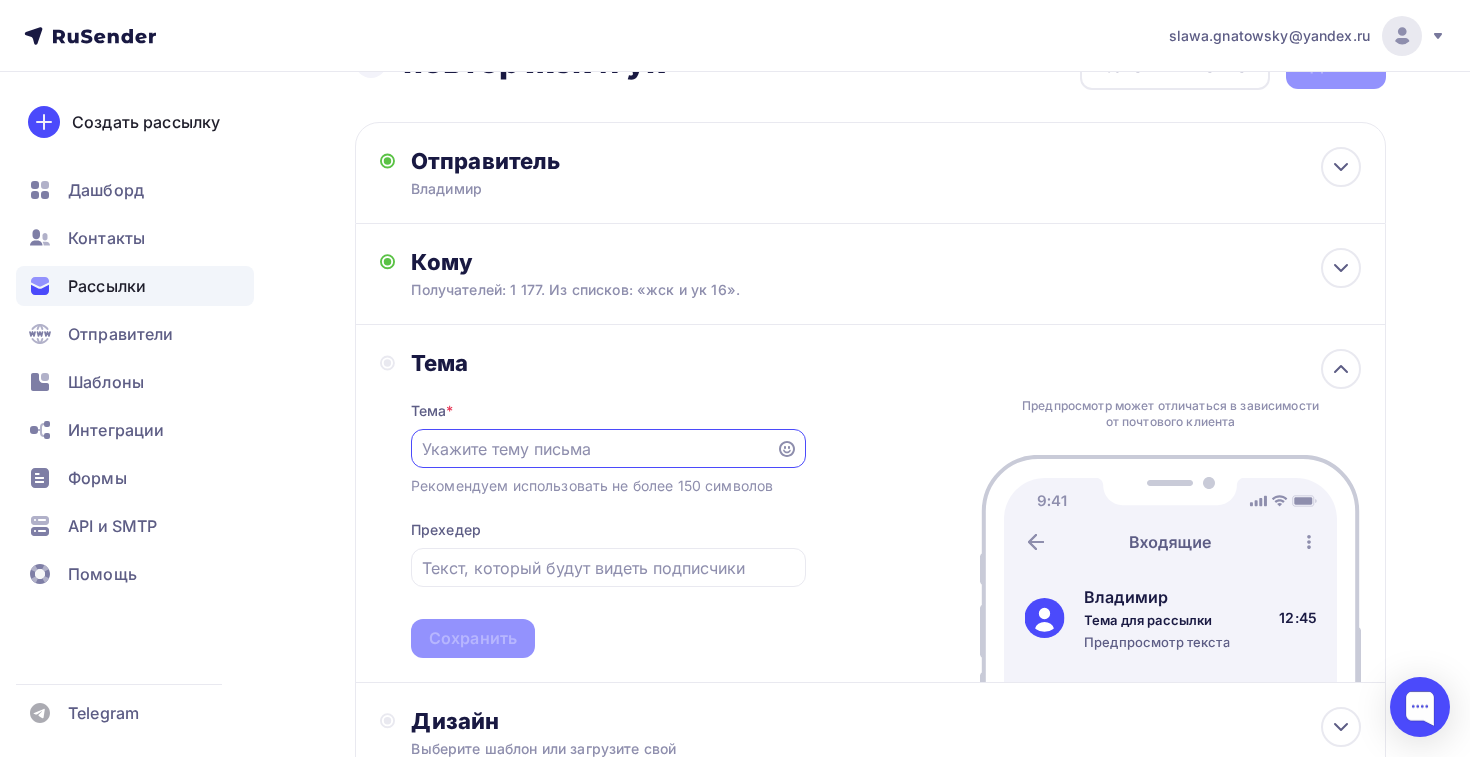 paste on "Аудит, диагностика и ремонт Ваших лифтов" 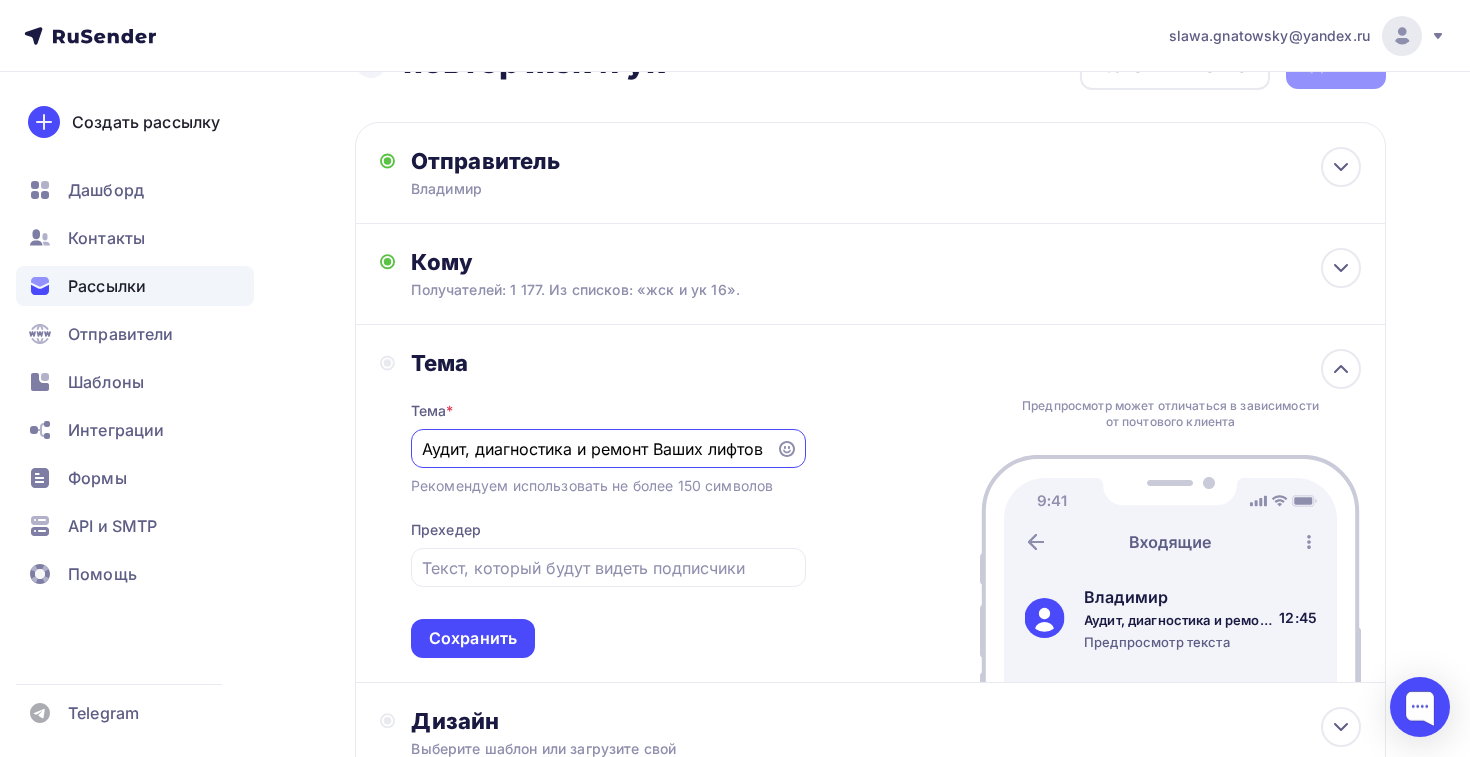 scroll, scrollTop: 0, scrollLeft: 3, axis: horizontal 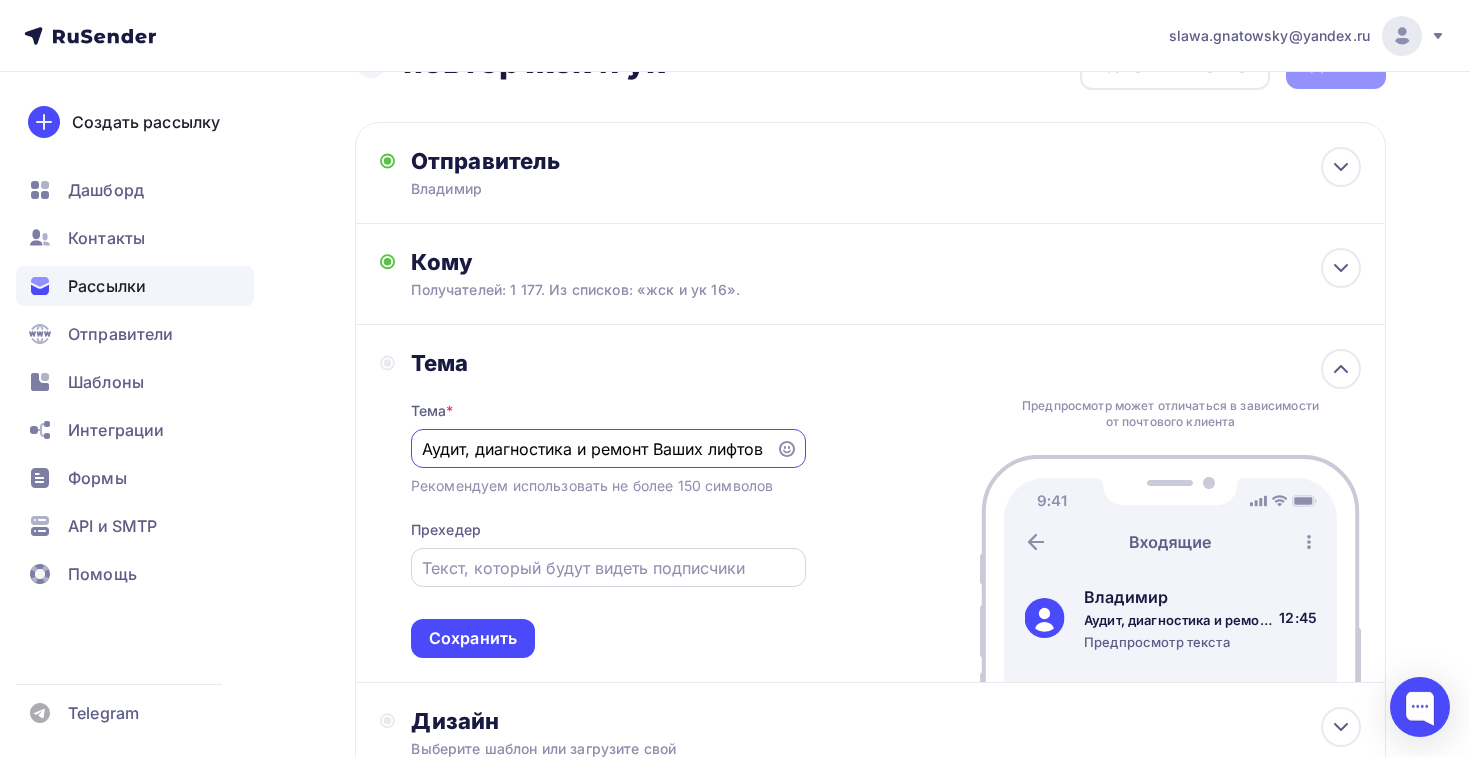 type on "Аудит, диагностика и ремонт Ваших лифтов" 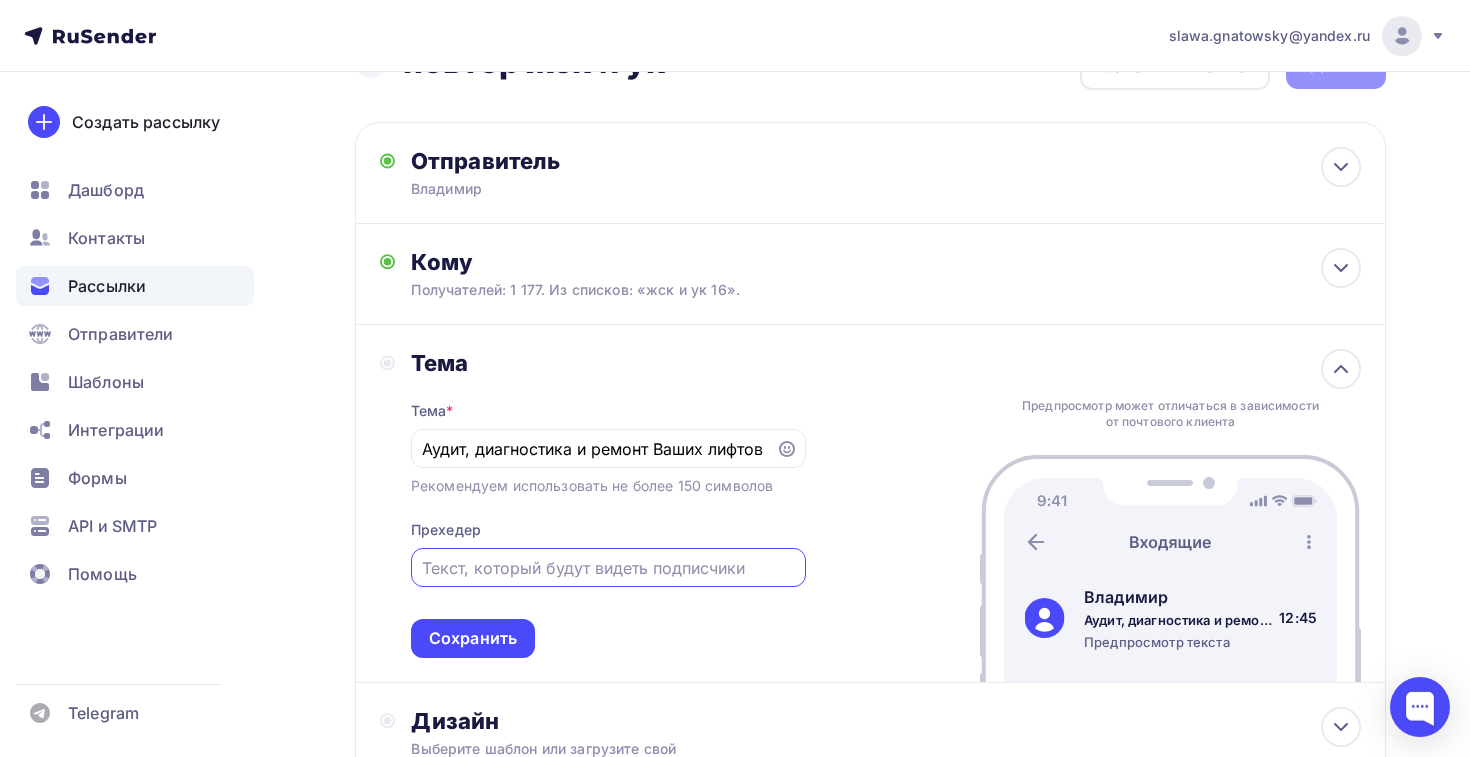 scroll, scrollTop: 0, scrollLeft: 0, axis: both 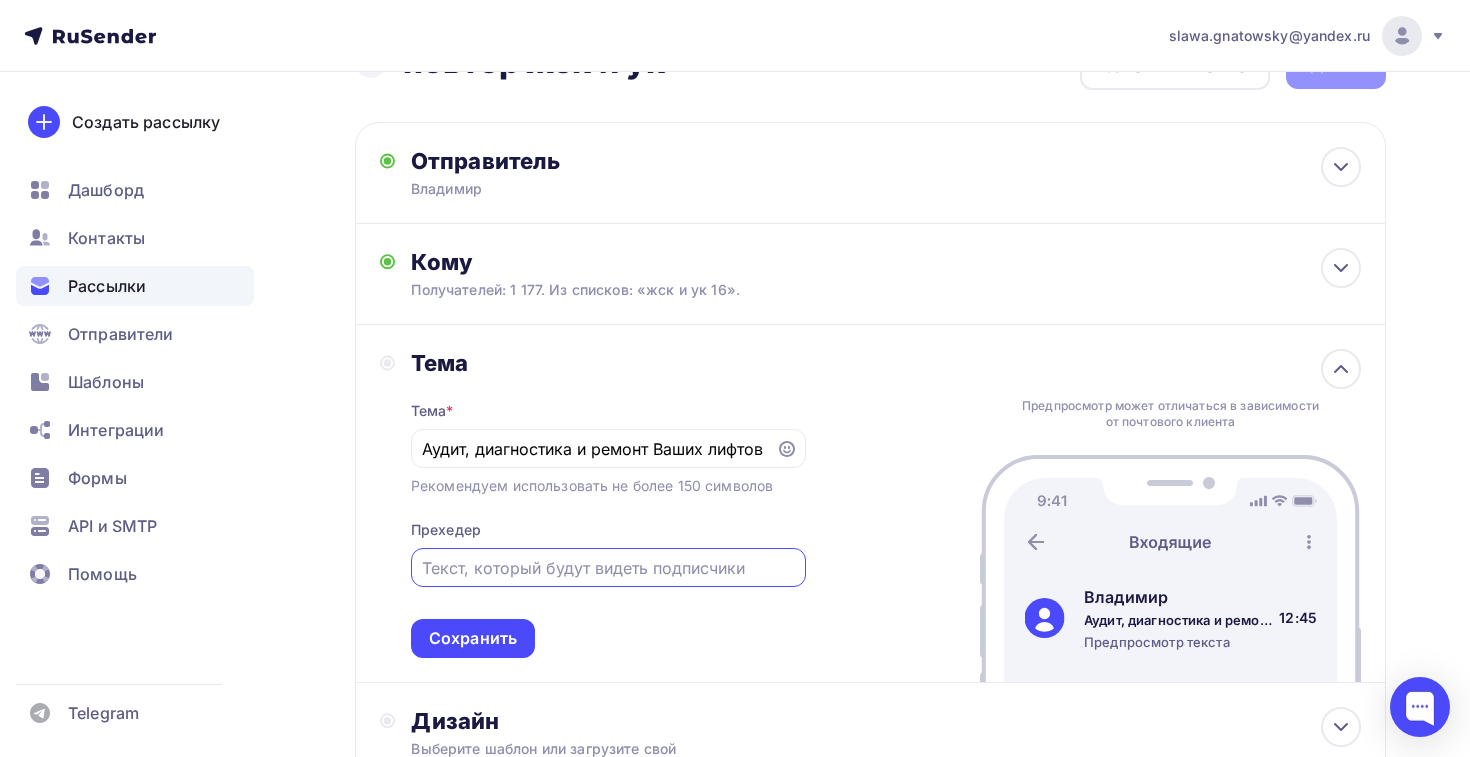 click at bounding box center (608, 568) 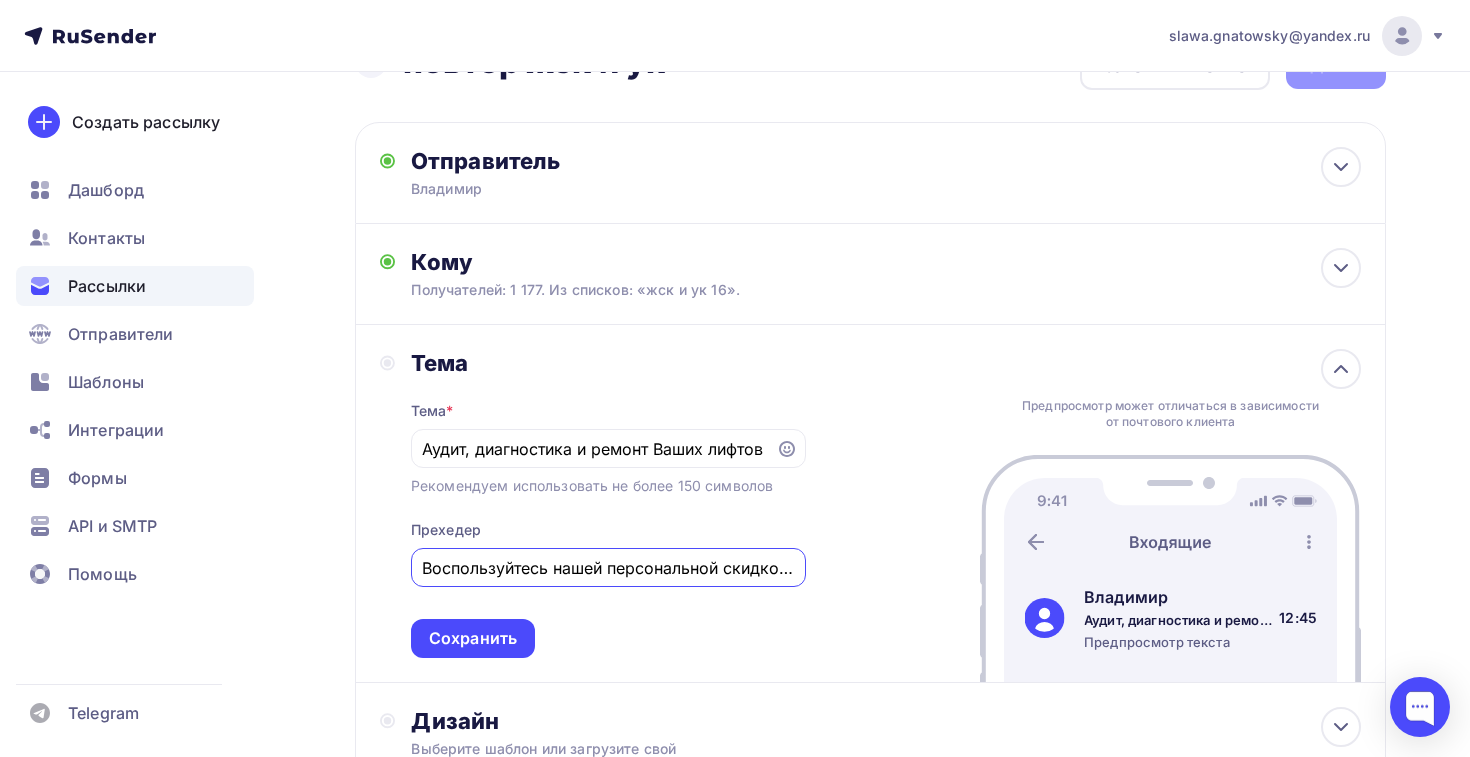 scroll, scrollTop: 0, scrollLeft: 340, axis: horizontal 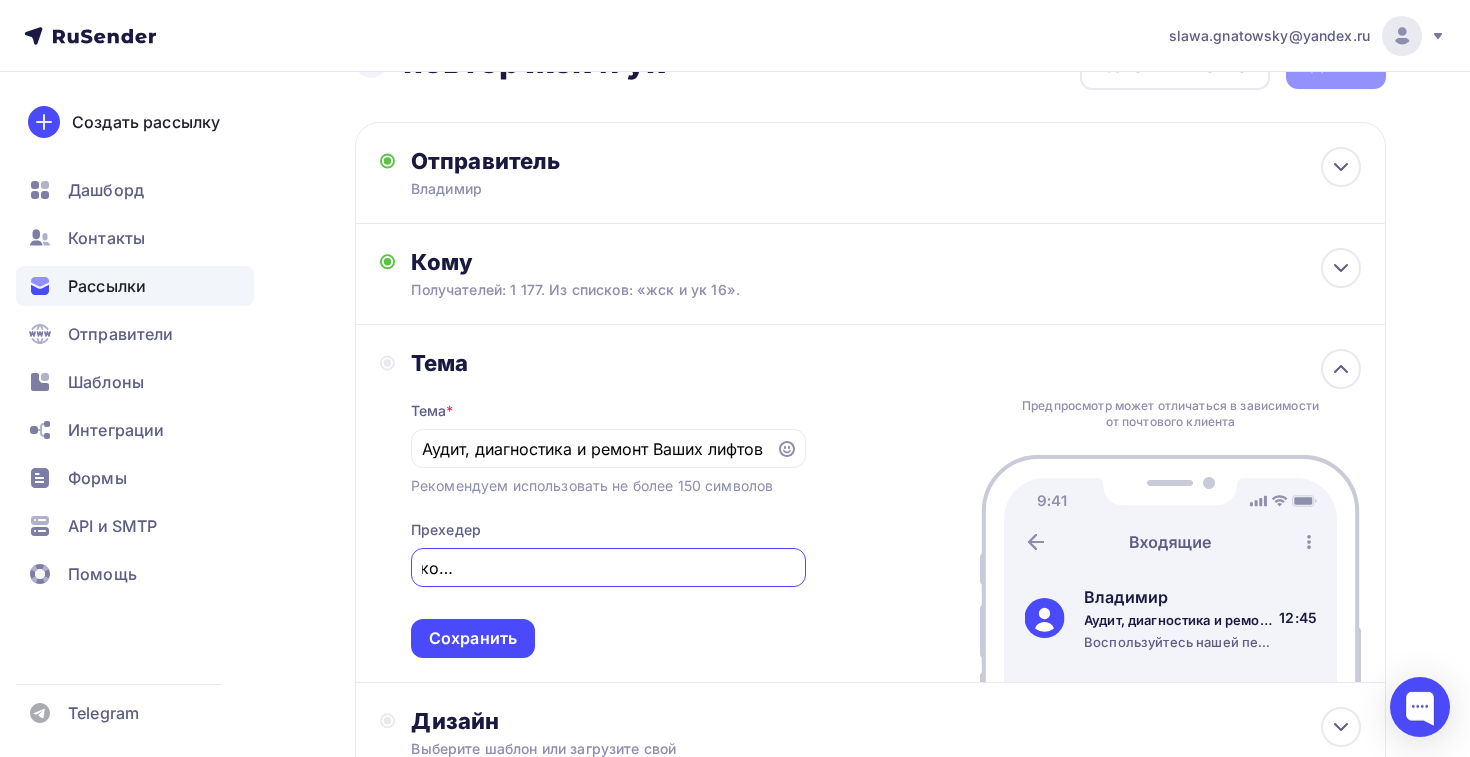 type on "Воспользуйтесь нашей персональной скидкой 15% на любые наши услуги до конца июля!" 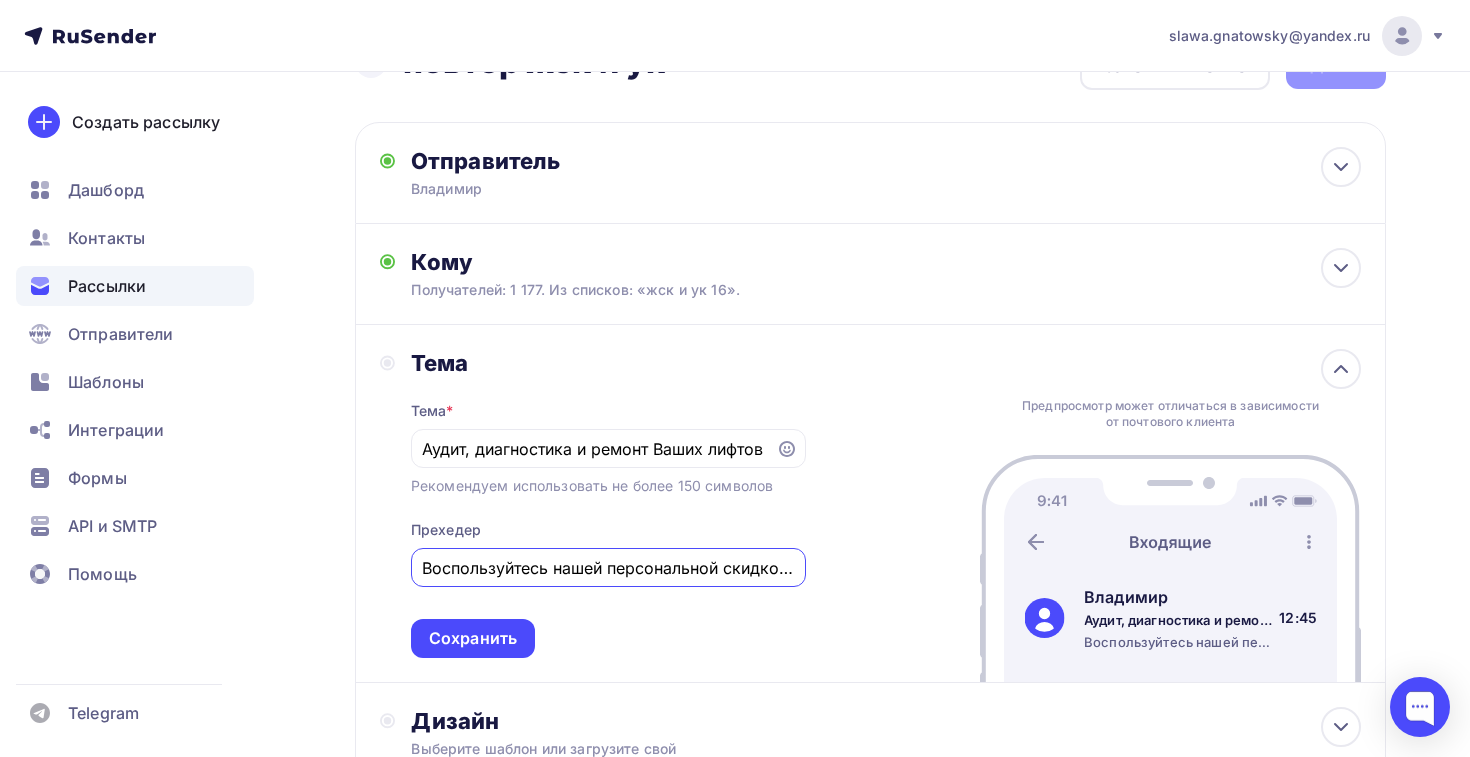 click on "Тема  *     Аудит, диагностика и ремонт Ваших лифтов
Рекомендуем использовать не более 150 символов
Прехедер     Воспользуйтесь нашей персональной скидкой 15% на любые наши услуги до конца июля!           Сохранить" at bounding box center (608, 517) 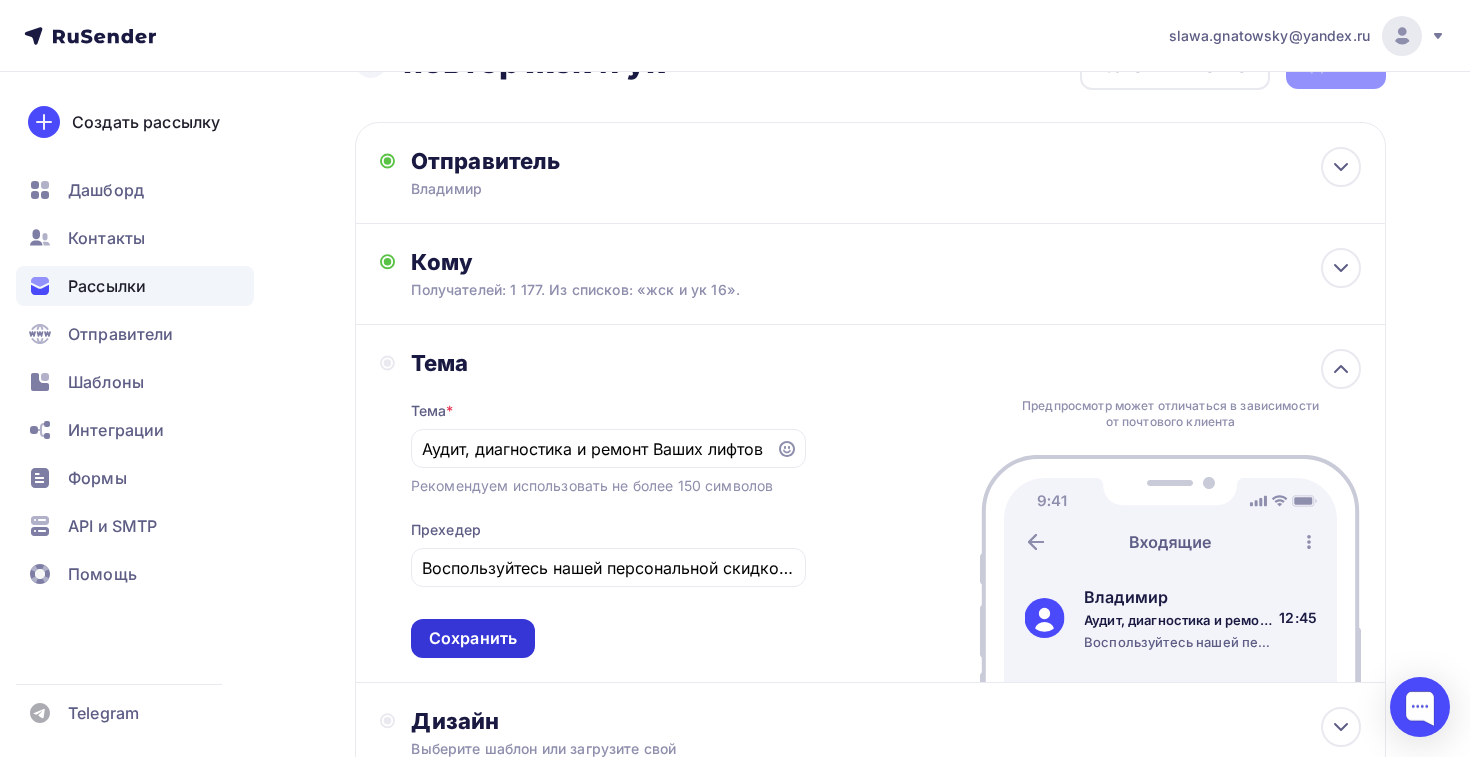 click on "Сохранить" at bounding box center [473, 638] 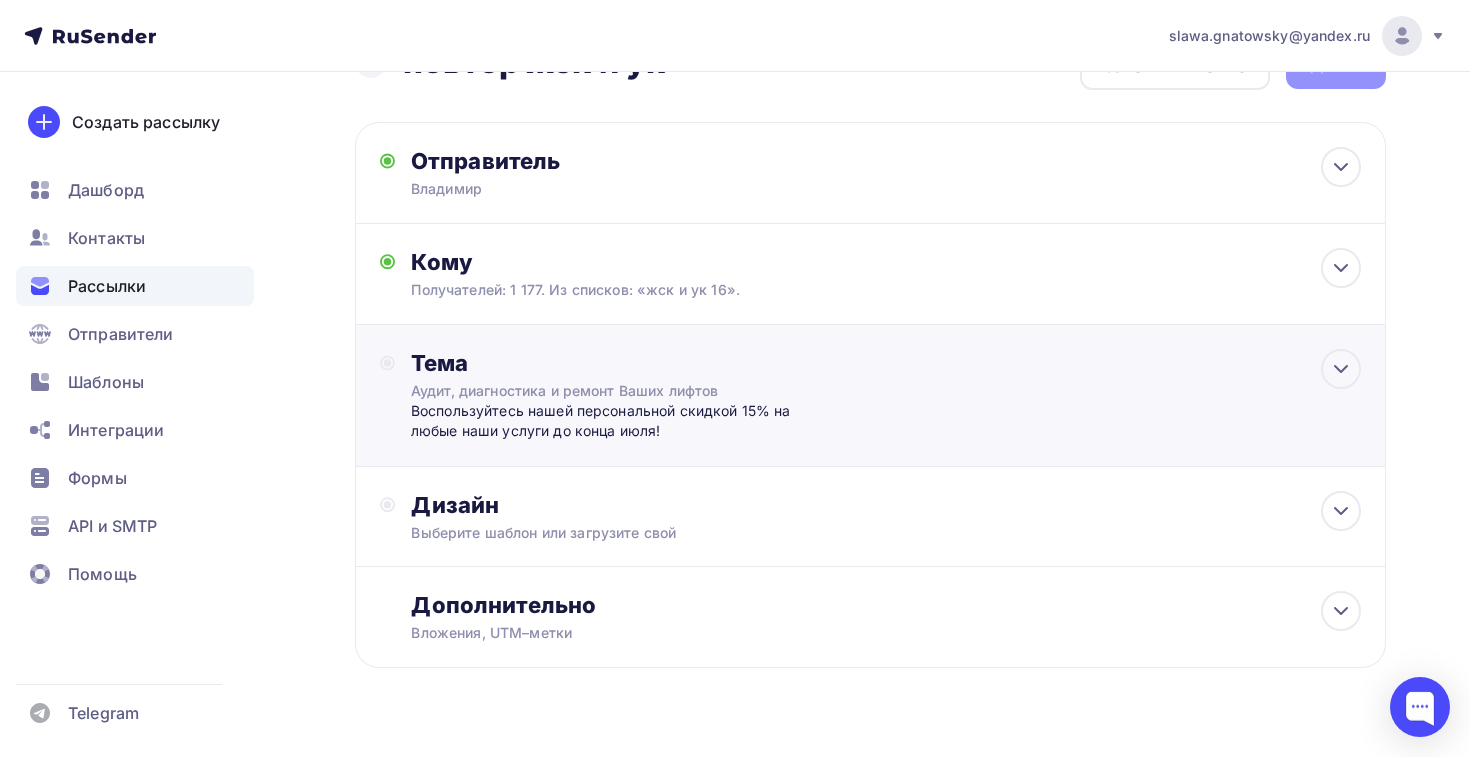 click on "Воспользуйтесь нашей персональной скидкой 15% на любые наши услуги до конца июля!" at bounding box center [608, 421] 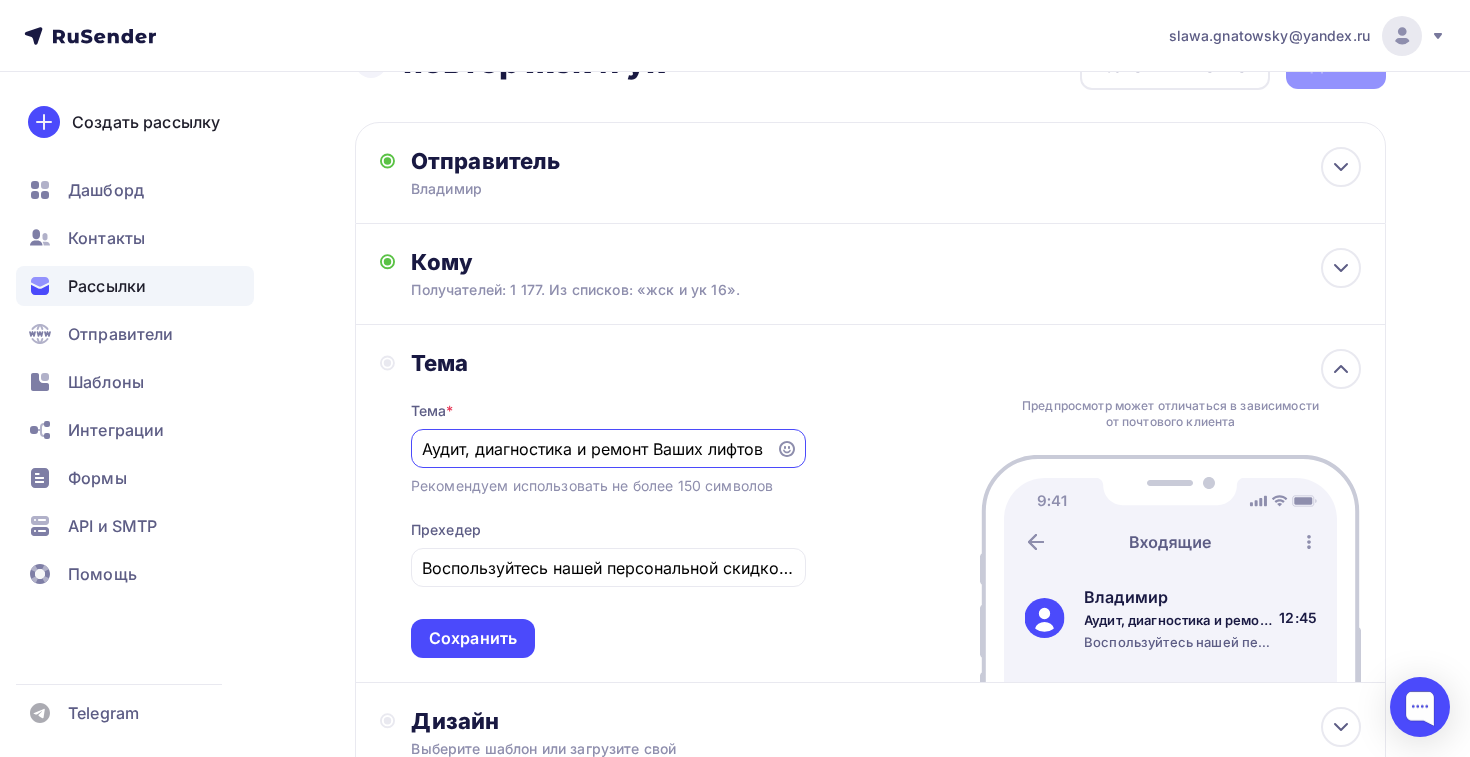 scroll, scrollTop: 0, scrollLeft: 0, axis: both 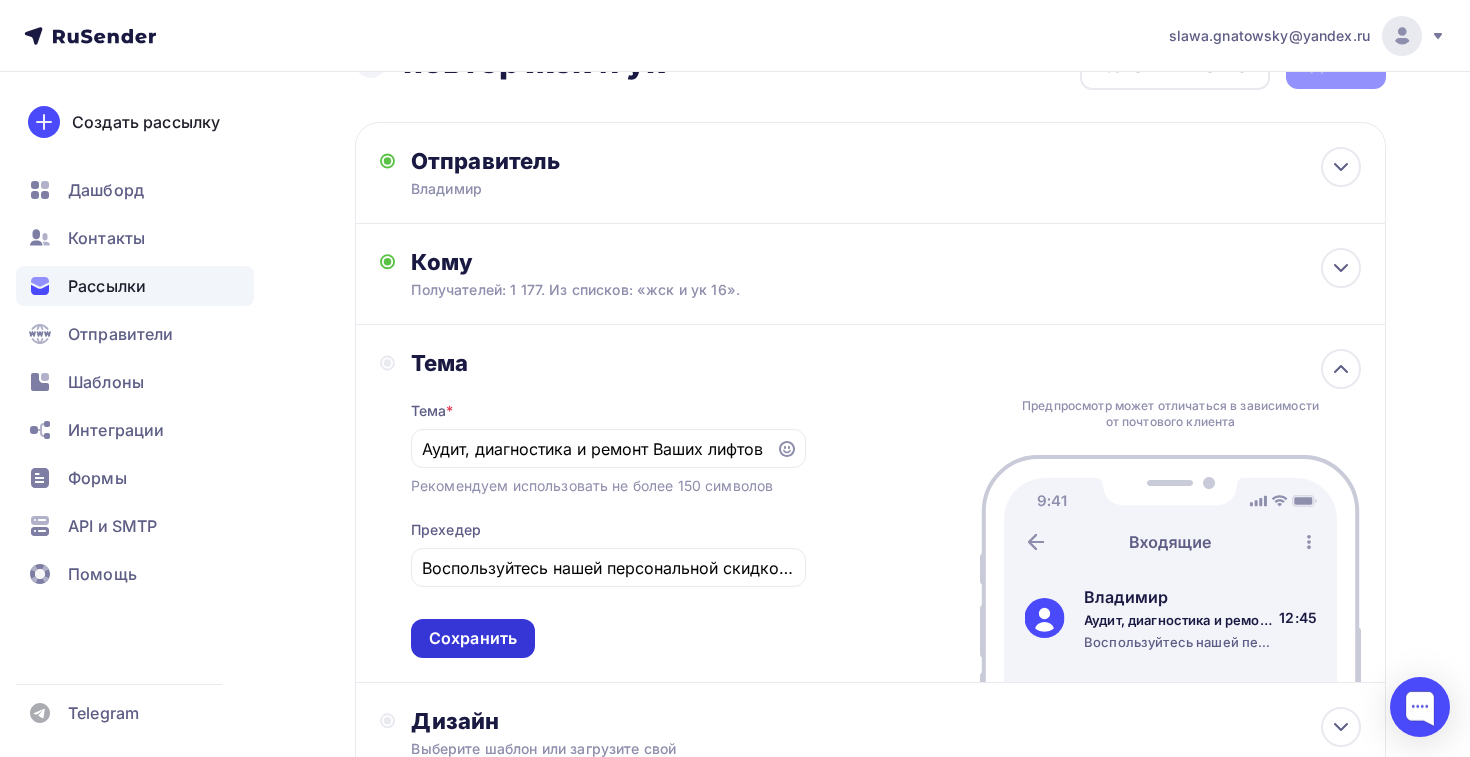 click on "Сохранить" at bounding box center [473, 638] 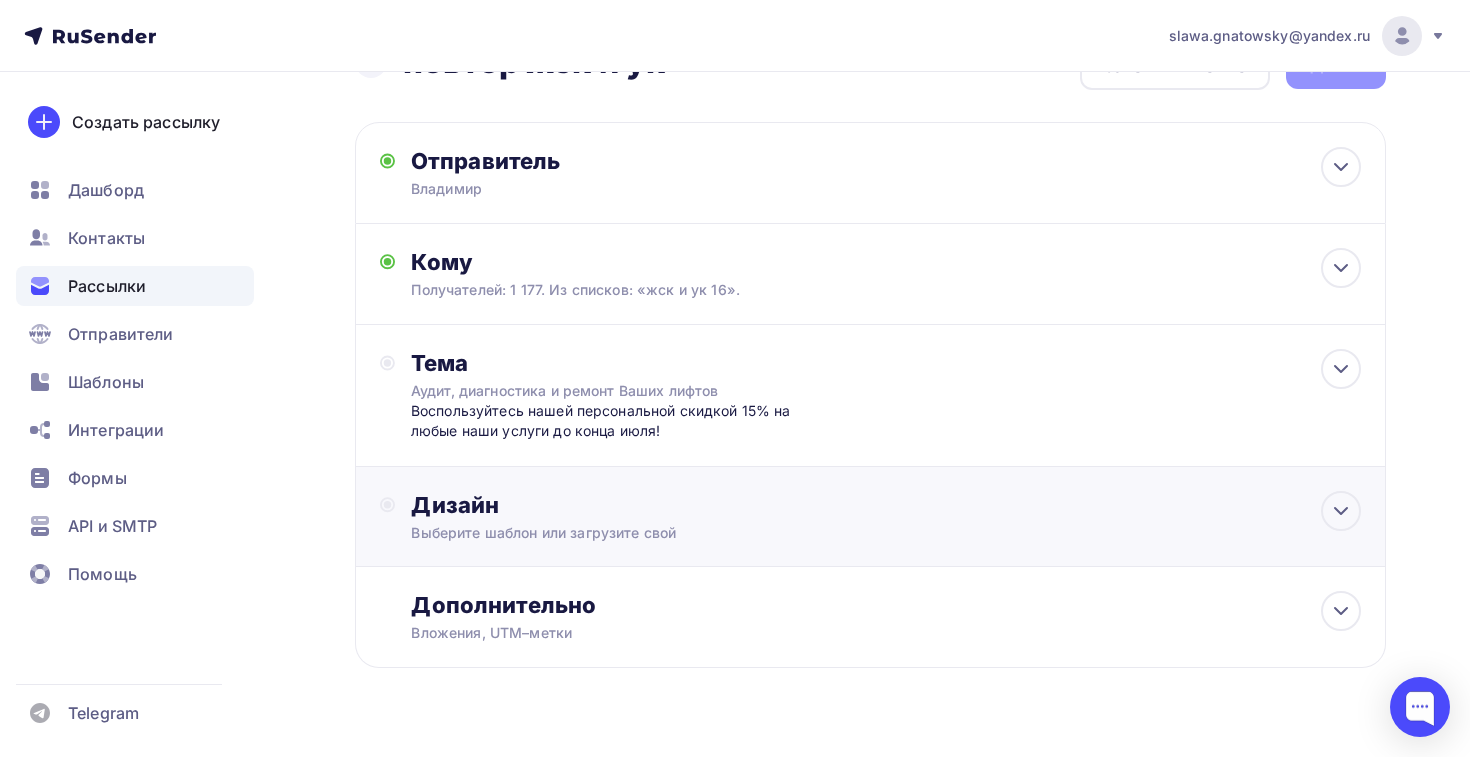 click on "Дизайн   Выберите шаблон или загрузите свой" at bounding box center (870, 528) 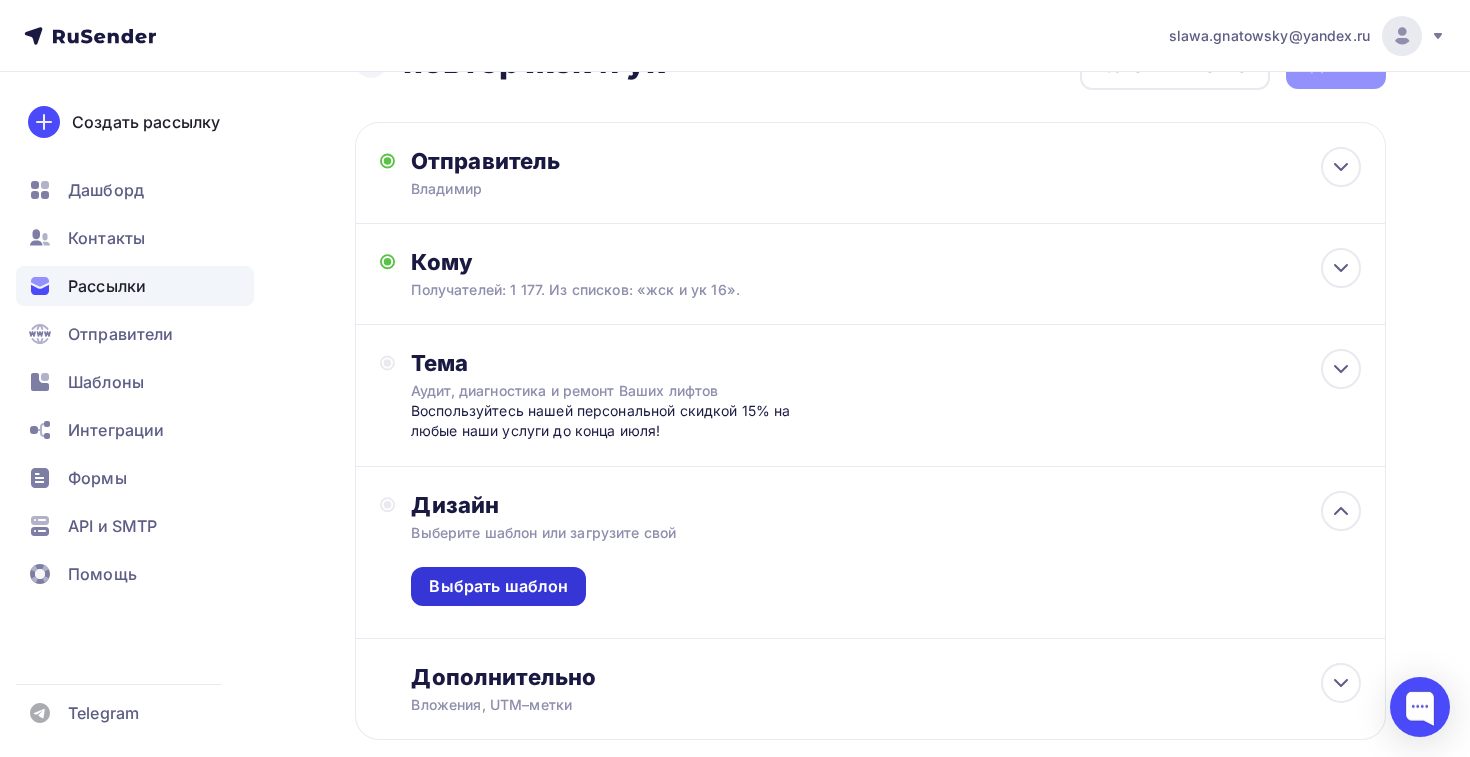 click on "Выбрать шаблон" at bounding box center (498, 586) 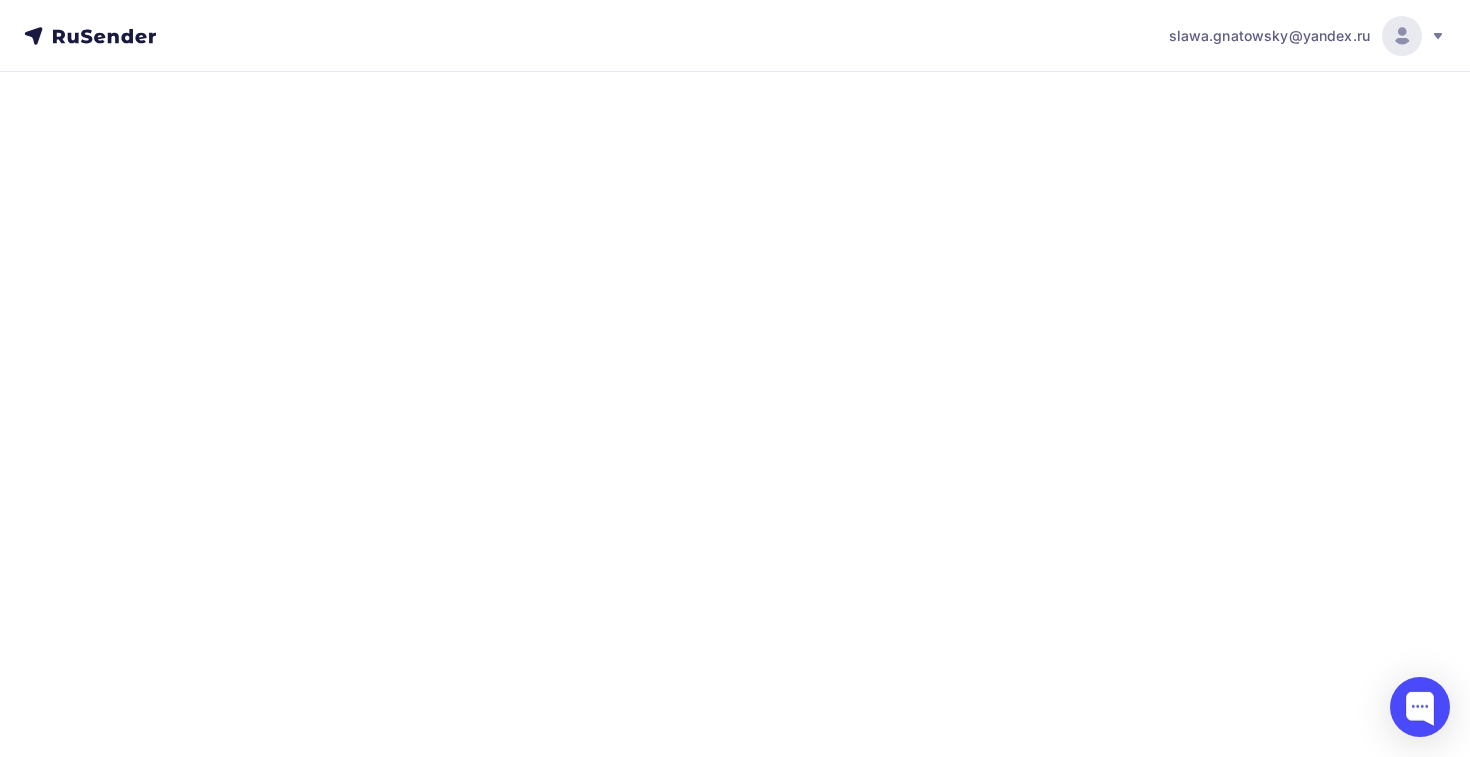scroll, scrollTop: 0, scrollLeft: 0, axis: both 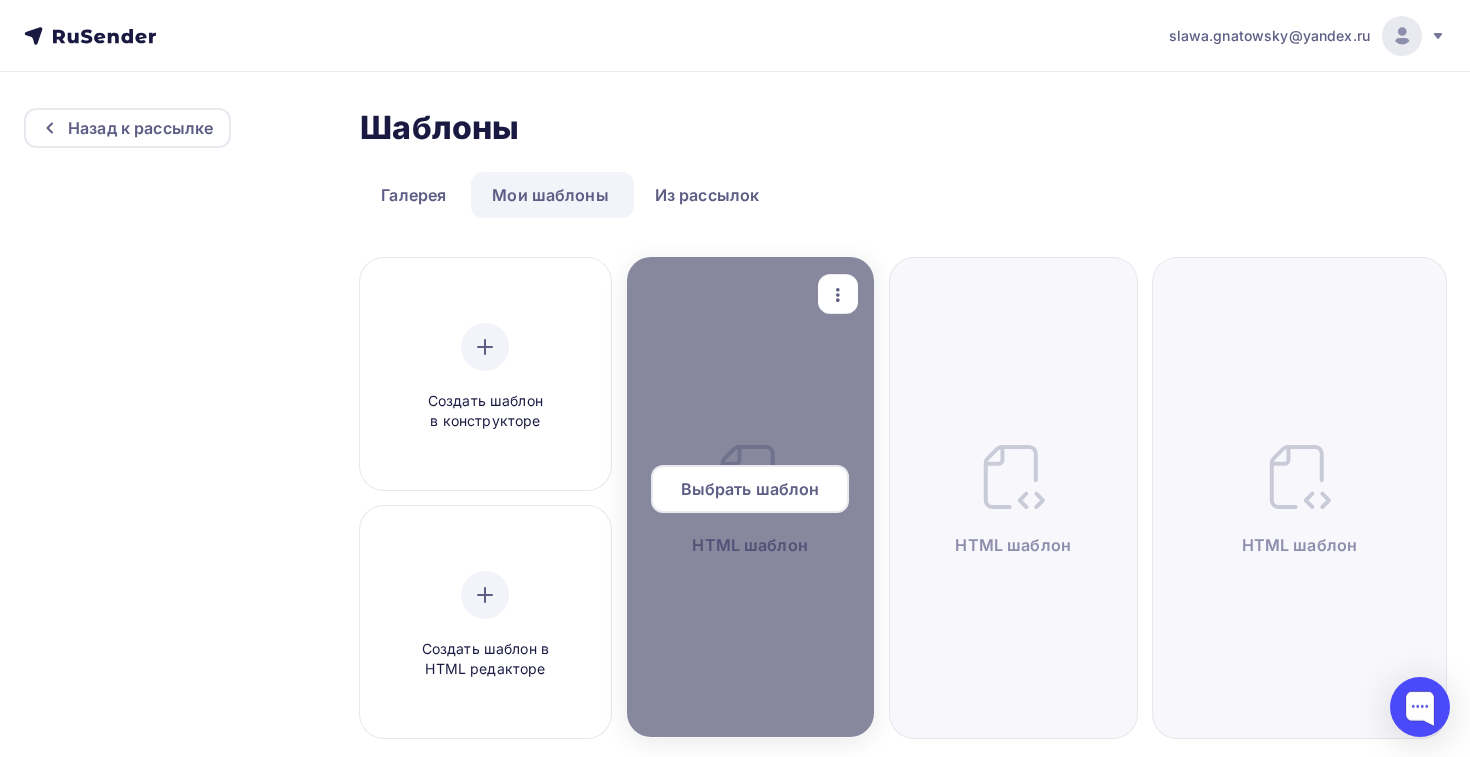 click on "Выбрать шаблон" at bounding box center [750, 489] 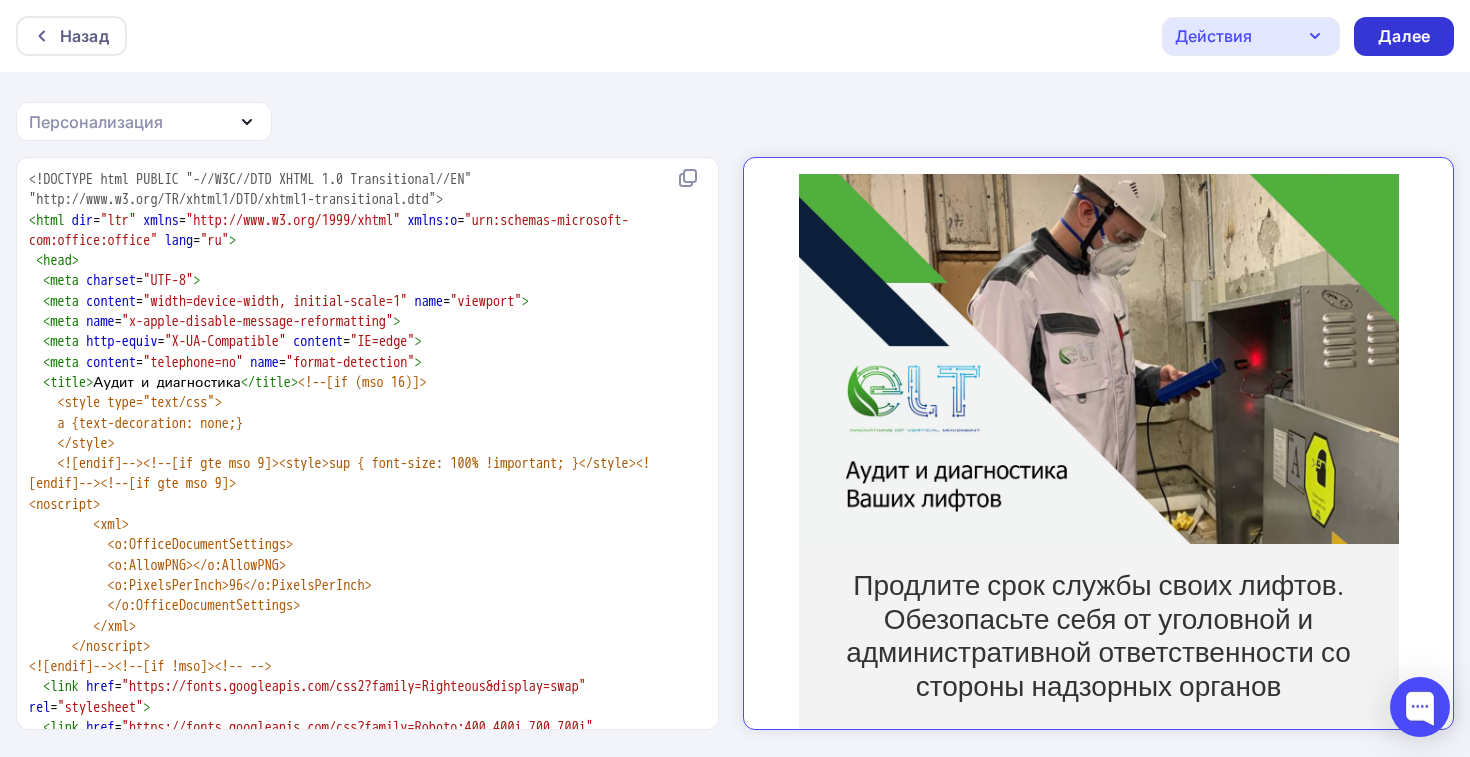 scroll, scrollTop: 0, scrollLeft: 0, axis: both 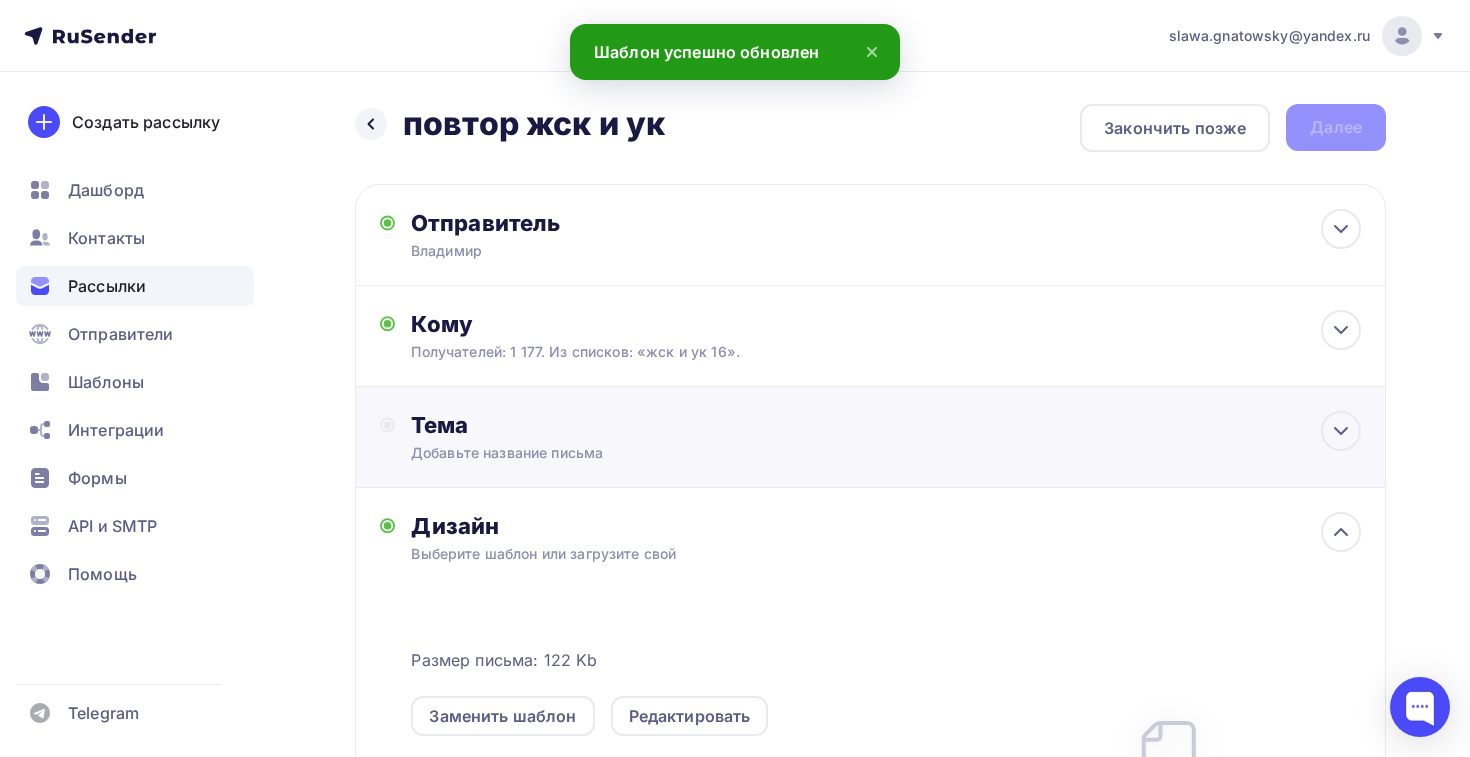 click on "Добавьте название письма" at bounding box center [589, 453] 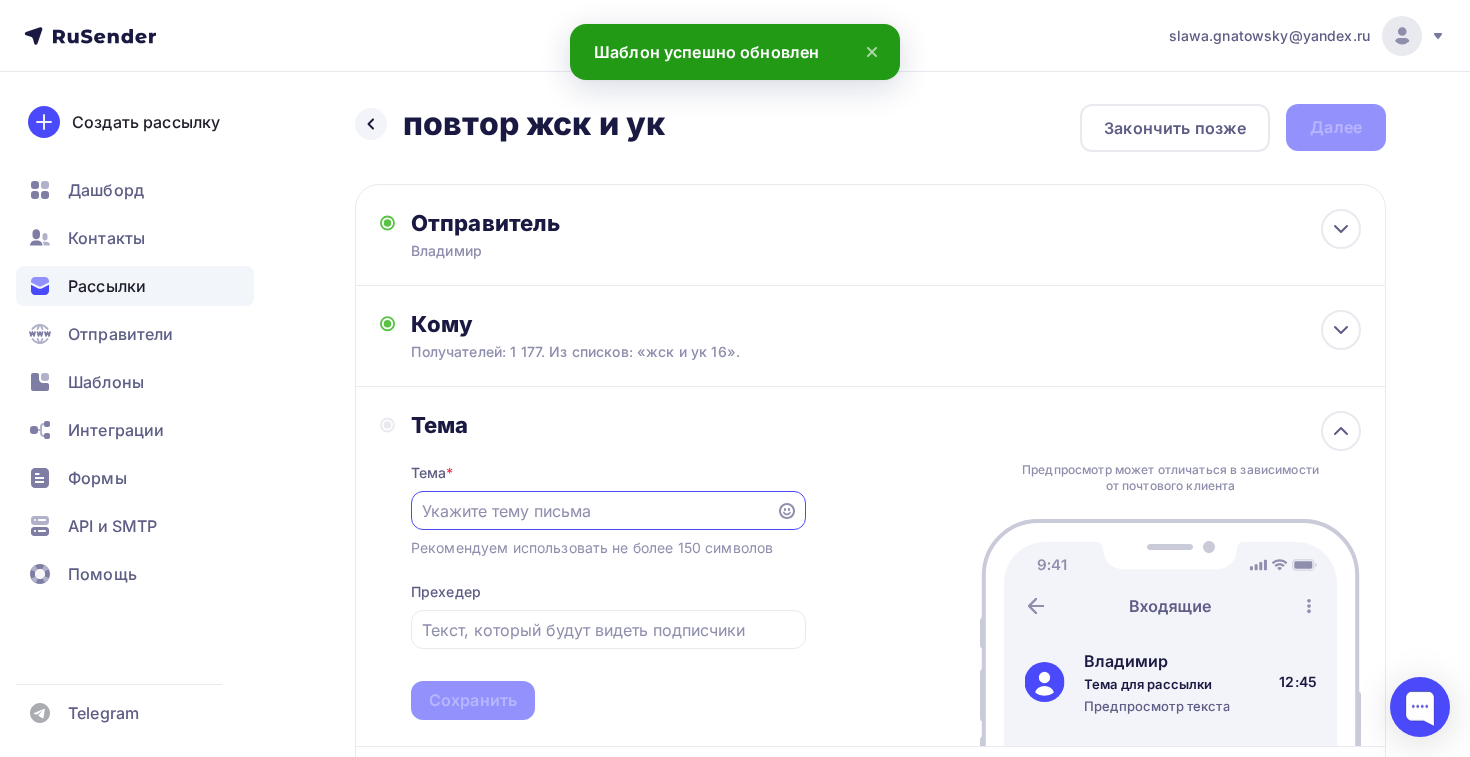 scroll, scrollTop: 0, scrollLeft: 0, axis: both 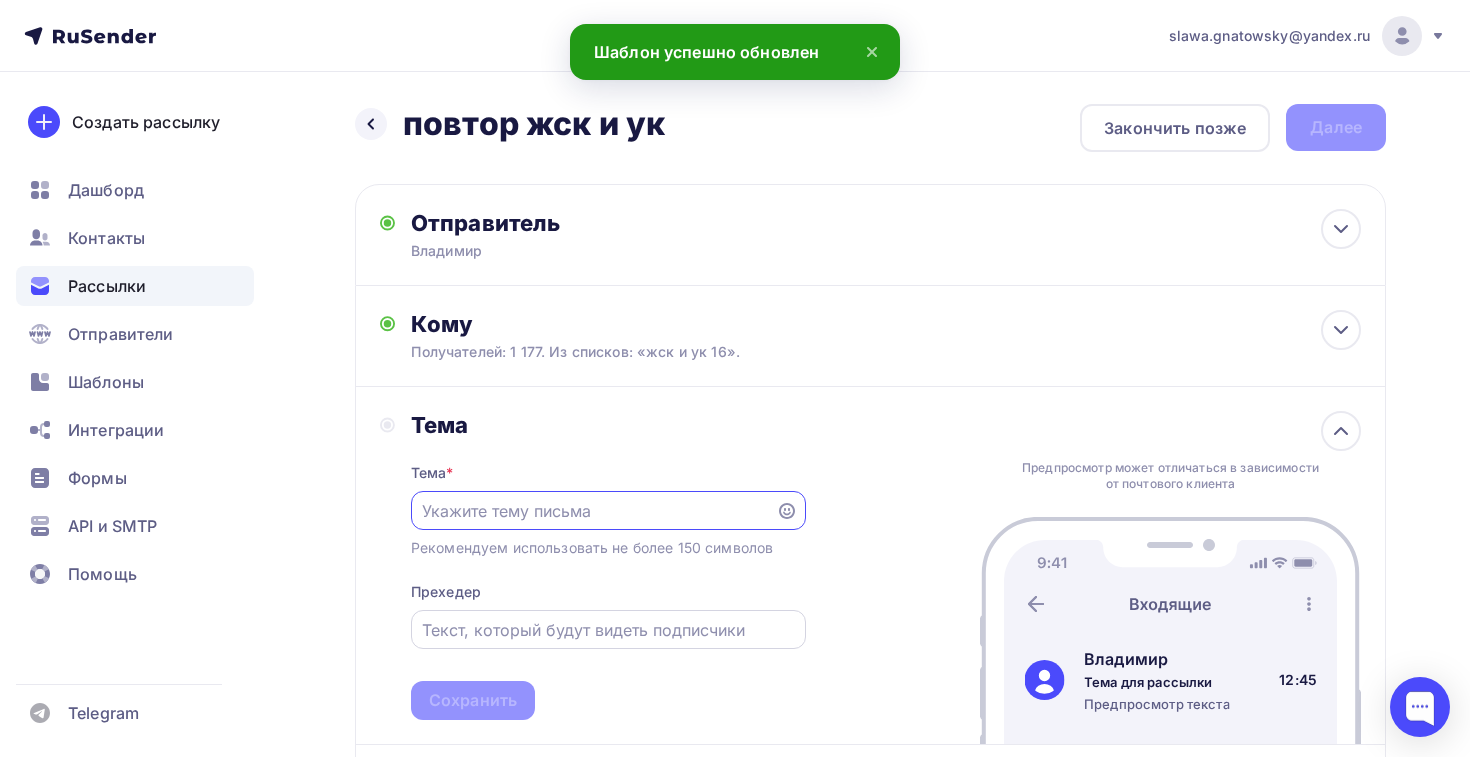 click at bounding box center (608, 630) 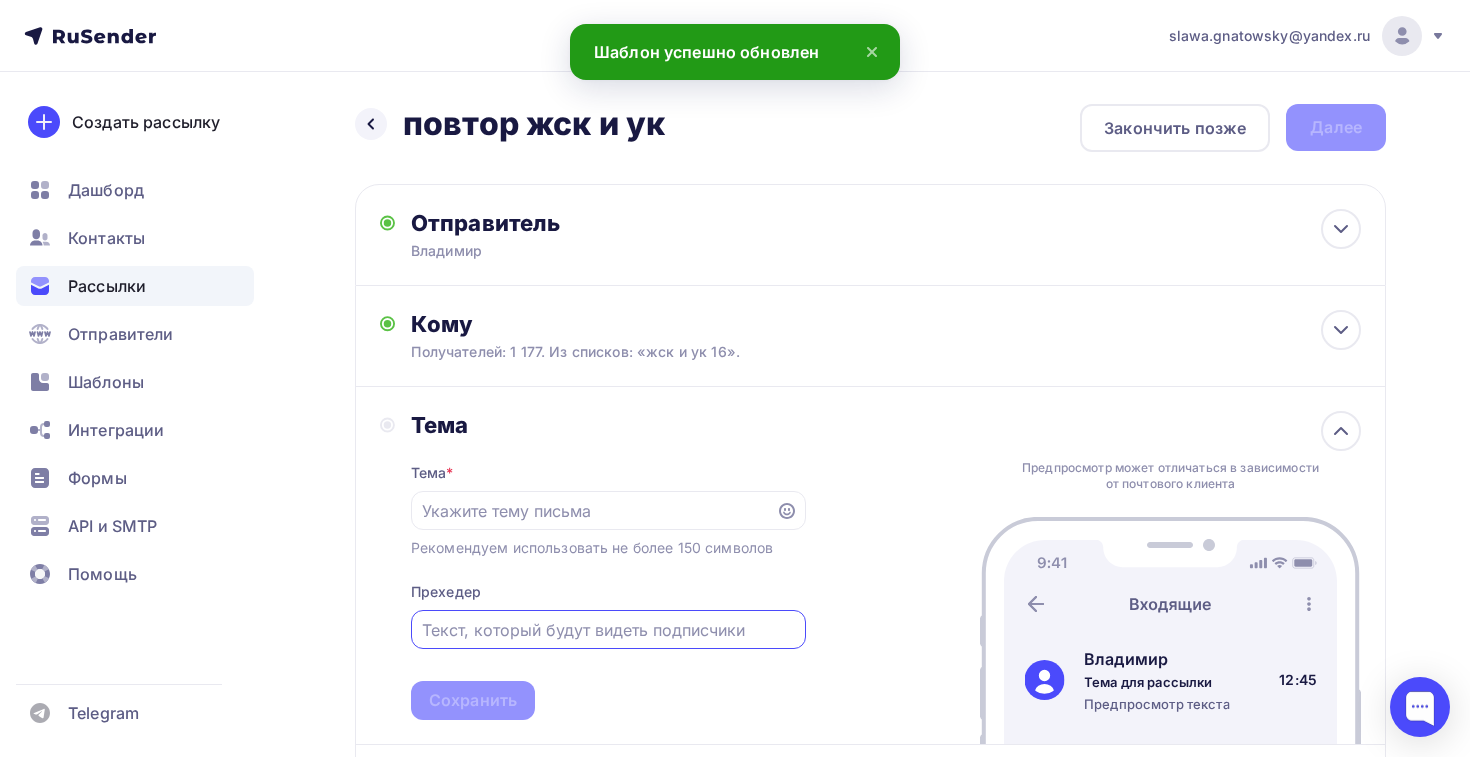 paste on "Воспользуйтесь нашей персональной скидкой 15% на любые наши услуги до конца июля!" 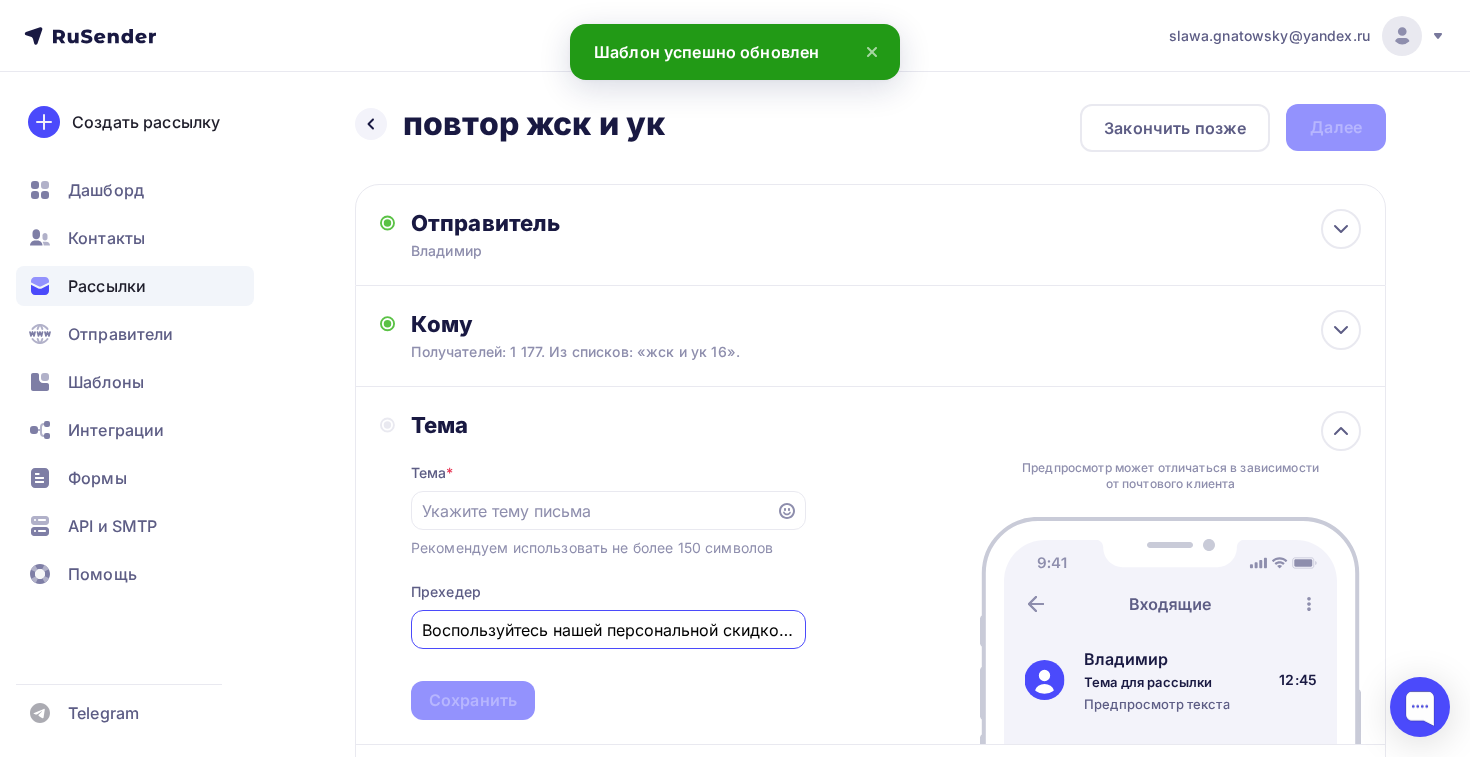 scroll, scrollTop: 0, scrollLeft: 340, axis: horizontal 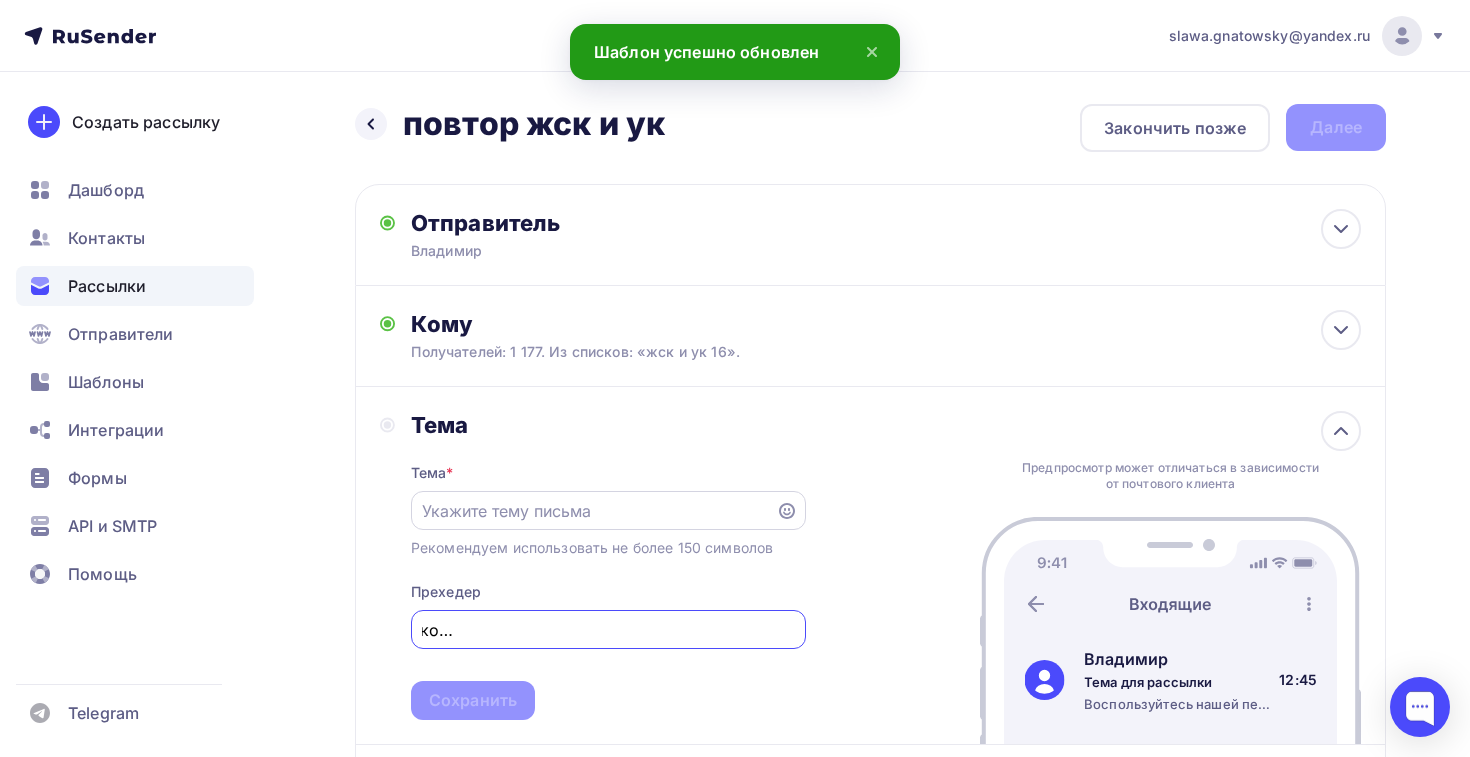 type on "Воспользуйтесь нашей персональной скидкой 15% на любые наши услуги до конца июля!" 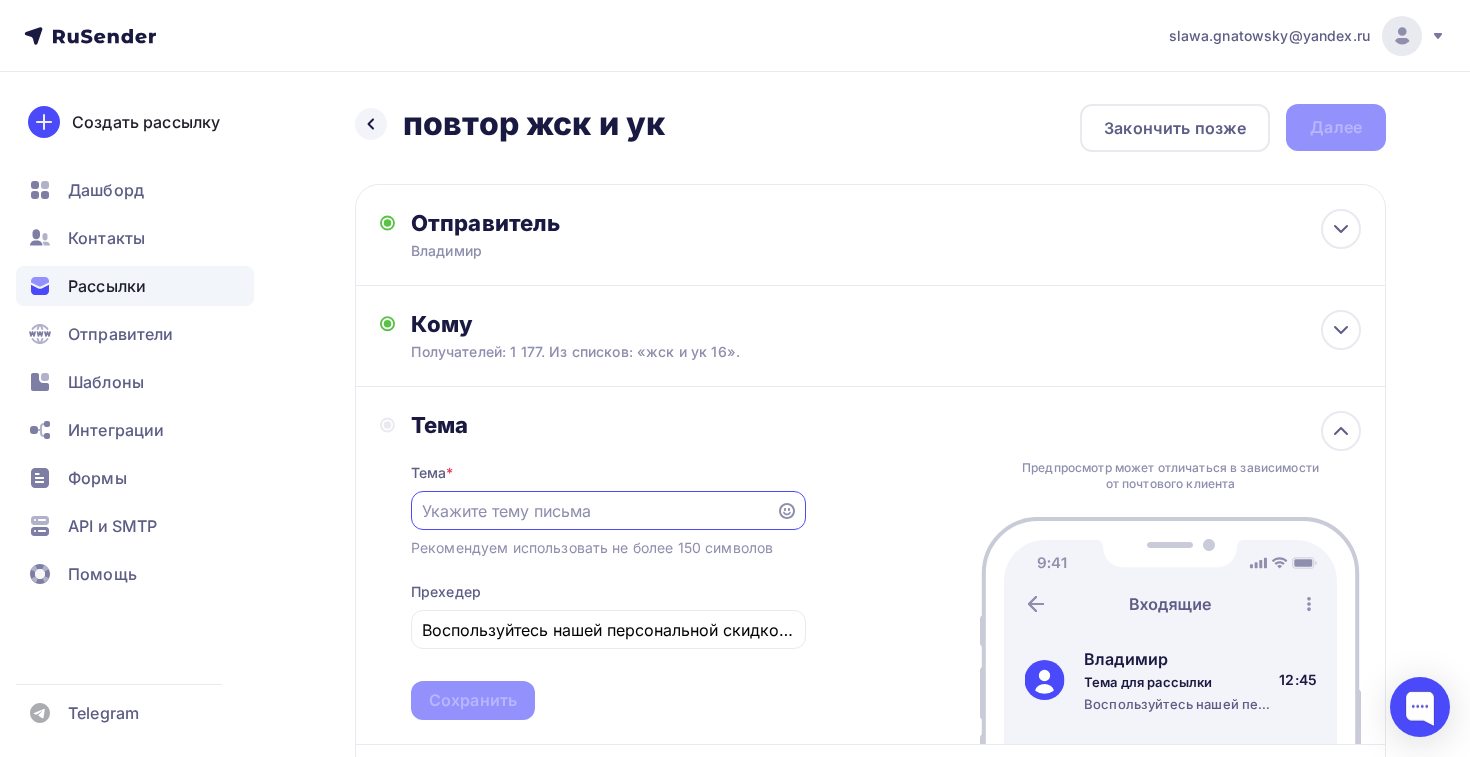 paste on "Аудит, диагностика и ремонт Ваших лифтов" 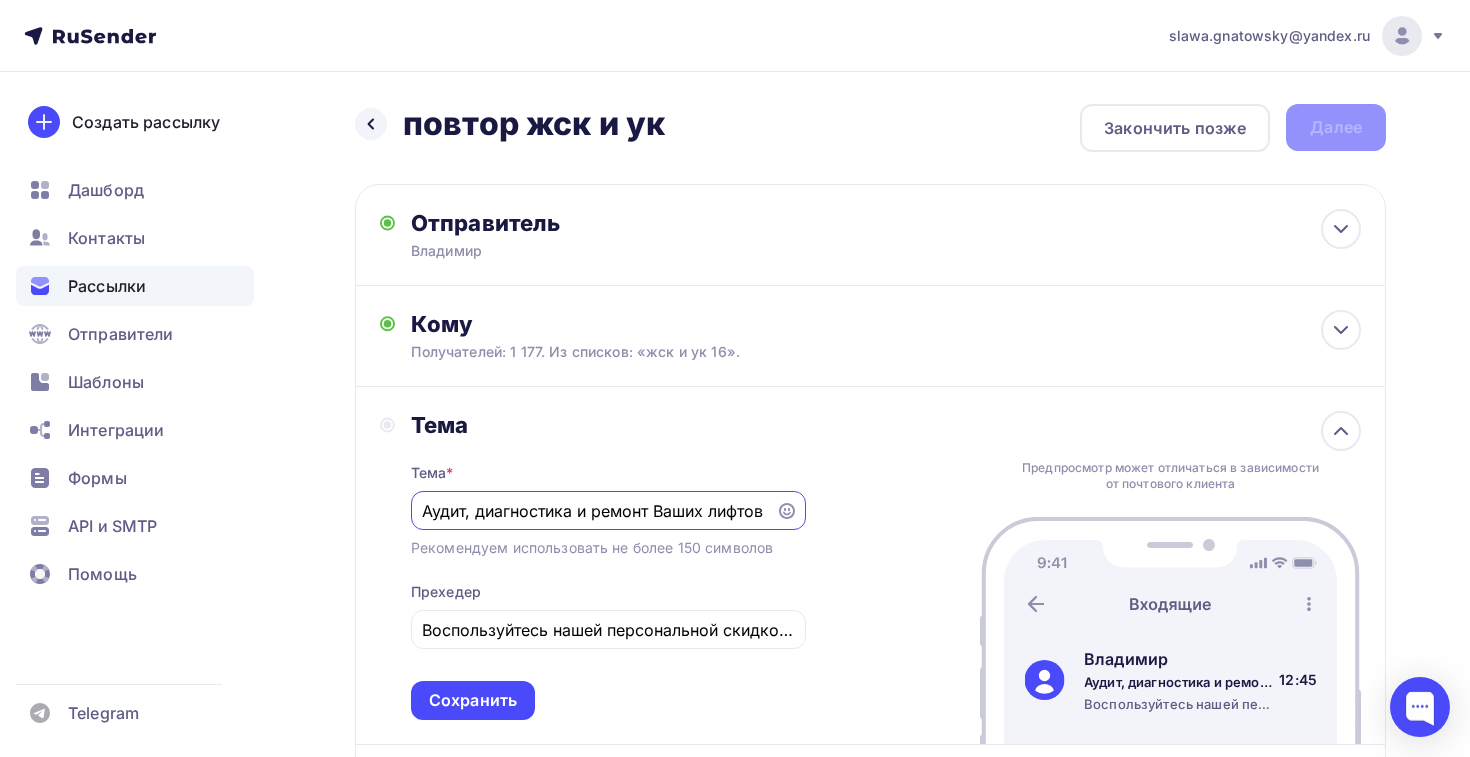 scroll, scrollTop: 0, scrollLeft: 3, axis: horizontal 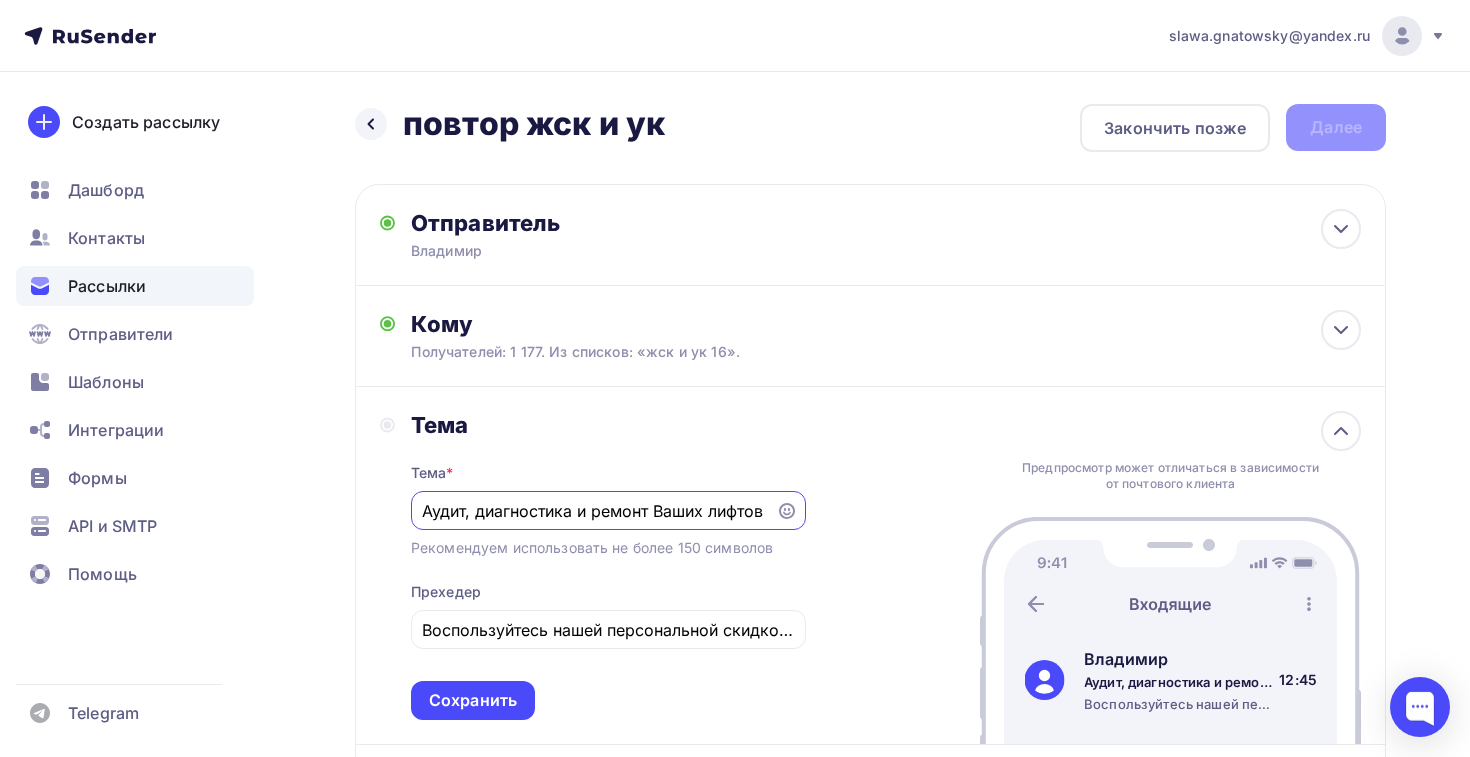 type on "Аудит, диагностика и ремонт Ваших лифтов" 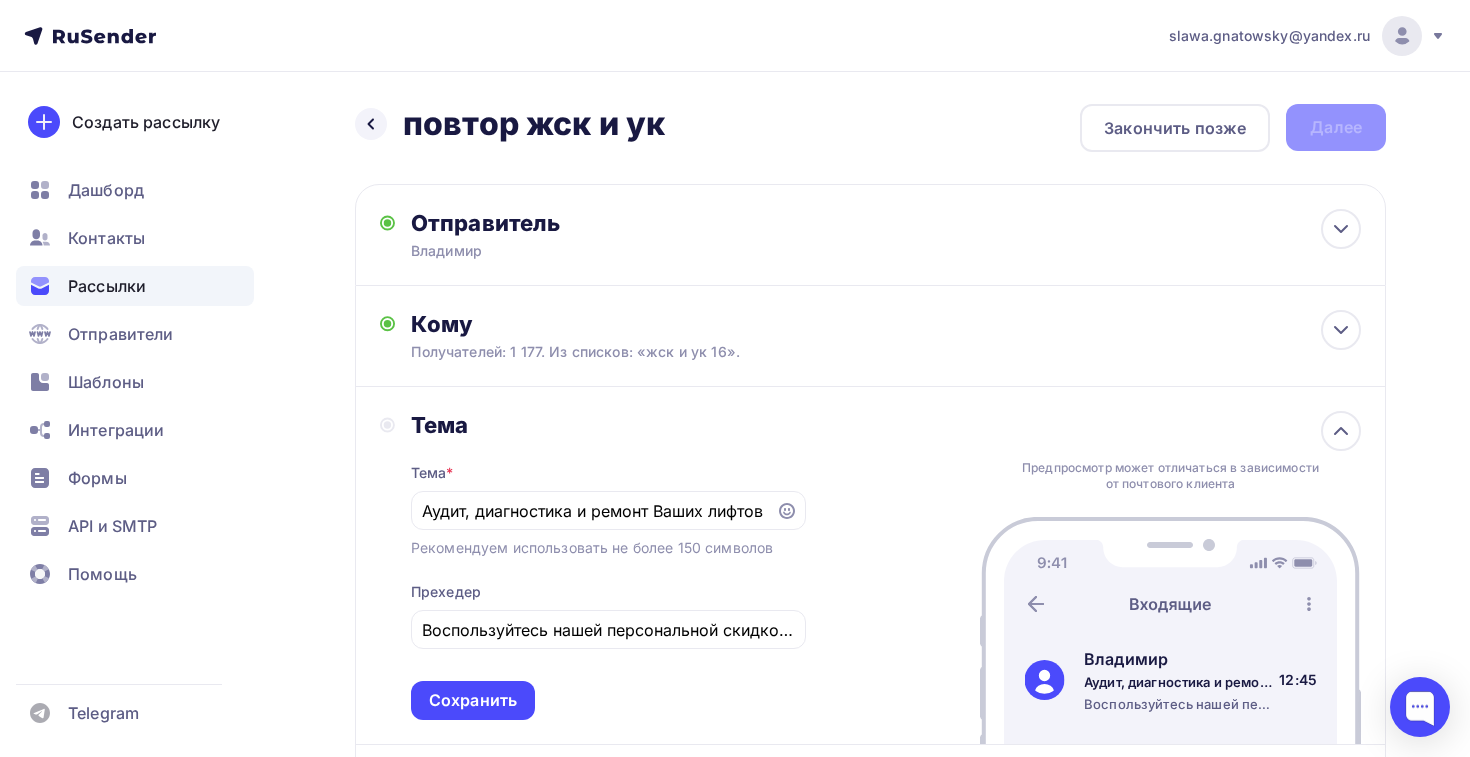 scroll, scrollTop: 0, scrollLeft: 0, axis: both 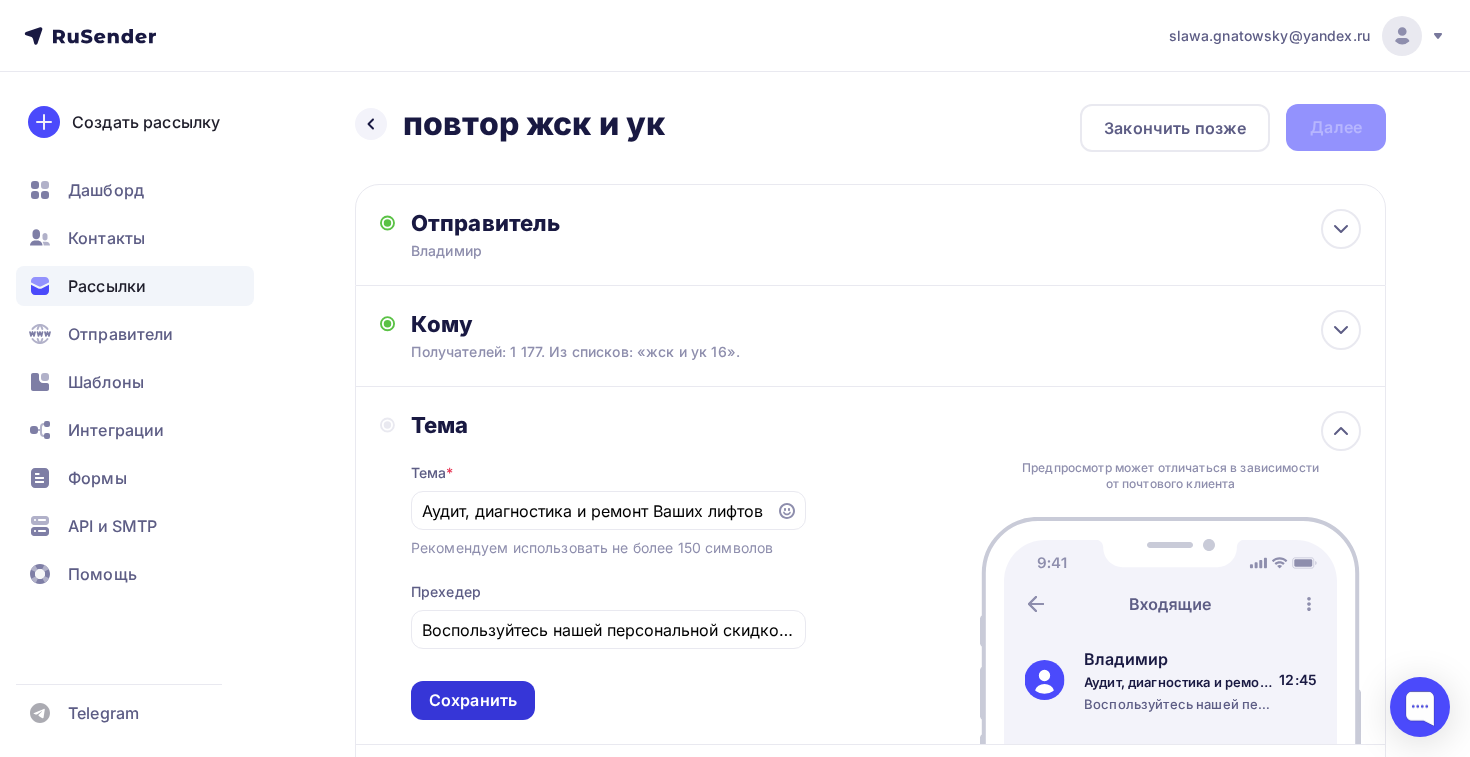 click on "Сохранить" at bounding box center [473, 700] 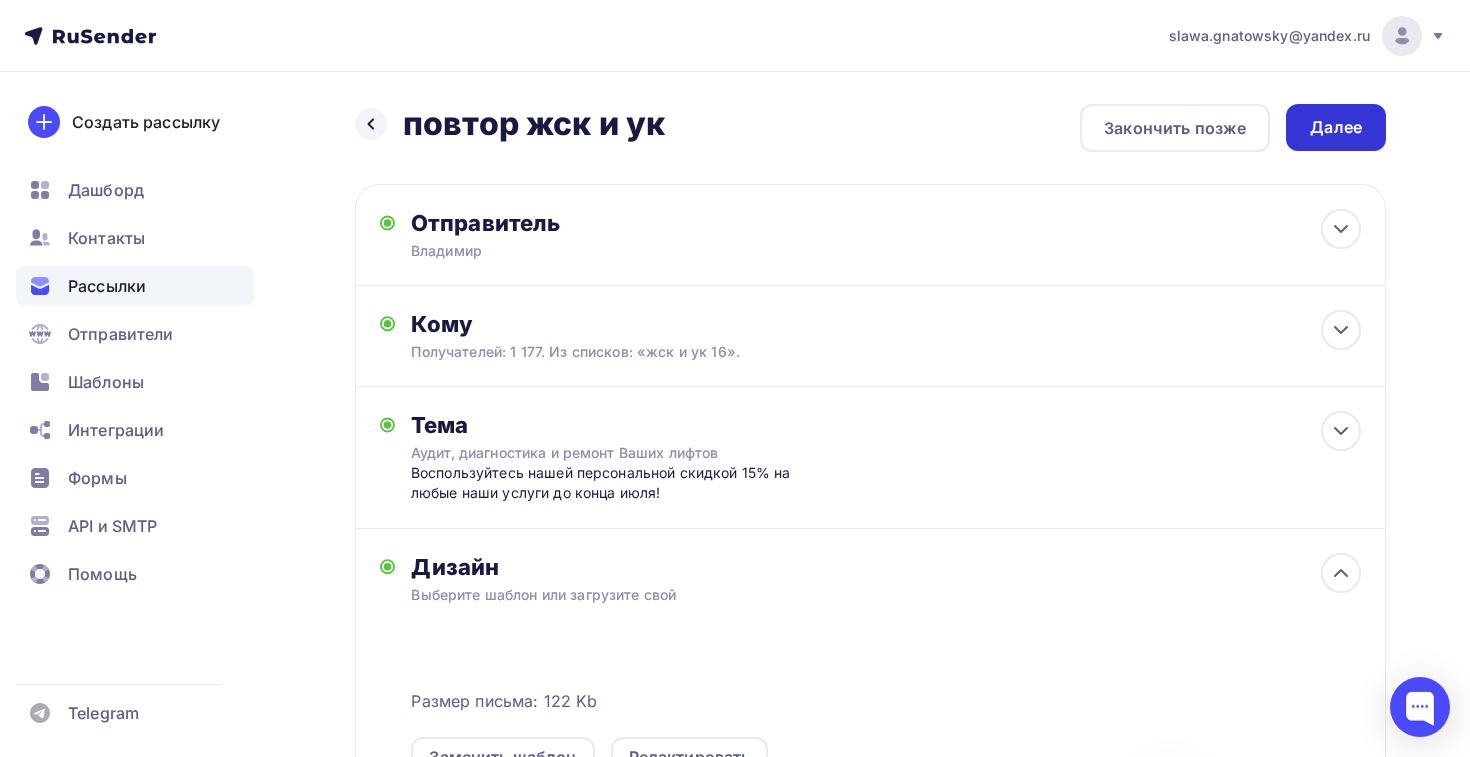click on "Далее" at bounding box center (1336, 127) 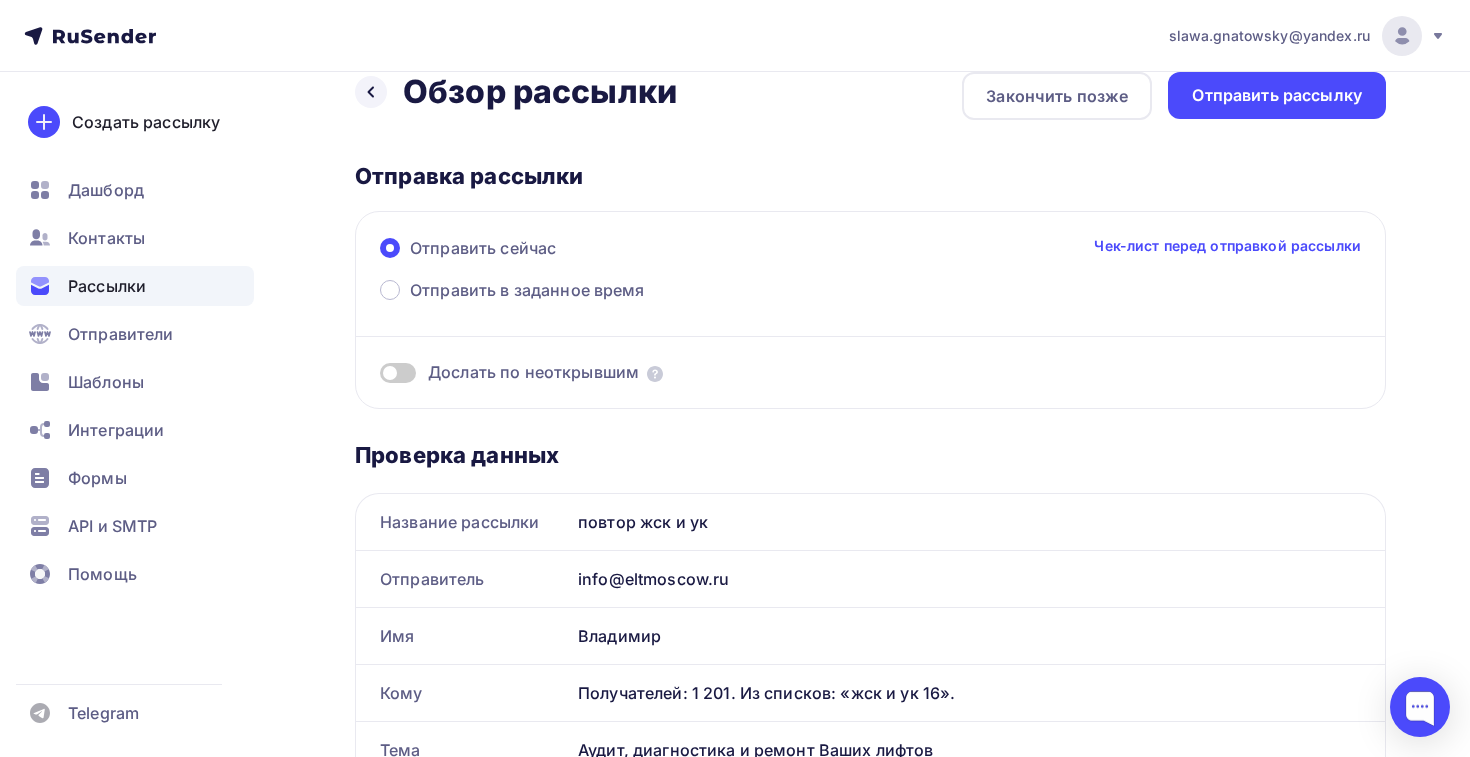 scroll, scrollTop: 0, scrollLeft: 0, axis: both 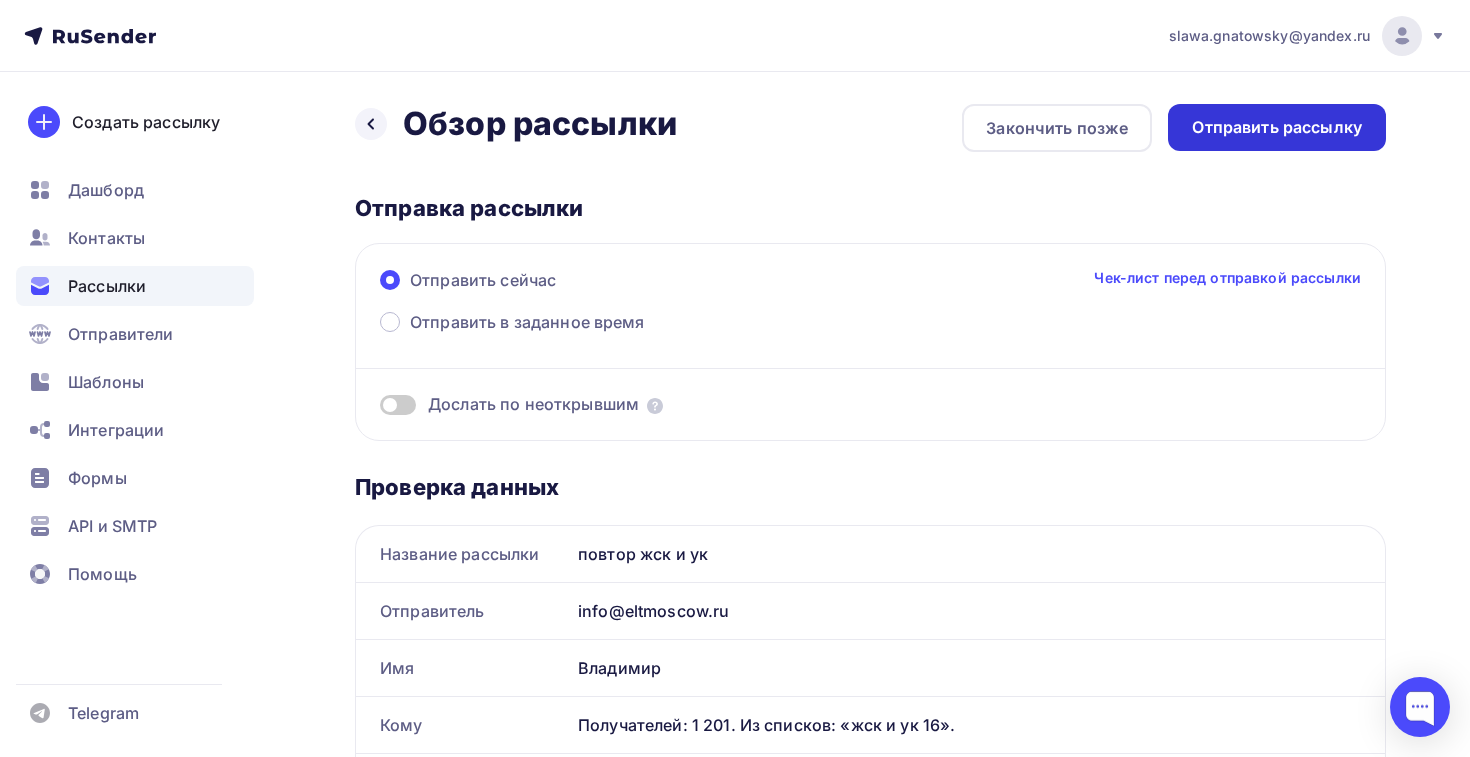 click on "Отправить рассылку" at bounding box center [1277, 127] 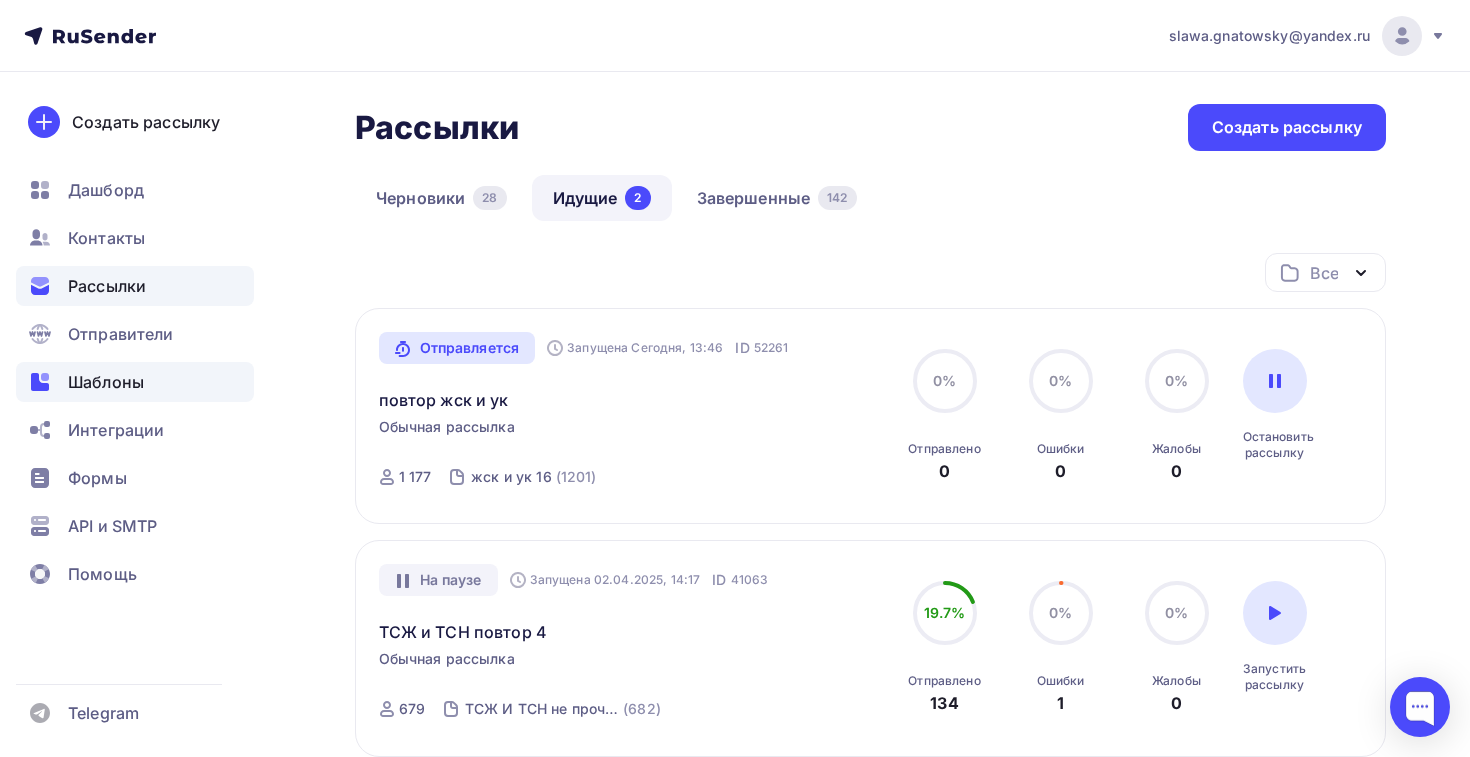 click on "Шаблоны" at bounding box center [106, 382] 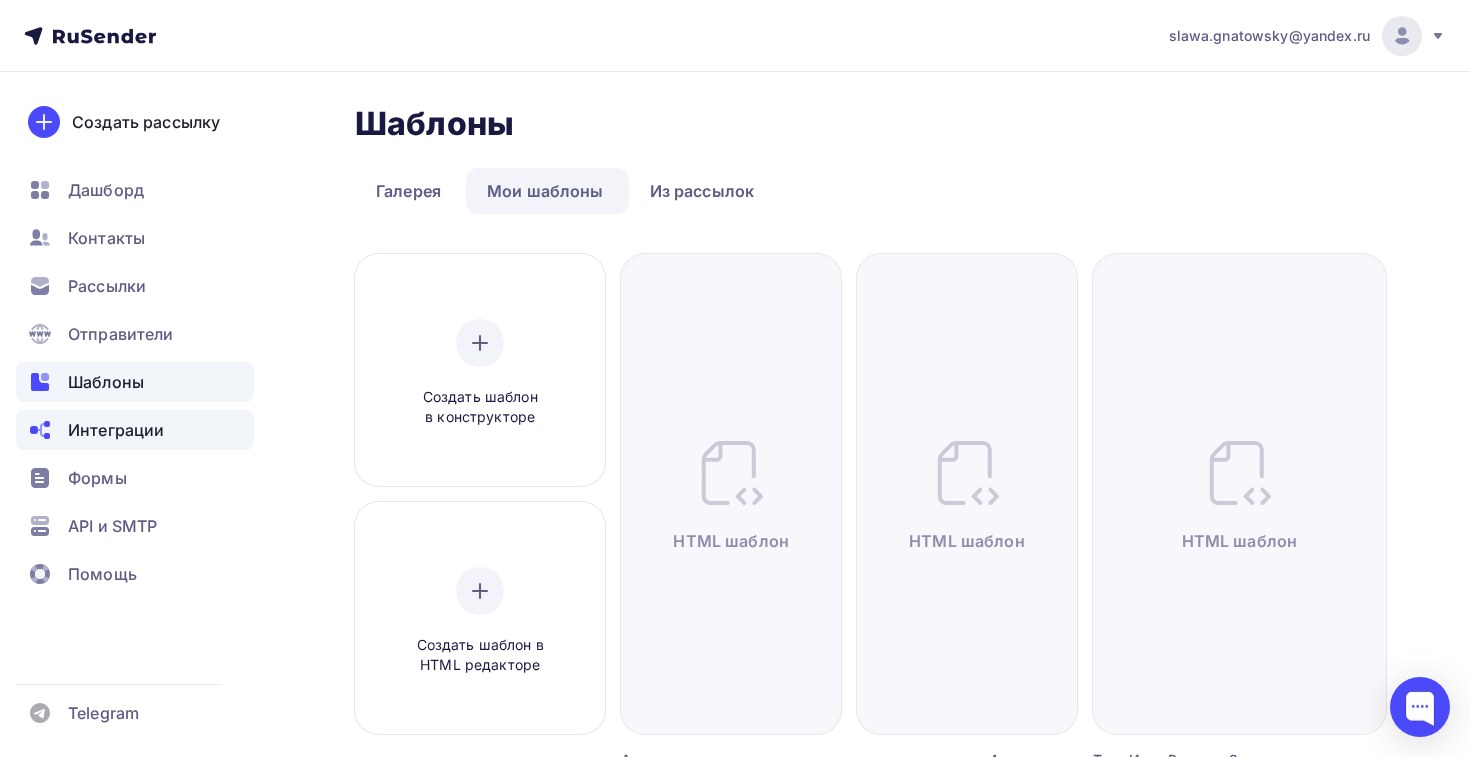 click on "Интеграции" at bounding box center [116, 430] 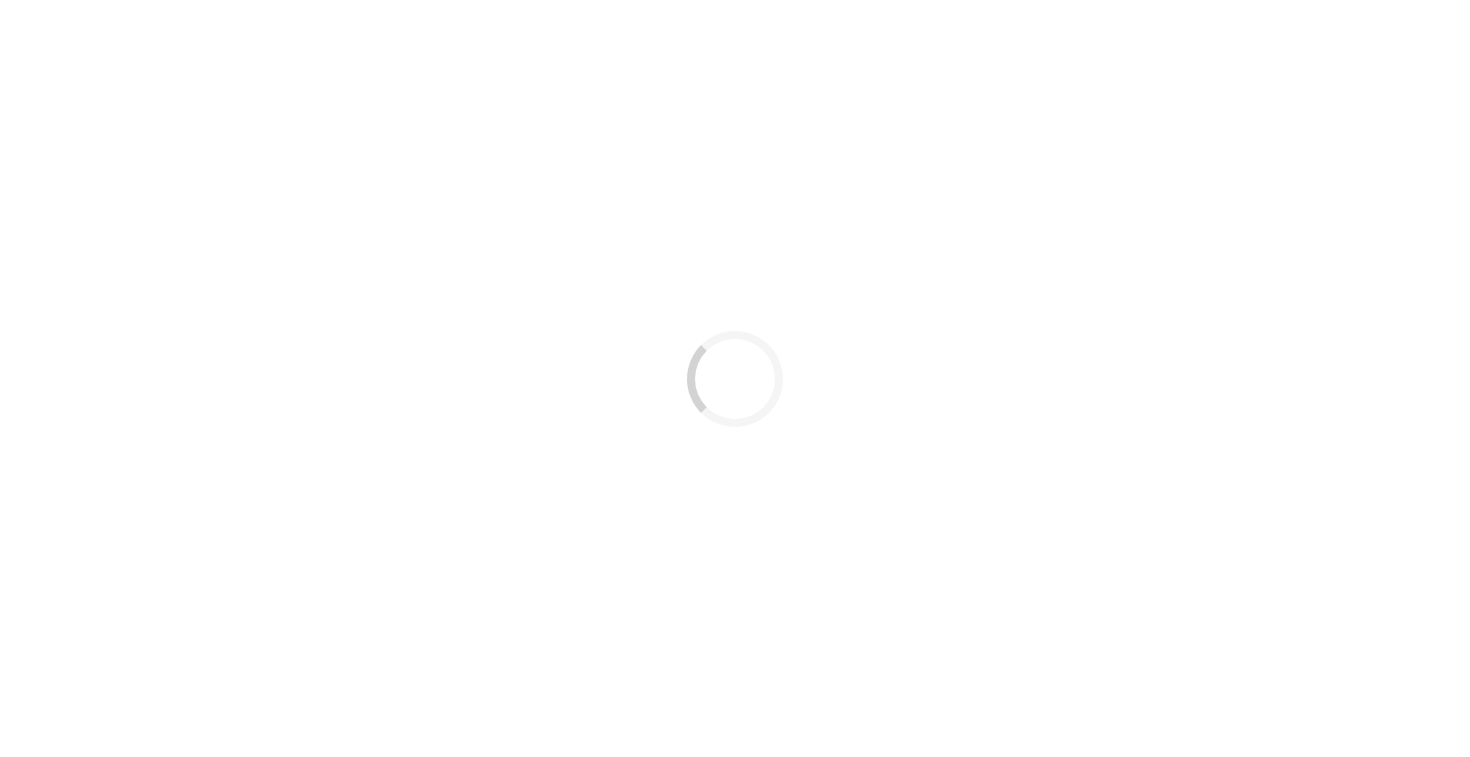 scroll, scrollTop: 0, scrollLeft: 0, axis: both 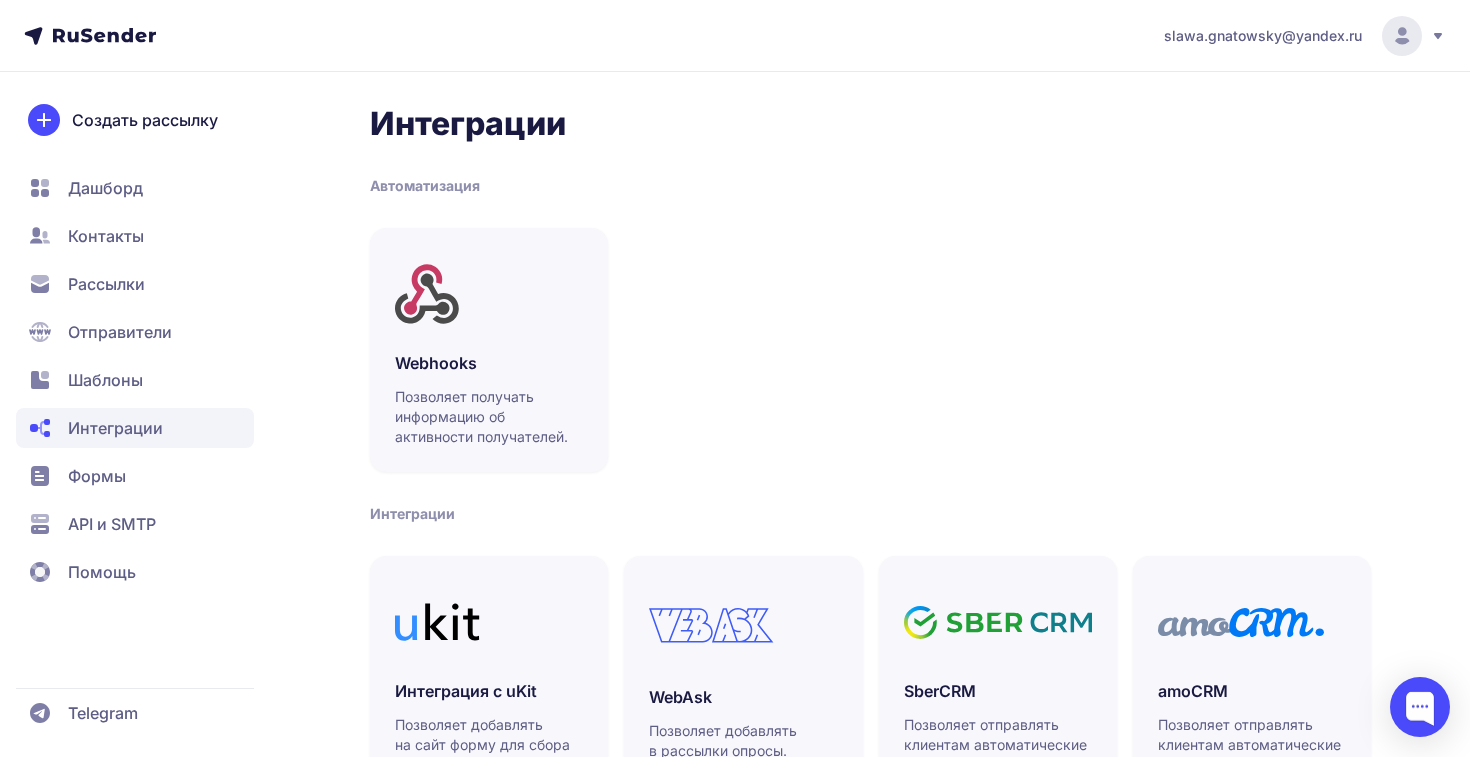 click on "Формы" 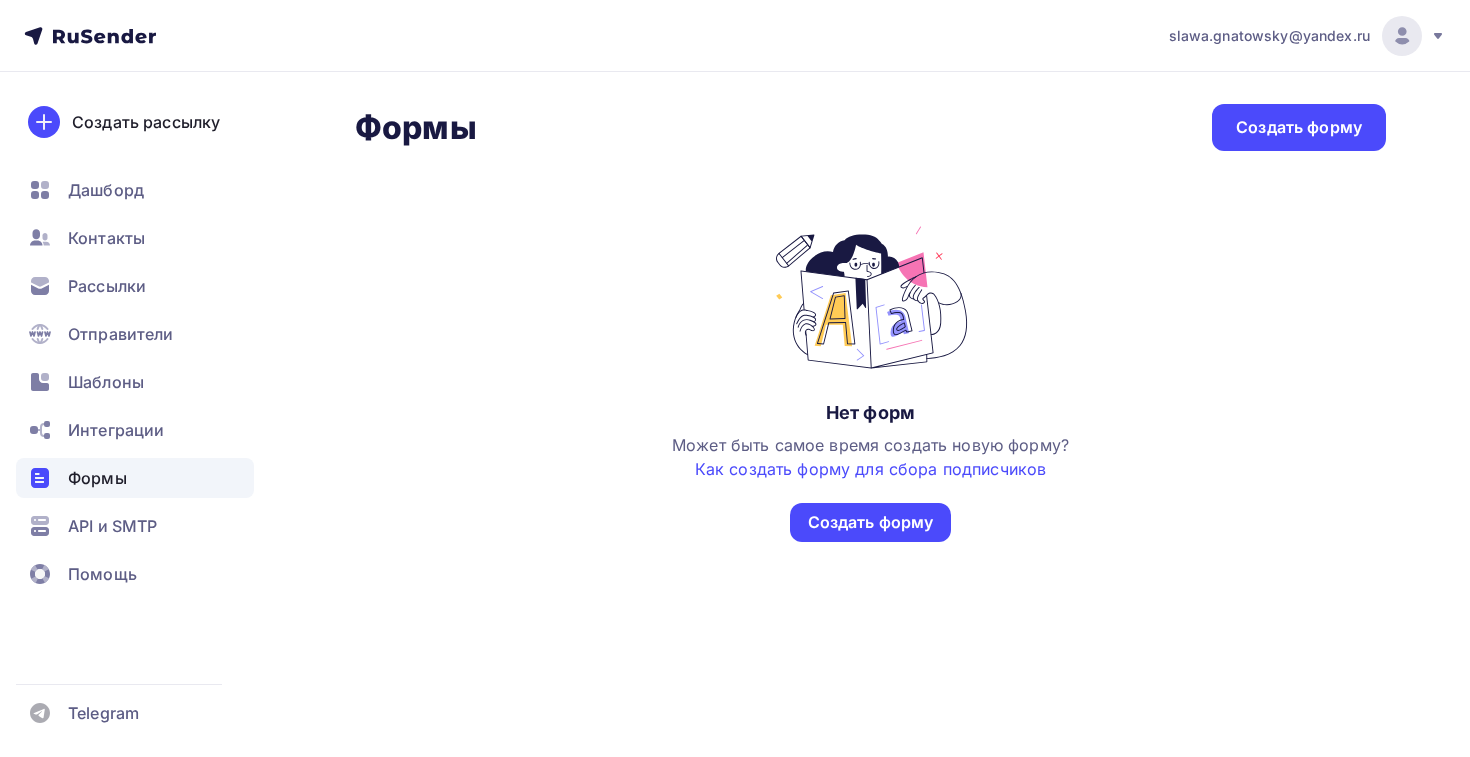 scroll, scrollTop: 0, scrollLeft: 0, axis: both 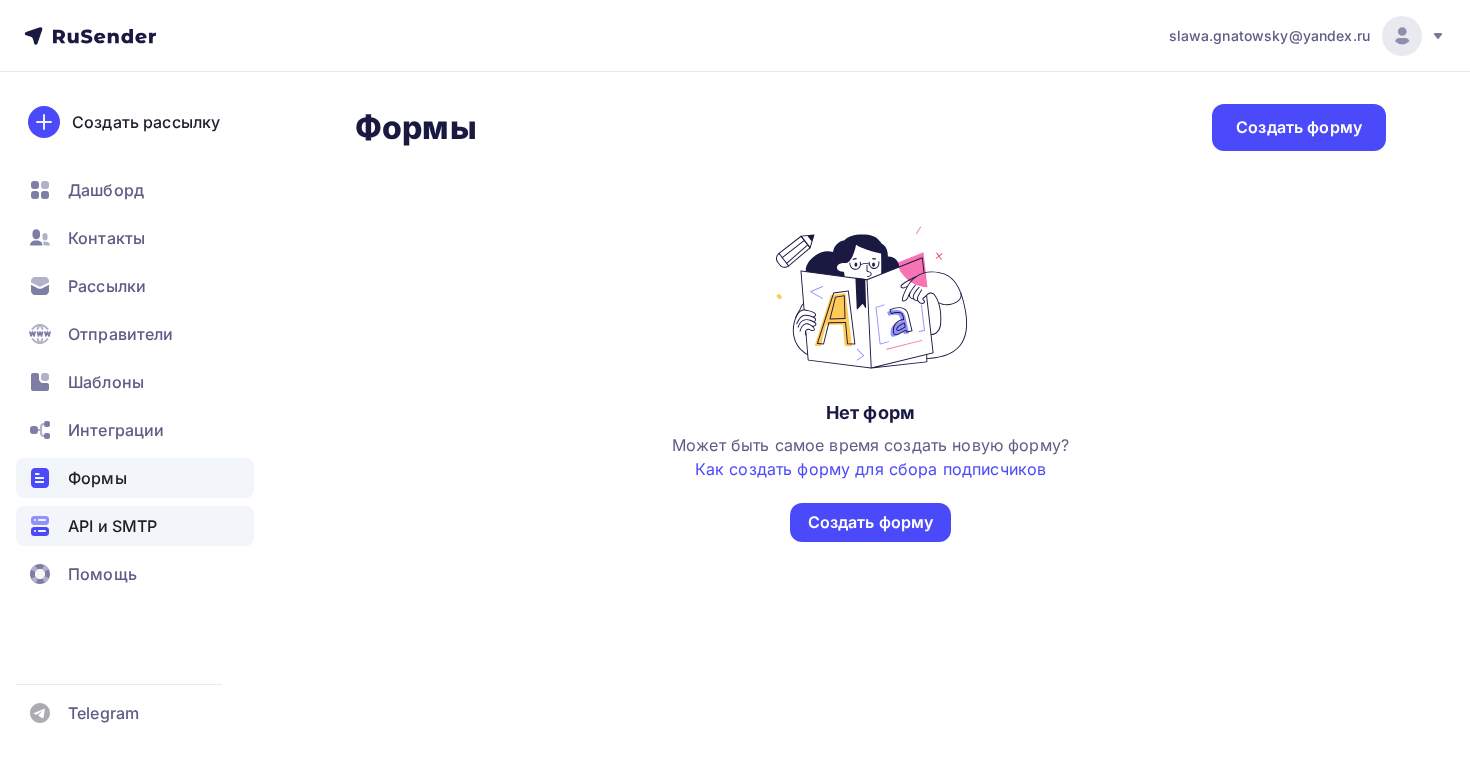 click on "API и SMTP" at bounding box center (112, 526) 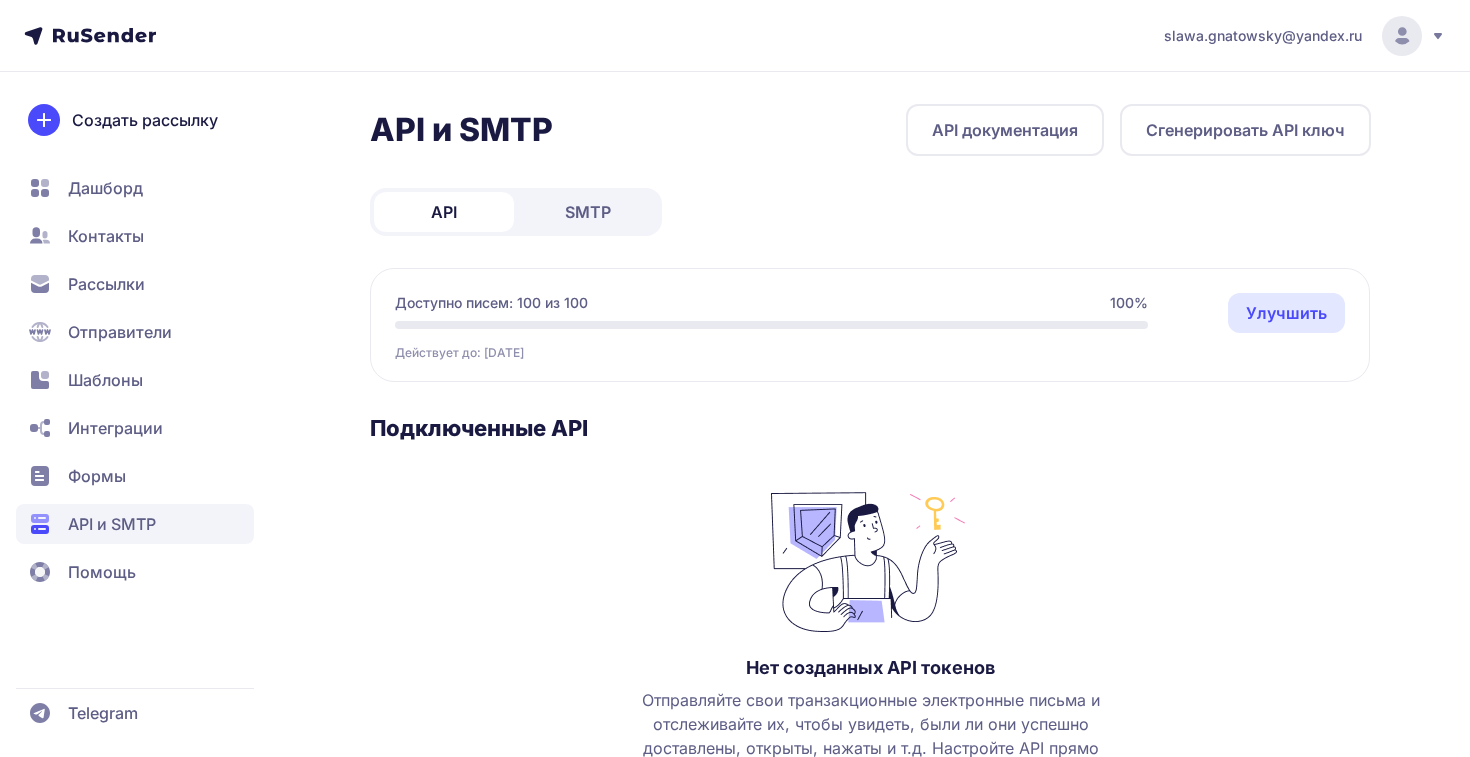scroll, scrollTop: 0, scrollLeft: 0, axis: both 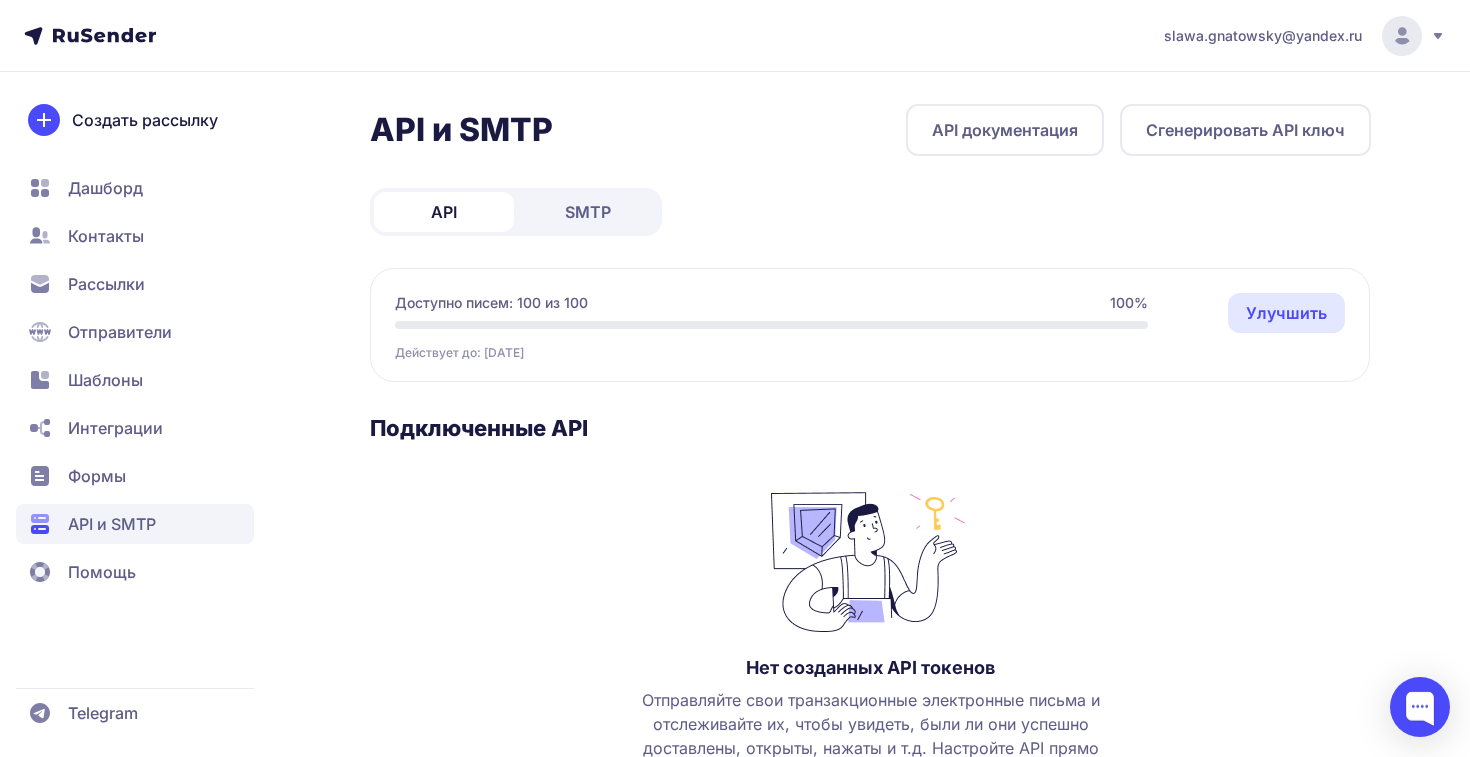 click on "SMTP" 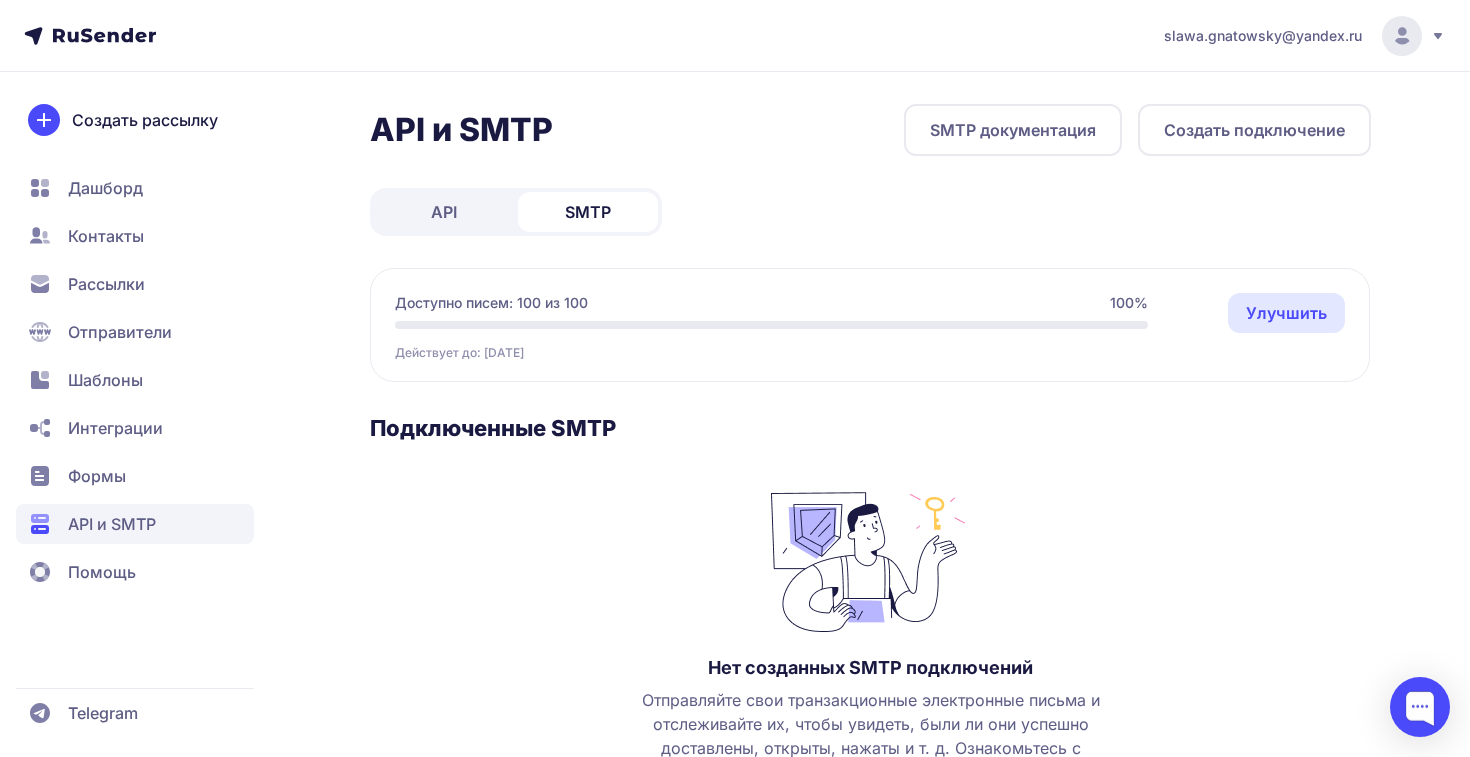 click on "API" 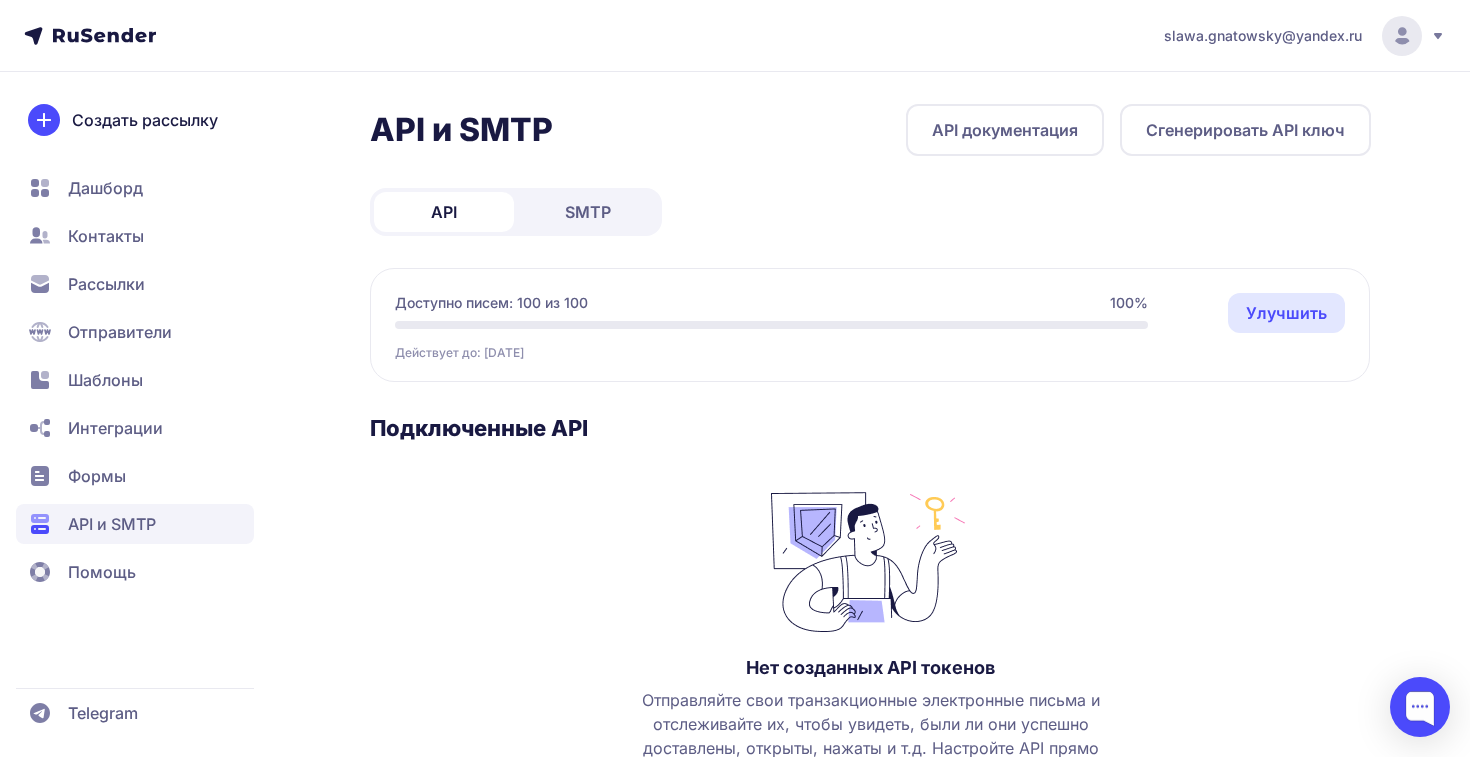 click on "Дашборд" at bounding box center (105, 188) 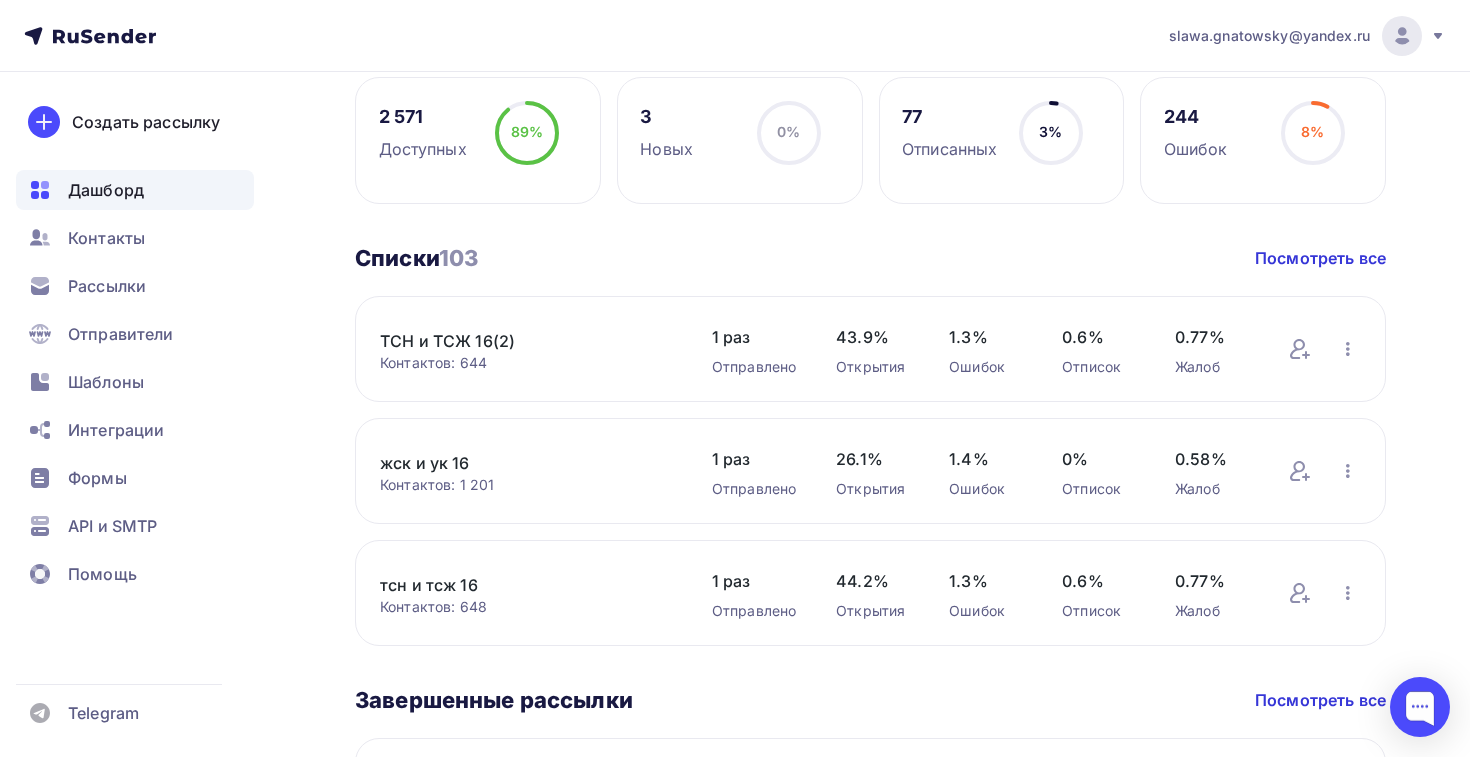 scroll, scrollTop: 0, scrollLeft: 0, axis: both 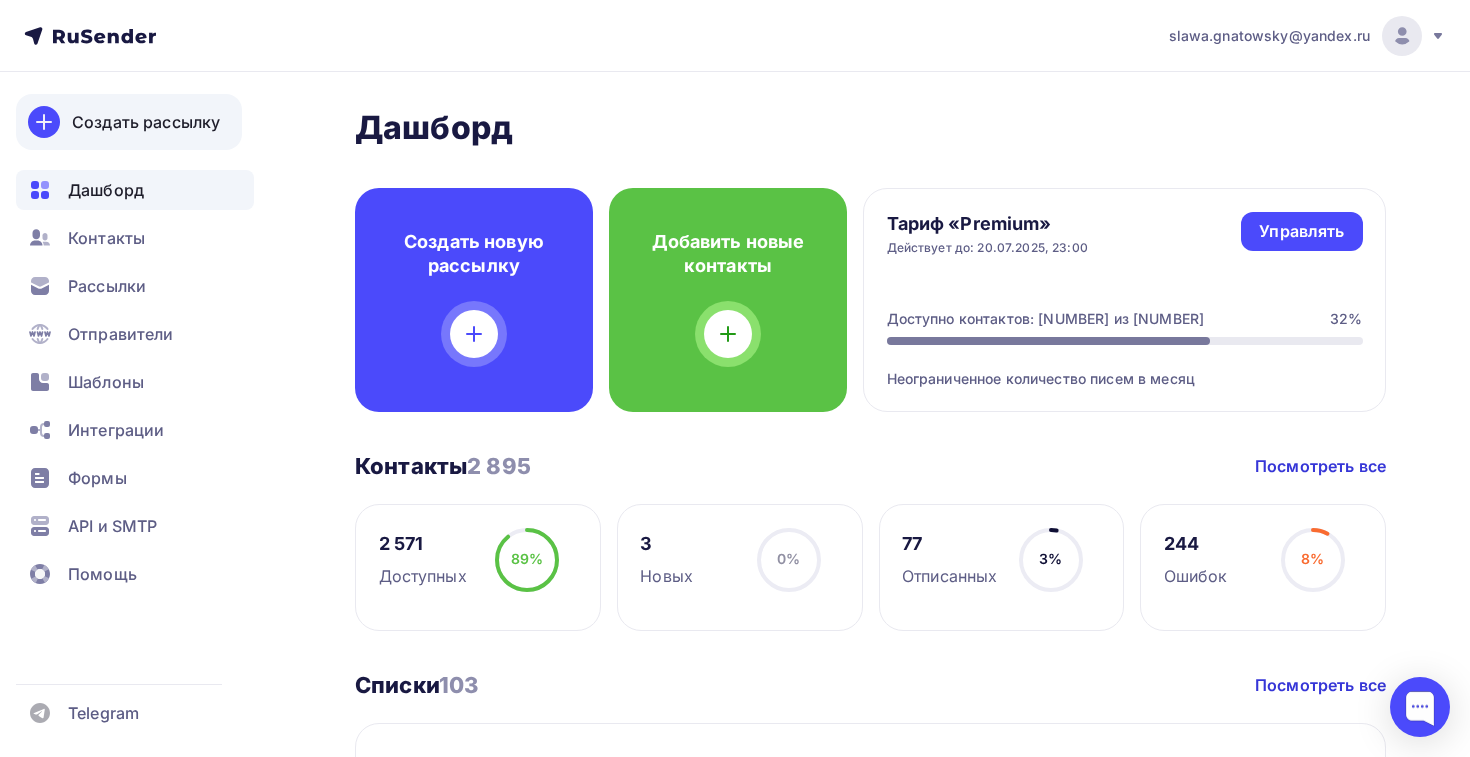 click on "Создать рассылку" at bounding box center (146, 122) 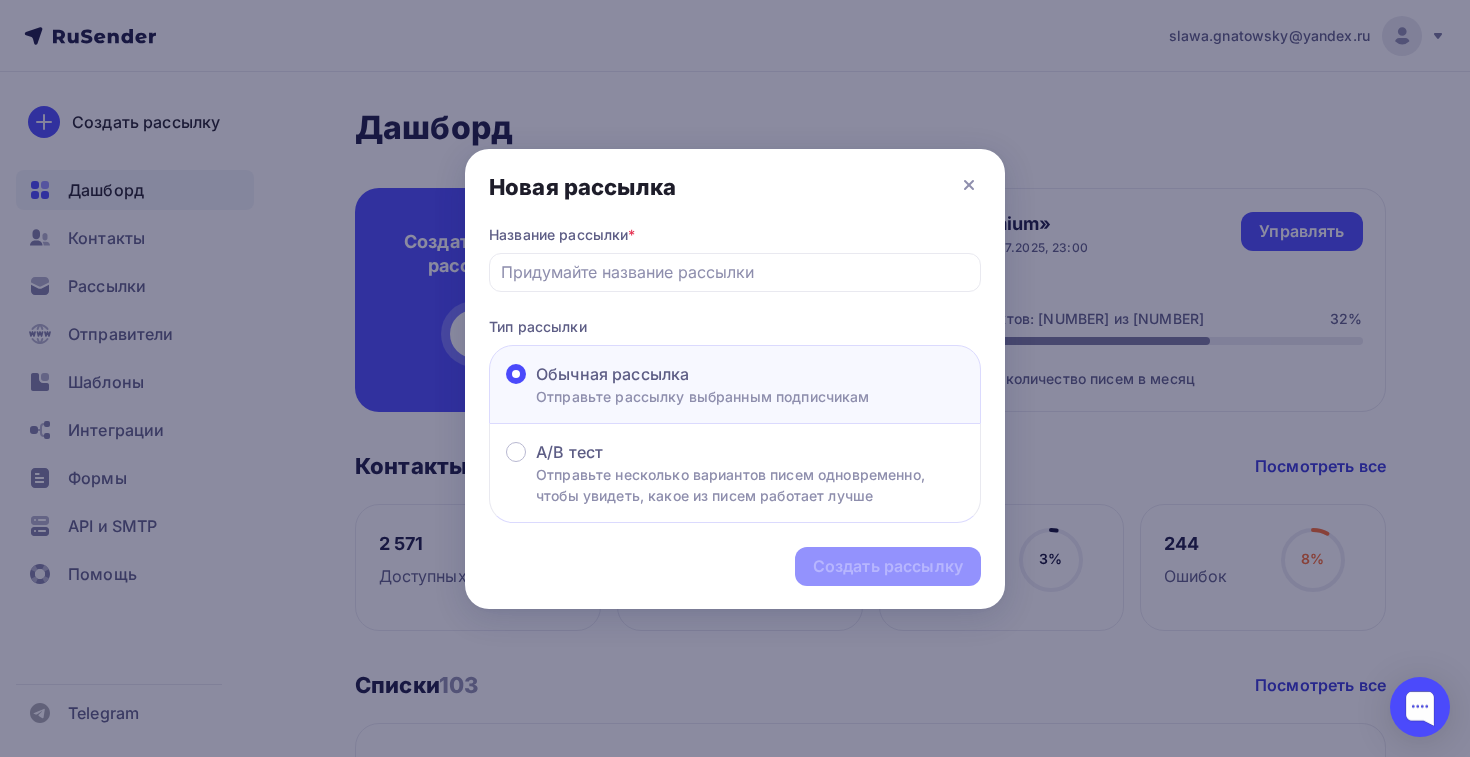click on "Название рассылки  *
Тип рассылки
Обычная рассылка
Отправьте рассылку выбранным подписчикам
A/B тест
Отправьте несколько вариантов писем одновременно, чтобы увидеть, какое из писем работает лучше" at bounding box center [735, 374] 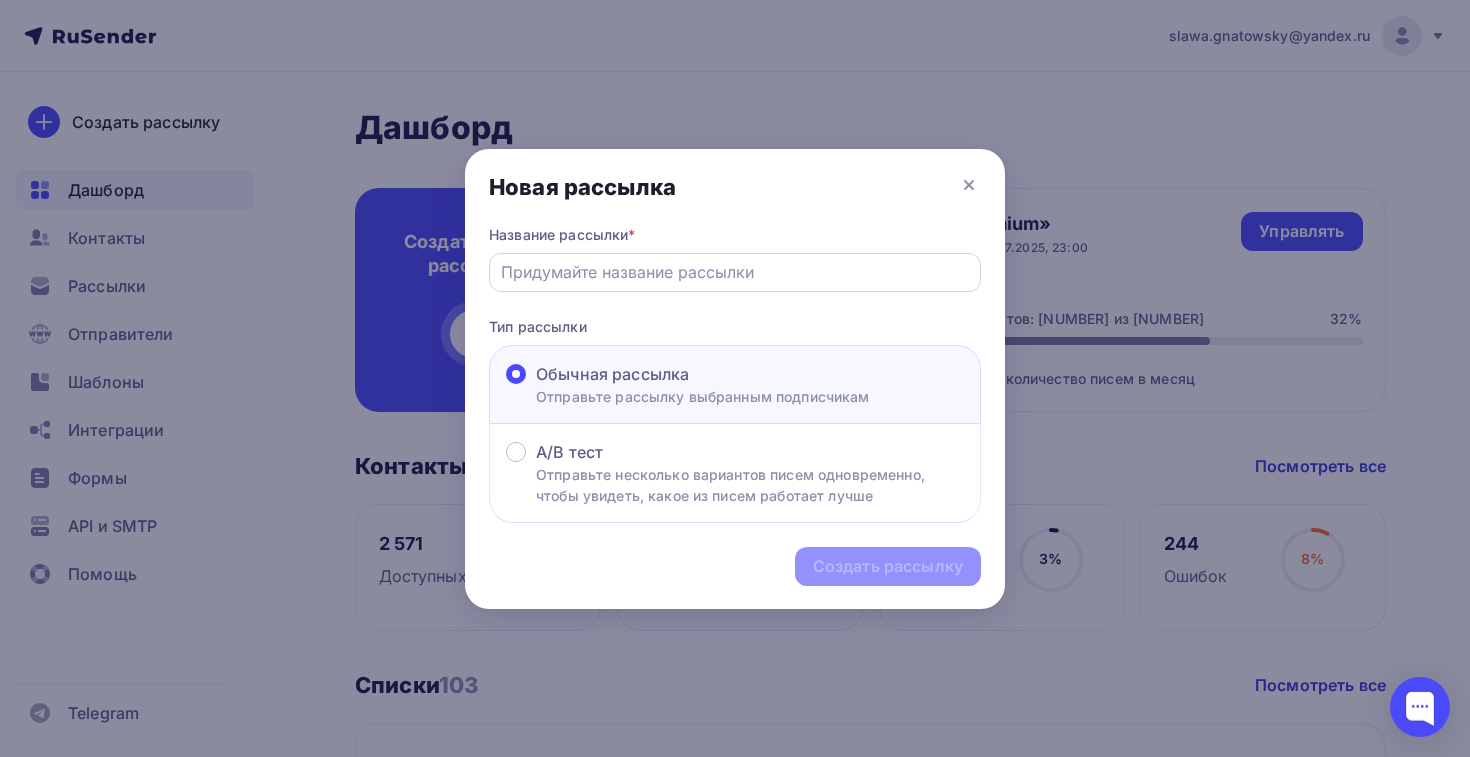 click at bounding box center [735, 272] 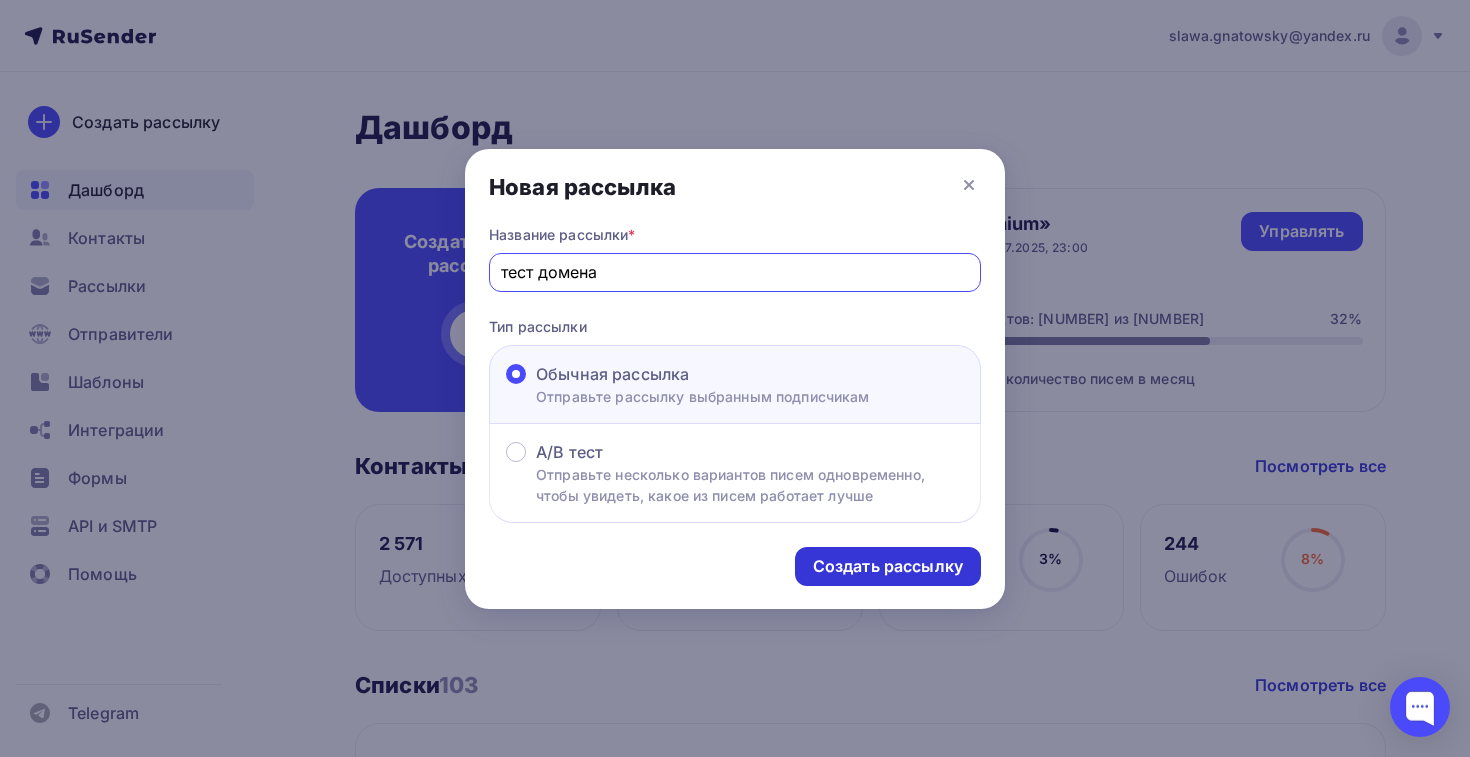 type on "тест домена" 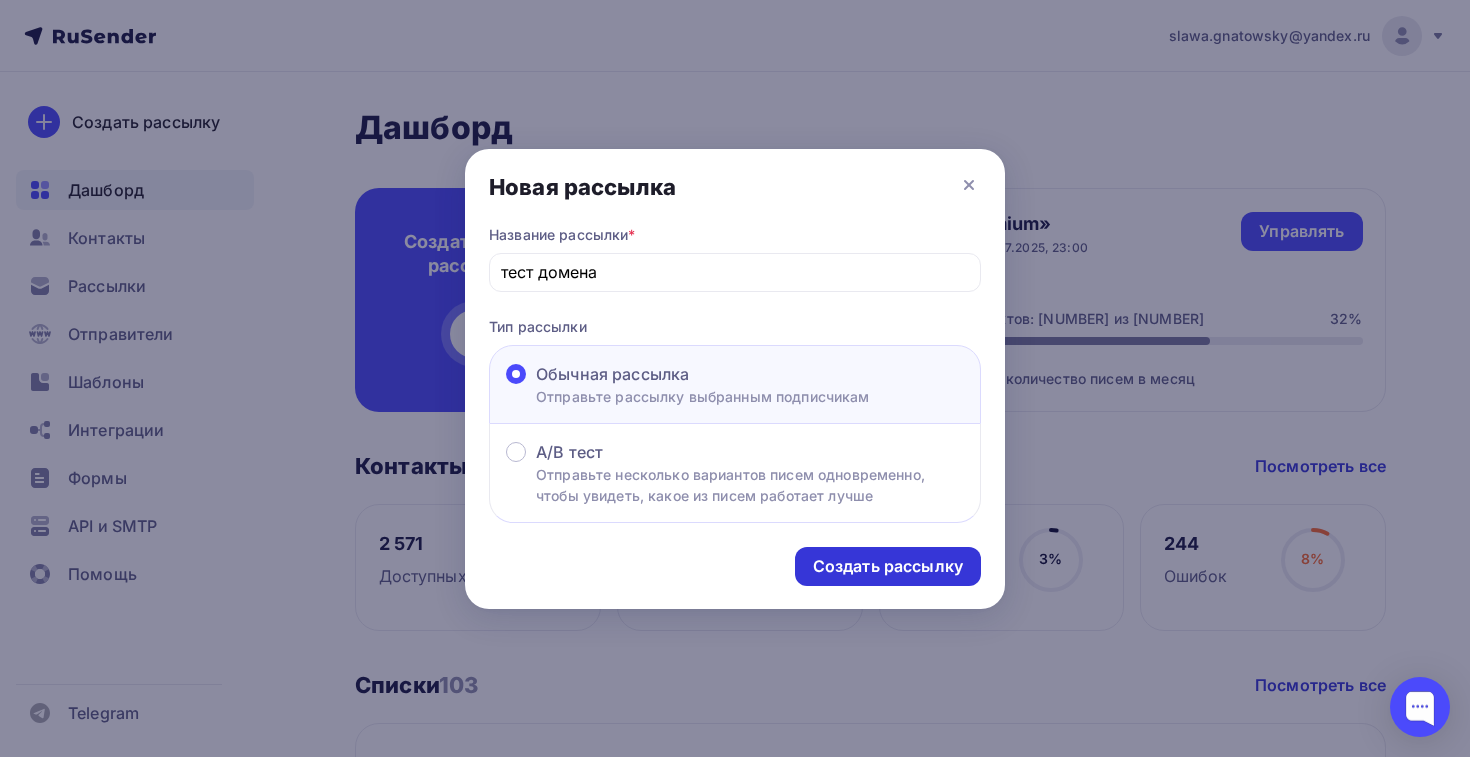 click on "Создать рассылку" at bounding box center [888, 566] 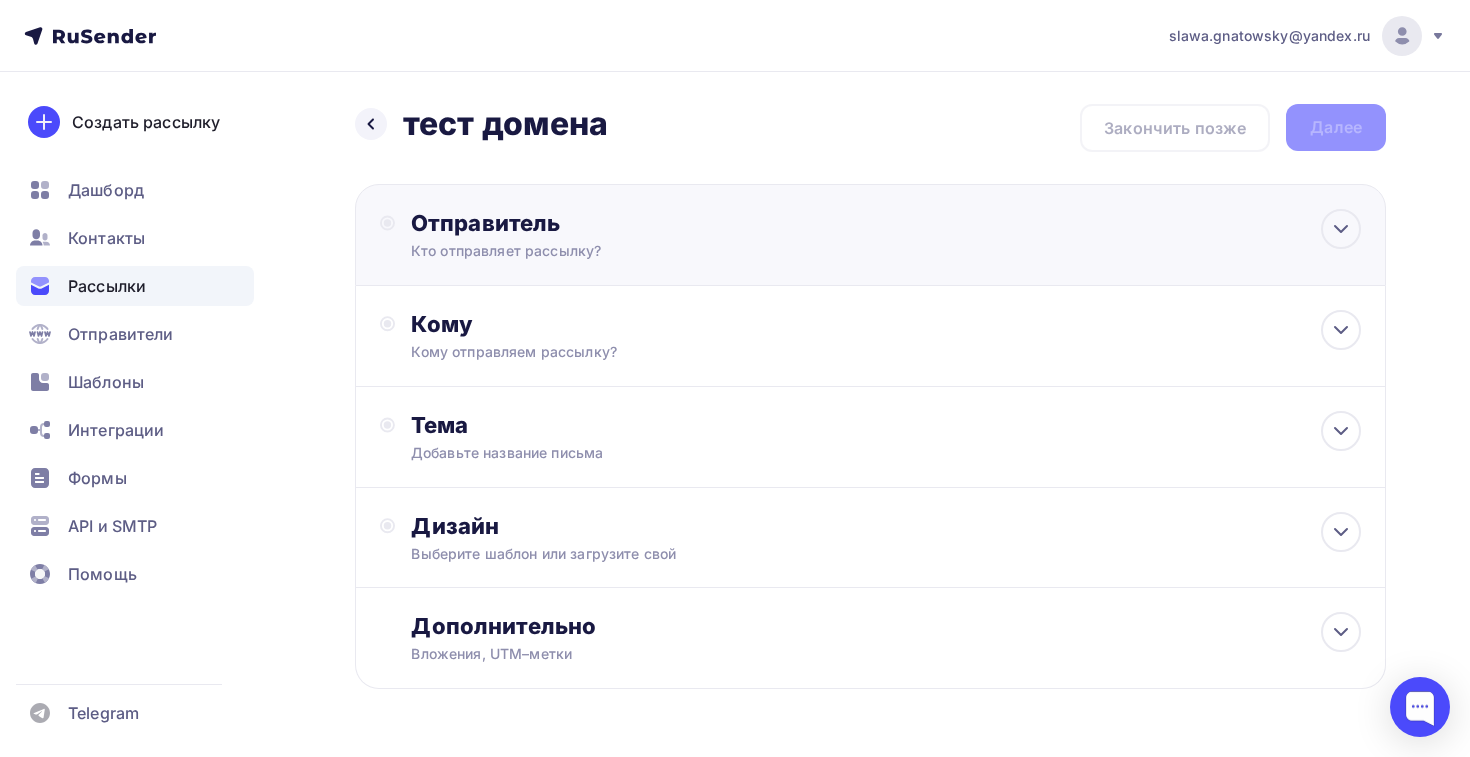 click on "Отправитель
Кто отправляет рассылку?
Email  *
slawa.gnatowsky@[example.com]
info@[example.com]           info@[example.com]           lift@[example.com]           lift@[example.com]           lift@[example.com]           lift@[example.com]           lift@[example.com]           lift@[example.com]           lift@[example.com]           lift@[example.com]           lift@[example.com]           lift@[example.com]           info@[example.com]           info@[example.com]           info@[example.com]           slawa.gnatowsky@[example.com]               Добавить отправителя
Рекомендуем  добавить почту на домене , чтобы рассылка не попала в «Спам»
Имя                 Сохранить
12:45" at bounding box center (870, 235) 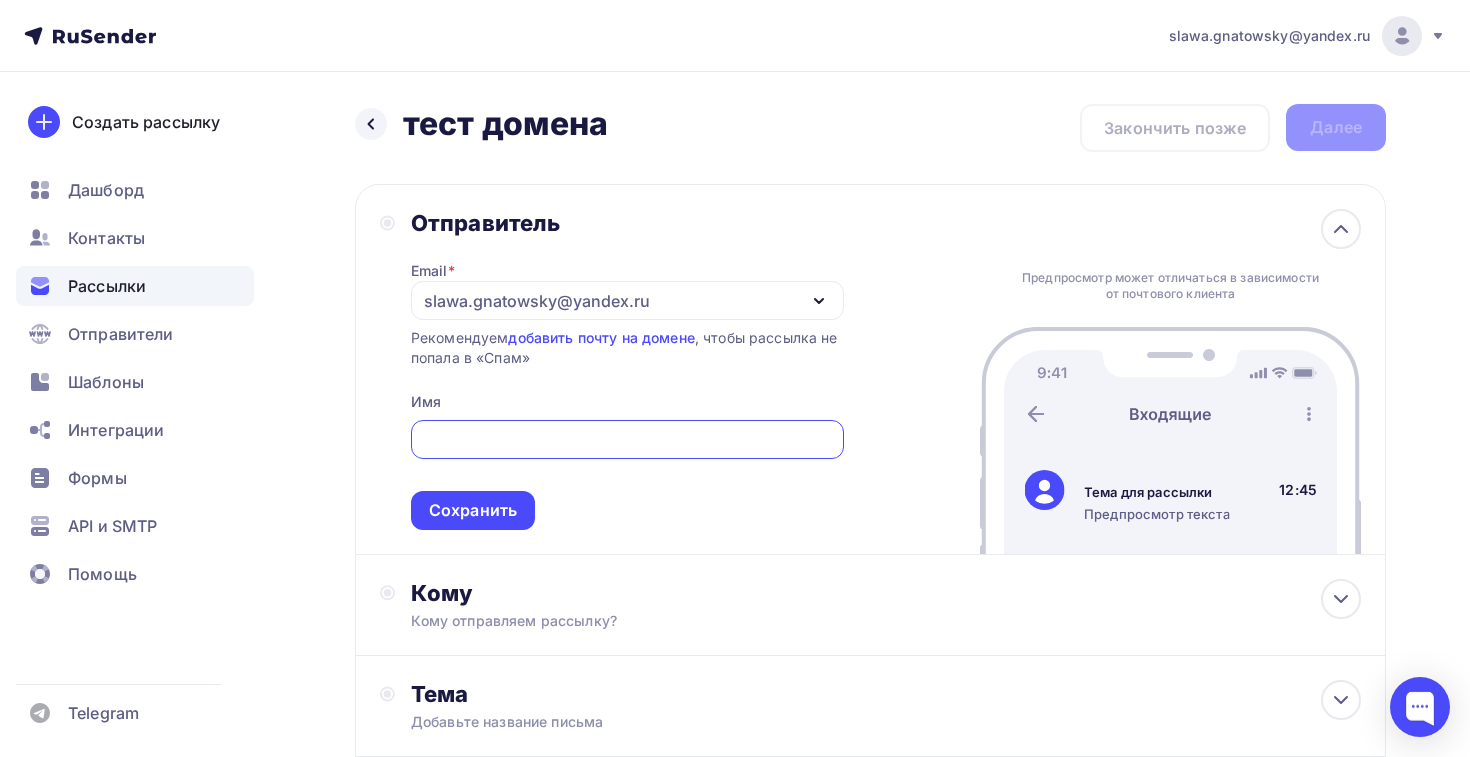 scroll, scrollTop: 0, scrollLeft: 0, axis: both 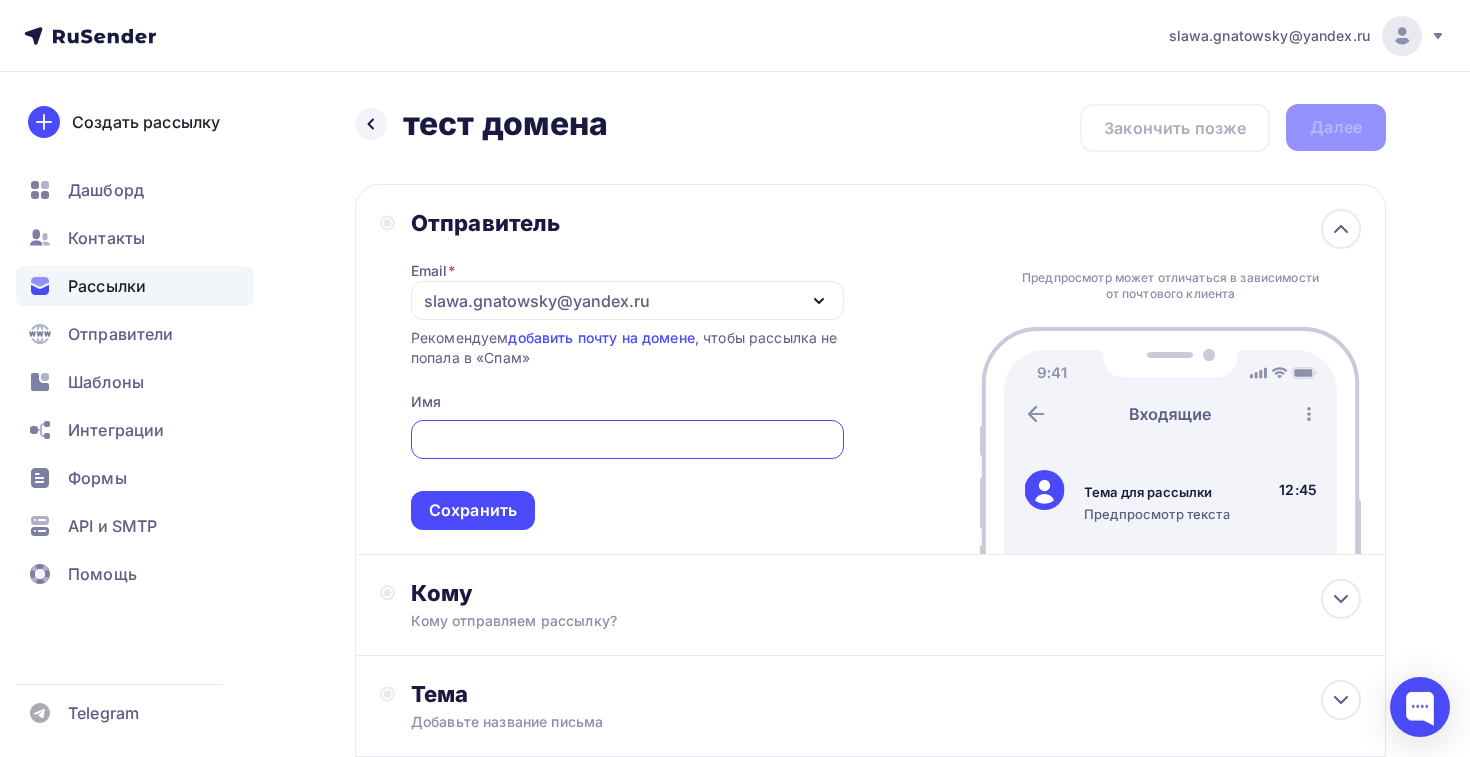 click on "slawa.gnatowsky@yandex.ru" at bounding box center [537, 301] 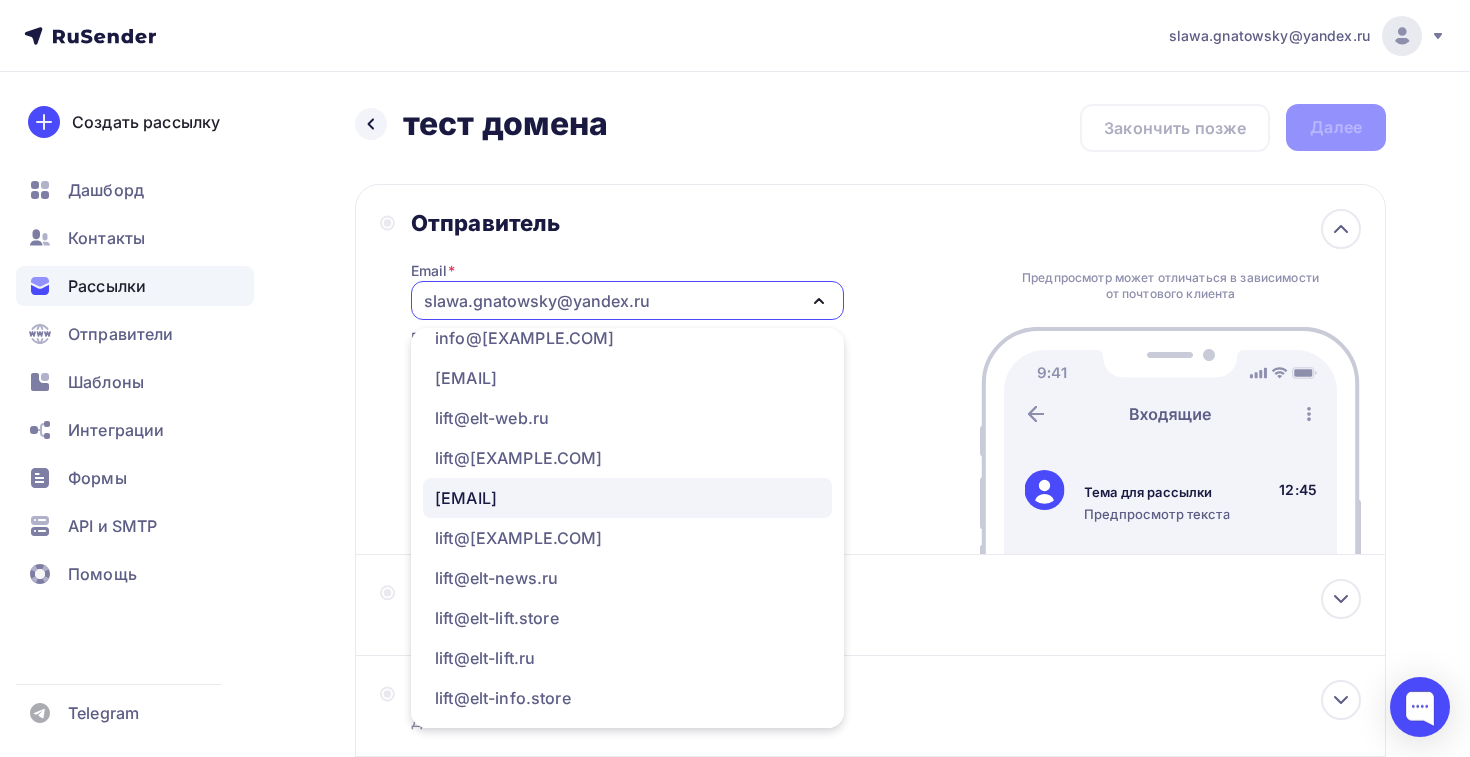 scroll, scrollTop: 63, scrollLeft: 0, axis: vertical 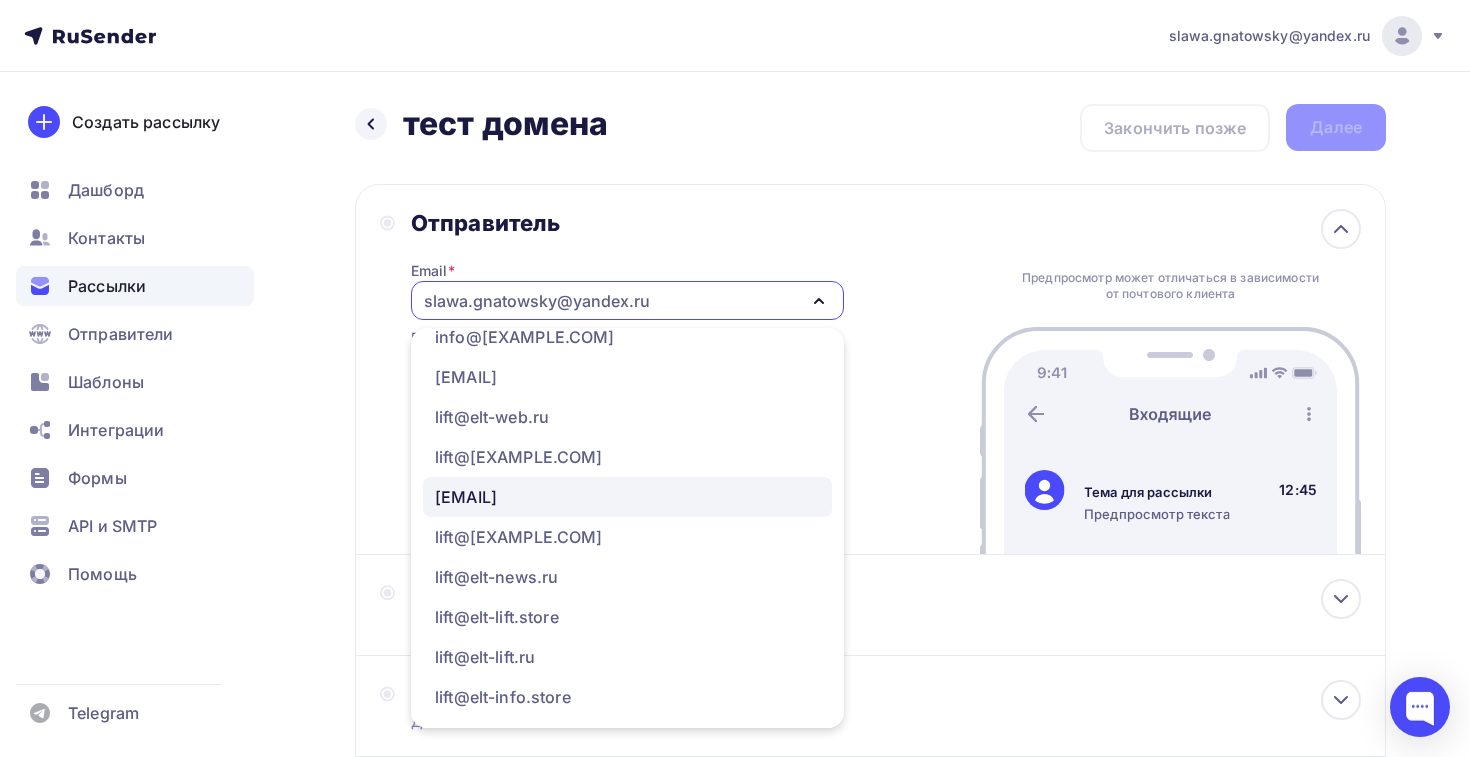 click on "lift@[example.com]" at bounding box center [466, 497] 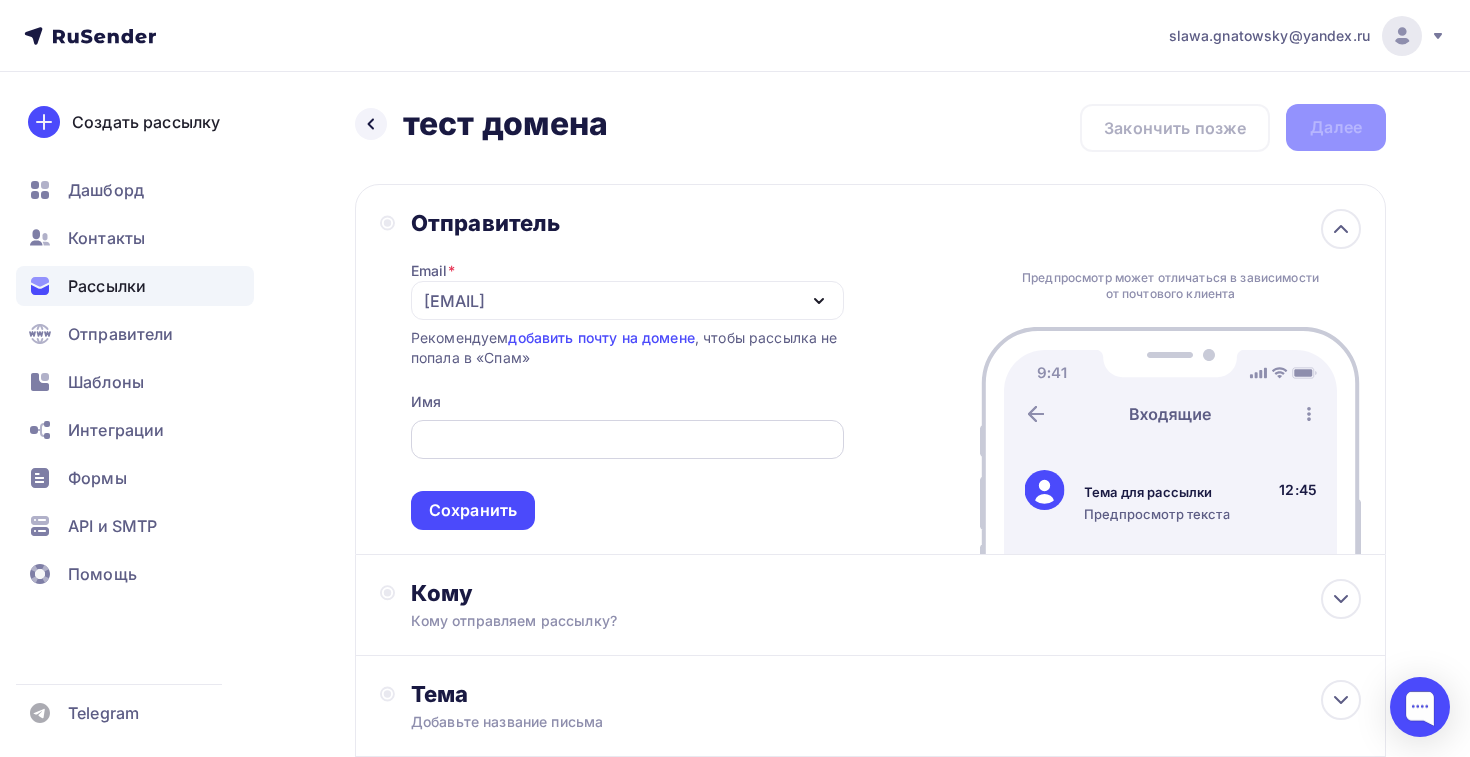 click at bounding box center [627, 439] 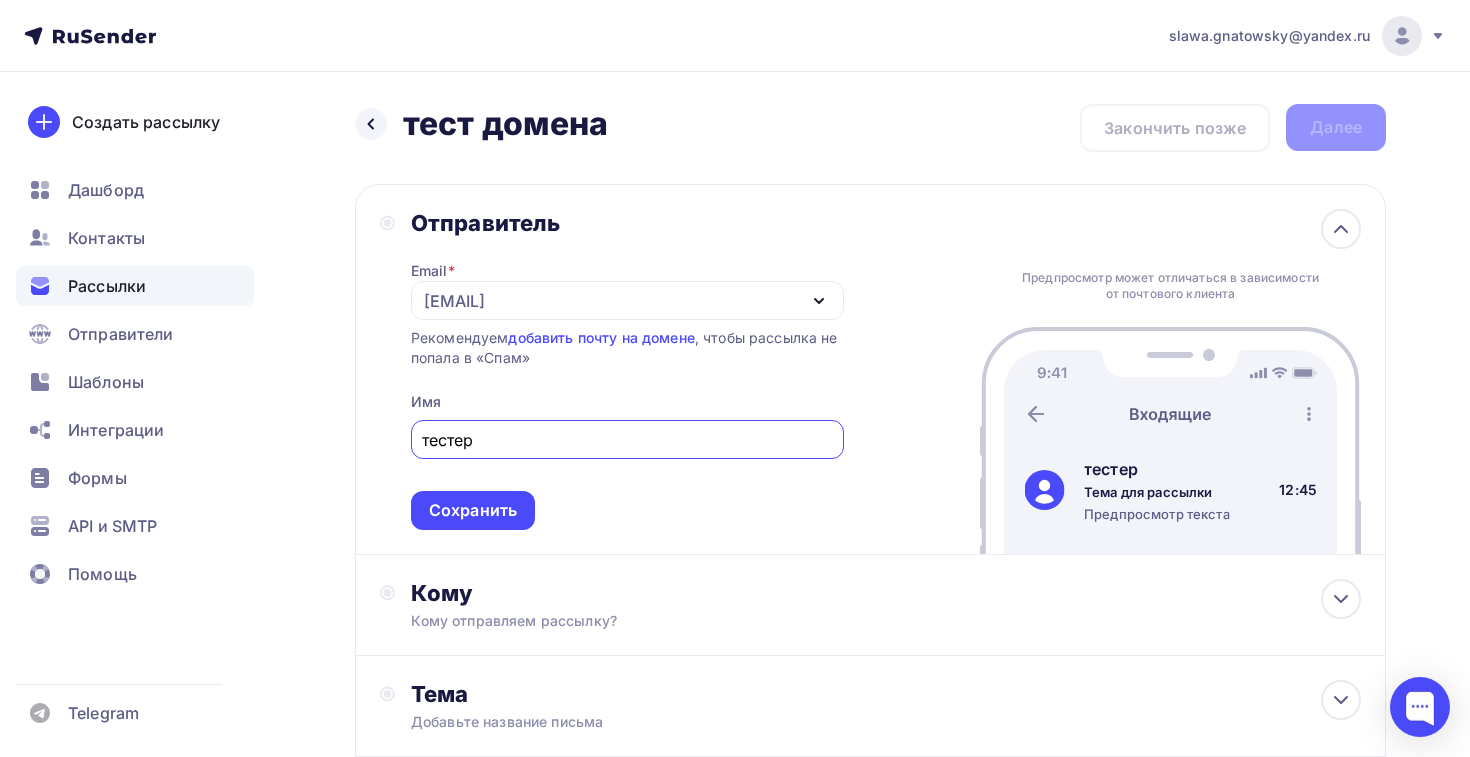 type on "тестер" 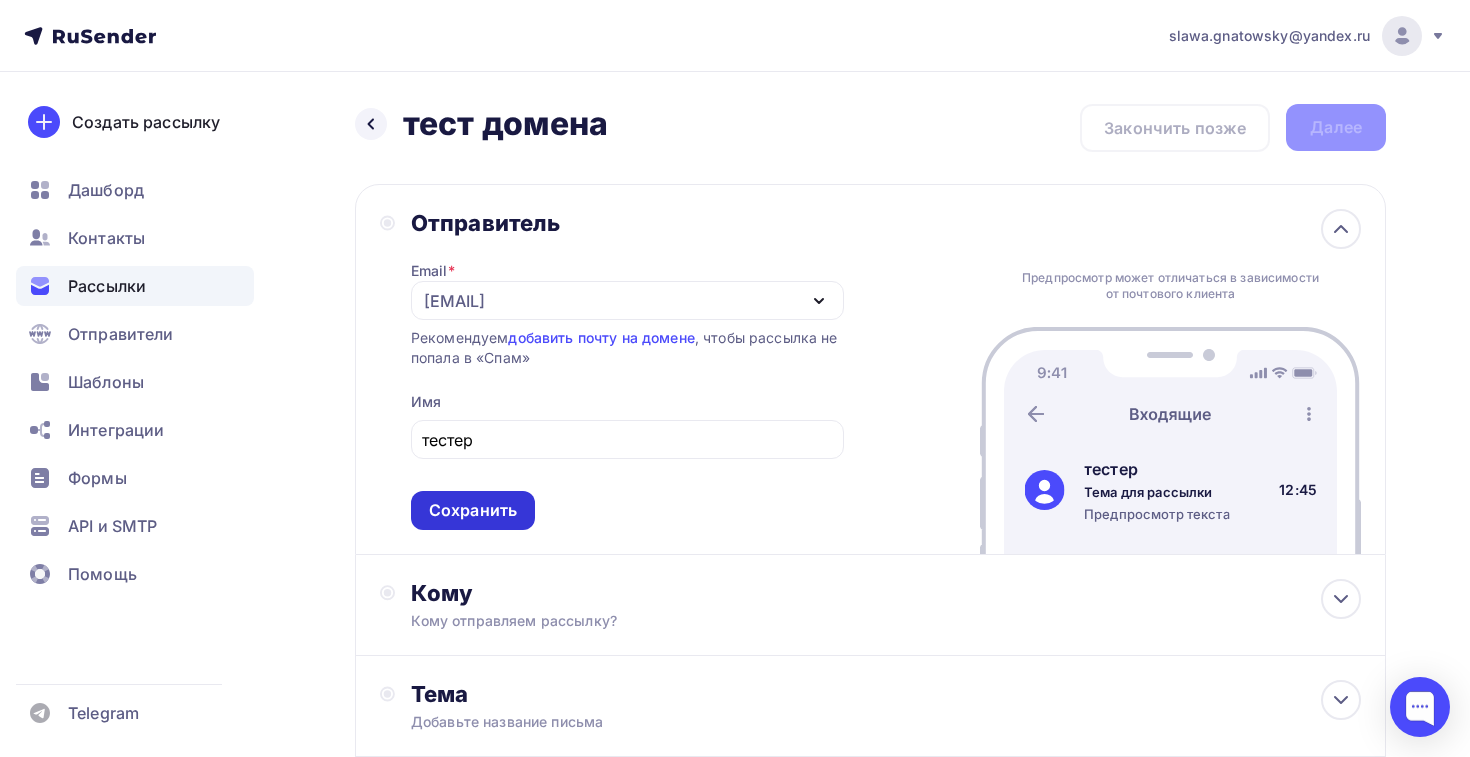 click on "Сохранить" at bounding box center (473, 510) 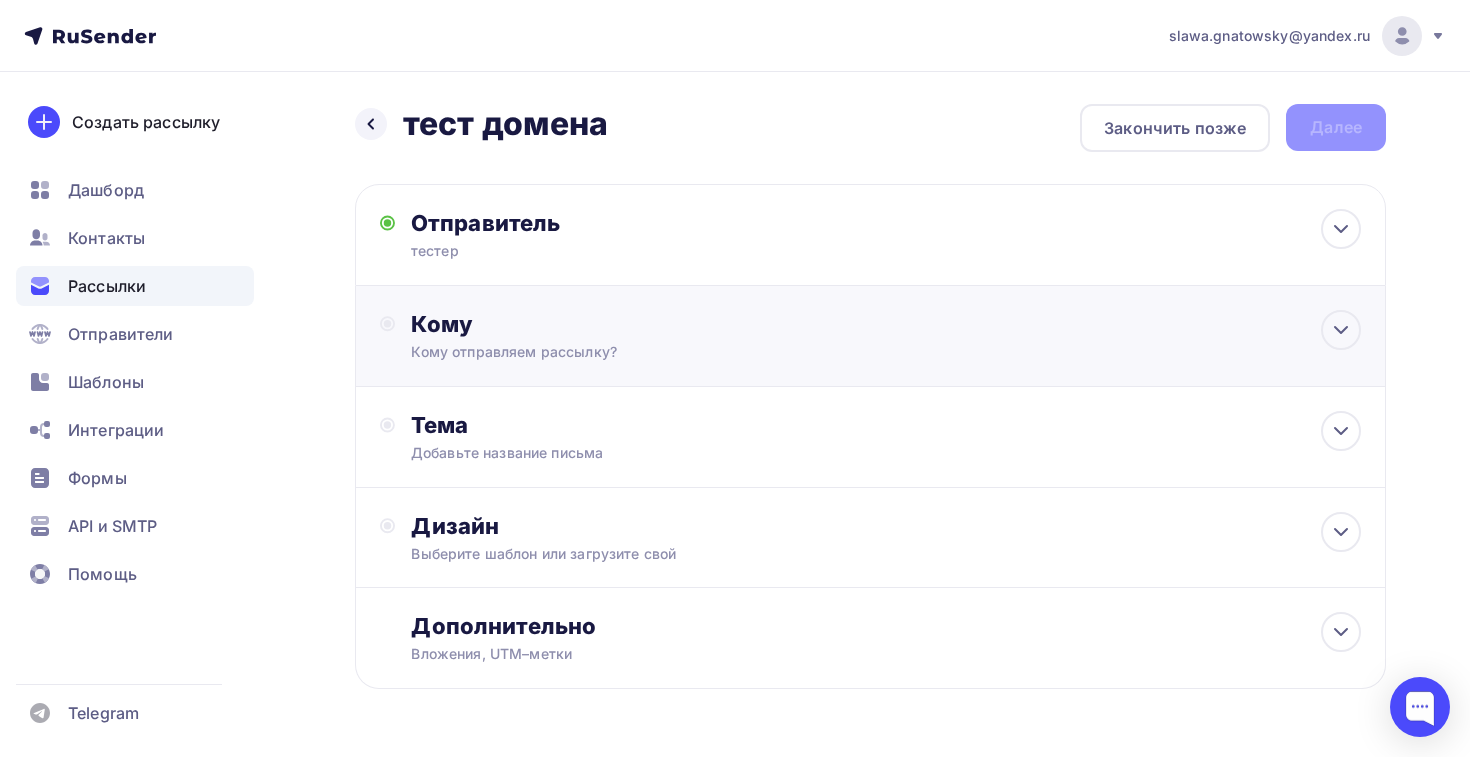 click on "Кому
Кому отправляем рассылку?
Списки получателей
Выберите список
Все списки
id
ТСН и ТСЖ 16(2)
(626)
#24715
жск и ук 16
(1 177)
#24678
тсн и тсж 16
(630)
#24677
жск и ук 15
(1 180)
#24627
тсн и тсж 15
(634)
#24626
Жск и ук 14
(1 188)
#24598
тсн и тсж 14" at bounding box center (870, 336) 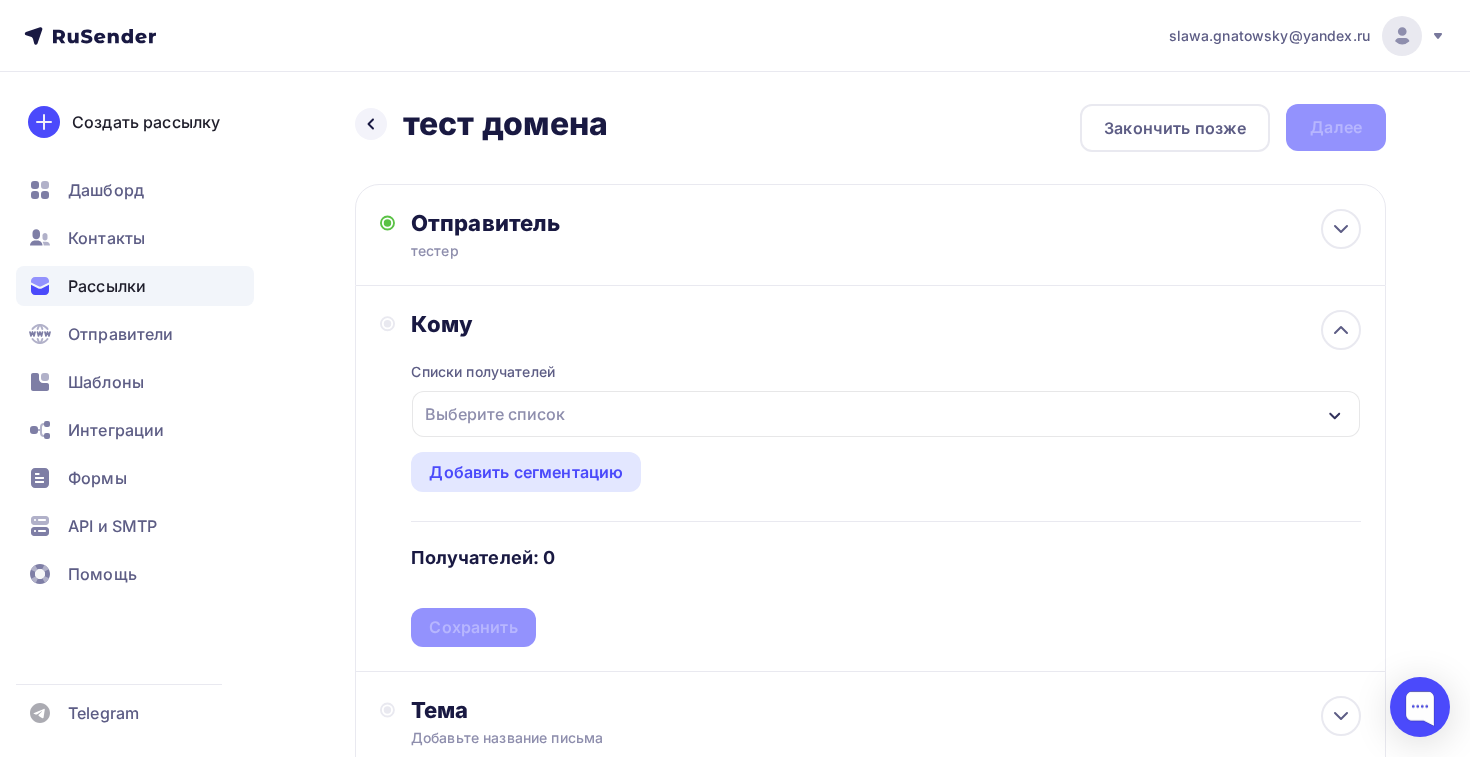 click on "Выберите список" at bounding box center [495, 414] 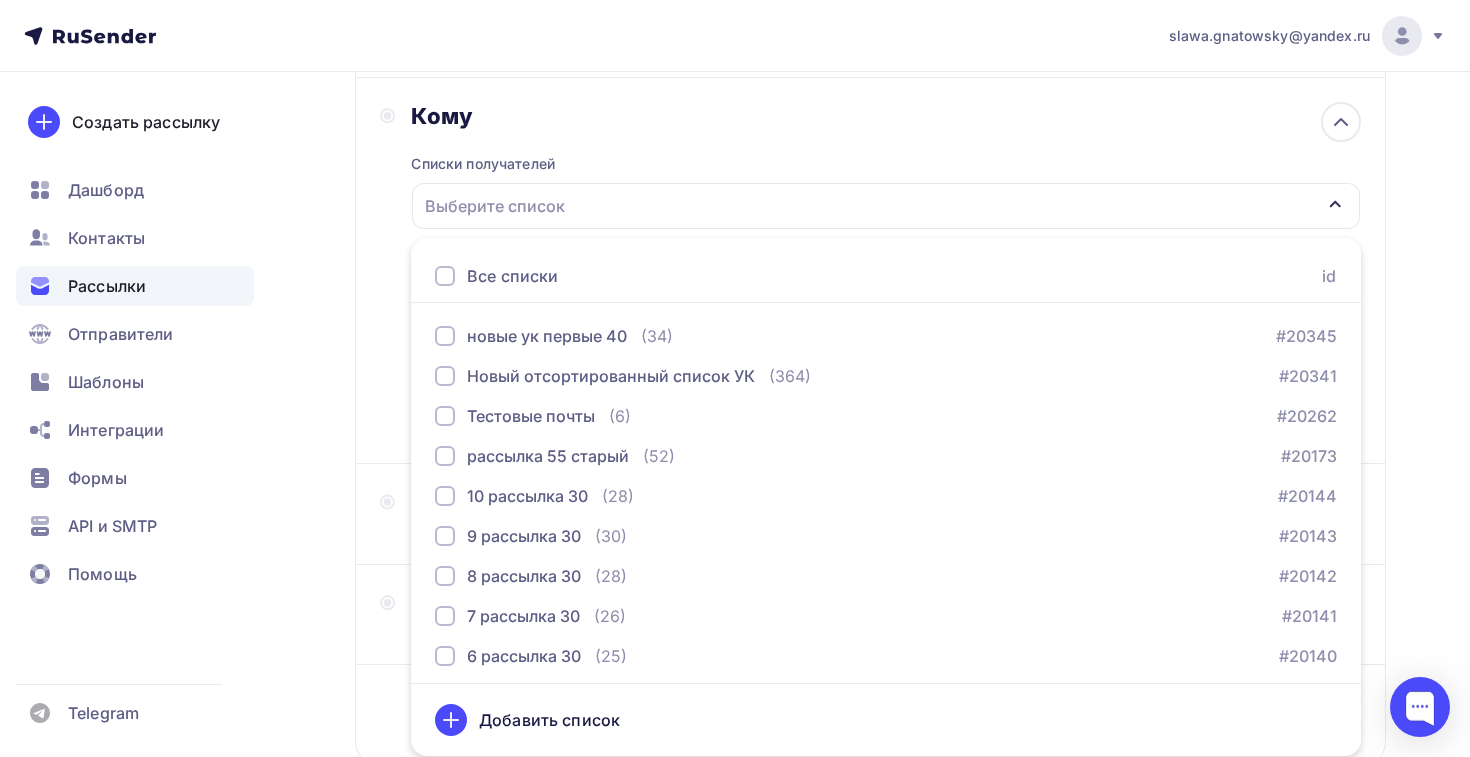scroll, scrollTop: 2878, scrollLeft: 0, axis: vertical 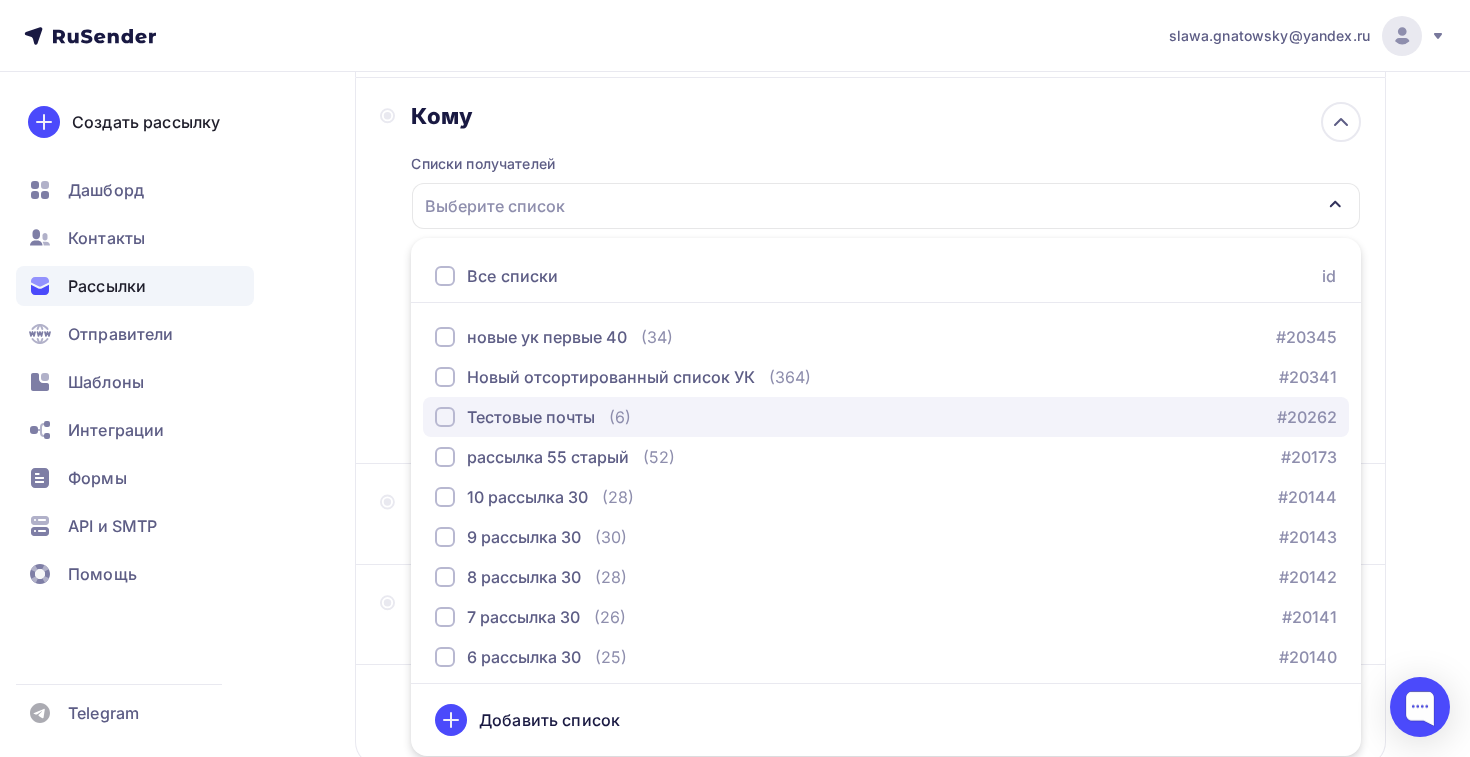 click on "Тестовые почты" at bounding box center (531, 417) 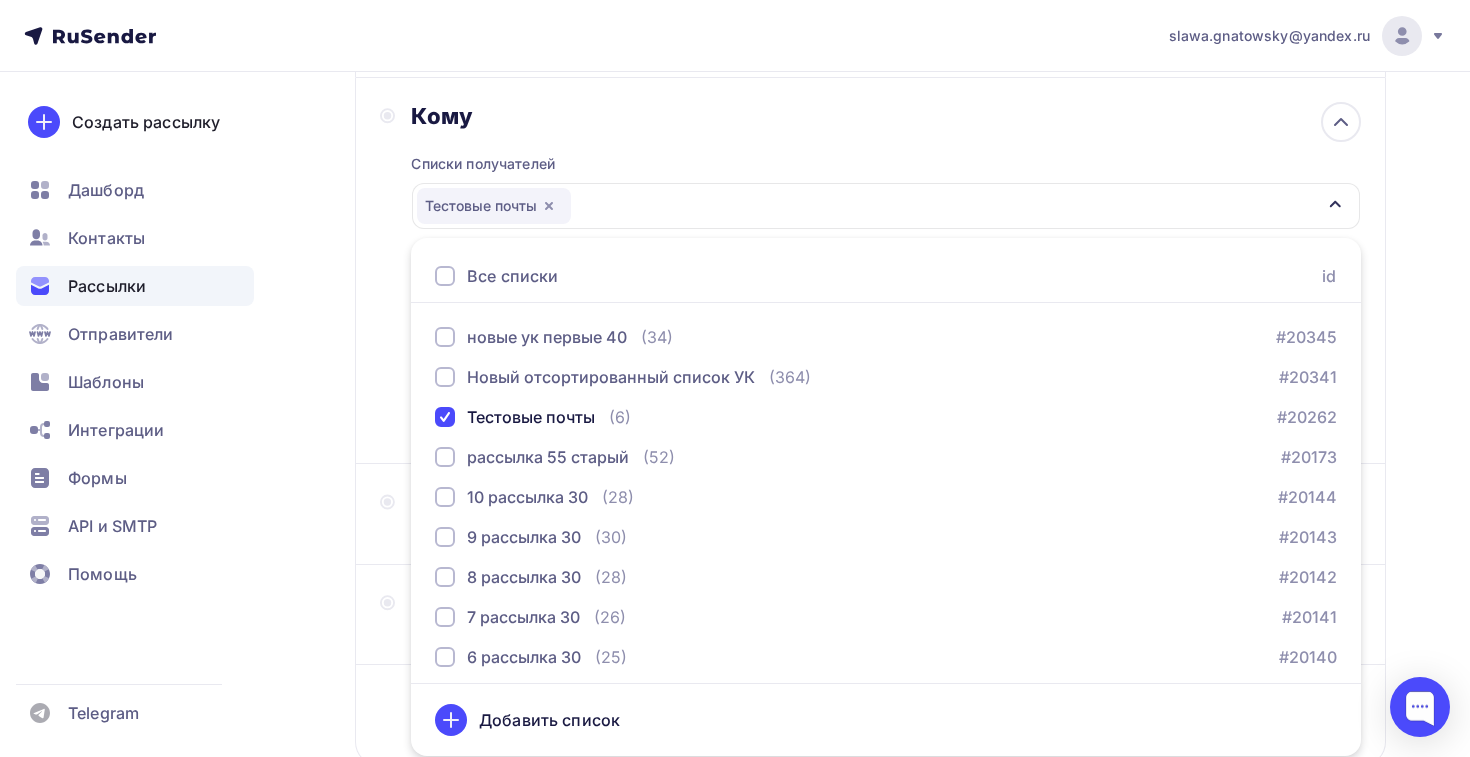 click on "Кому
Списки получателей
Тестовые почты
Все списки
id
ТСН и ТСЖ 16(2)
(626)
#24715
жск и ук 16
(1 177)
#24678
тсн и тсж 16
(630)
#24677
жск и ук 15
(1 180)
#24627
тсн и тсж 15
(634)
#24626
Жск и ук 14
(1 188)
#24598
тсн и тсж 14
(637)
#24597" at bounding box center (870, 271) 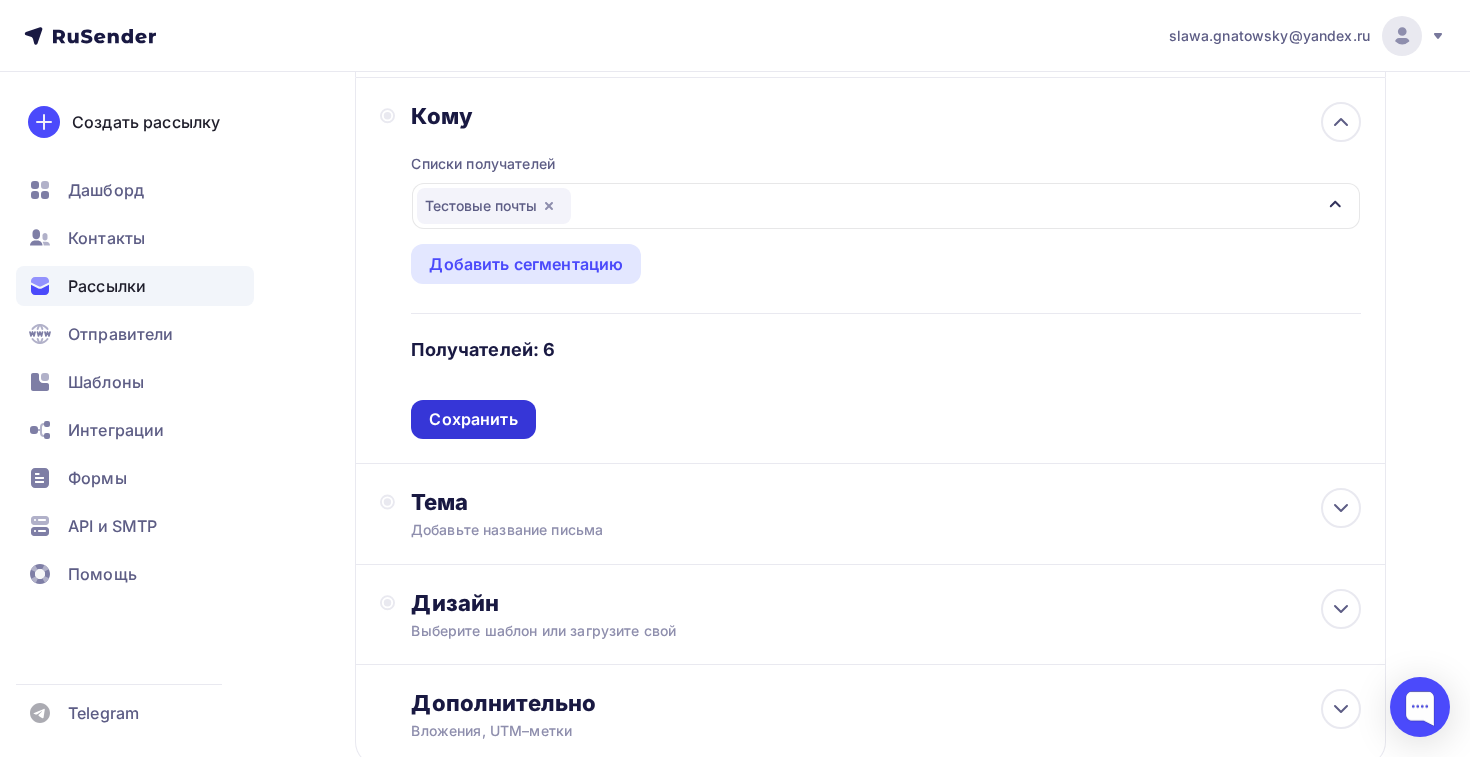 click on "Сохранить" at bounding box center [473, 419] 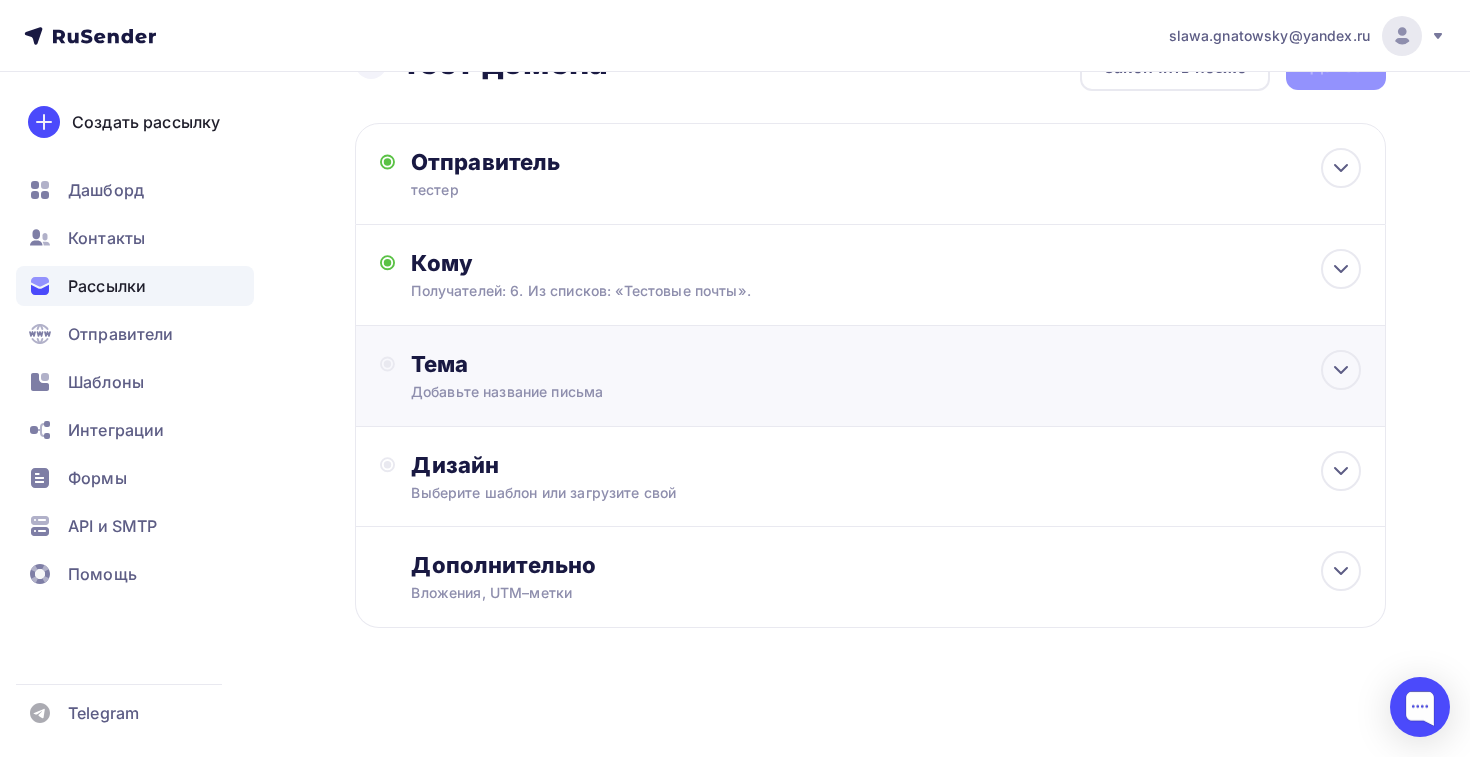 click on "Тема
Добавьте название письма
Тема  *
Рекомендуем использовать не более 150 символов
Прехедер               Сохранить
Предпросмотр может отличаться  в зависимости от почтового клиента
тестер
Тема для рассылки
Предпросмотр текста
12:45" at bounding box center [870, 376] 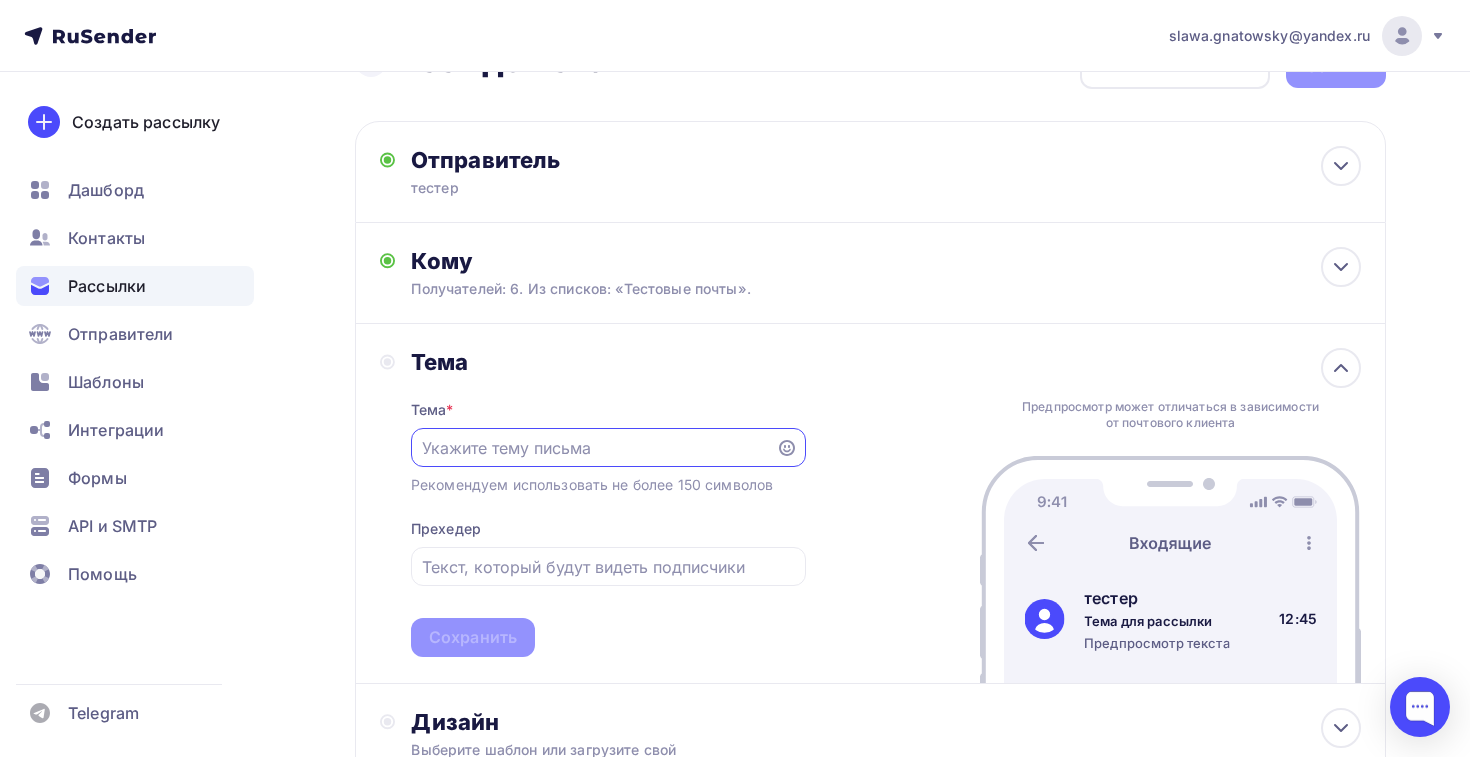 scroll, scrollTop: 62, scrollLeft: 0, axis: vertical 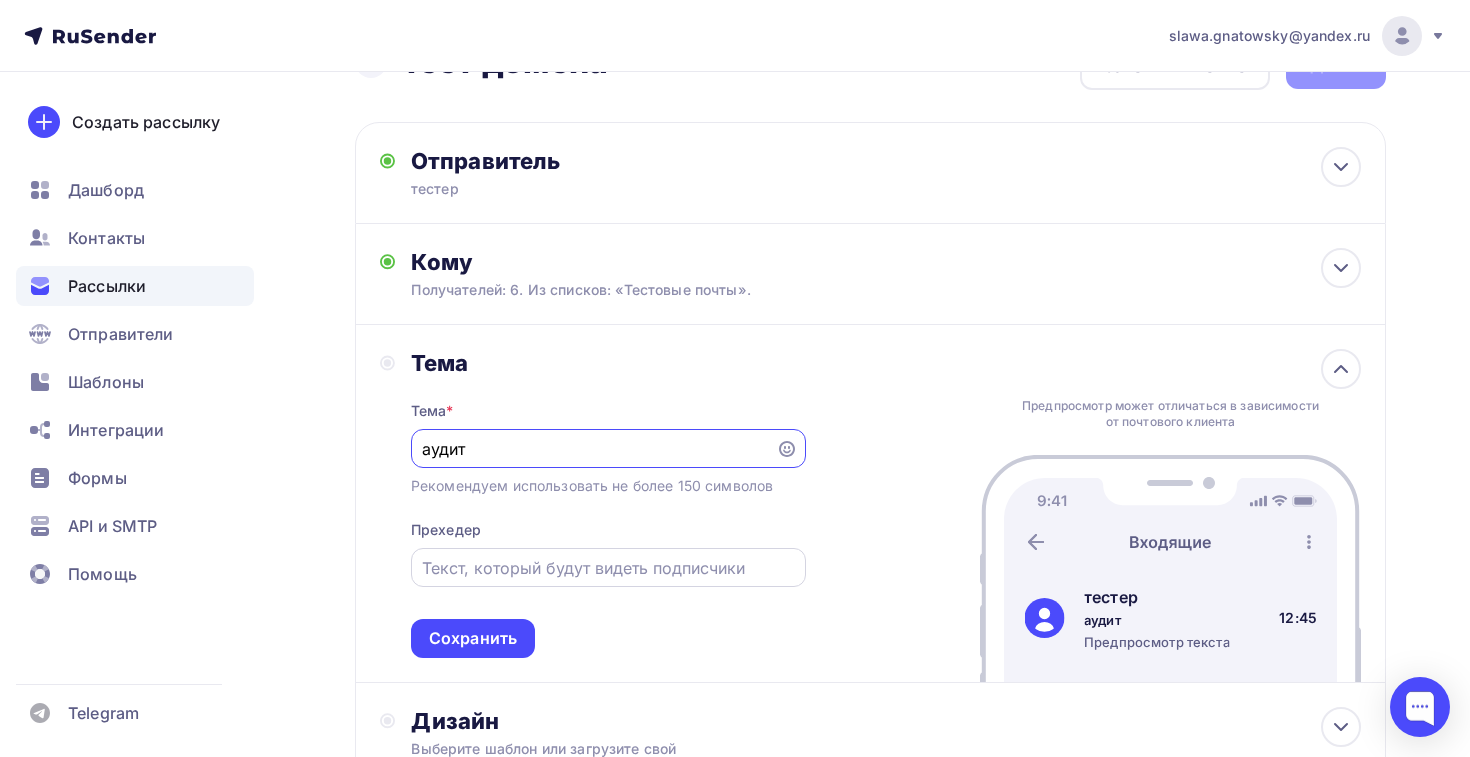type on "аудит" 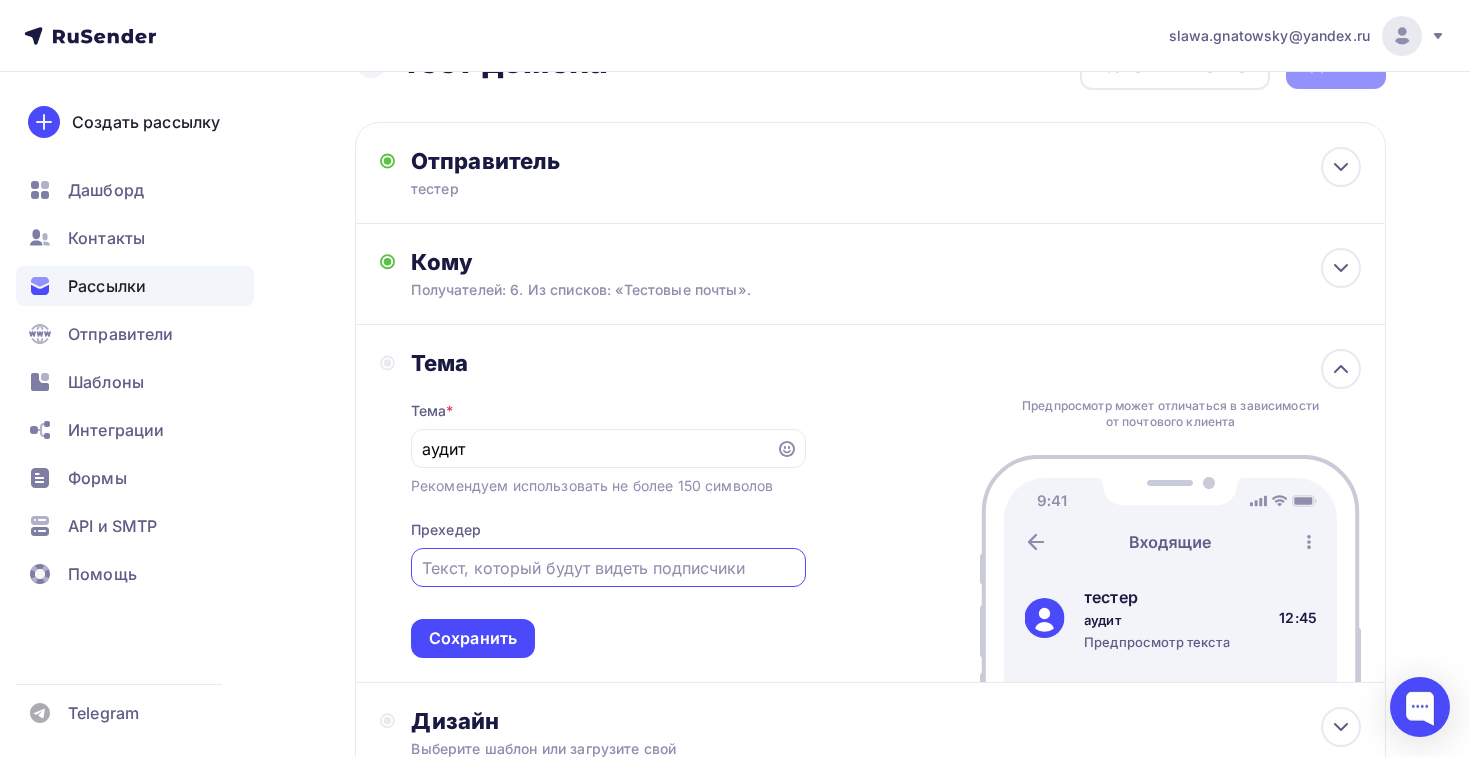 click at bounding box center (608, 568) 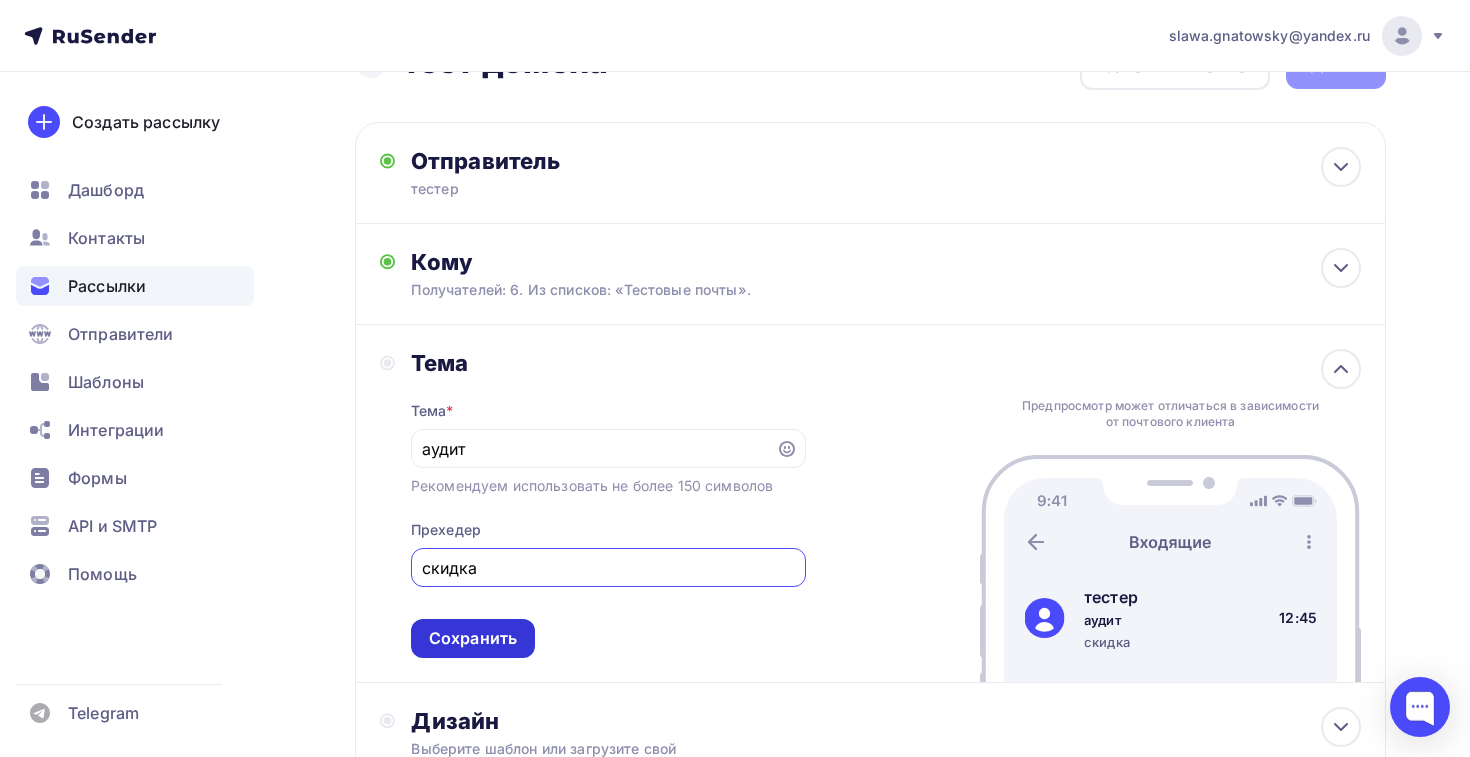 type on "скидка" 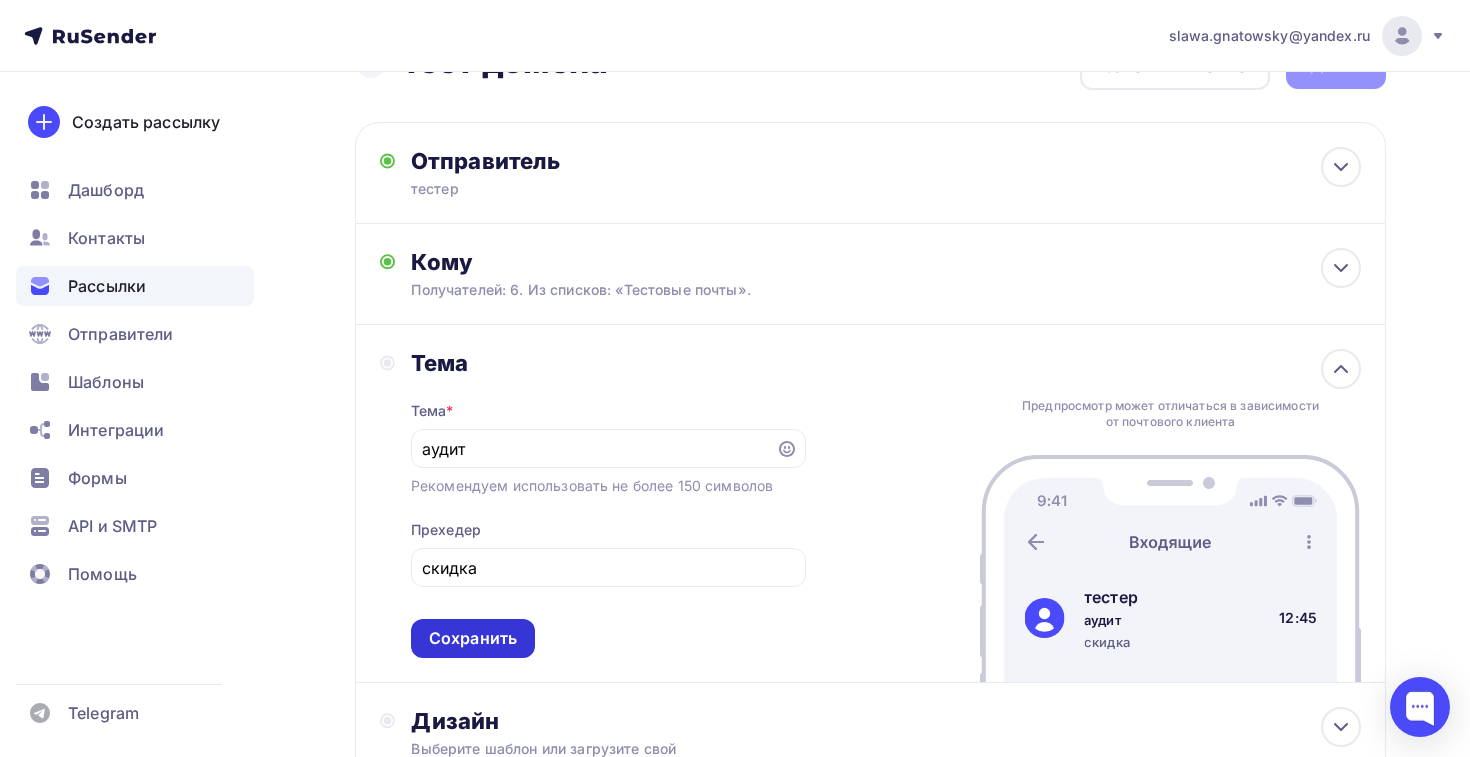 click on "Сохранить" at bounding box center [473, 638] 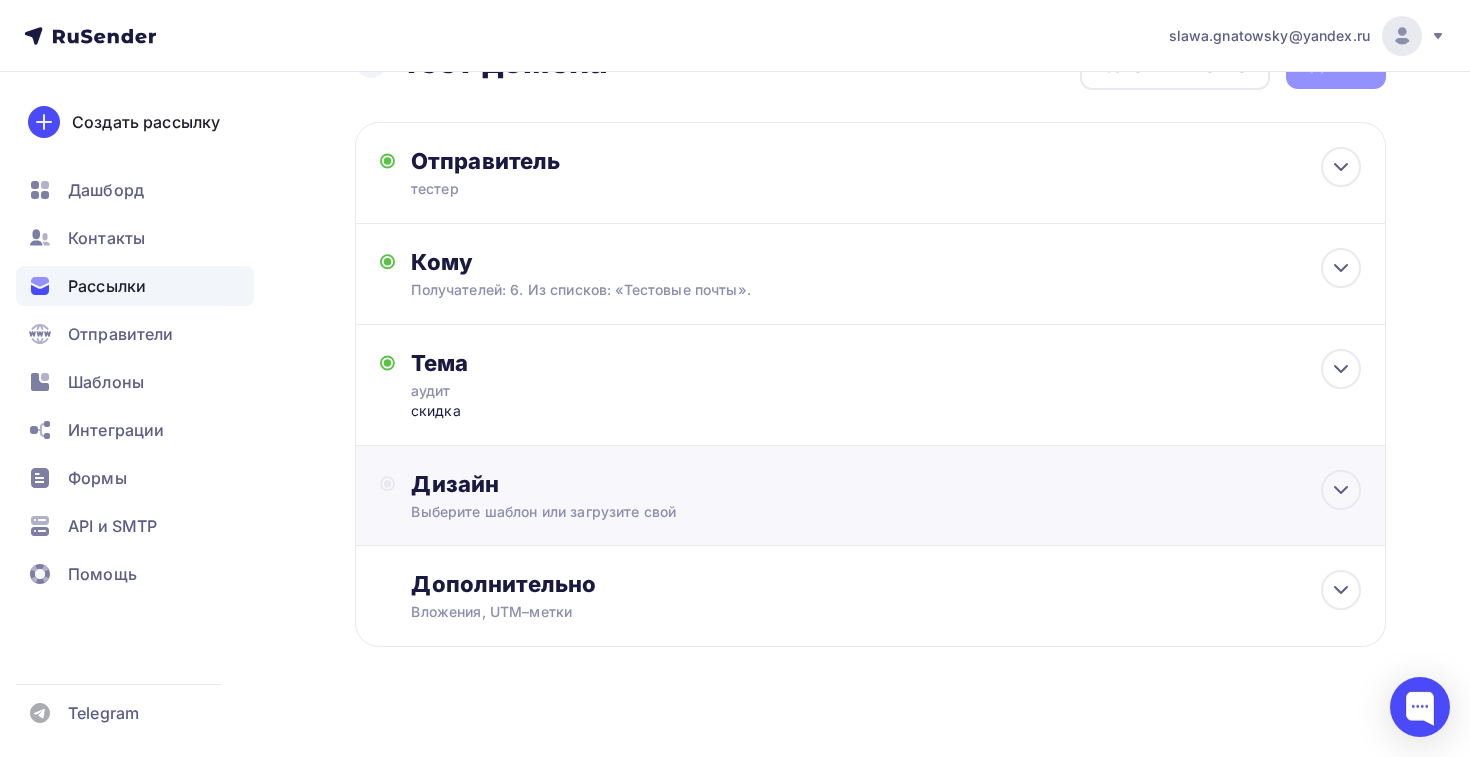 click on "Выберите шаблон или загрузите свой" at bounding box center [838, 512] 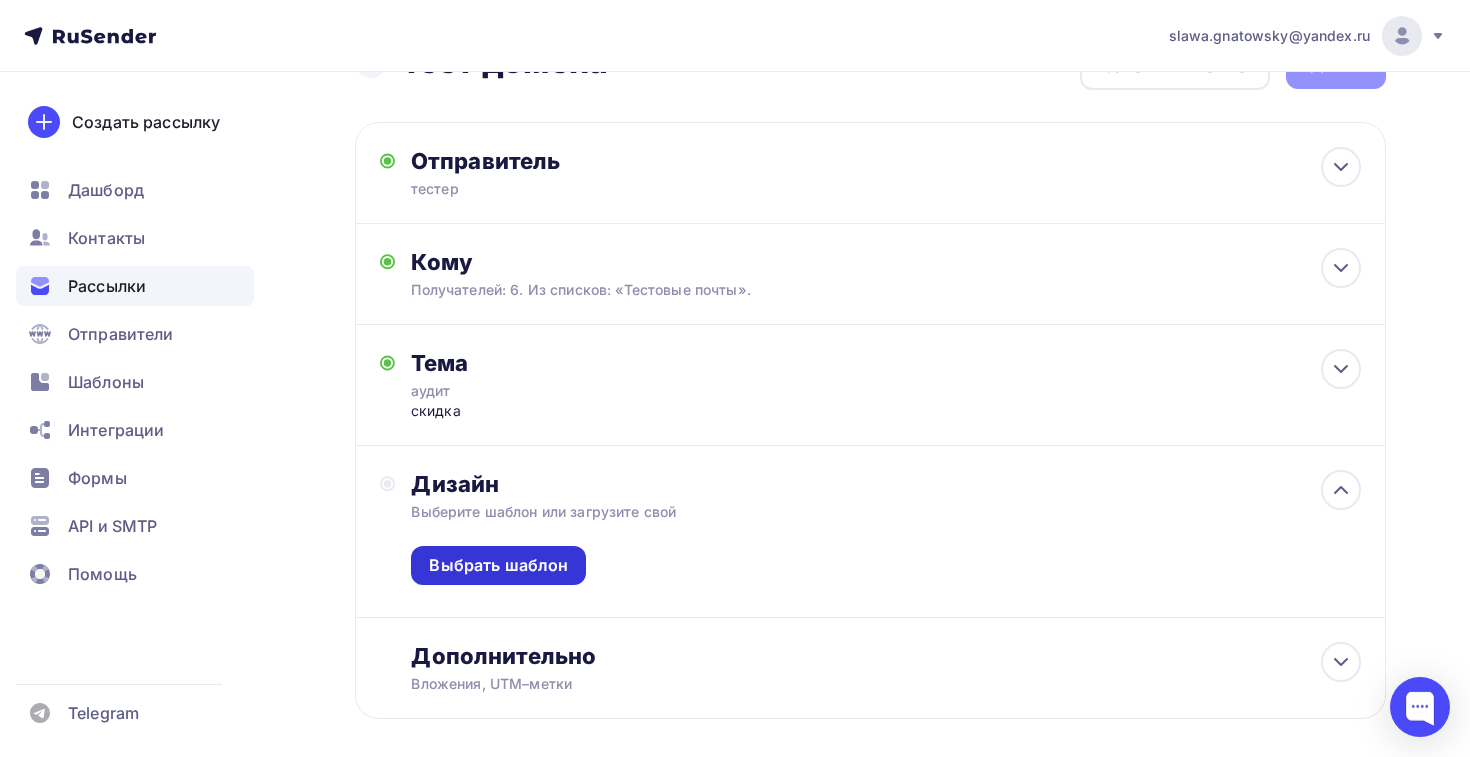 click on "Выбрать шаблон" at bounding box center [498, 565] 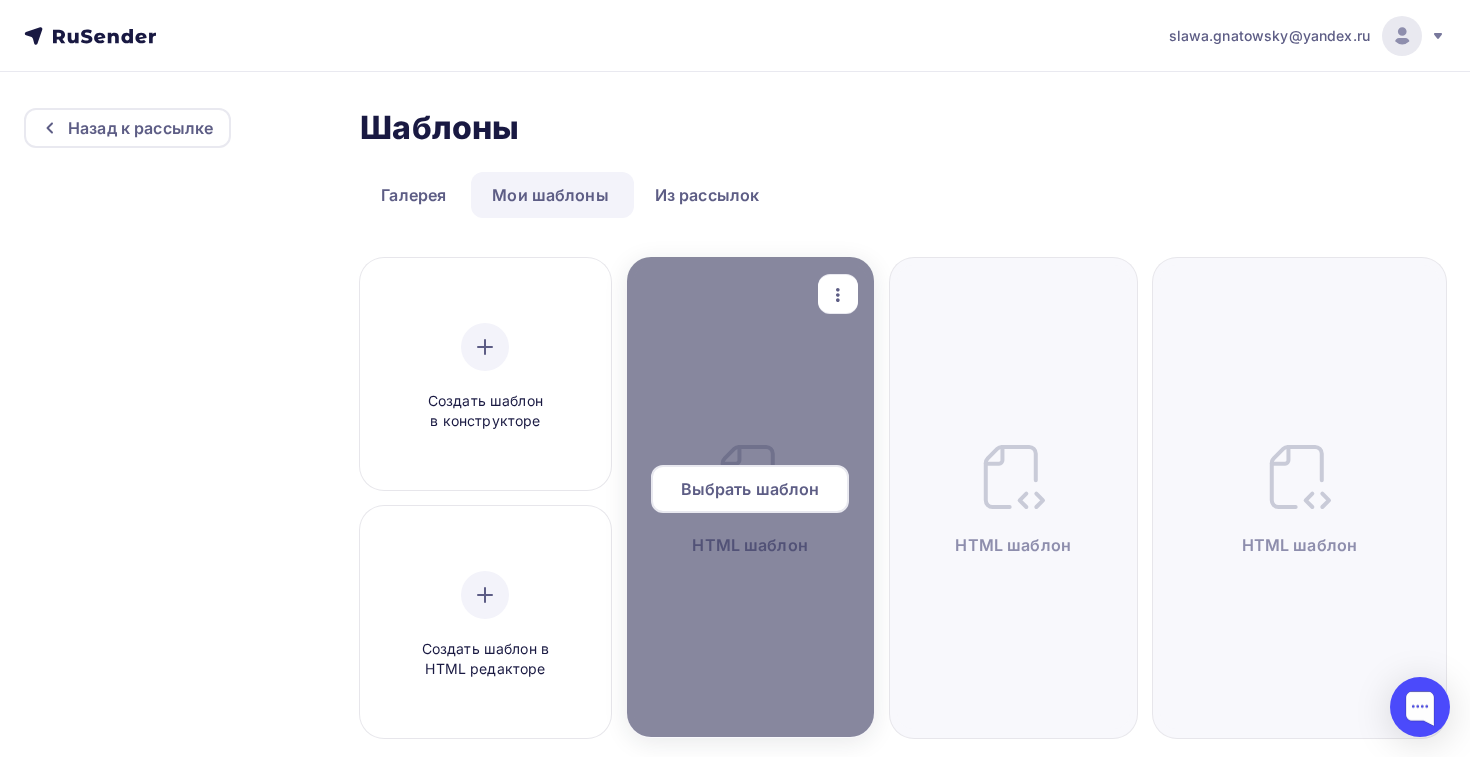 click on "Выбрать шаблон" at bounding box center (750, 489) 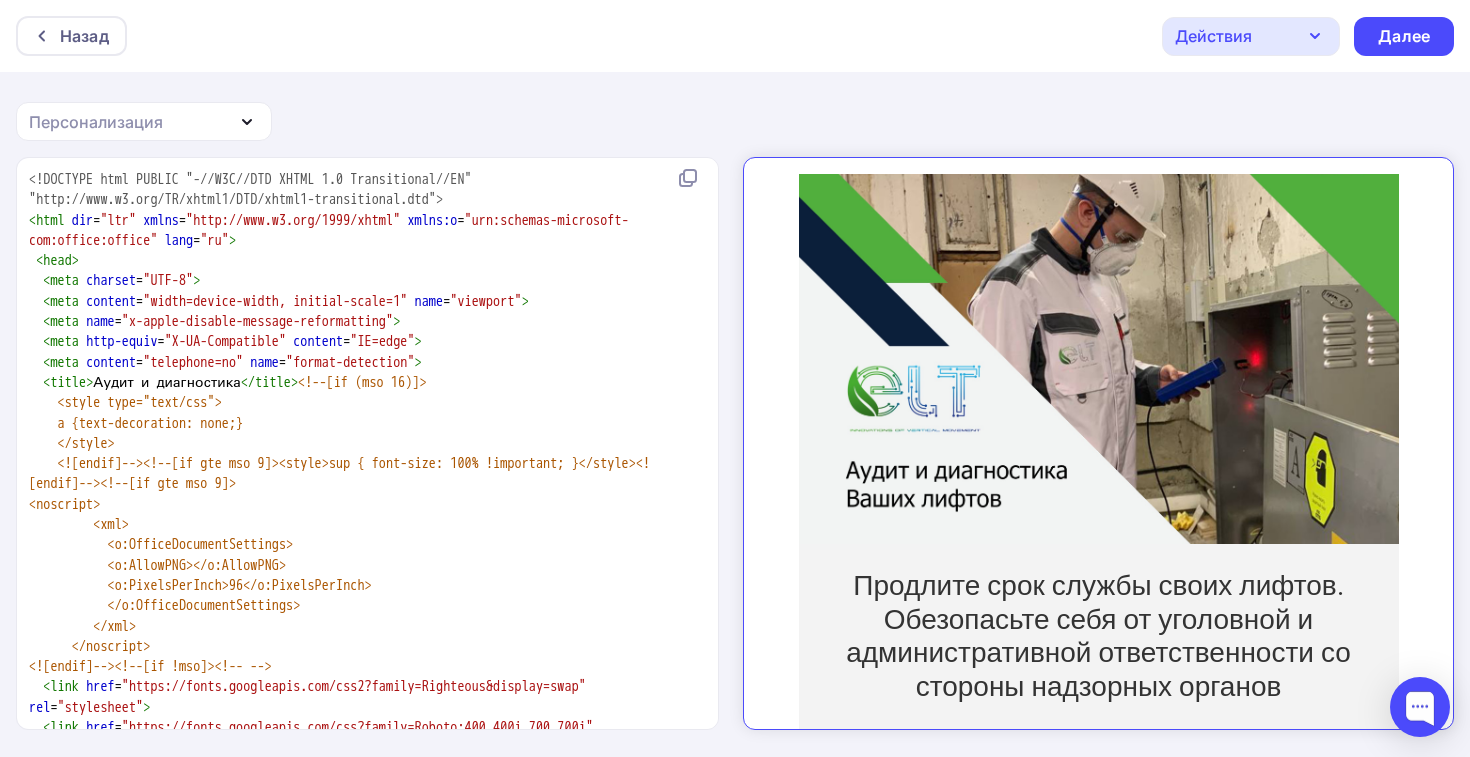 scroll, scrollTop: 0, scrollLeft: 0, axis: both 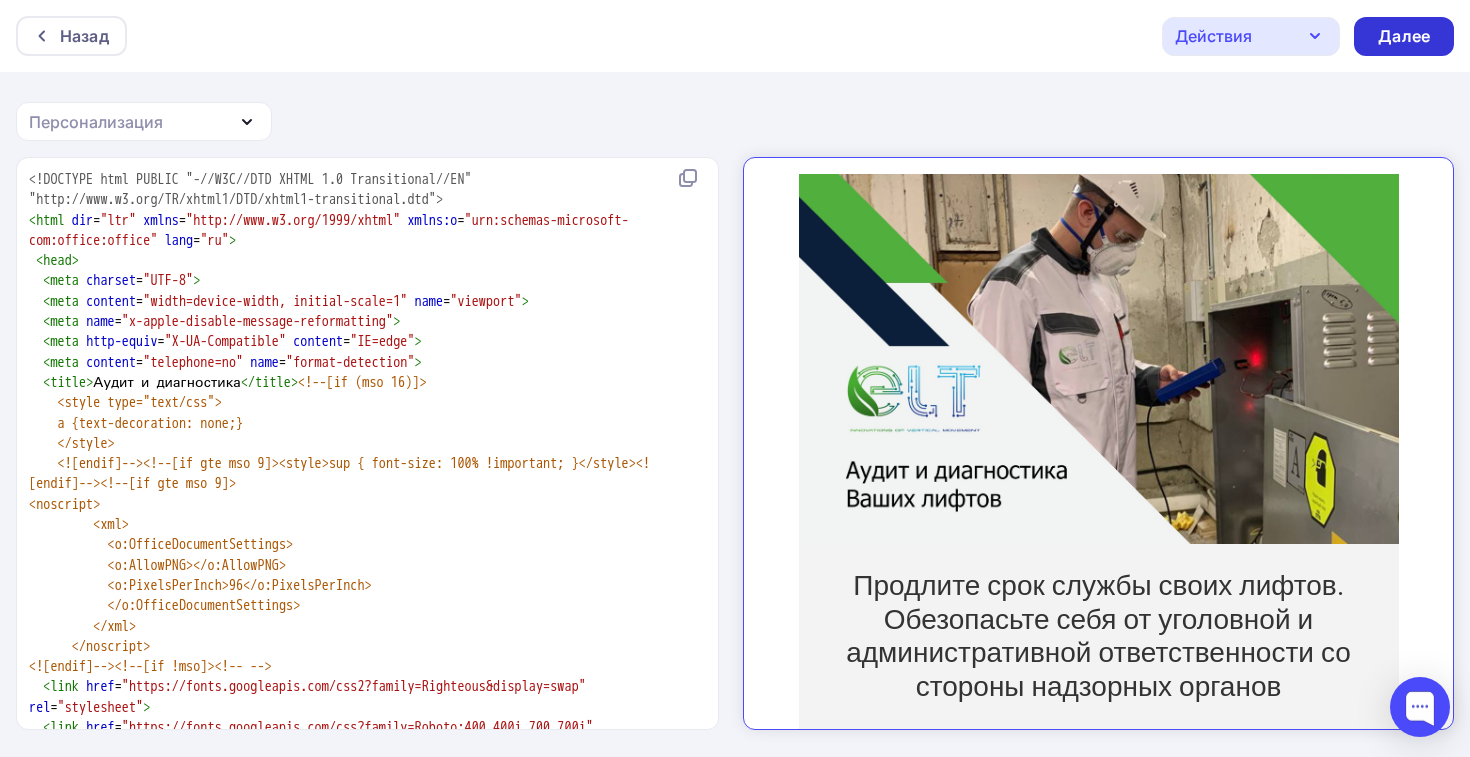 click on "Далее" at bounding box center [1404, 36] 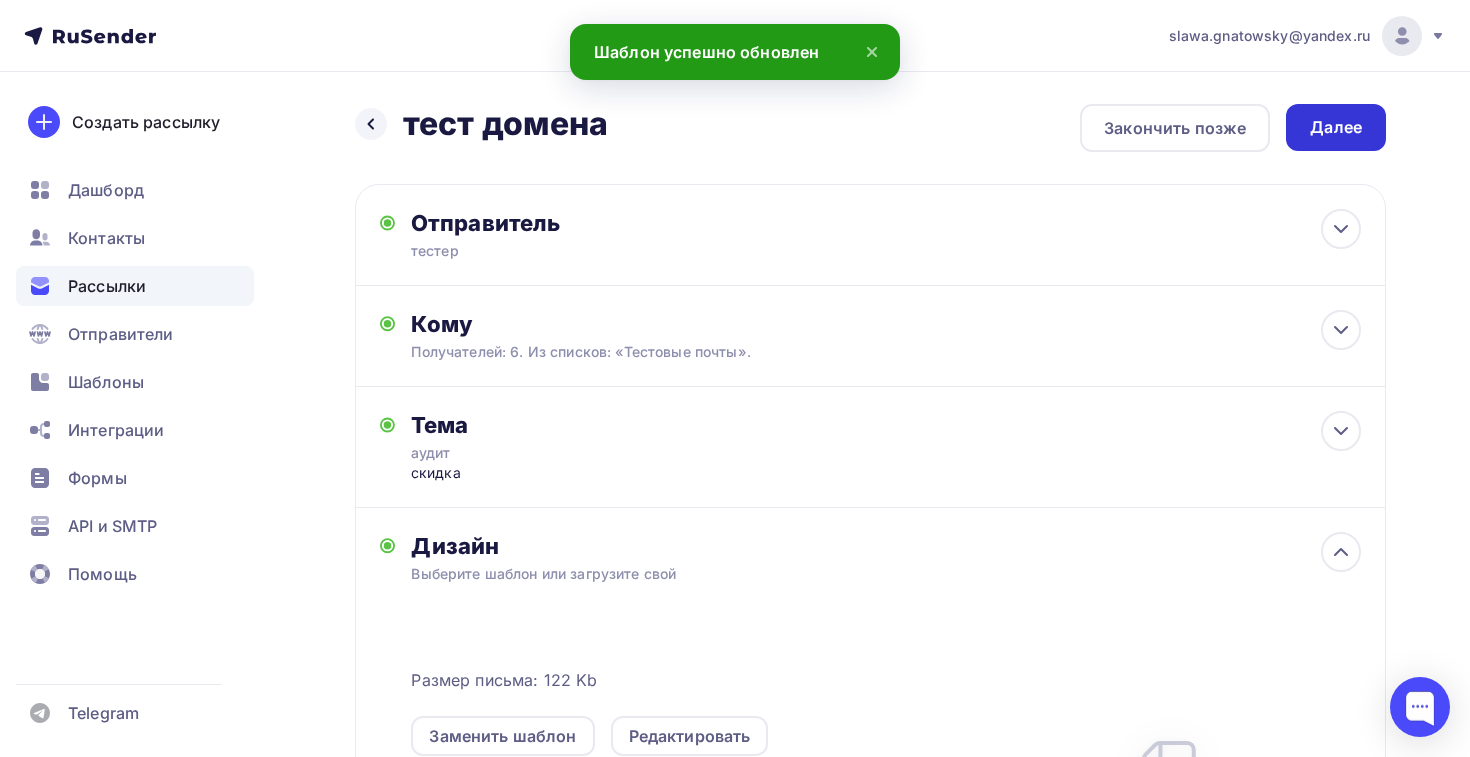 click on "Далее" at bounding box center (1336, 127) 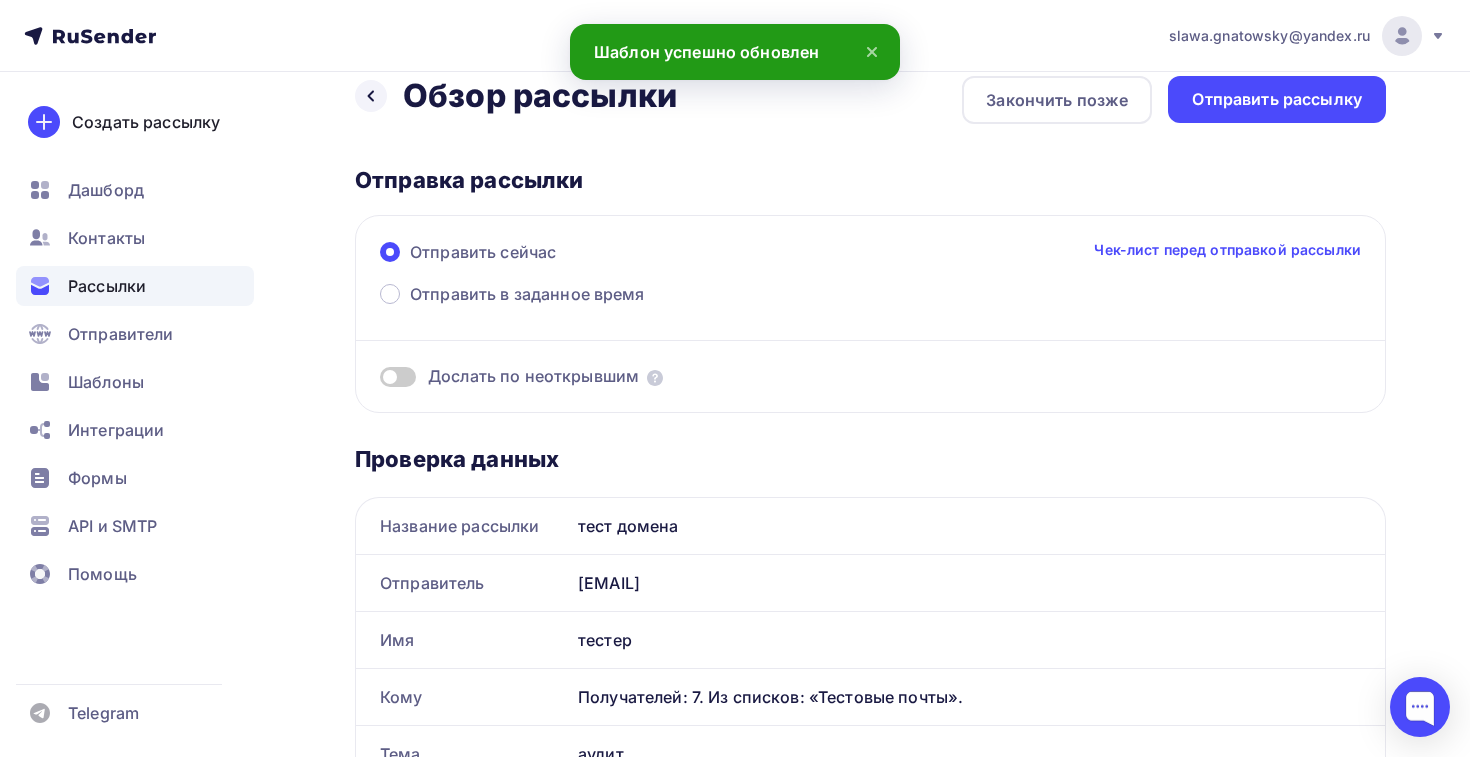scroll, scrollTop: 0, scrollLeft: 0, axis: both 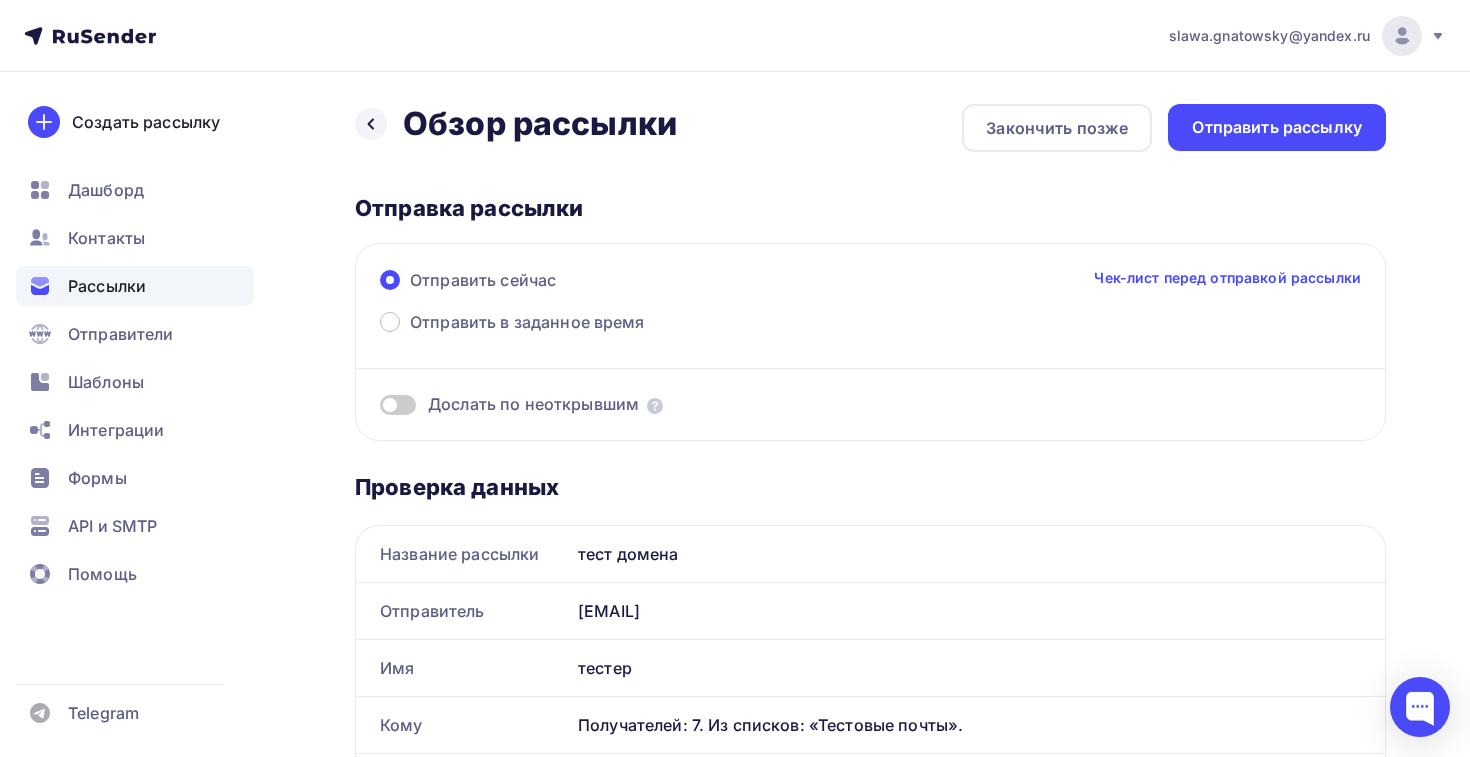 click on "Назад
Обзор рассылки
Обзор рассылки
Закончить позже
Отправить рассылку
Отправка рассылки
Отправить сейчас
Чек-лист перед отправкой рассылки
Отправить в заданное время
Дослать по неоткрывшим
Проверка данных
Название рассылки
тест домена
Отправитель
lift@elt-sender.ru
Имя
тестер
Кому
Получателей:
7. Из списков:
«Тестовые почты».
Тема
аудит
Прехедер" at bounding box center (870, 838) 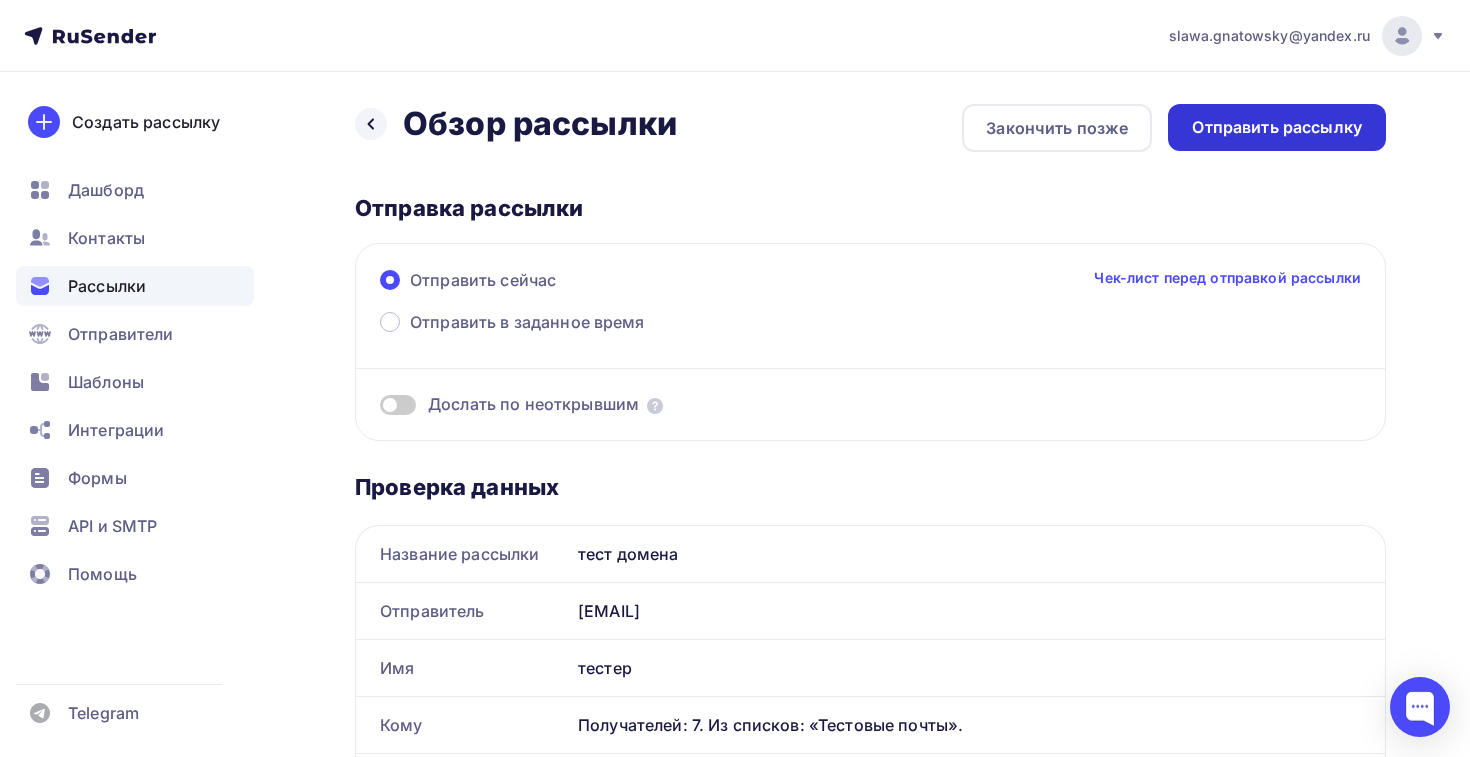 click on "Отправить рассылку" at bounding box center (1277, 127) 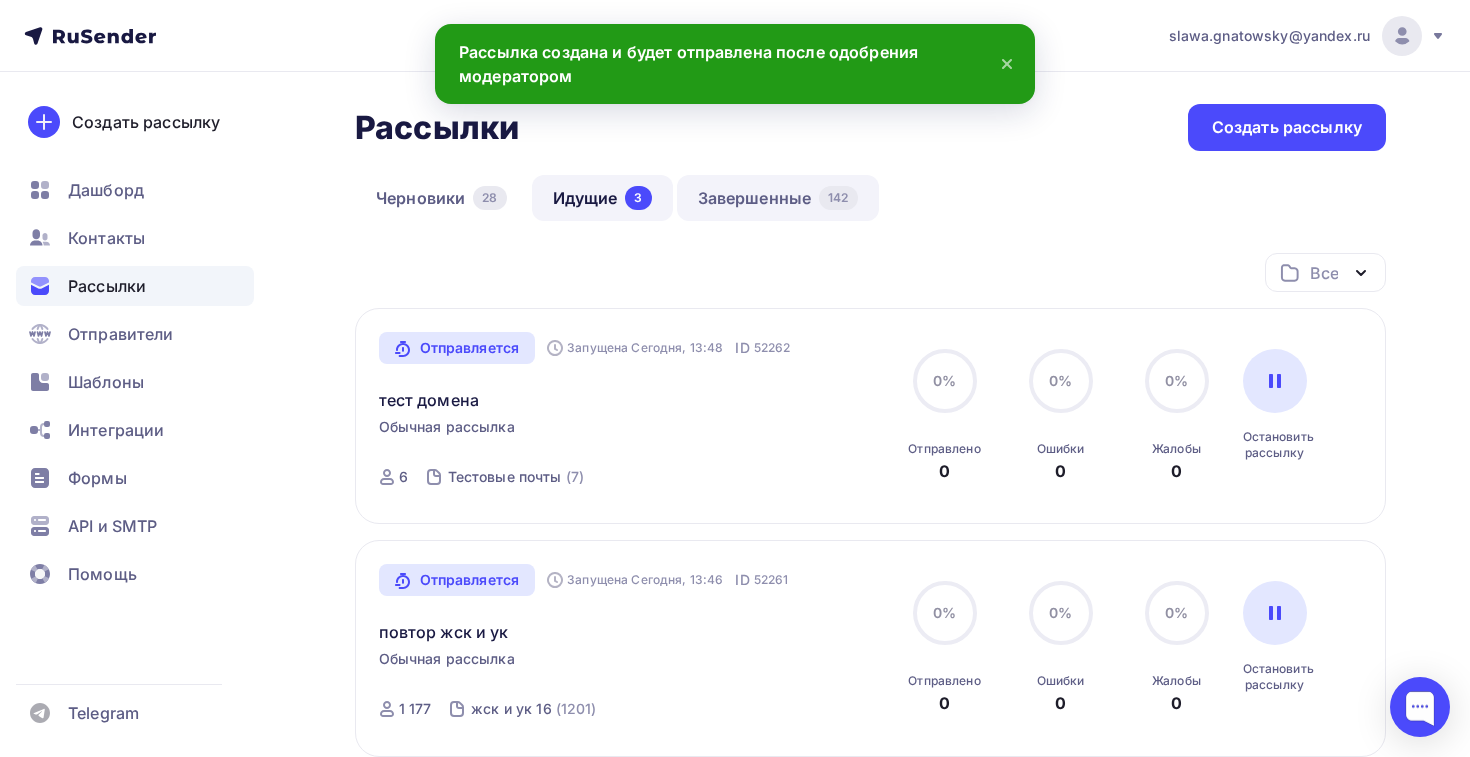 click on "Завершенные
142" at bounding box center [778, 198] 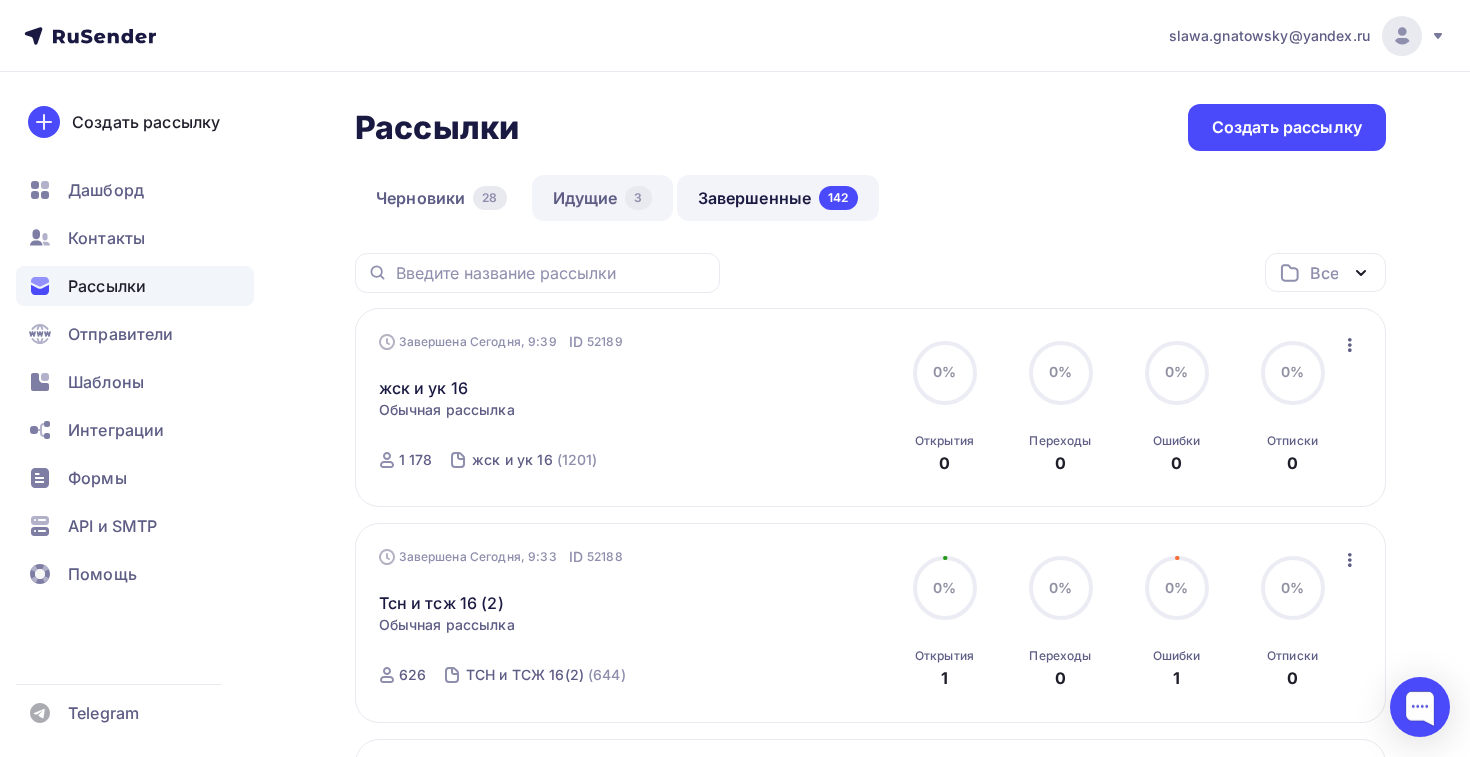 click on "3" at bounding box center [638, 198] 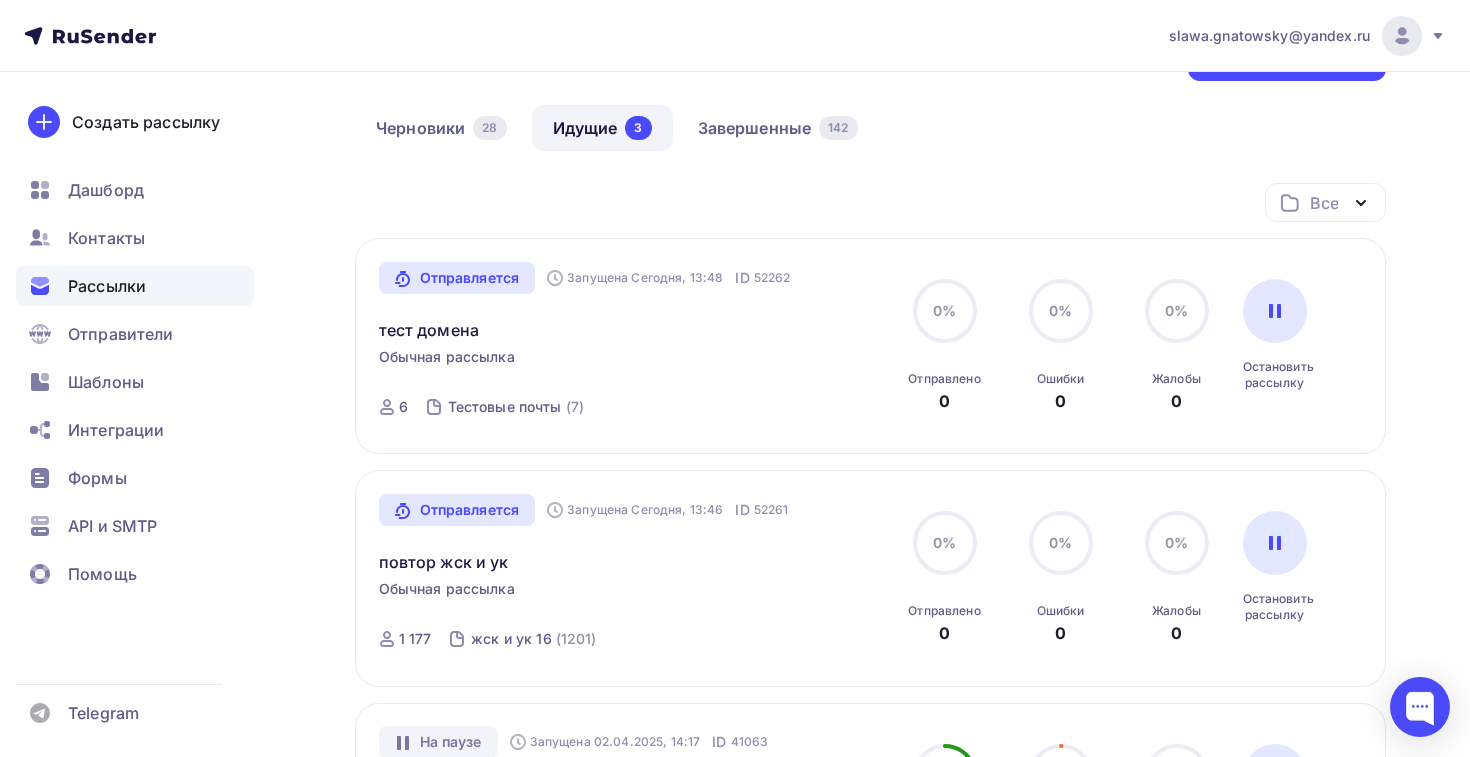 scroll, scrollTop: 96, scrollLeft: 0, axis: vertical 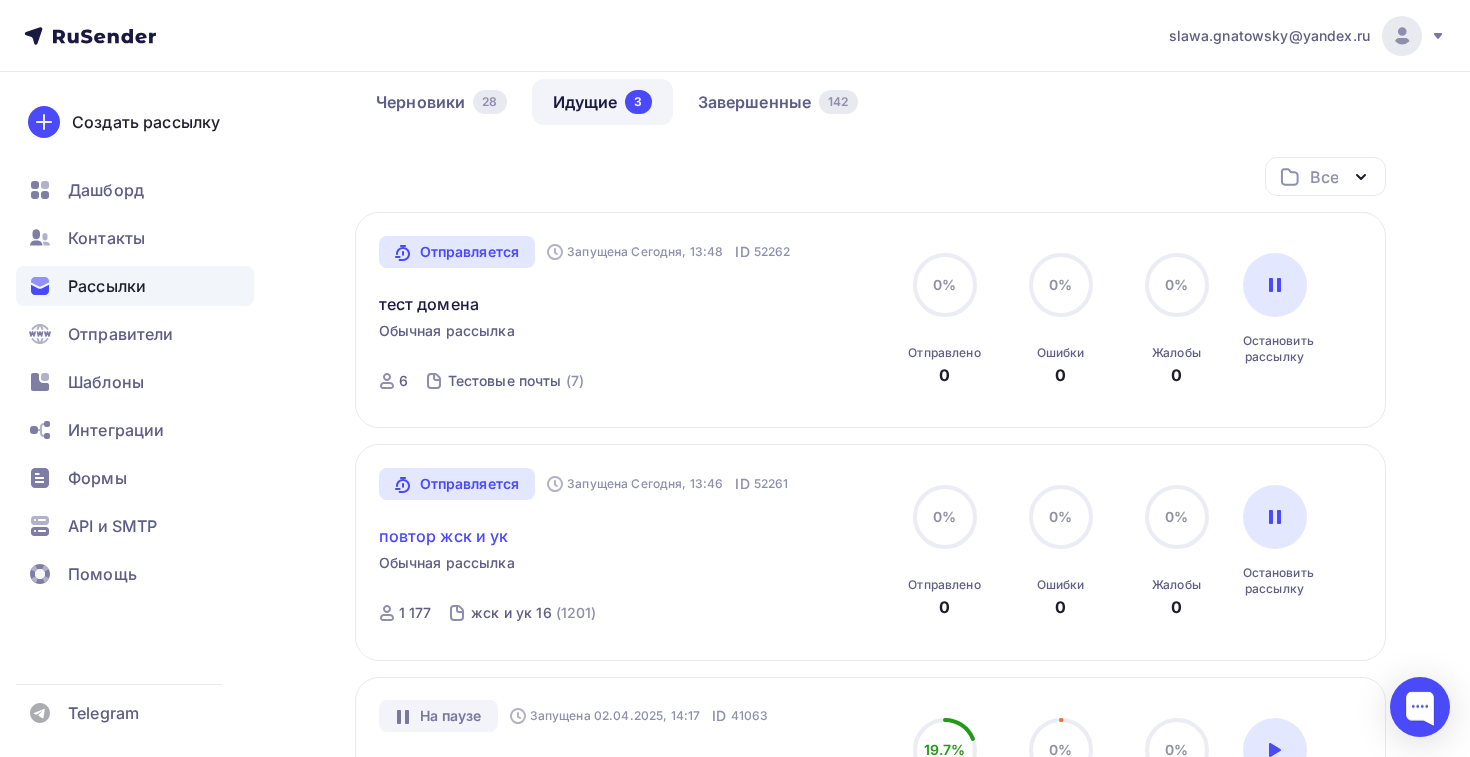 click on "повтор жск и ук" at bounding box center [444, 536] 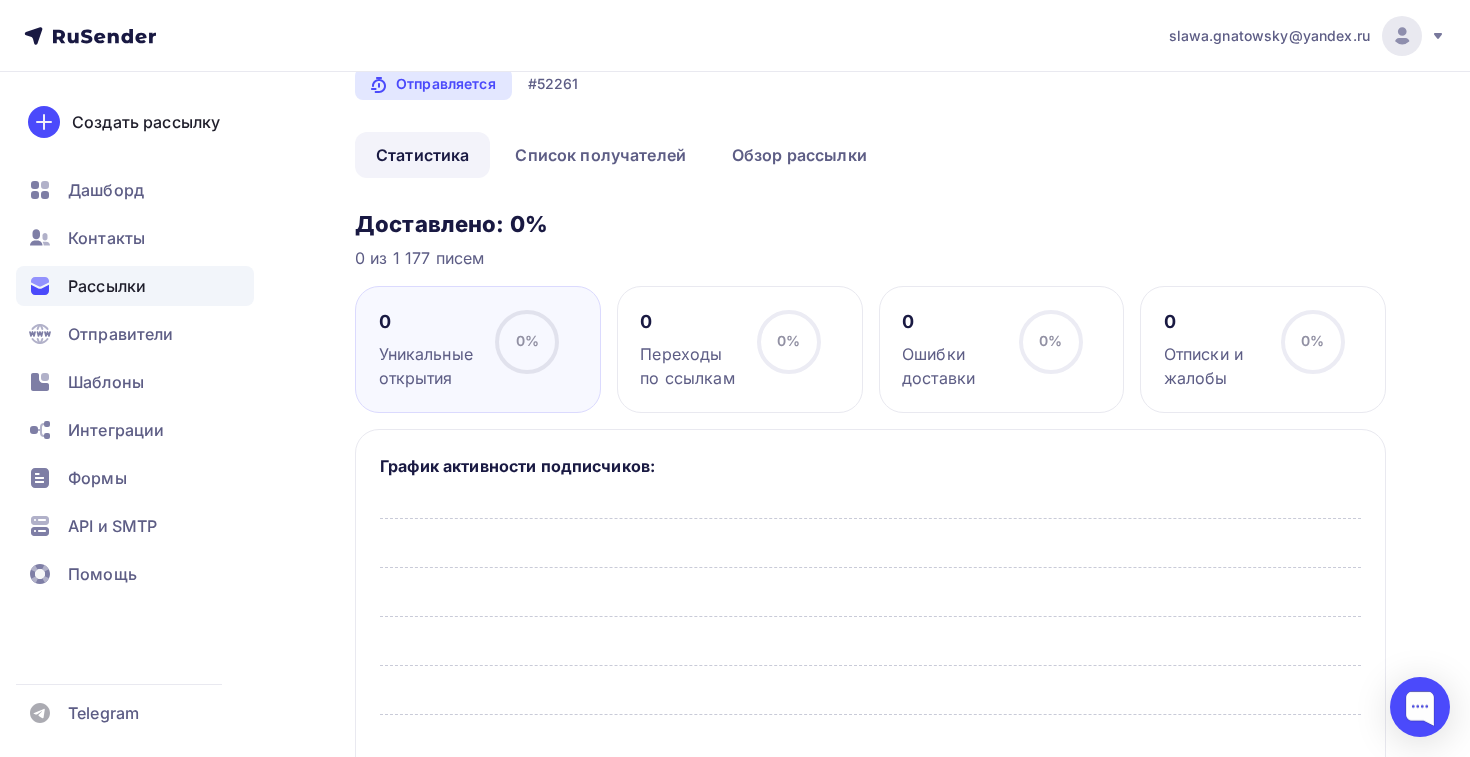 scroll, scrollTop: 0, scrollLeft: 0, axis: both 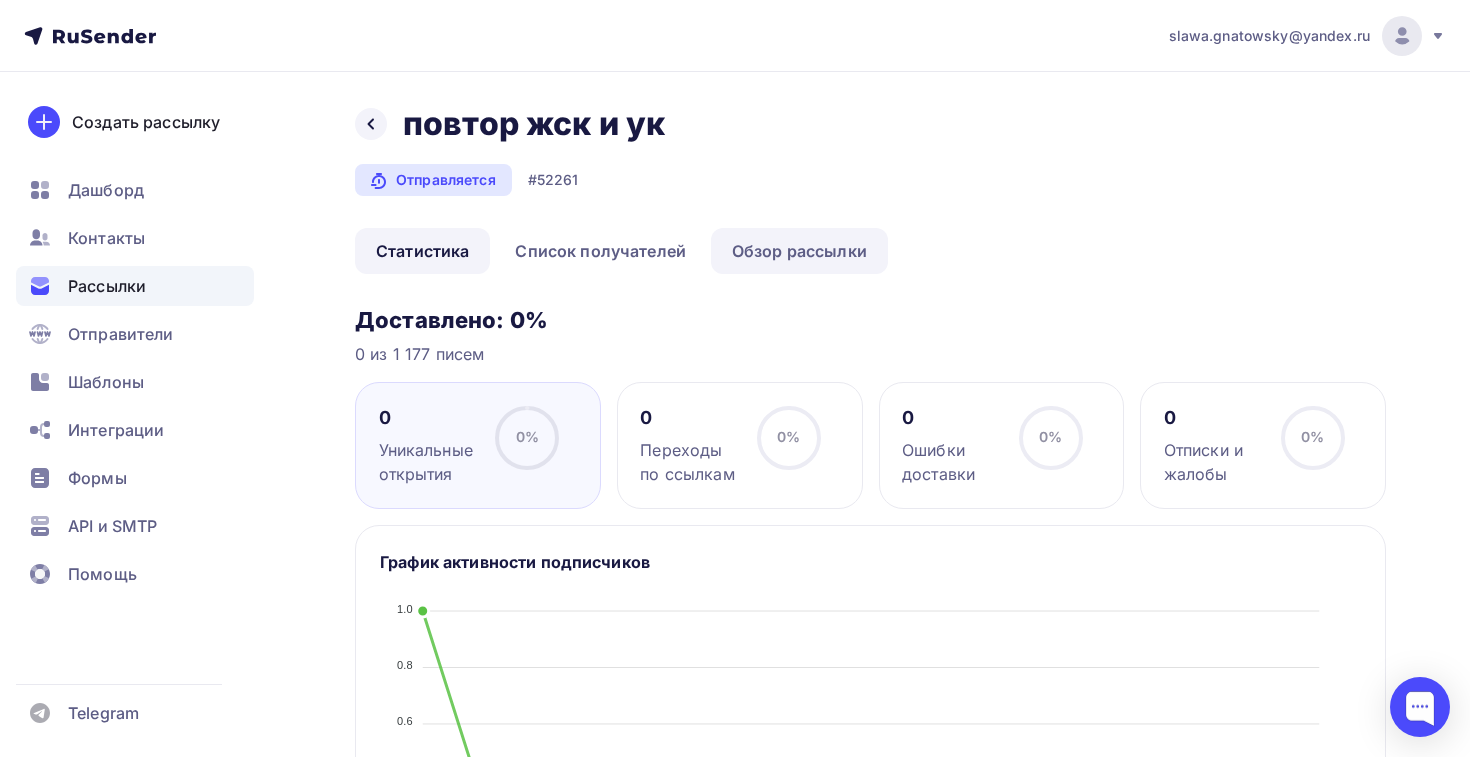 click on "Обзор рассылки" at bounding box center (799, 251) 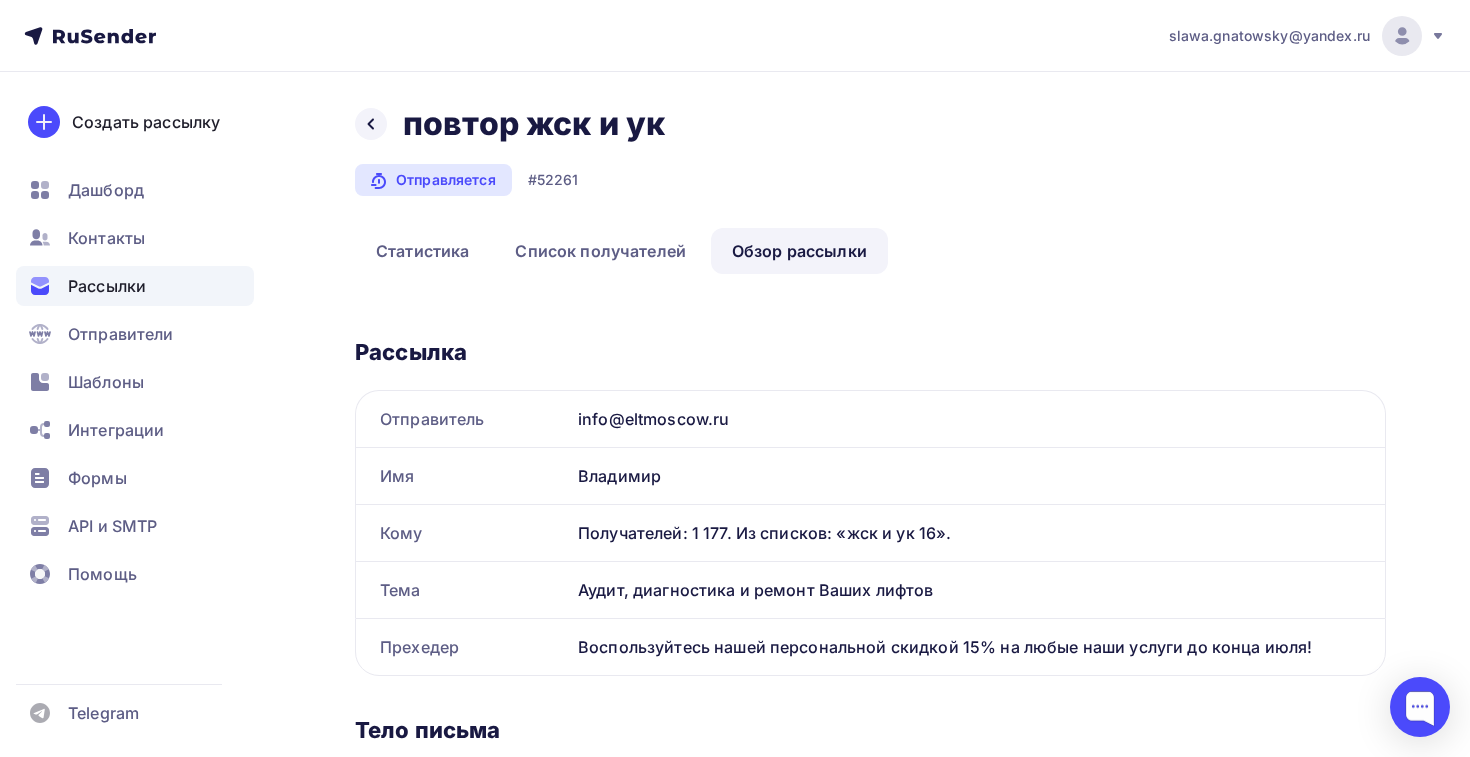 scroll, scrollTop: 0, scrollLeft: 0, axis: both 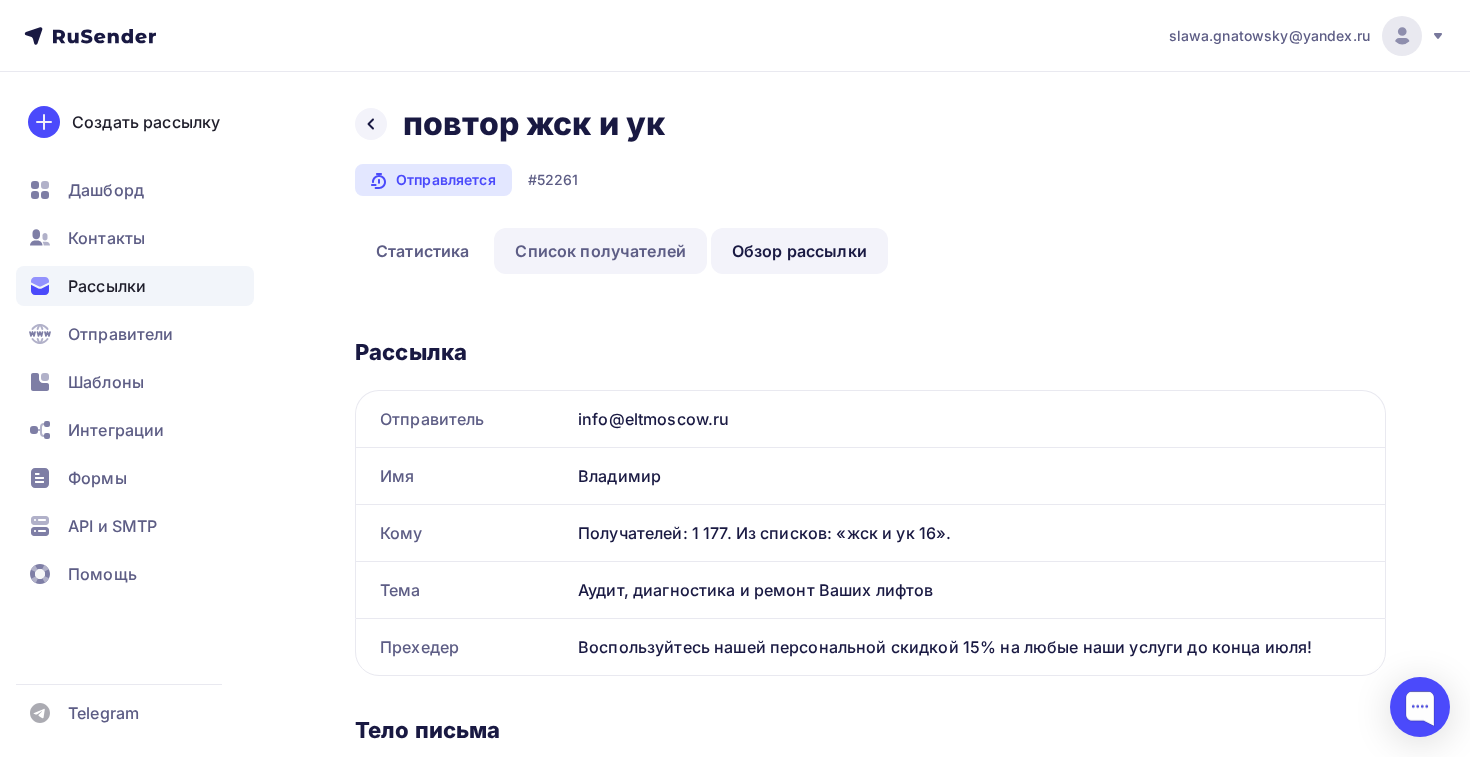 click on "Список получателей" at bounding box center [600, 251] 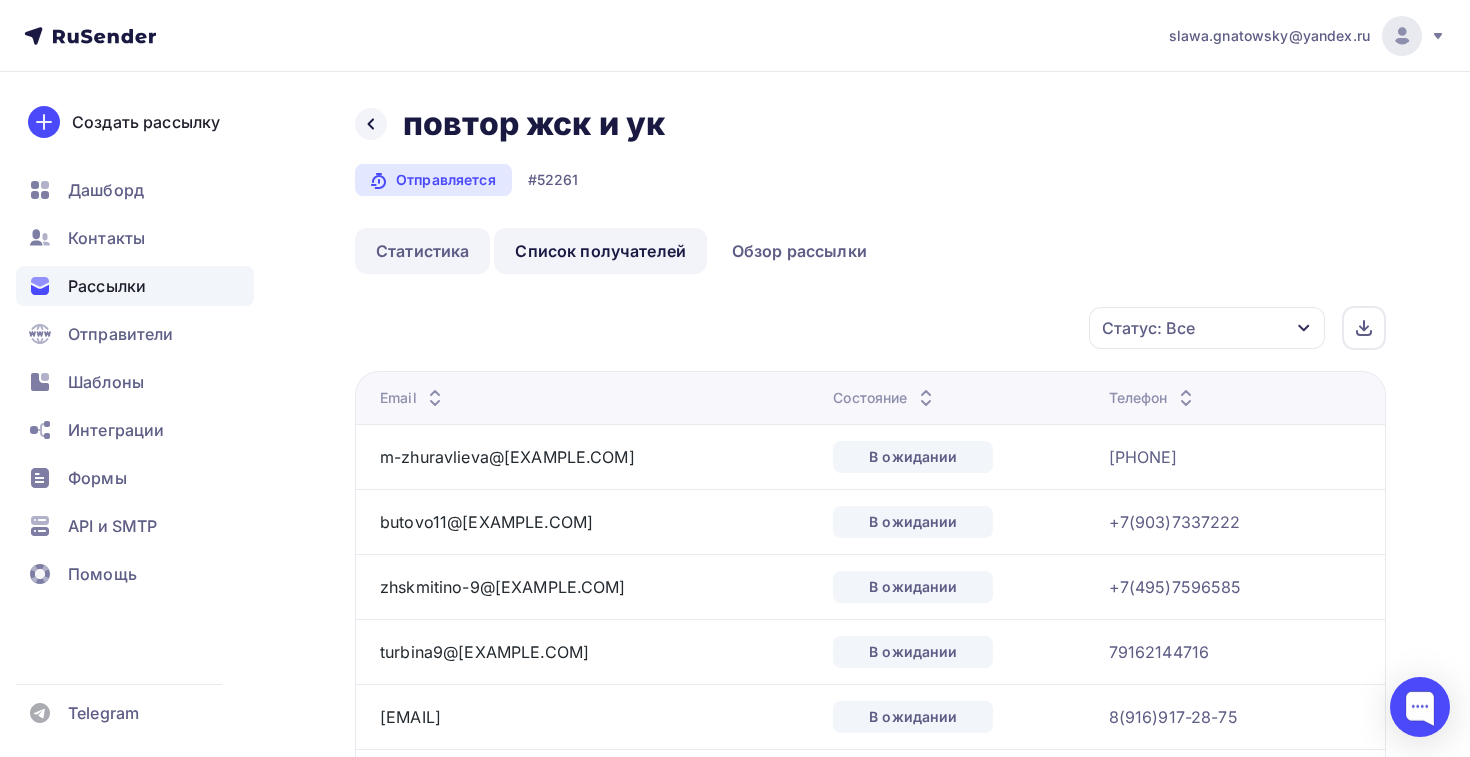 click on "Статистика" at bounding box center [422, 251] 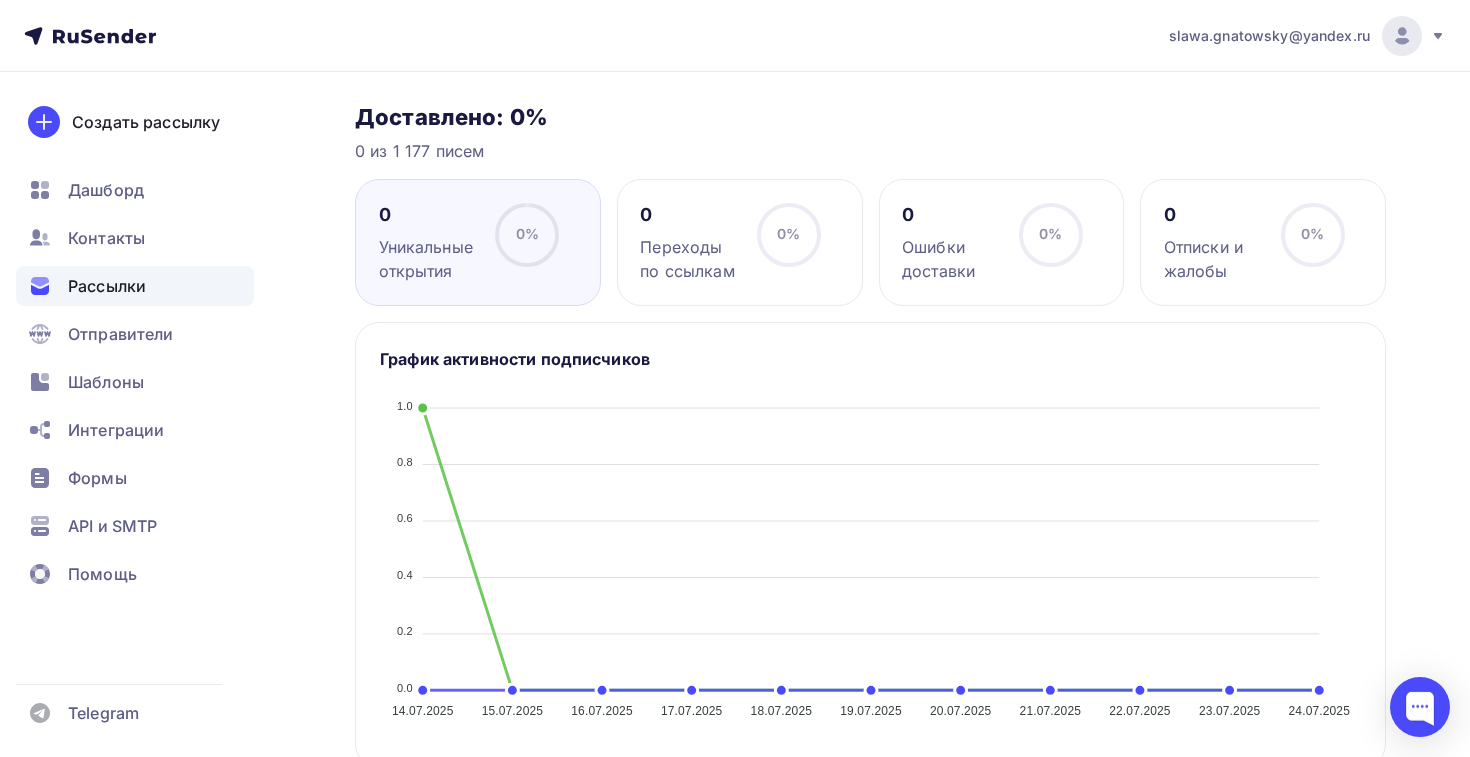 scroll, scrollTop: 0, scrollLeft: 0, axis: both 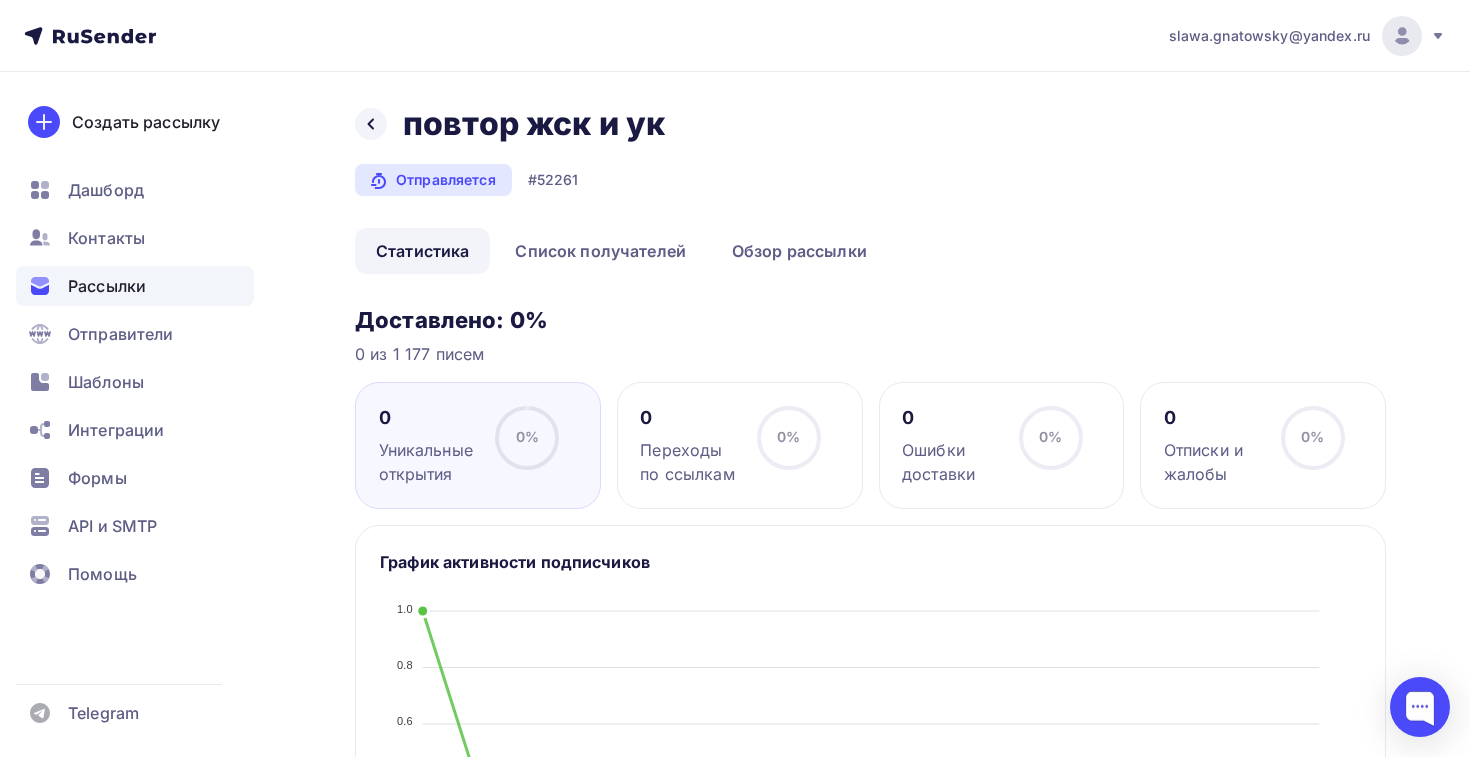 click on "Назад
повтор жск и ук
повтор жск и ук" at bounding box center [517, 124] 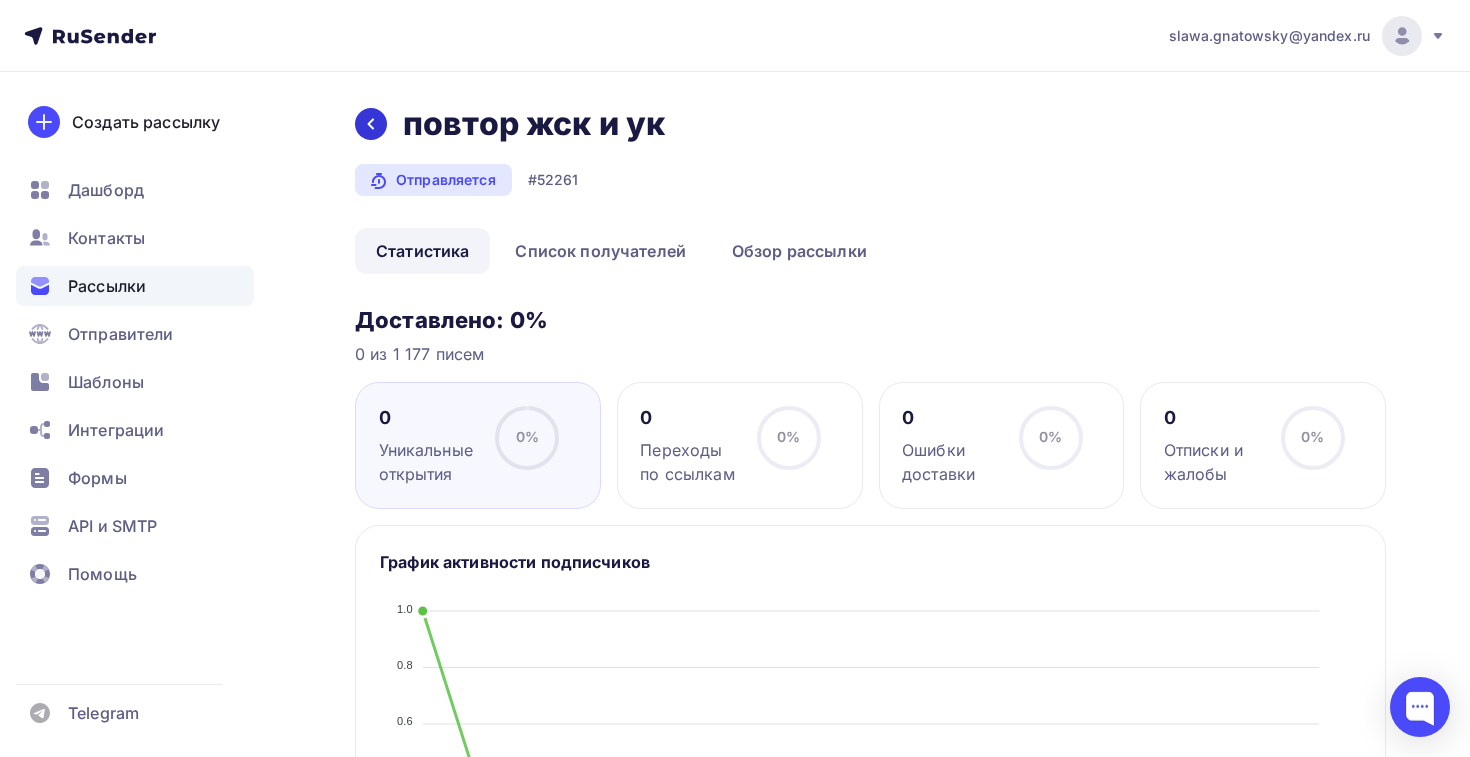 click 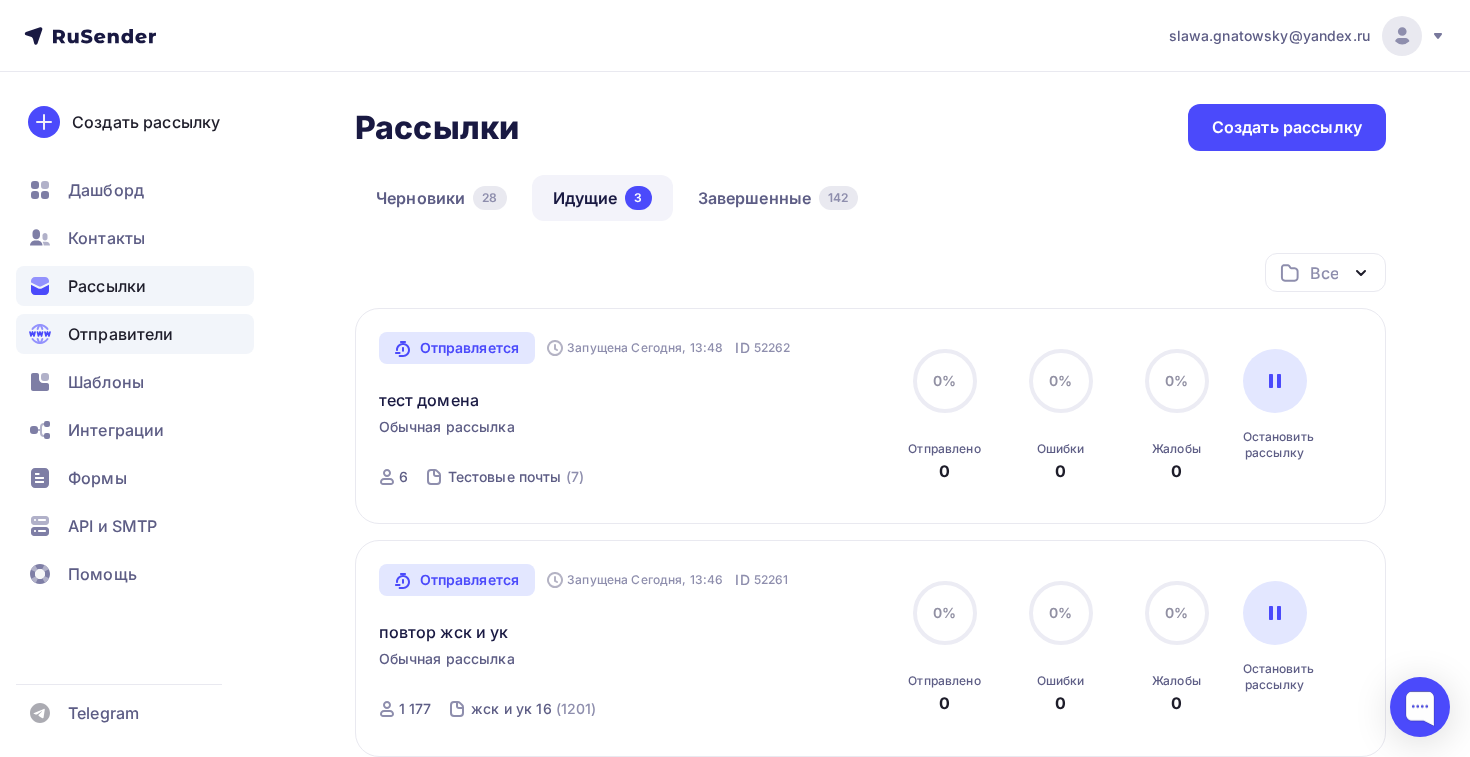 click on "Отправители" at bounding box center (121, 334) 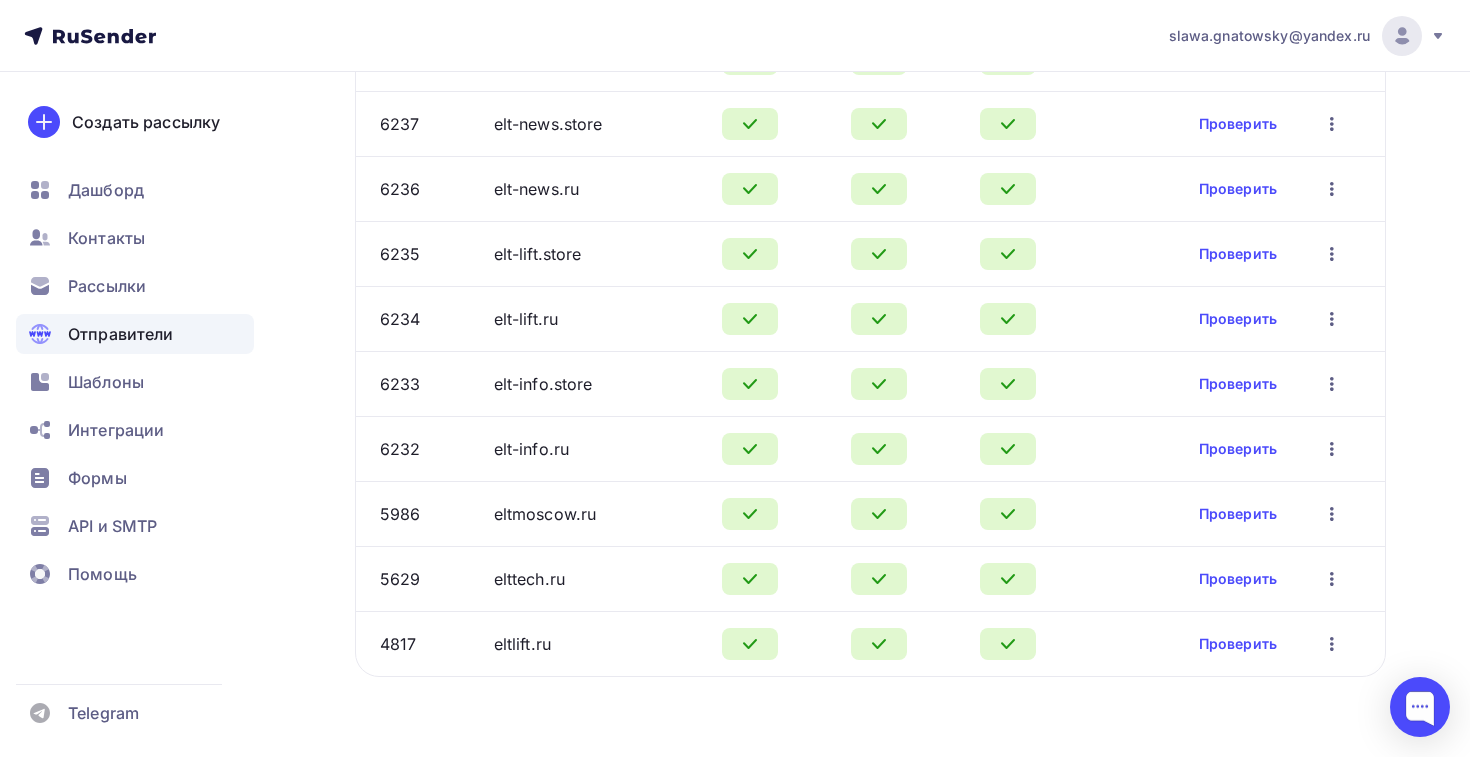 scroll, scrollTop: 0, scrollLeft: 0, axis: both 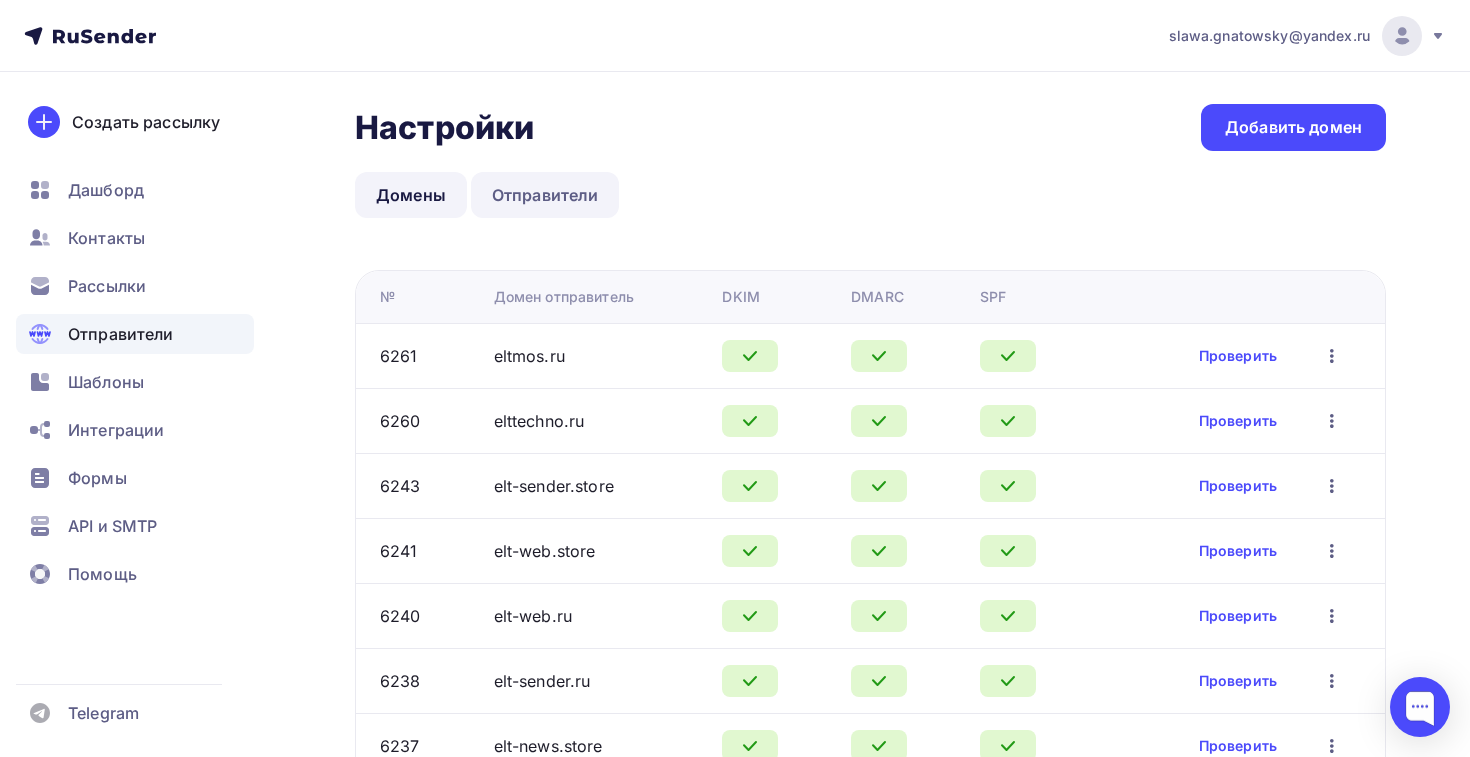 click on "Отправители" at bounding box center [545, 195] 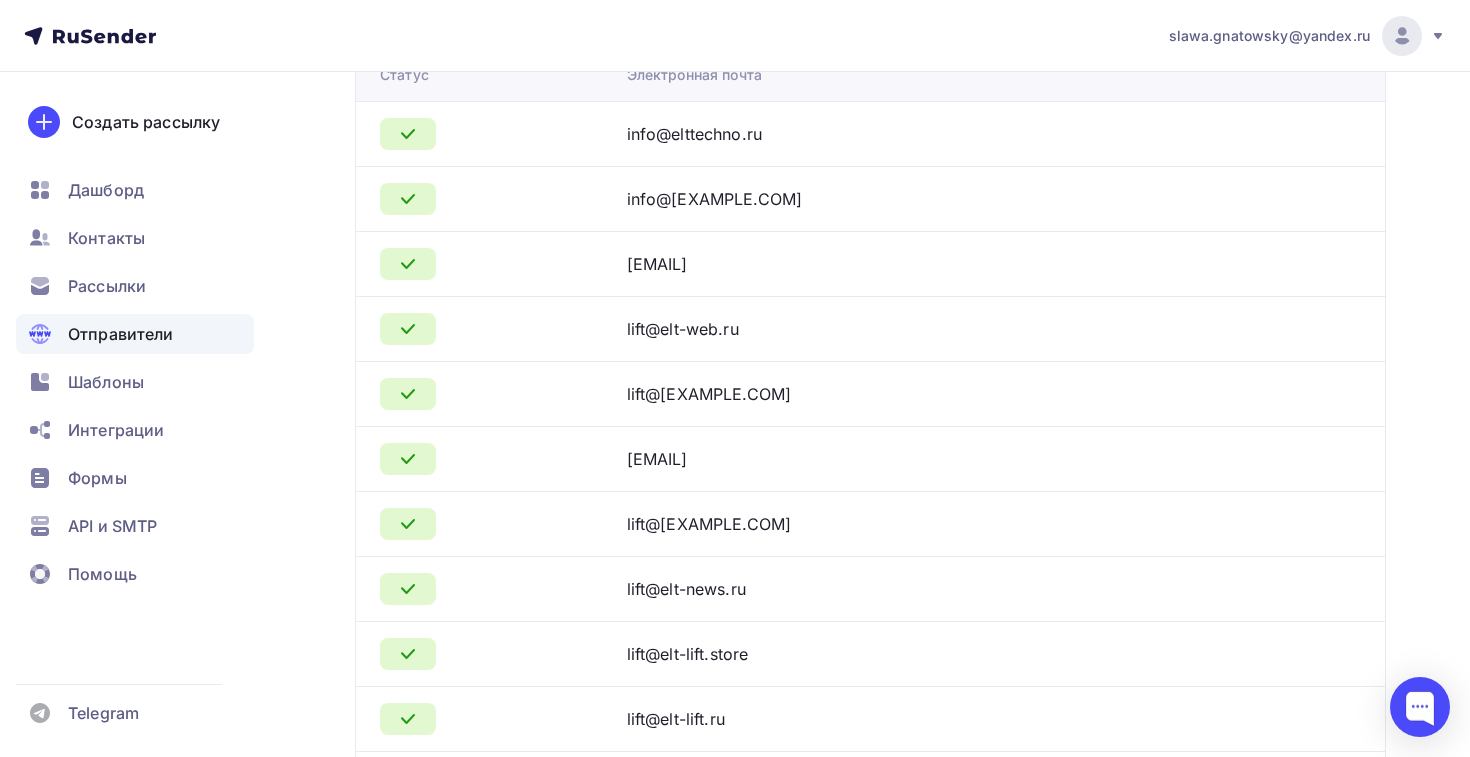 scroll, scrollTop: 208, scrollLeft: 0, axis: vertical 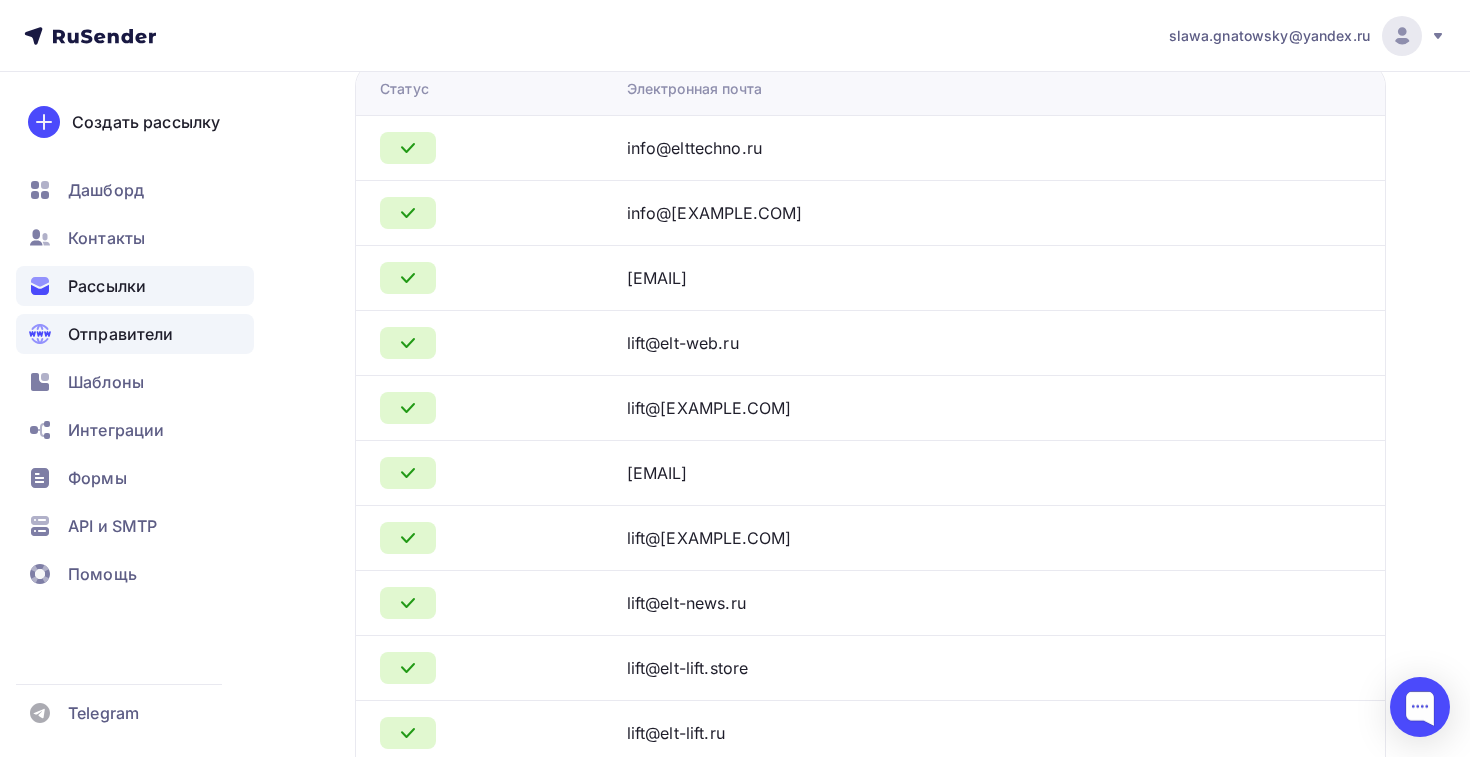 click on "Рассылки" at bounding box center [107, 286] 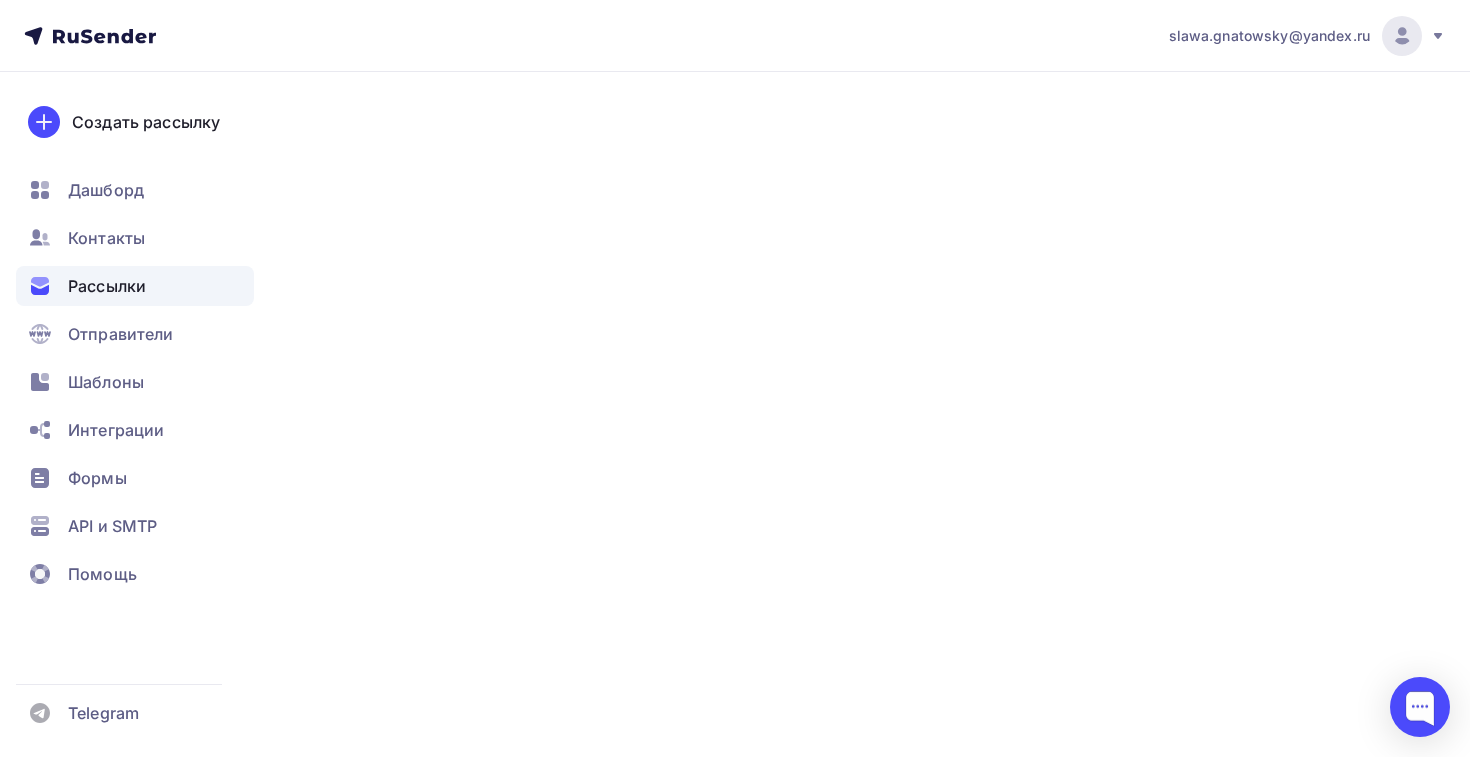 scroll, scrollTop: 0, scrollLeft: 0, axis: both 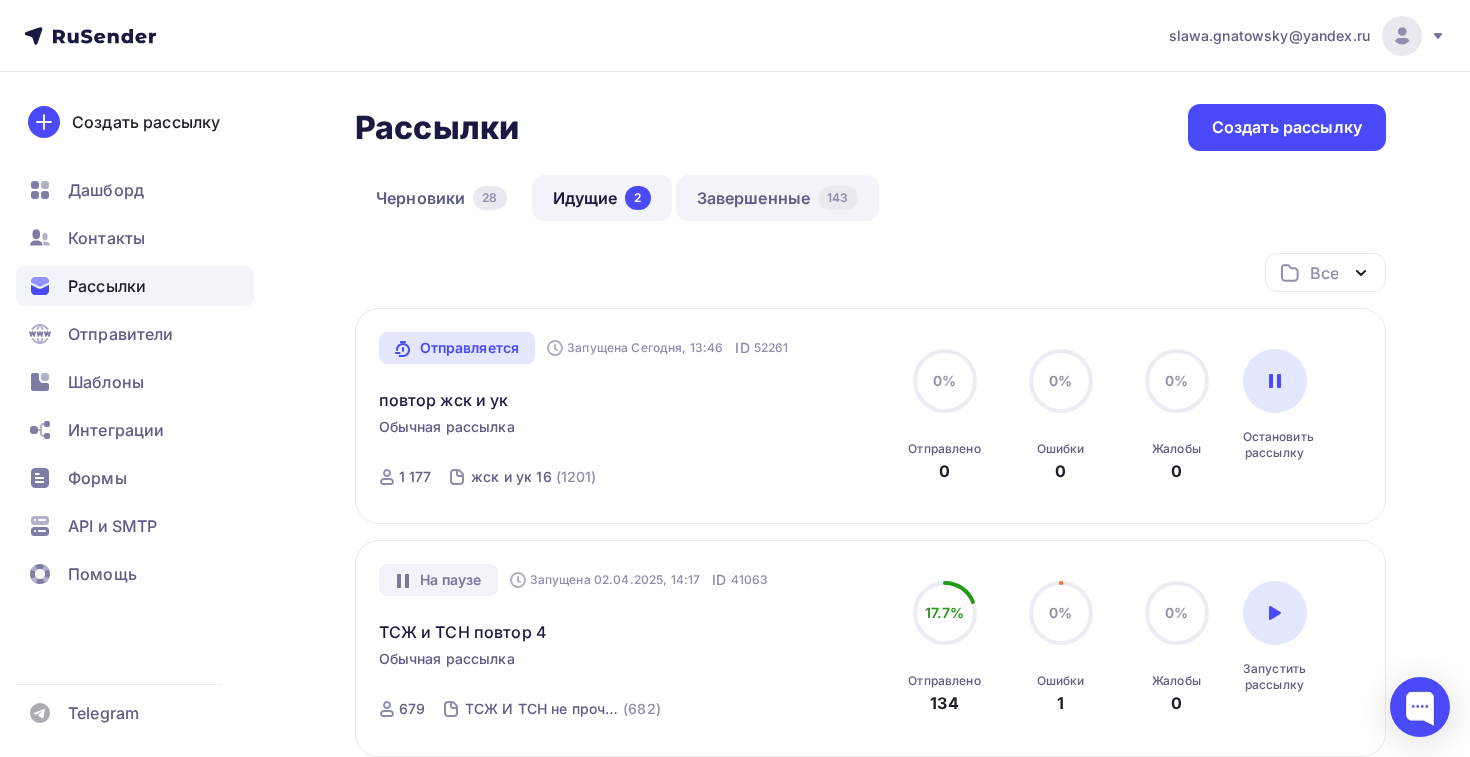click on "Завершенные
143" at bounding box center [777, 198] 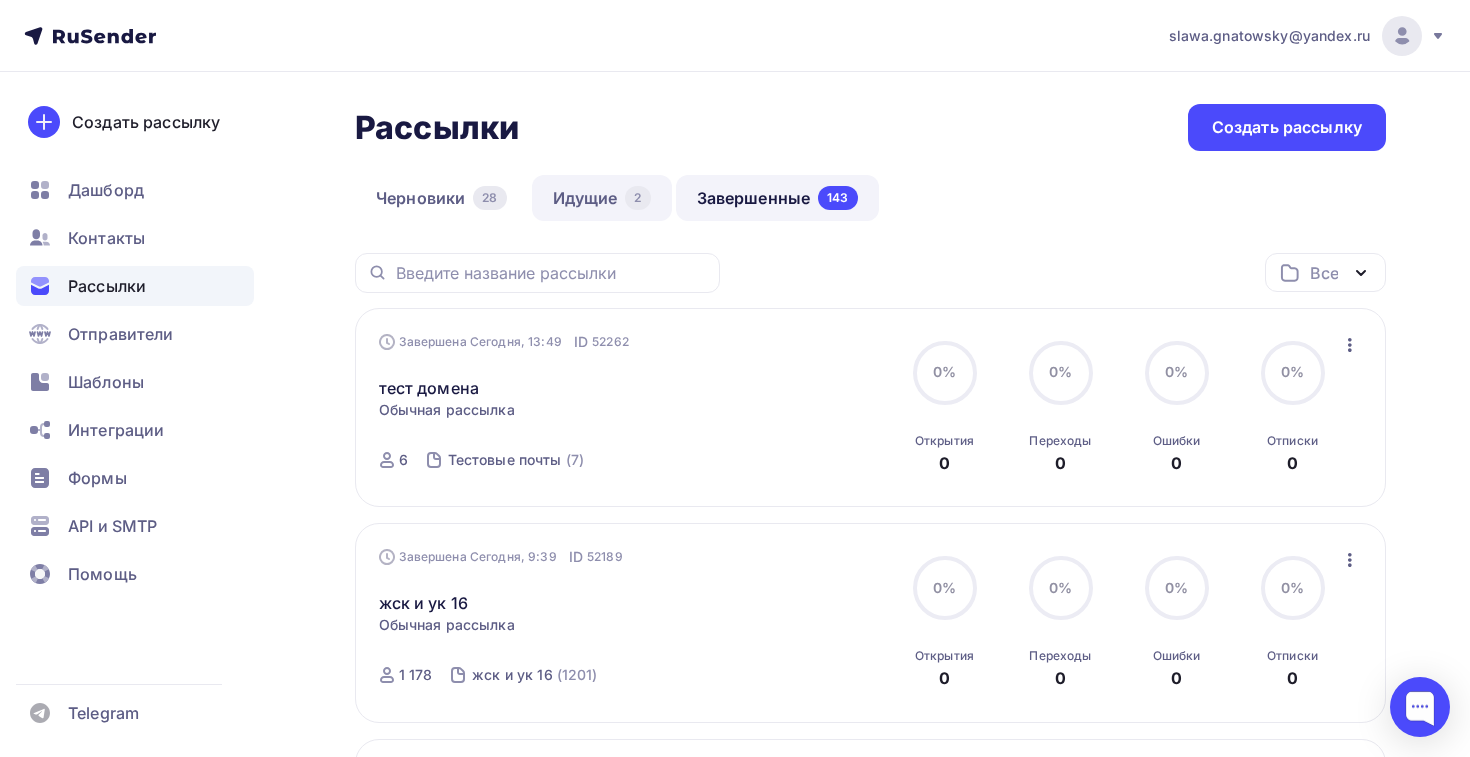 click on "Идущие
2" at bounding box center [602, 198] 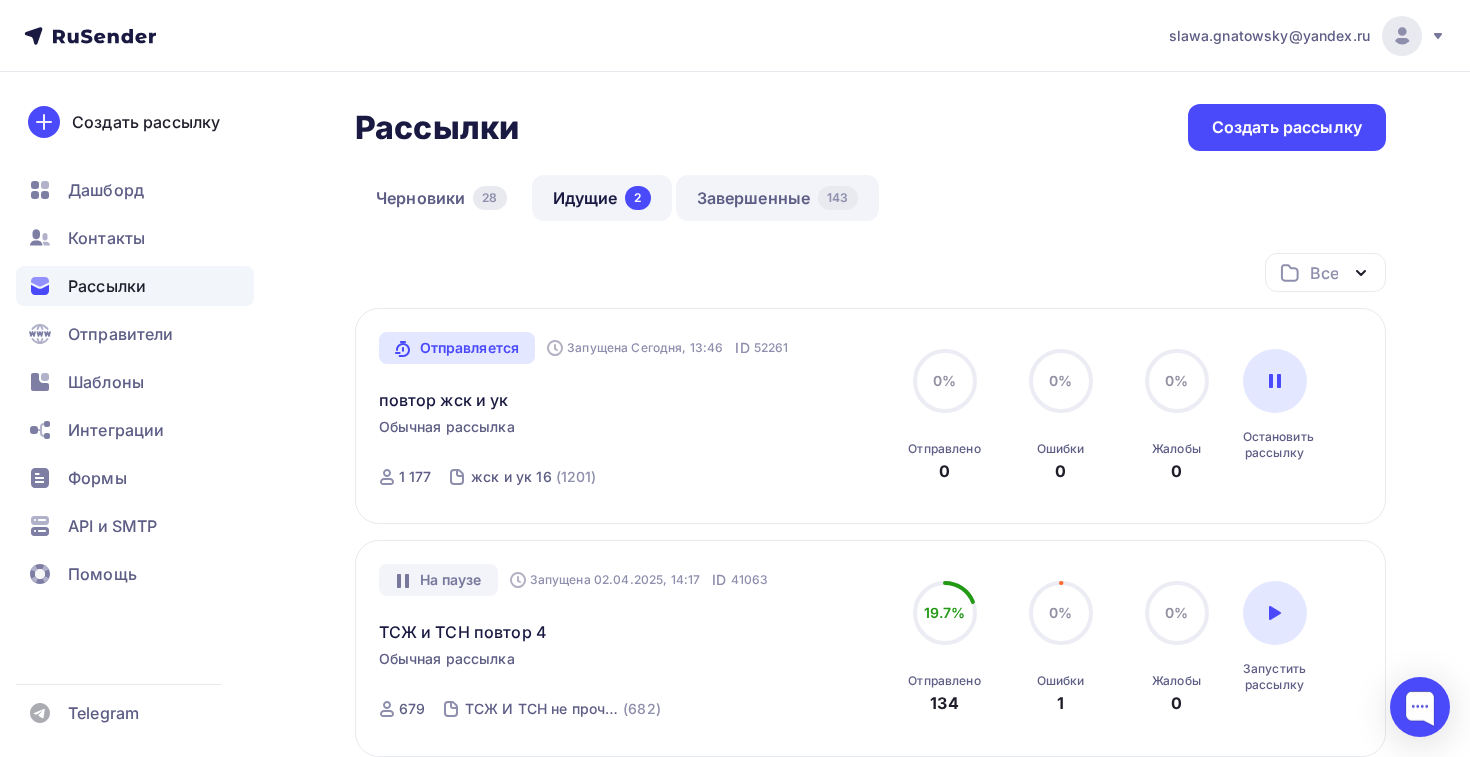click on "Завершенные
143" at bounding box center [777, 198] 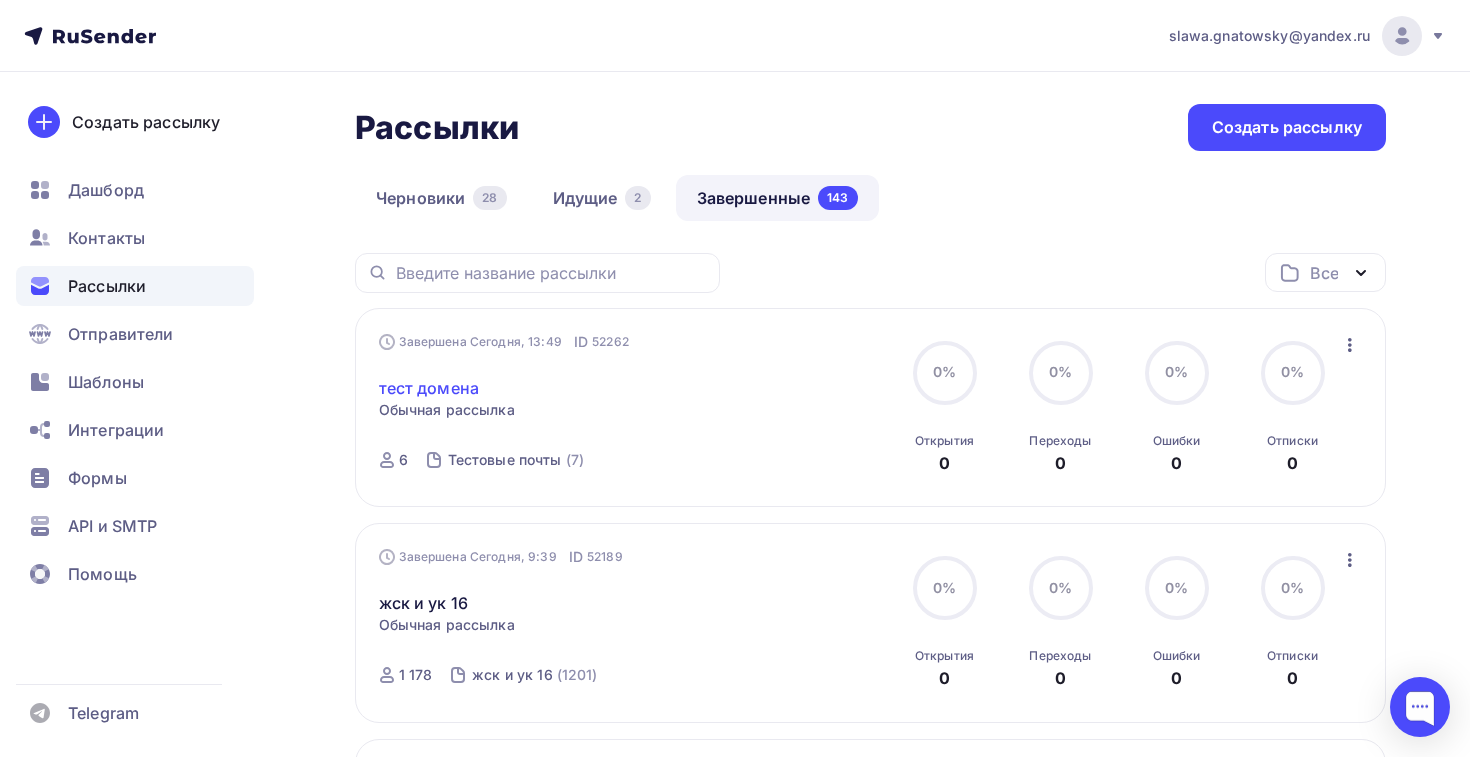 click on "тест домена" at bounding box center (429, 388) 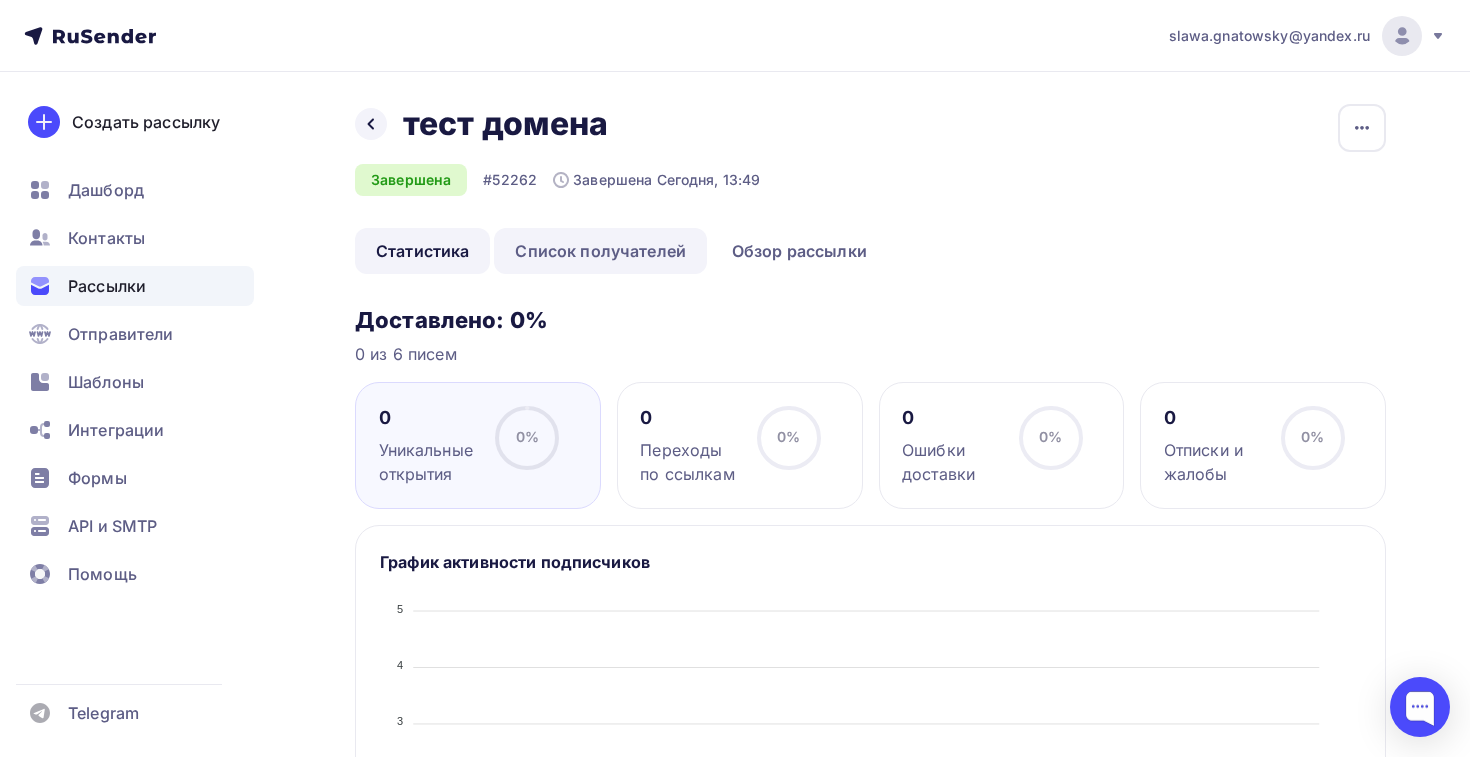 click on "Список получателей" at bounding box center (600, 251) 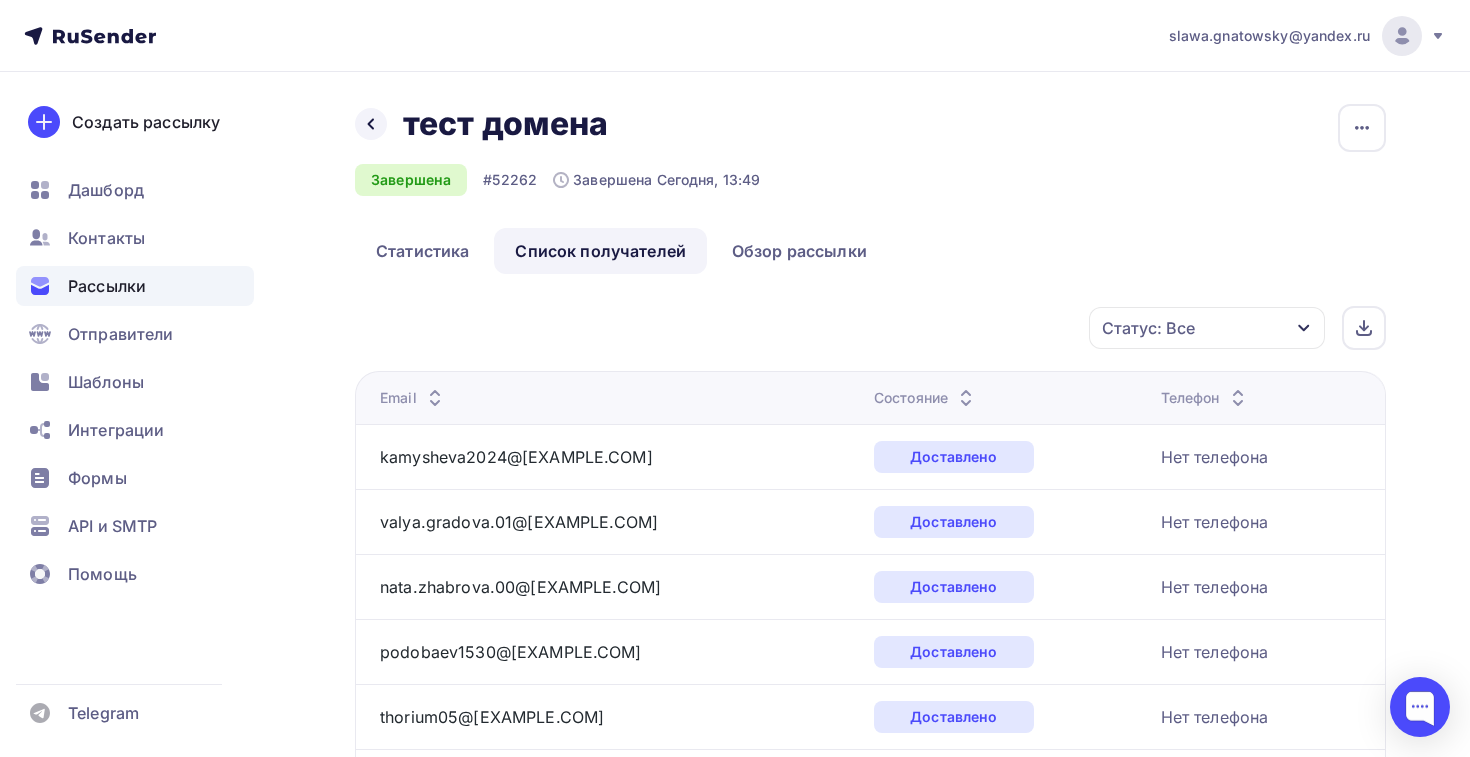 click on "Назад
тест домена
тест домена
Завершена
#52262
Завершена
Сегодня, 13:49" at bounding box center [557, 150] 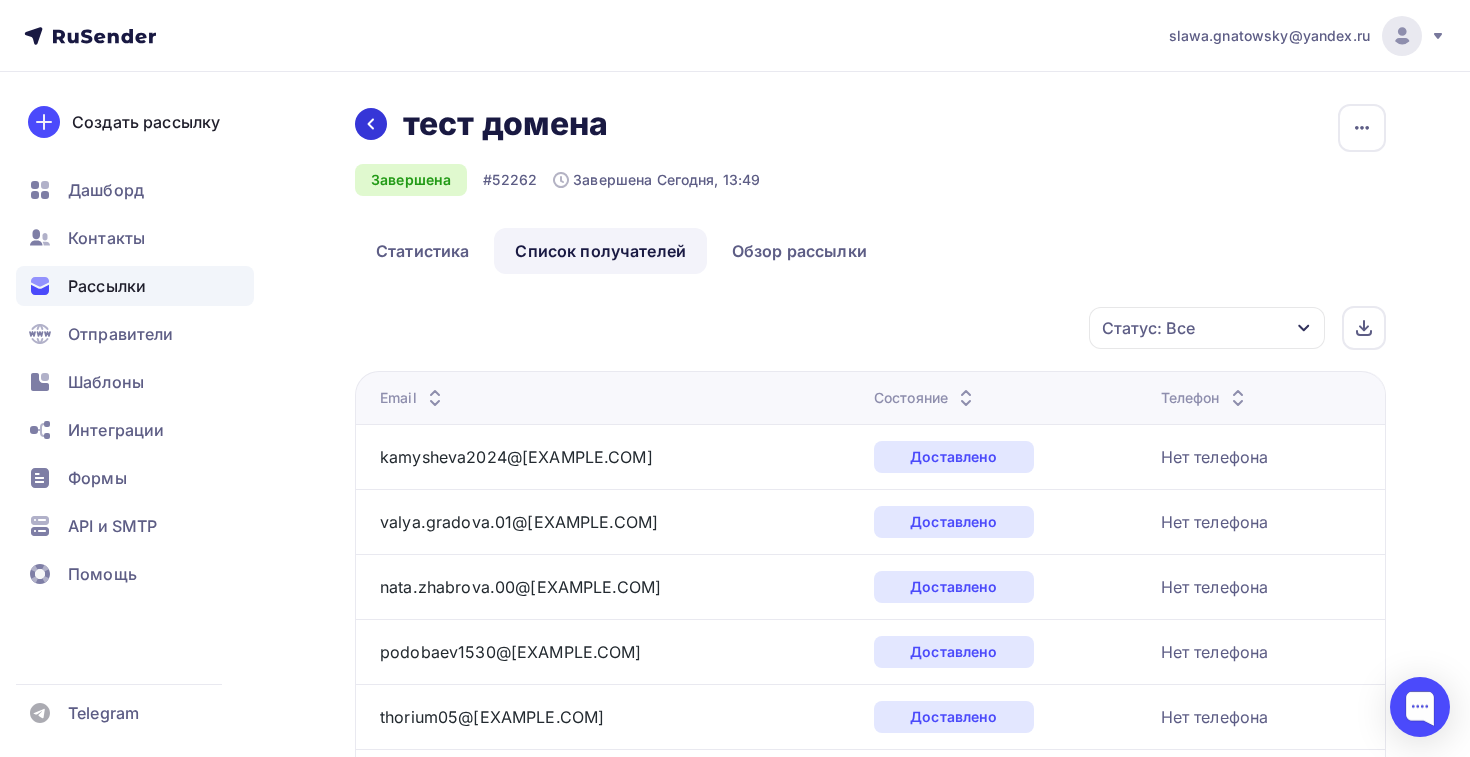 click at bounding box center [371, 124] 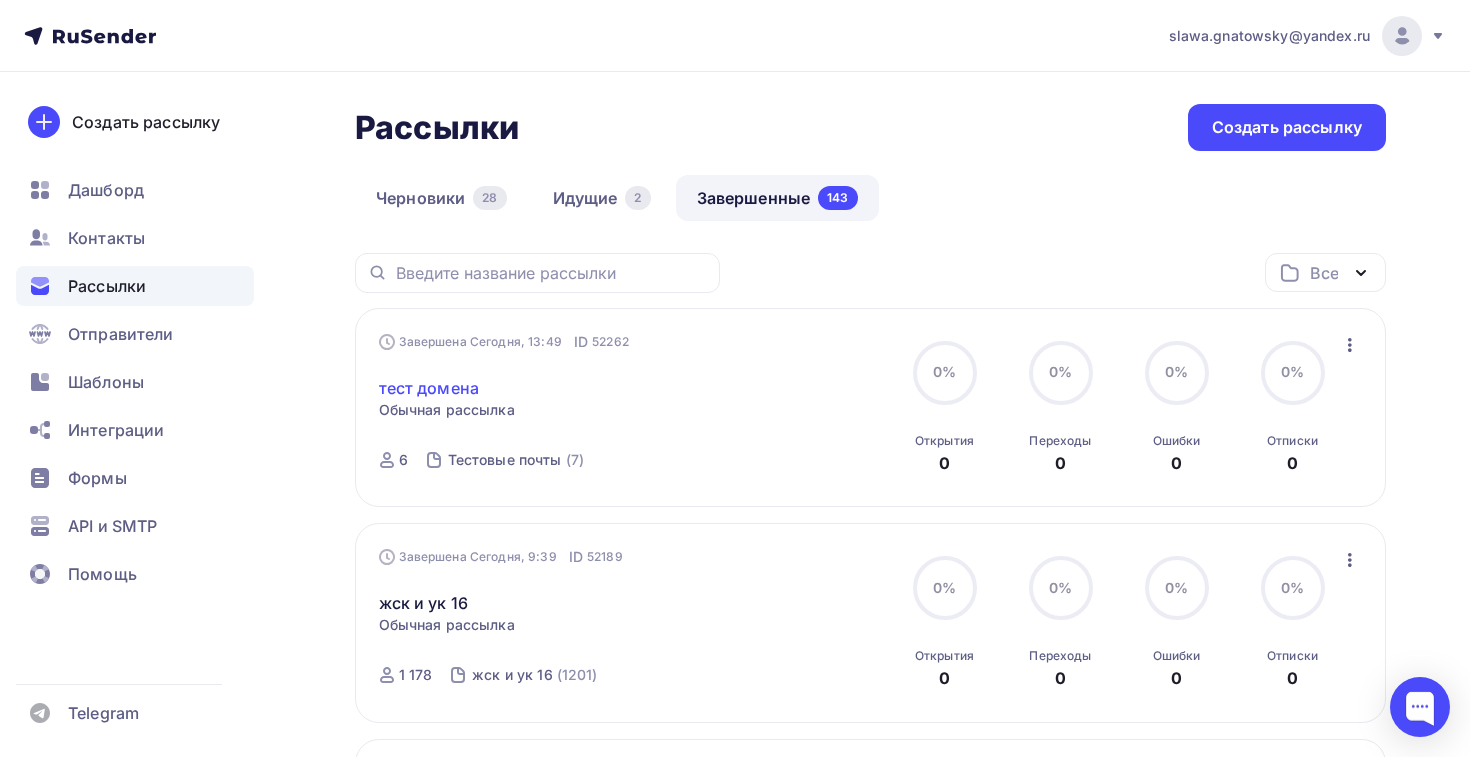 click on "тест домена" at bounding box center [429, 388] 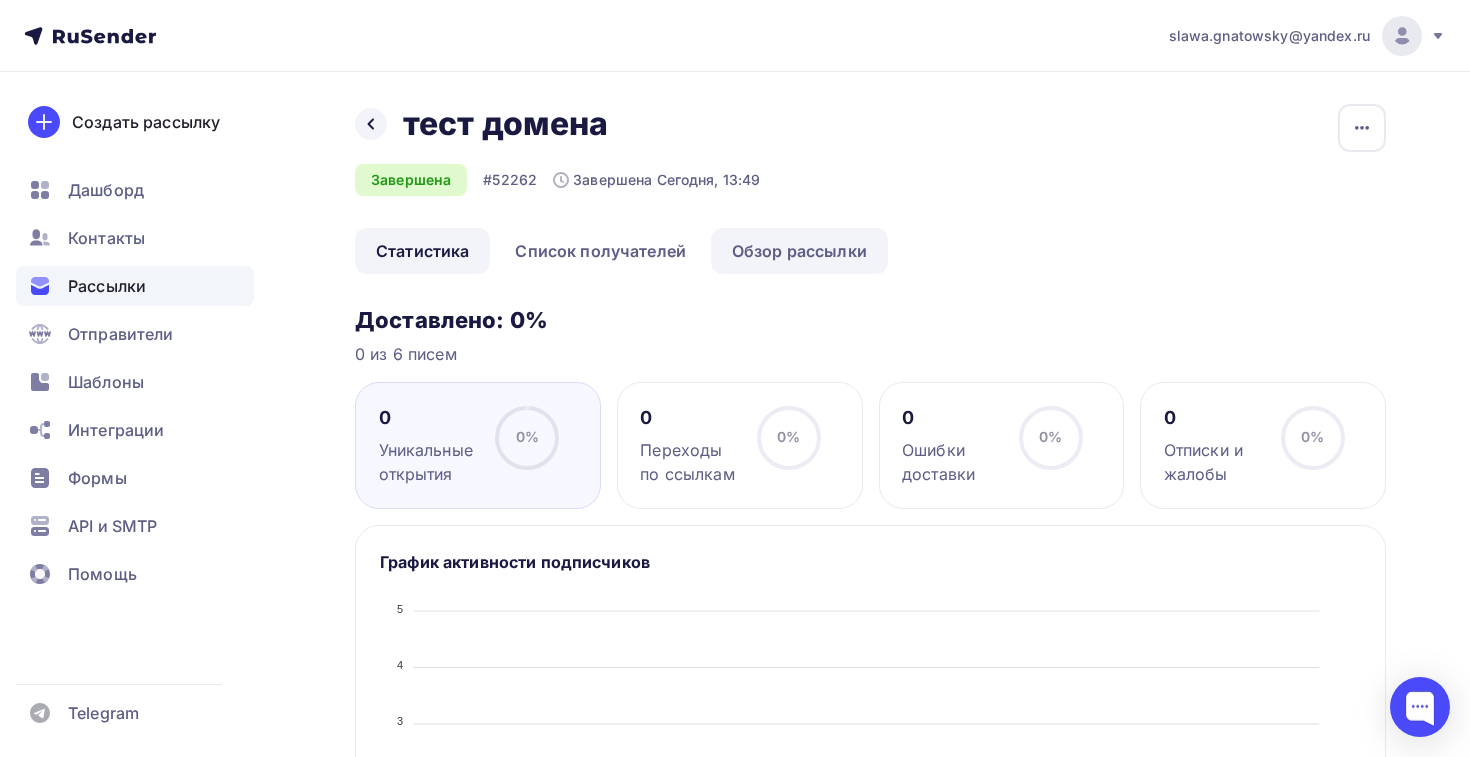 click on "Обзор рассылки" at bounding box center [799, 251] 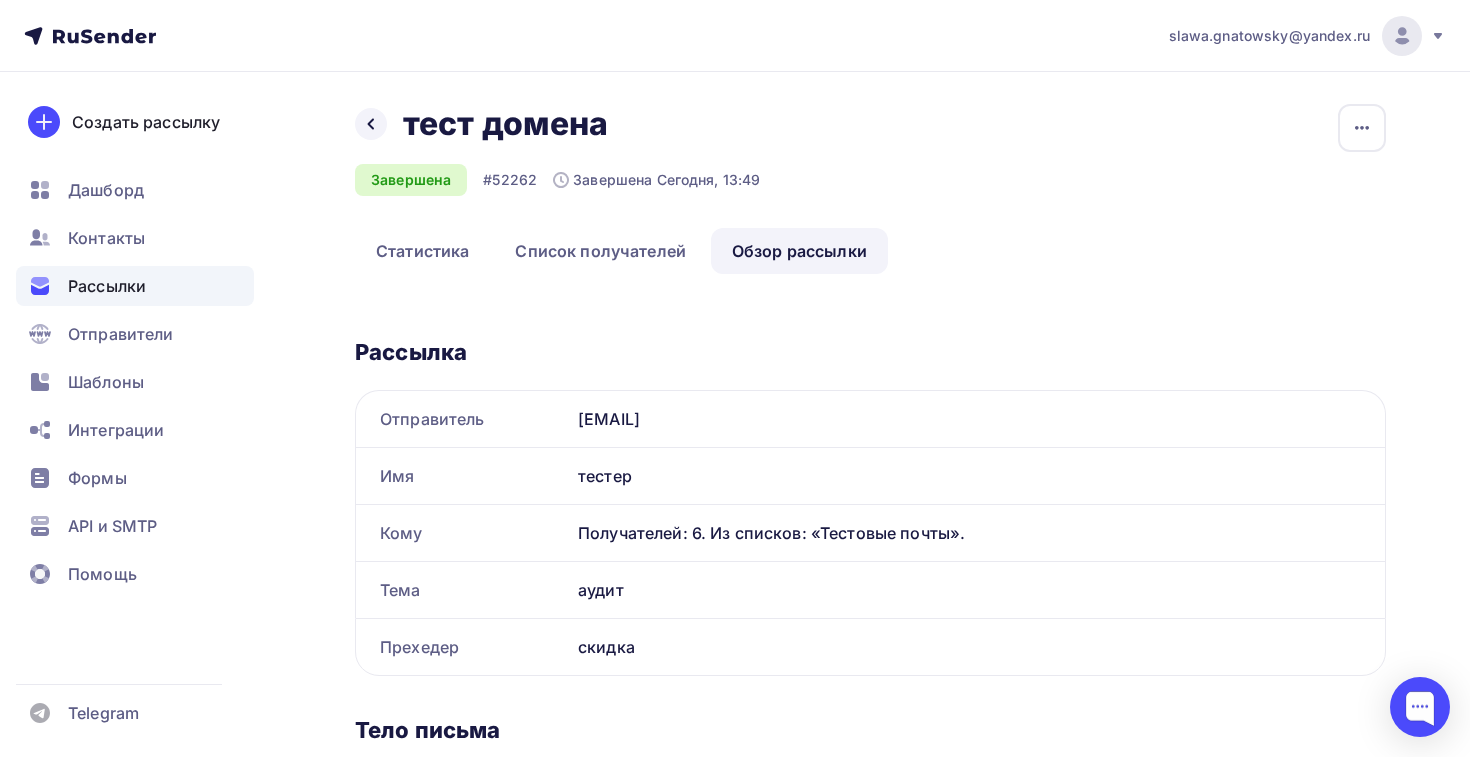 scroll, scrollTop: 0, scrollLeft: 0, axis: both 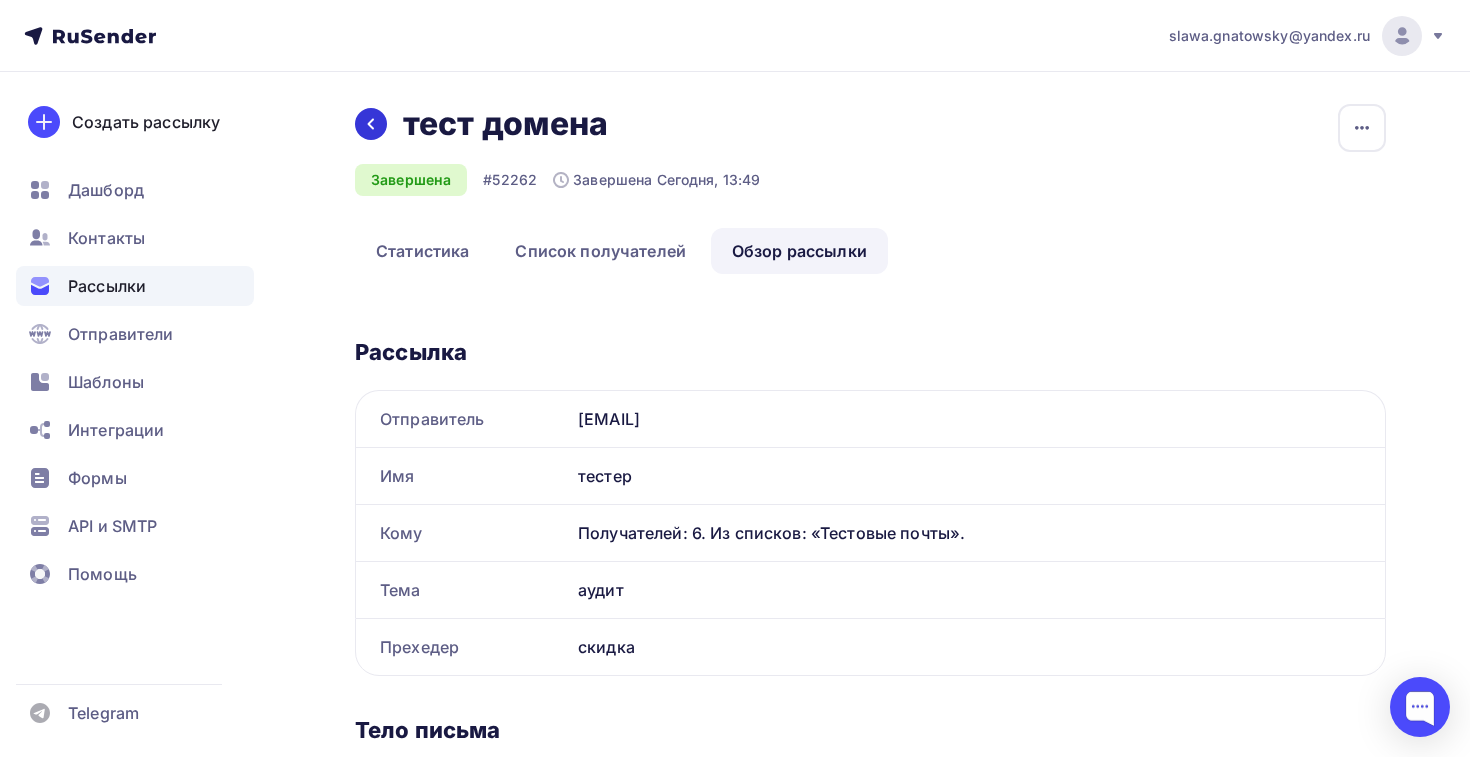 click 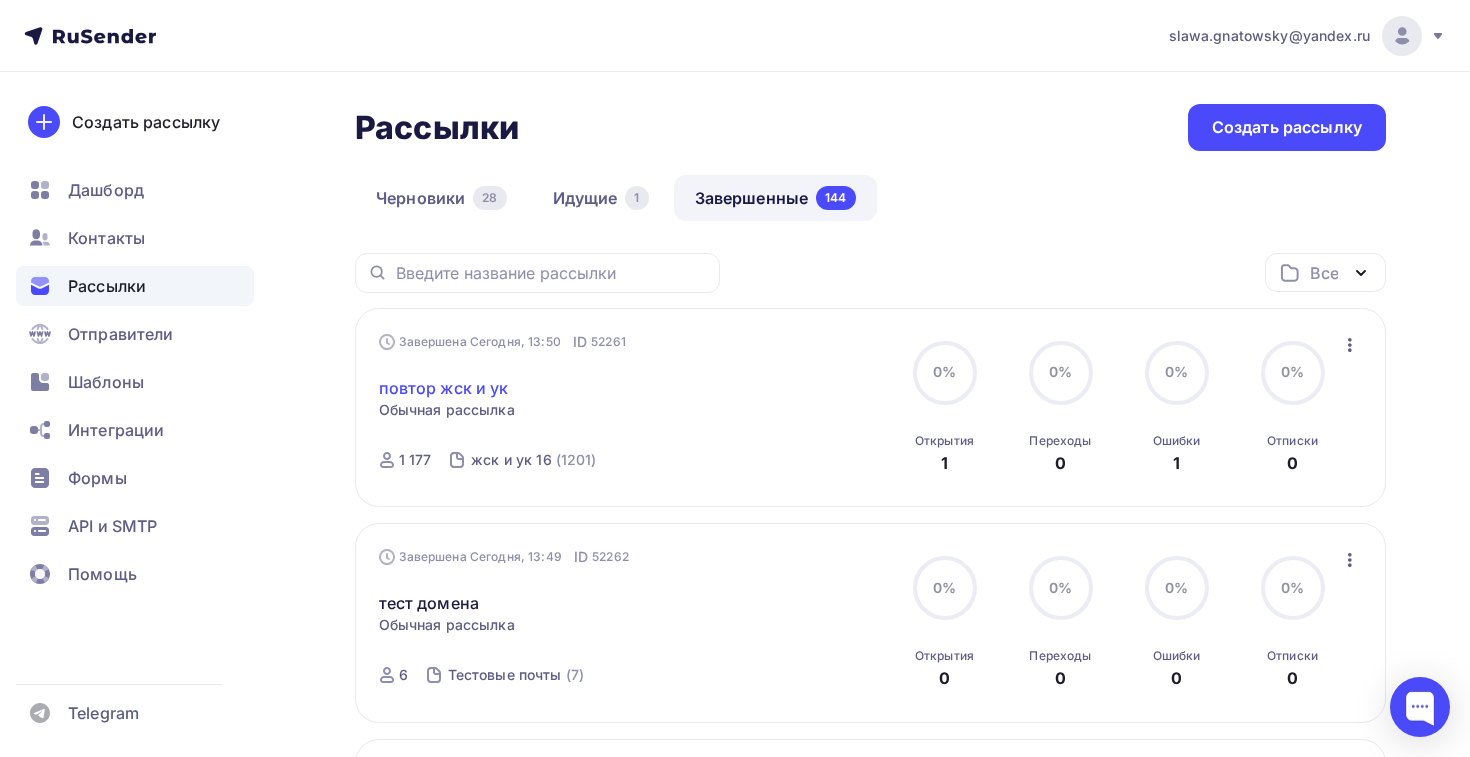 click on "повтор жск и ук" at bounding box center (444, 388) 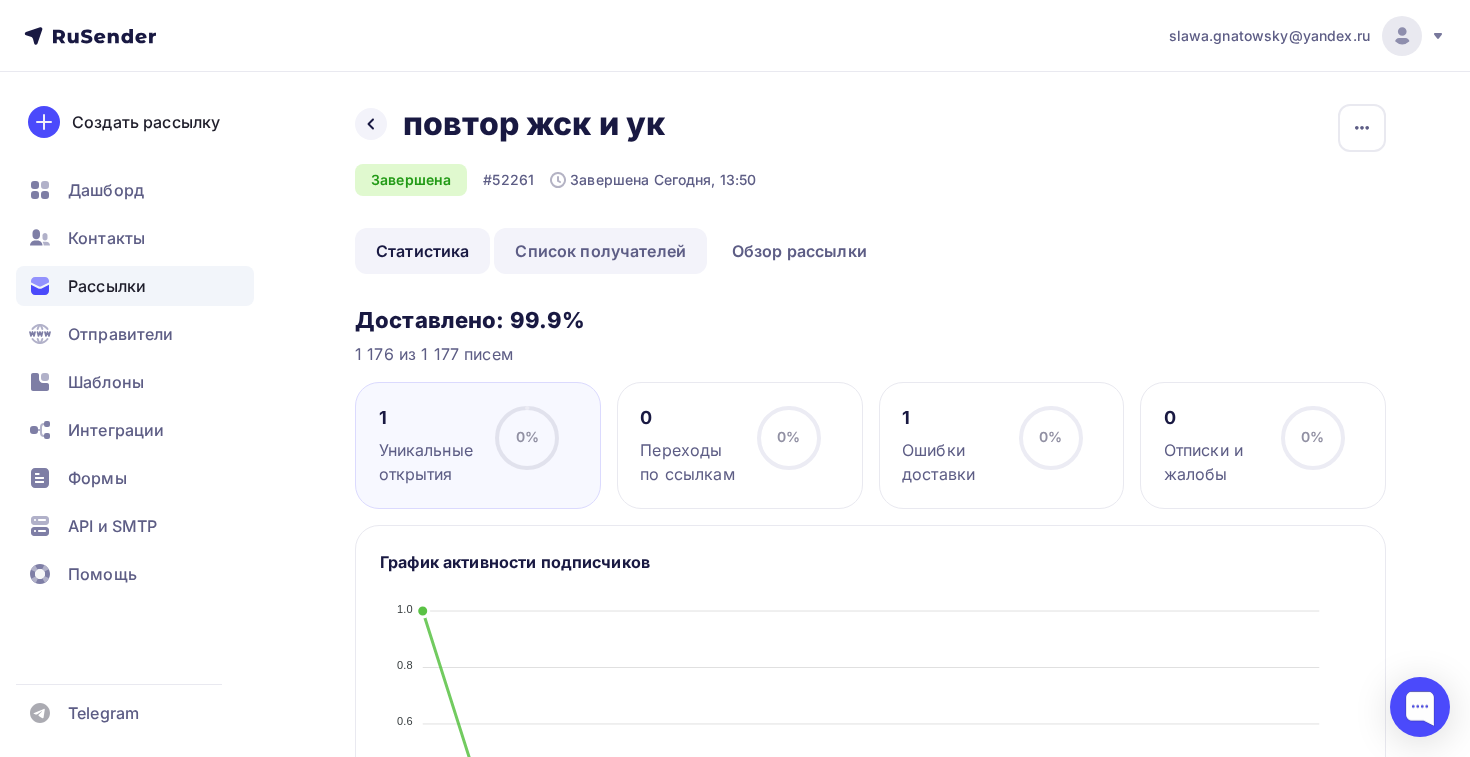 click on "Список получателей" at bounding box center [600, 251] 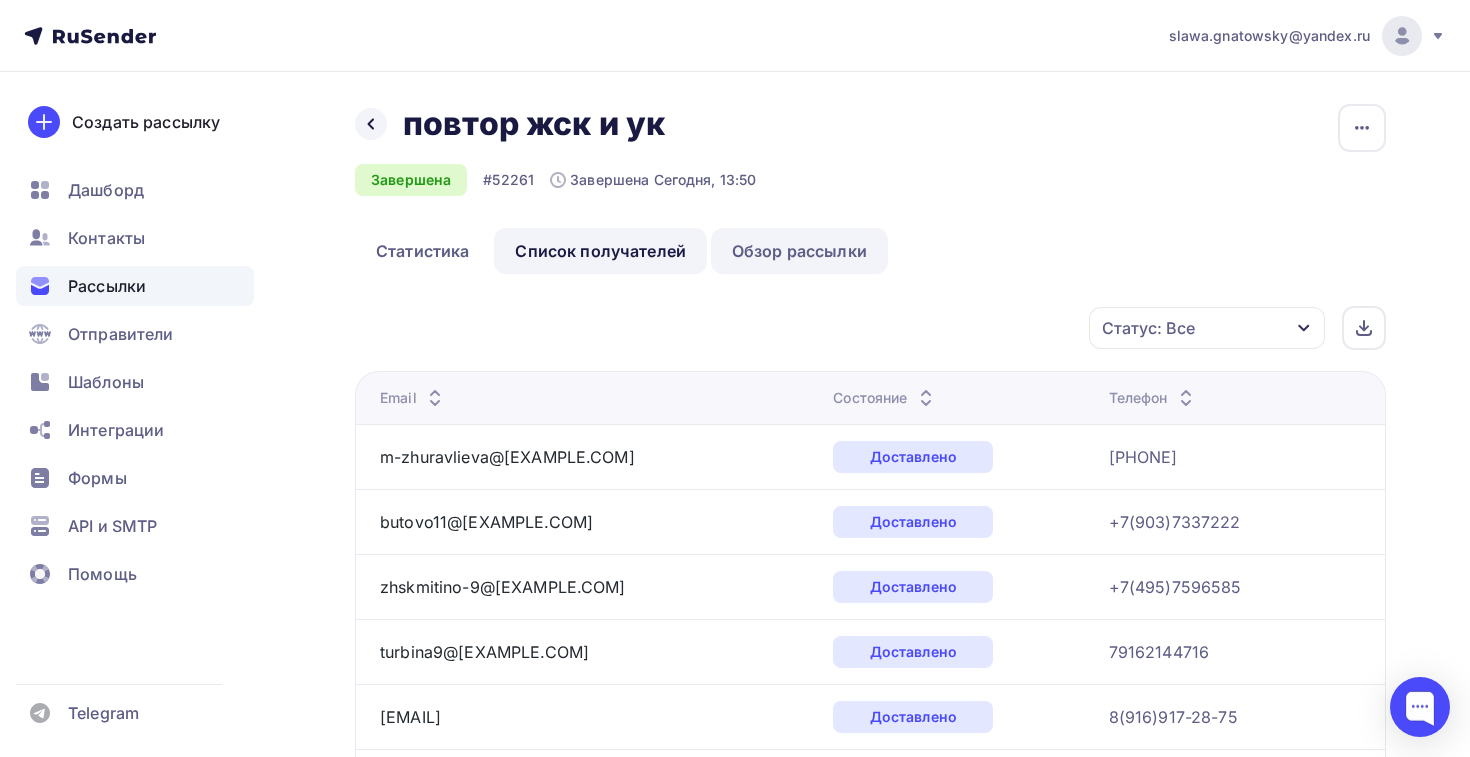 click on "Обзор рассылки" at bounding box center [799, 251] 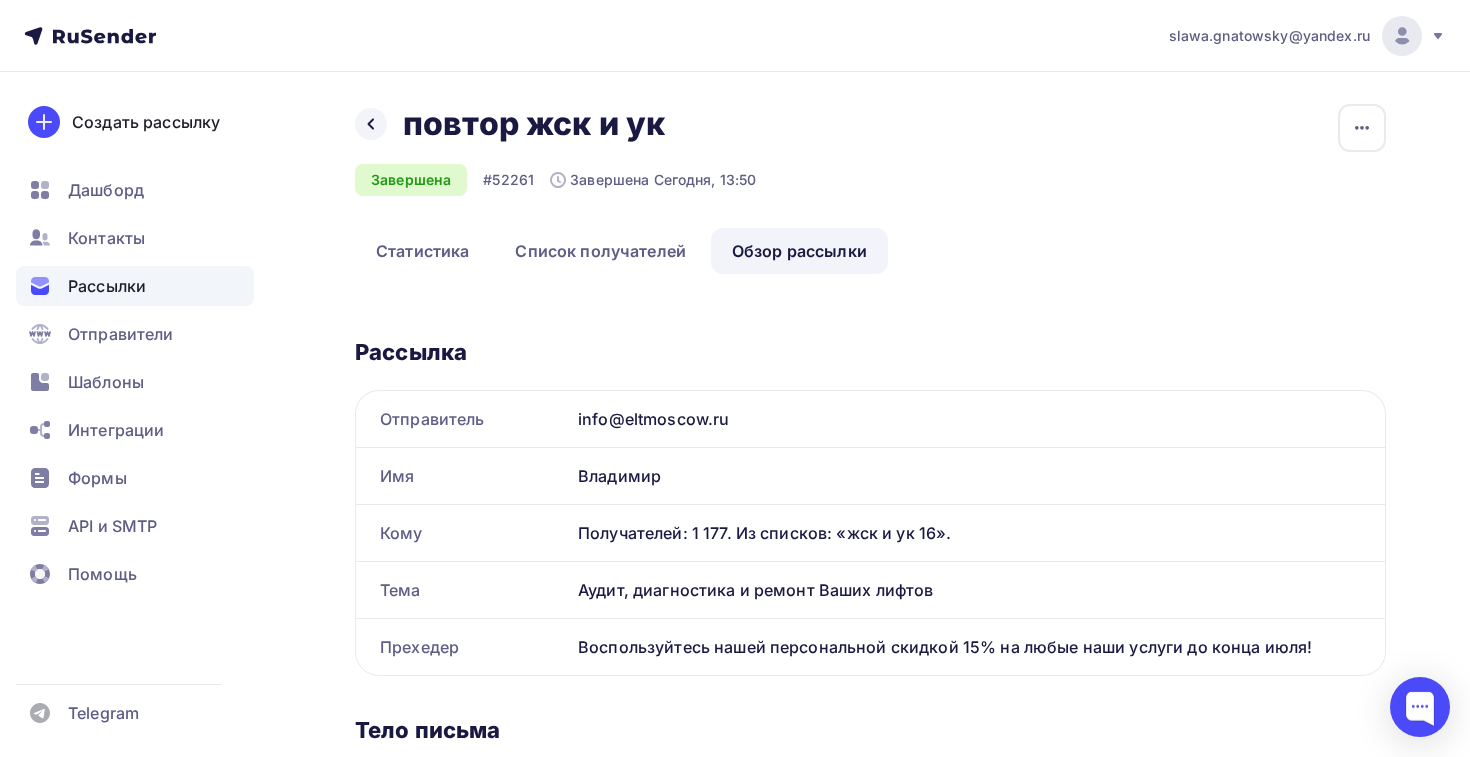 scroll, scrollTop: 0, scrollLeft: 0, axis: both 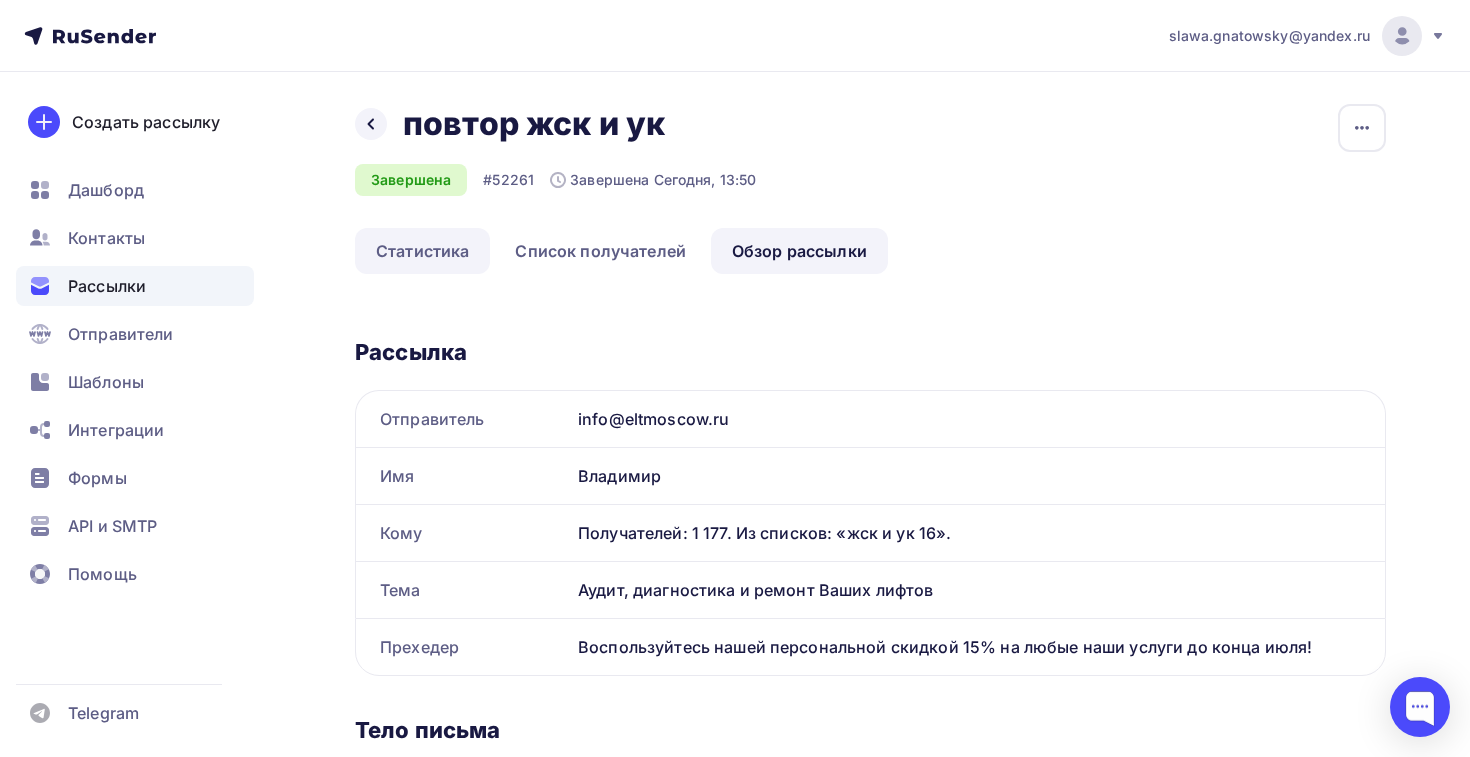 click on "Статистика" at bounding box center (422, 251) 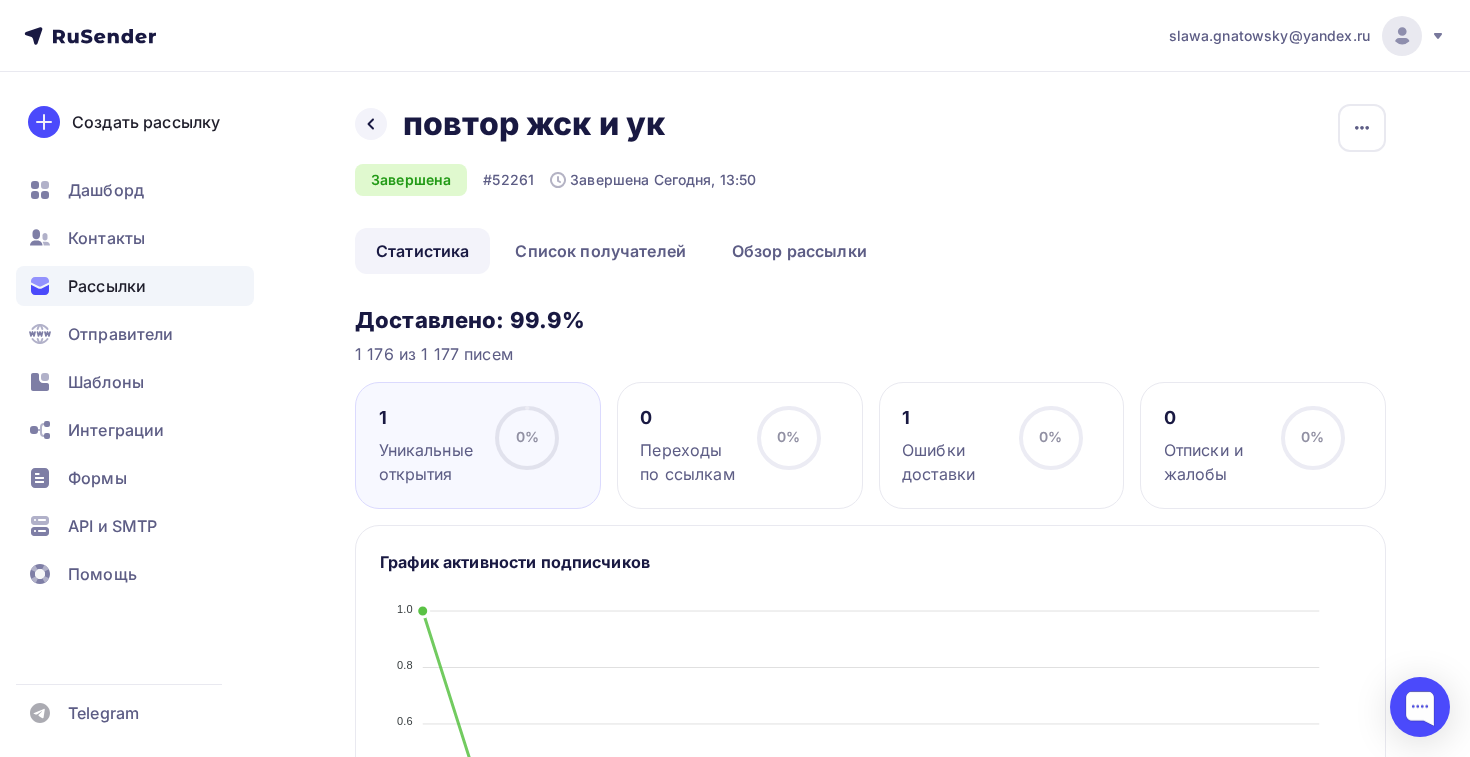 click on "Назад
повтор жск и ук
повтор жск и ук
Завершена
#52261
Завершена
Сегодня, 13:50
Копировать
Добавить в папку
Статистика
Список получателей
Обзор рассылки
Статистика
Список получателей
Обзор рассылки
Копировать
Добавить в папку
Доставлено:
99.9%
1 176 из
1 177 писем
1
Уникальные открытия
0%   0%           0
Переходы по ссылкам
0%   0%           1" at bounding box center (870, 974) 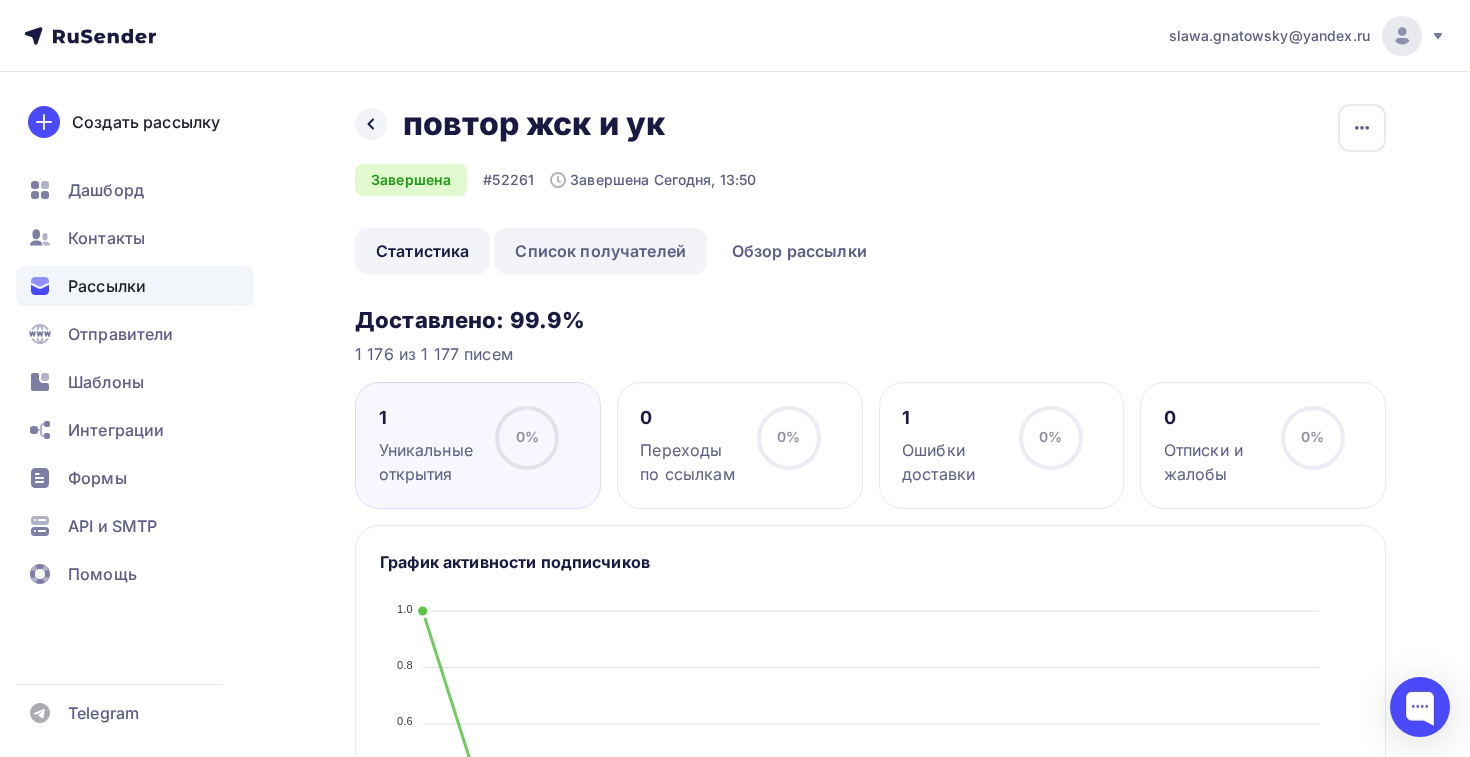 click on "Список получателей" at bounding box center [600, 251] 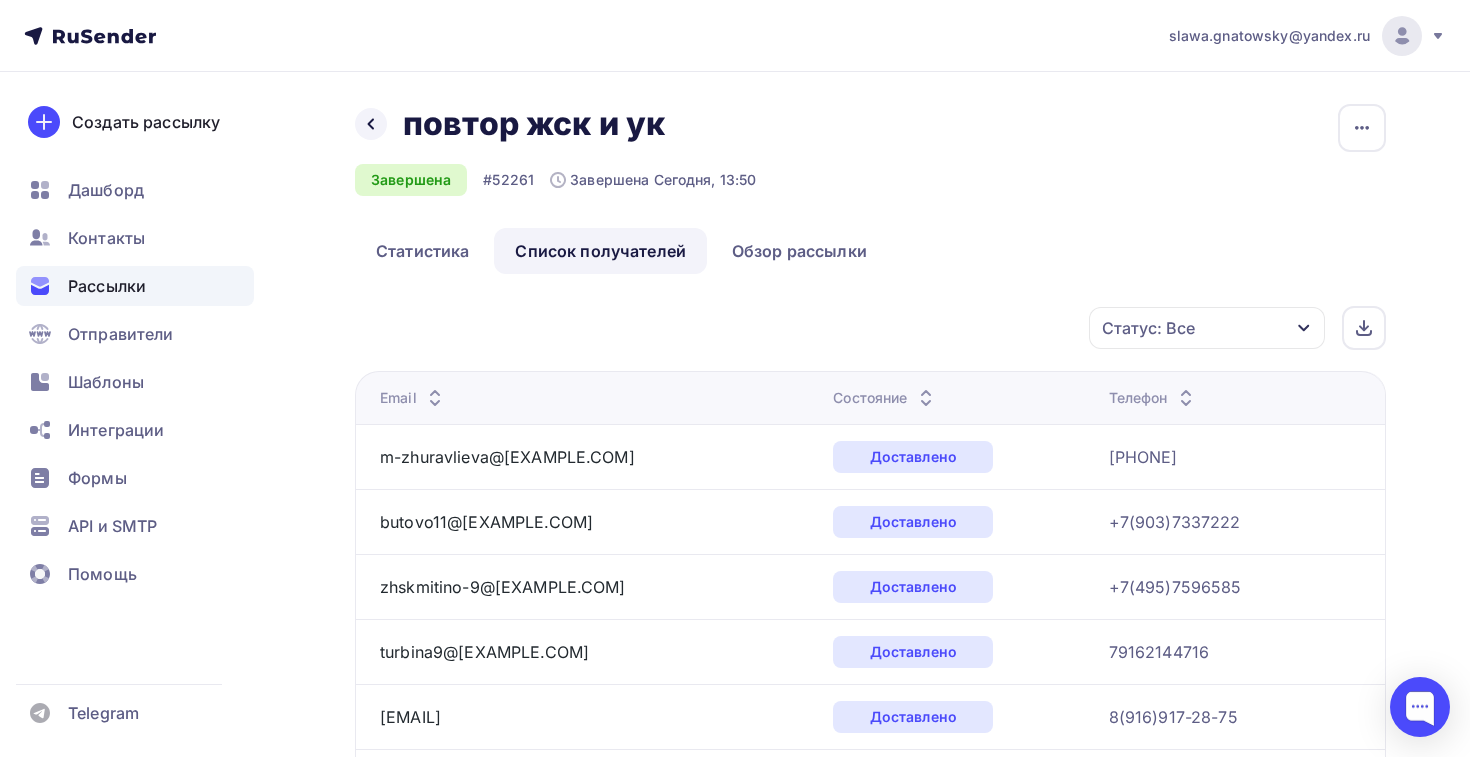 click on "Состояние" at bounding box center [885, 398] 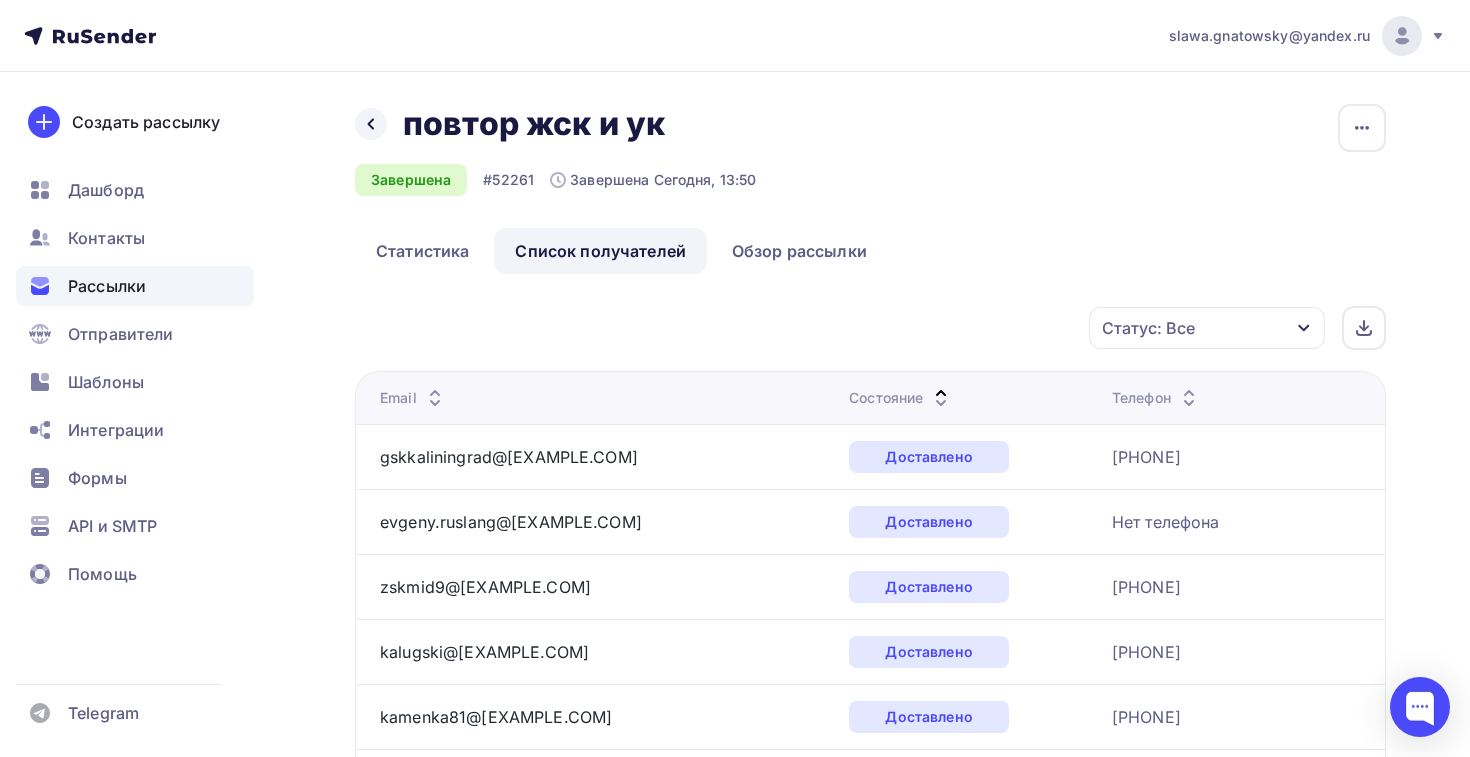 click on "Состояние" at bounding box center (901, 398) 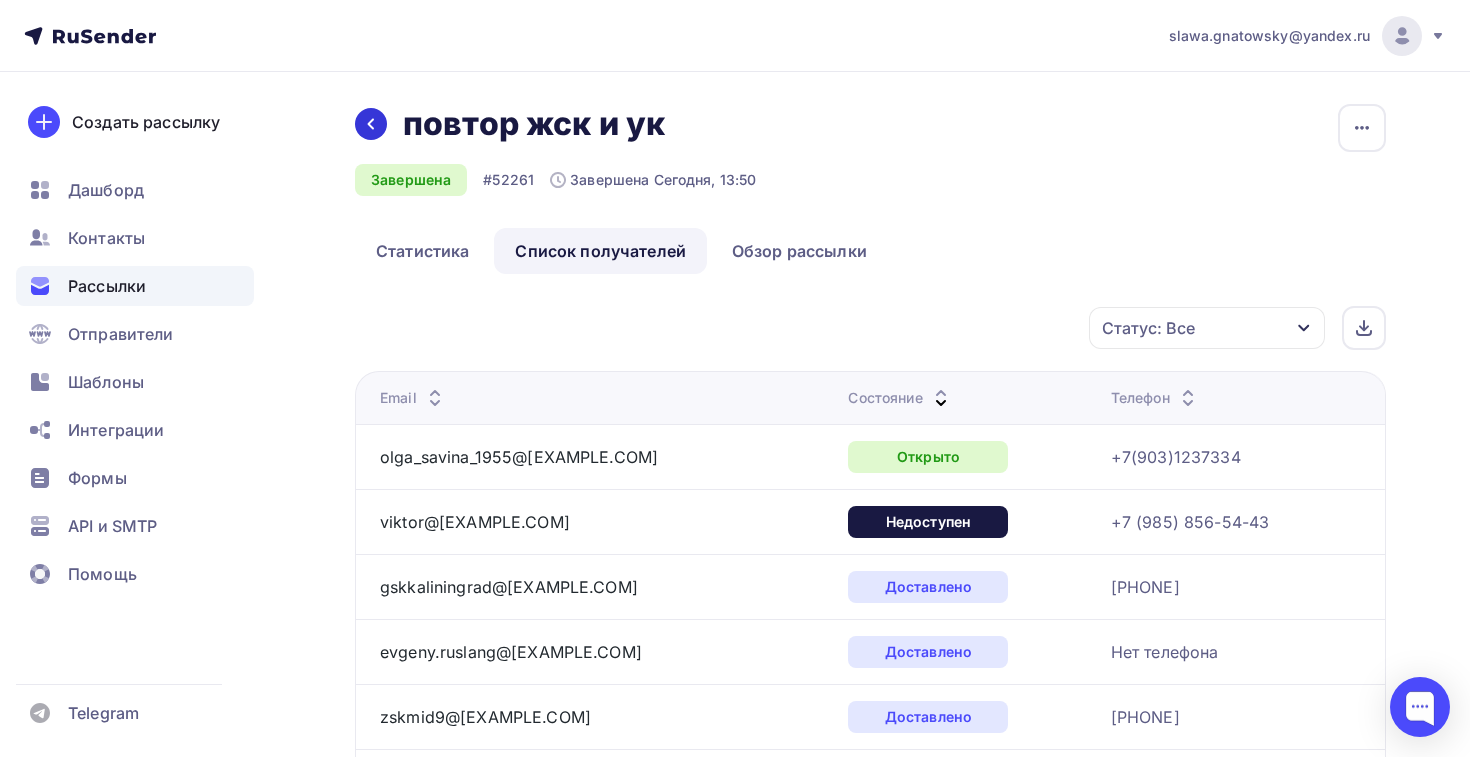 click at bounding box center (371, 124) 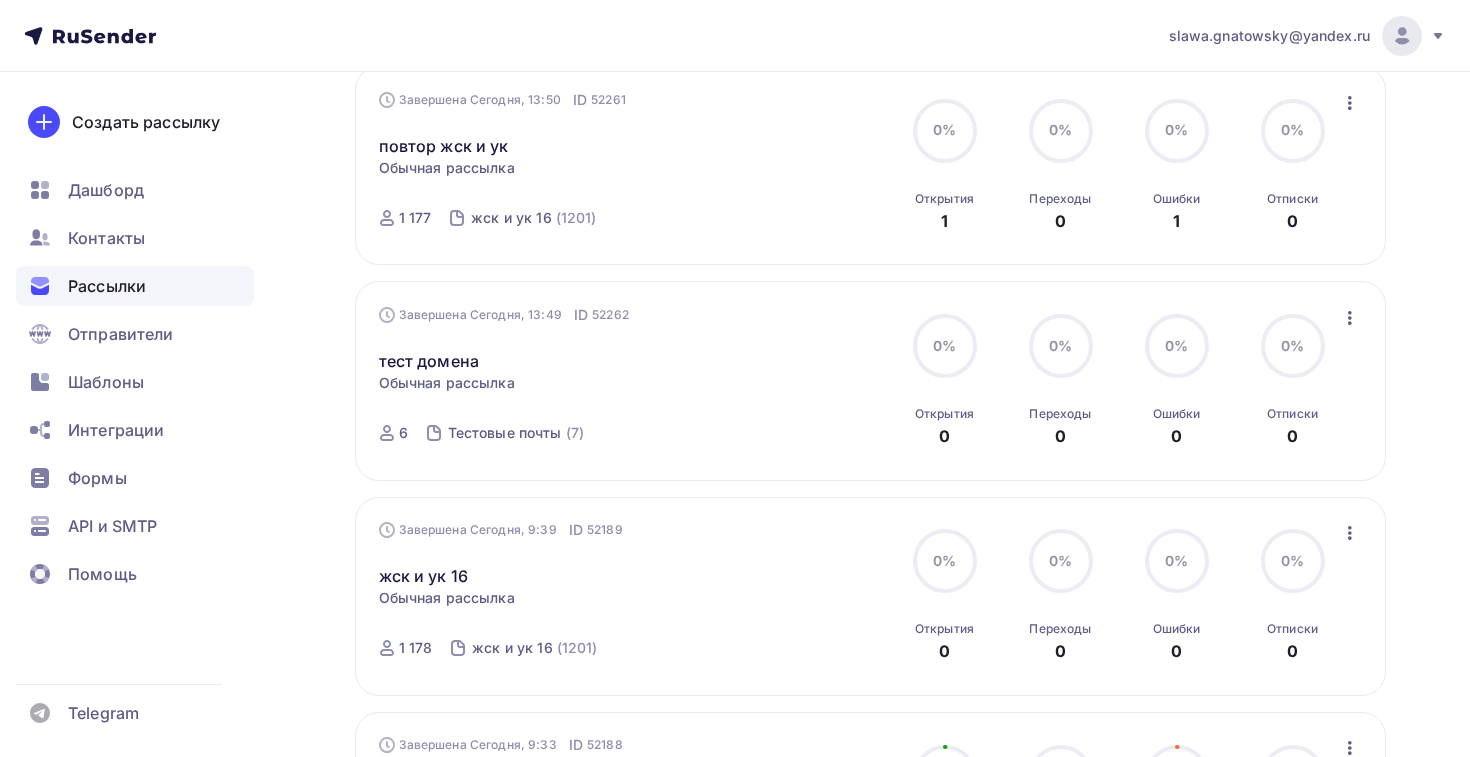 scroll, scrollTop: 237, scrollLeft: 0, axis: vertical 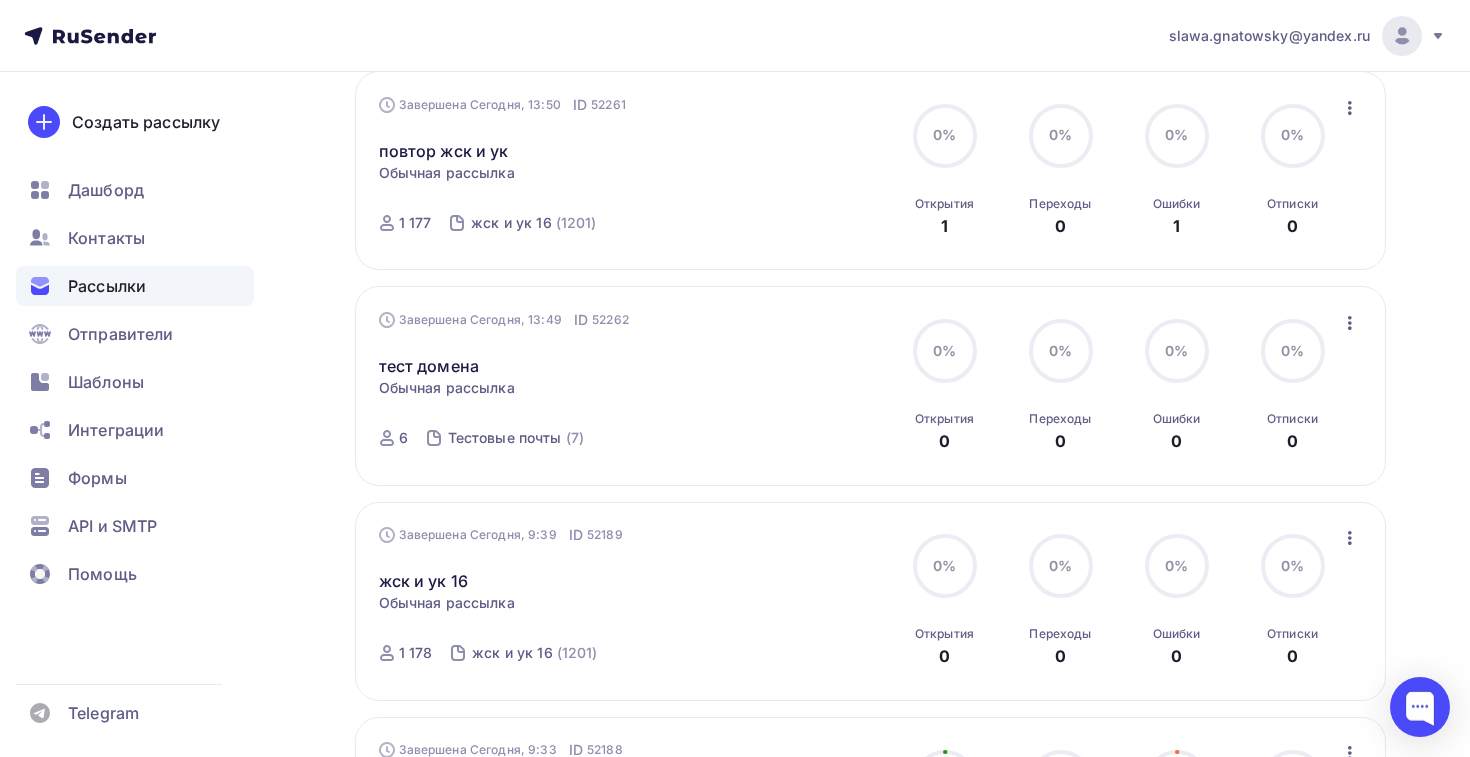 click on "Завершена
Сегодня, 13:49
ID   52262             тест домена
Статистика
Обзор рассылки
Копировать в новую
Добавить в папку
Обычная рассылка
Завершена
Сегодня, 13:49
ID   52262    Завершена
6
Тестовые почты   (7)" at bounding box center (607, 386) 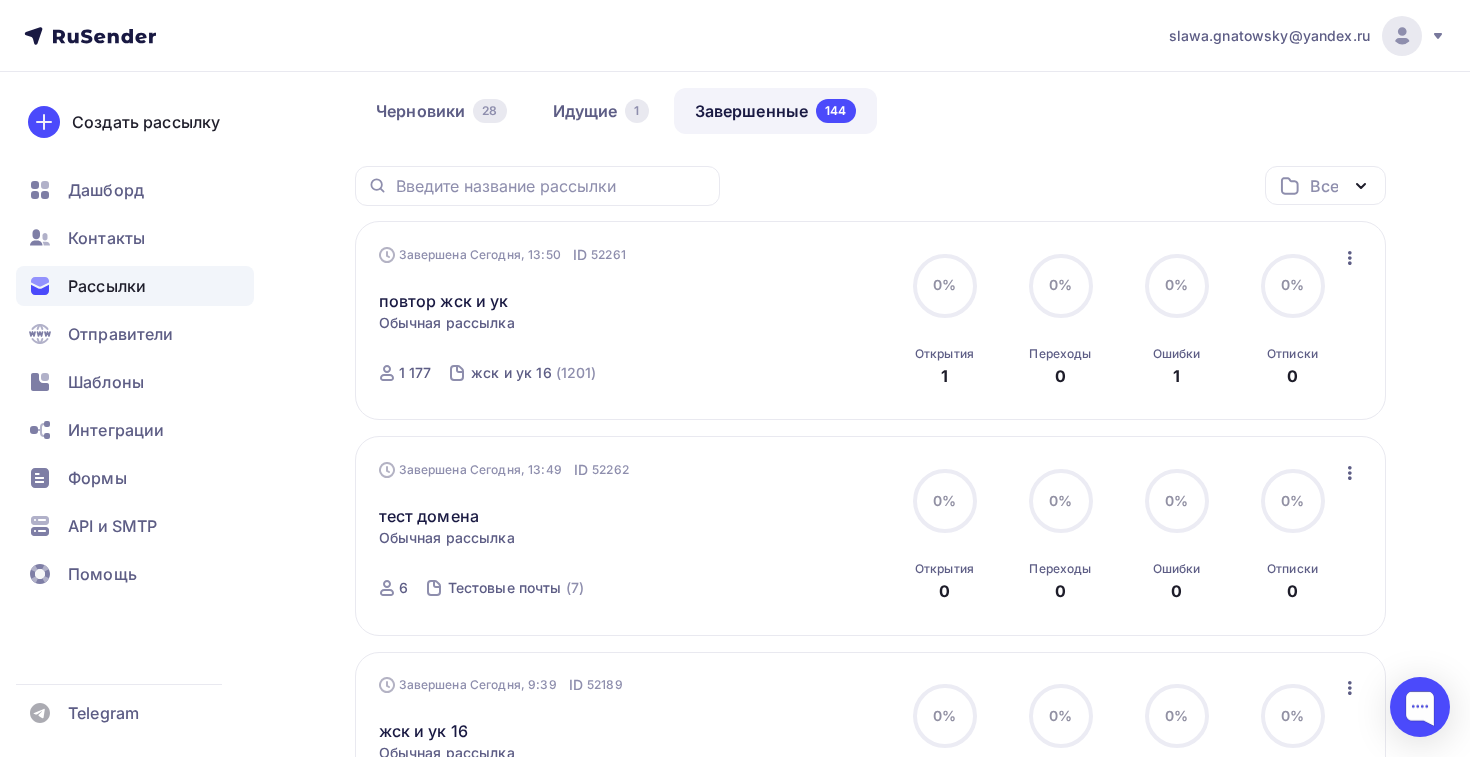 scroll, scrollTop: 0, scrollLeft: 0, axis: both 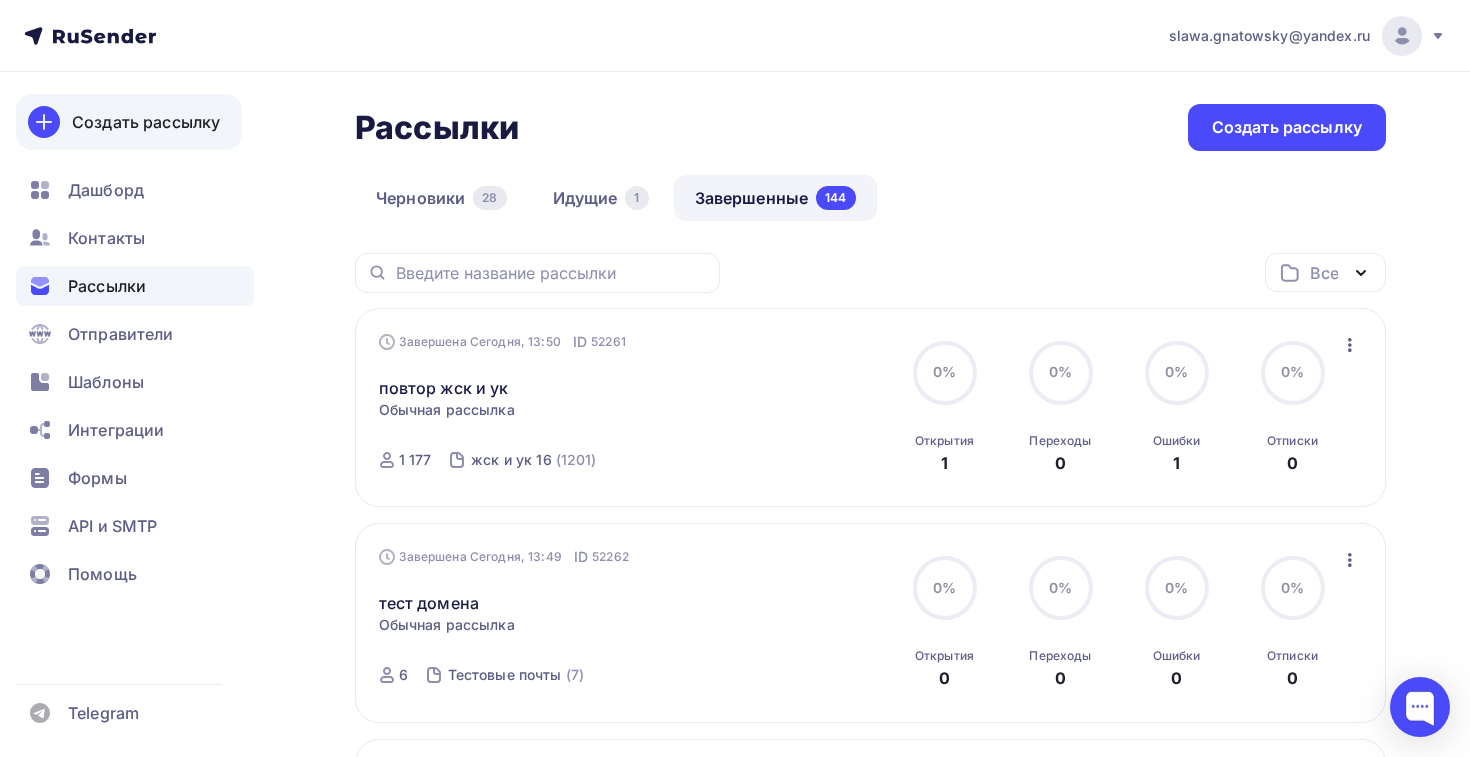 click on "Создать рассылку" at bounding box center (146, 122) 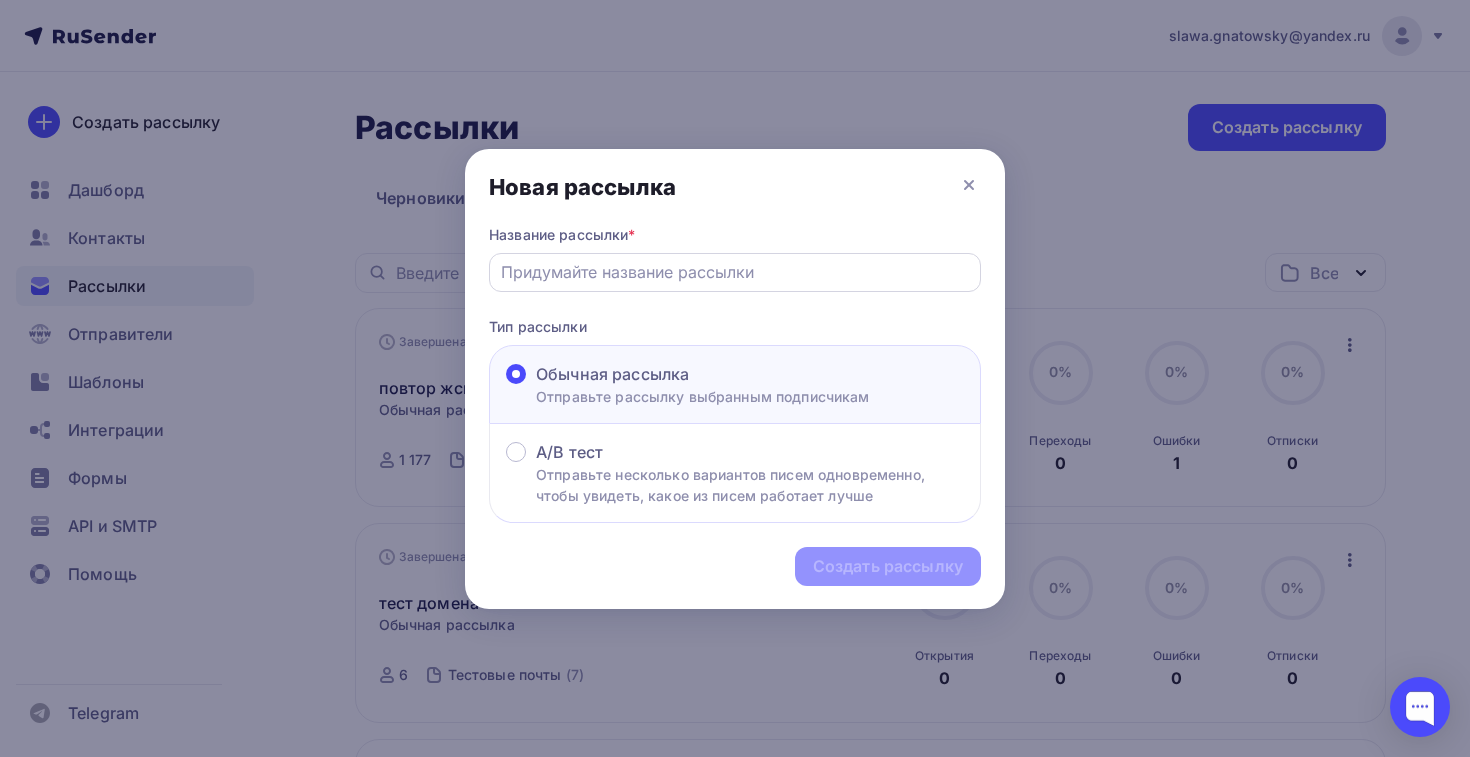 click at bounding box center (735, 272) 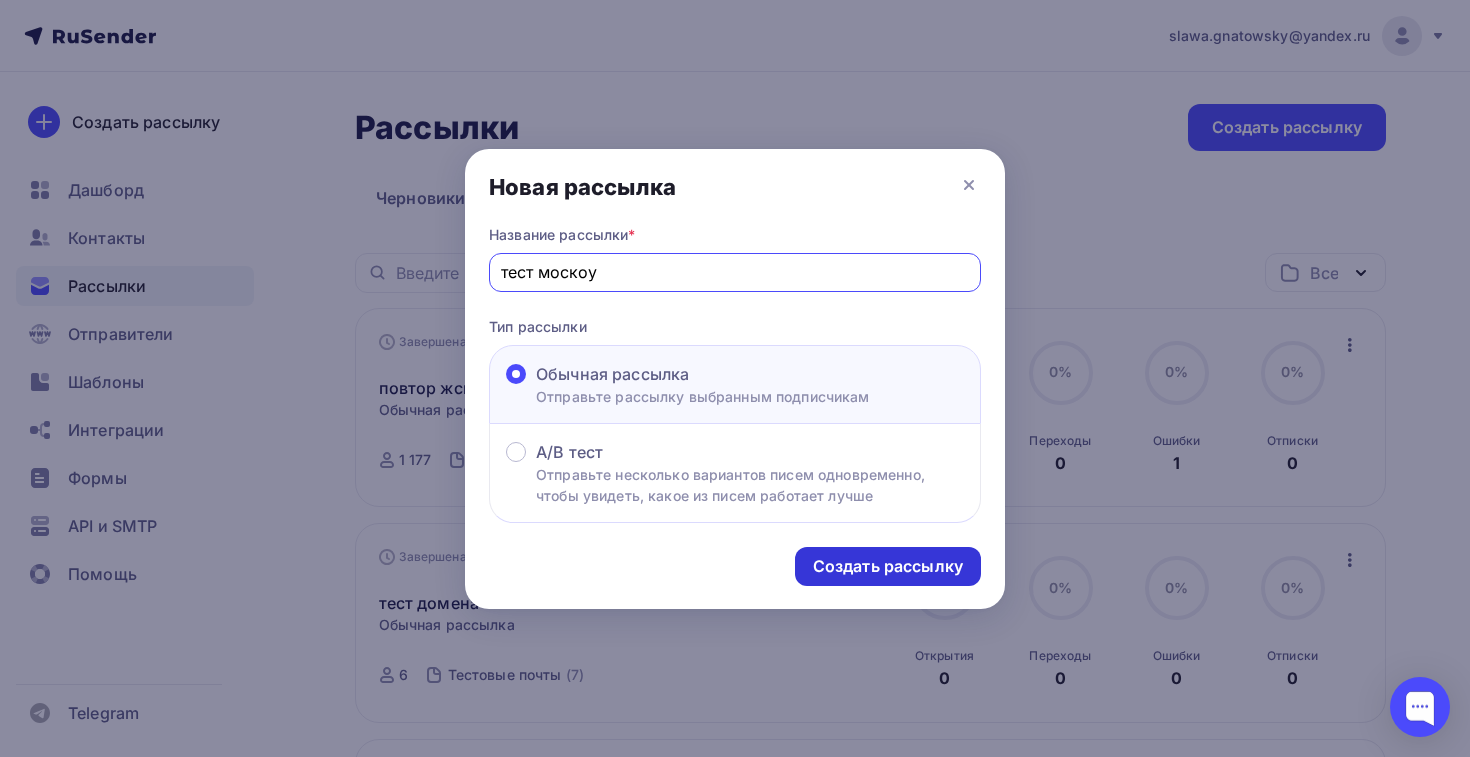 type on "тест москоу" 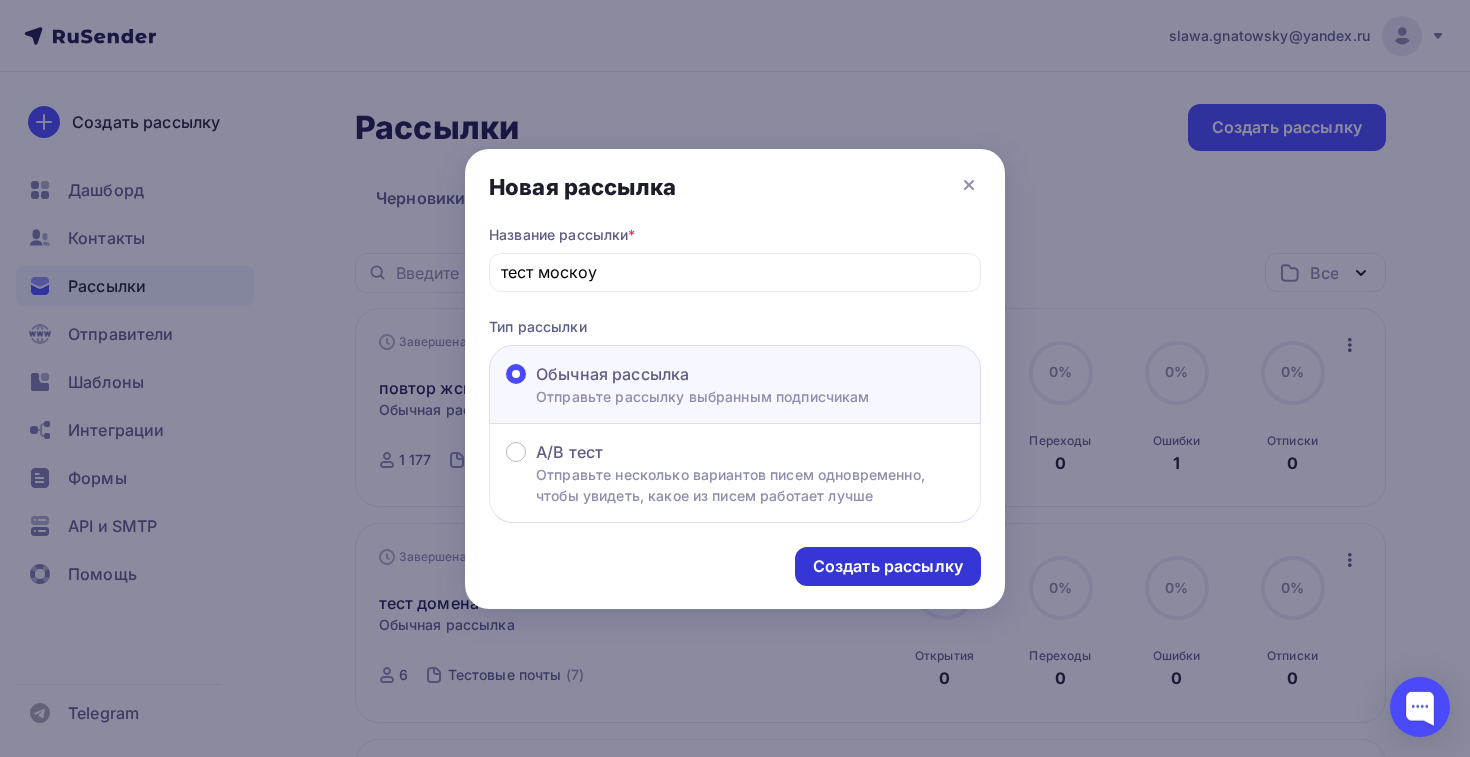 click on "Создать рассылку" at bounding box center [888, 566] 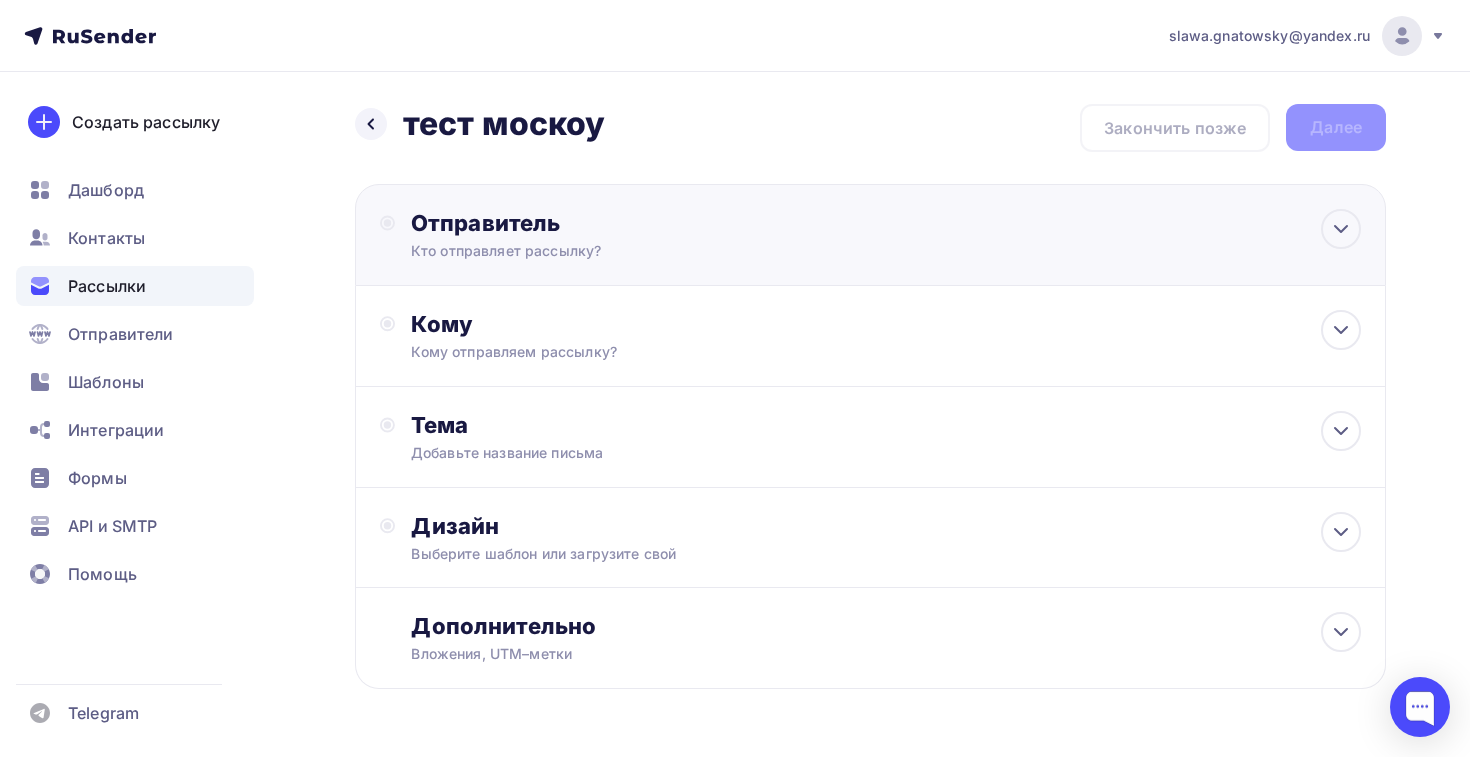 click on "Кто отправляет рассылку?" at bounding box center (606, 251) 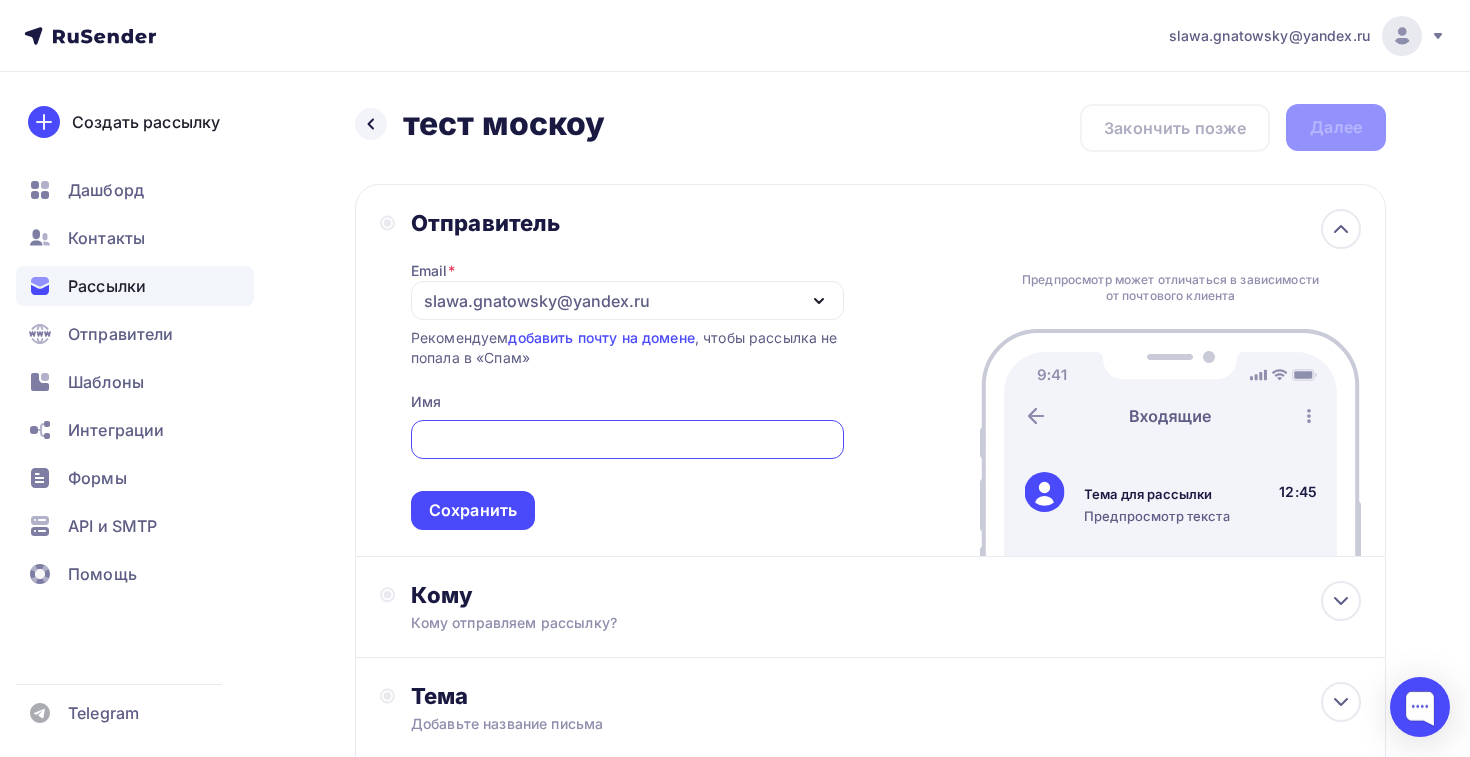 scroll, scrollTop: 0, scrollLeft: 0, axis: both 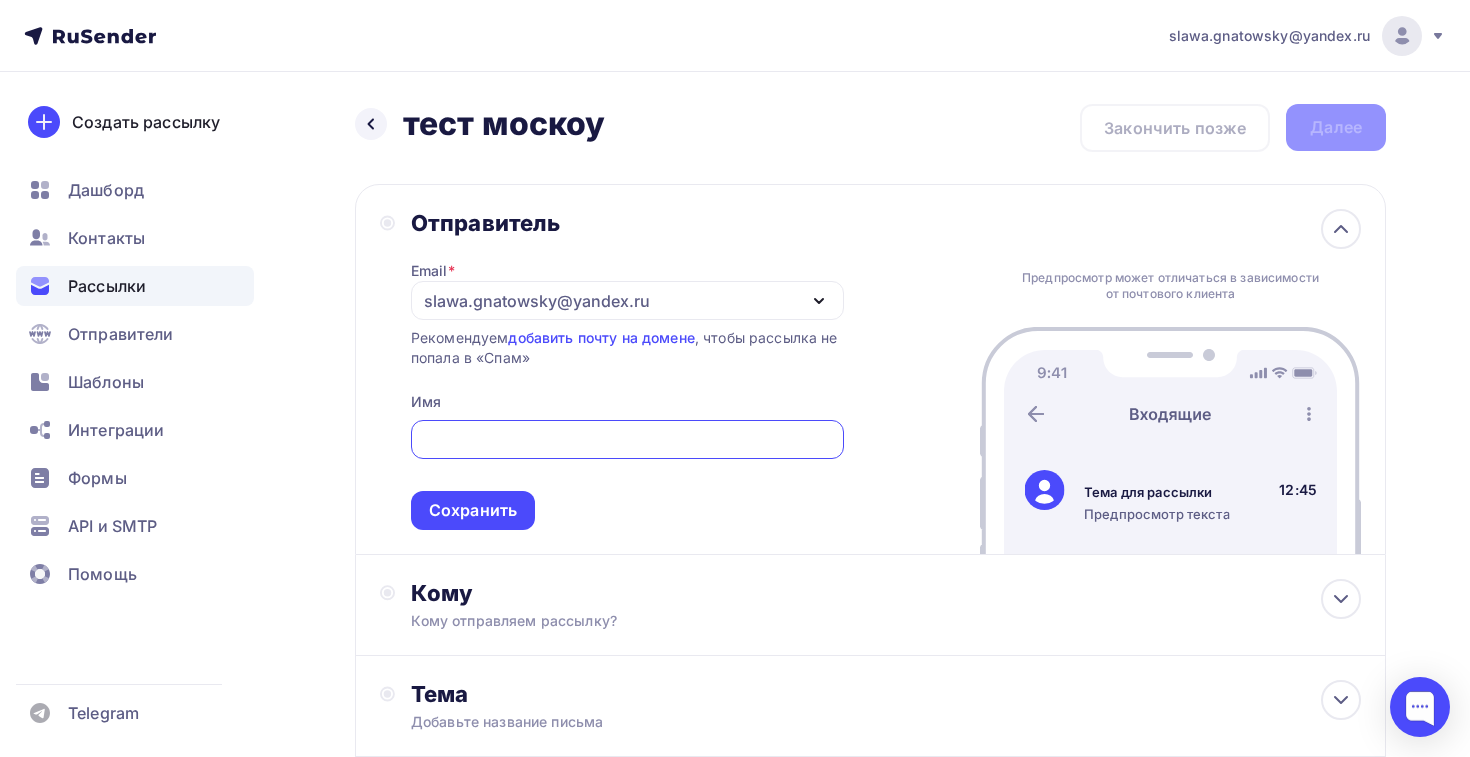 click on "slawa.gnatowsky@yandex.ru" at bounding box center [627, 300] 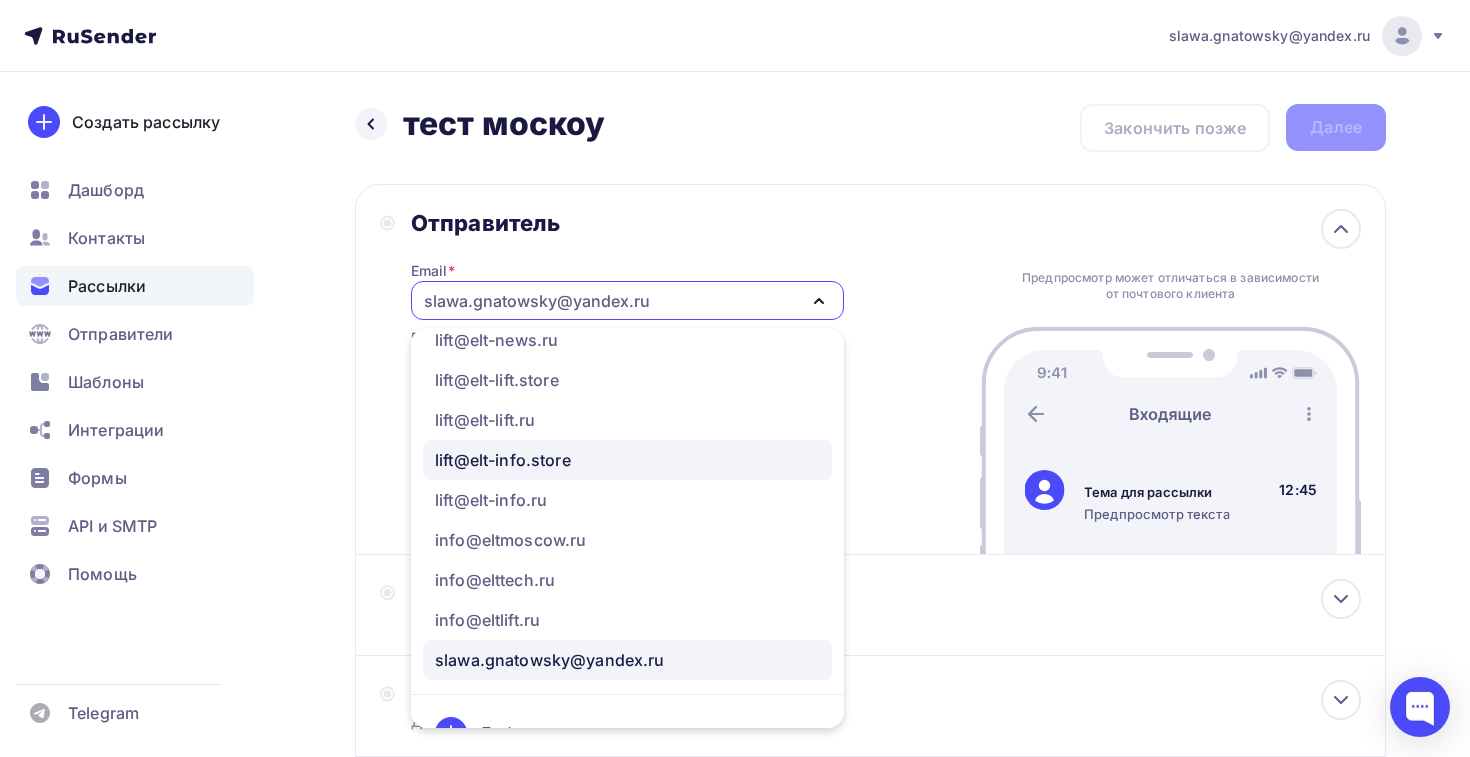 scroll, scrollTop: 291, scrollLeft: 0, axis: vertical 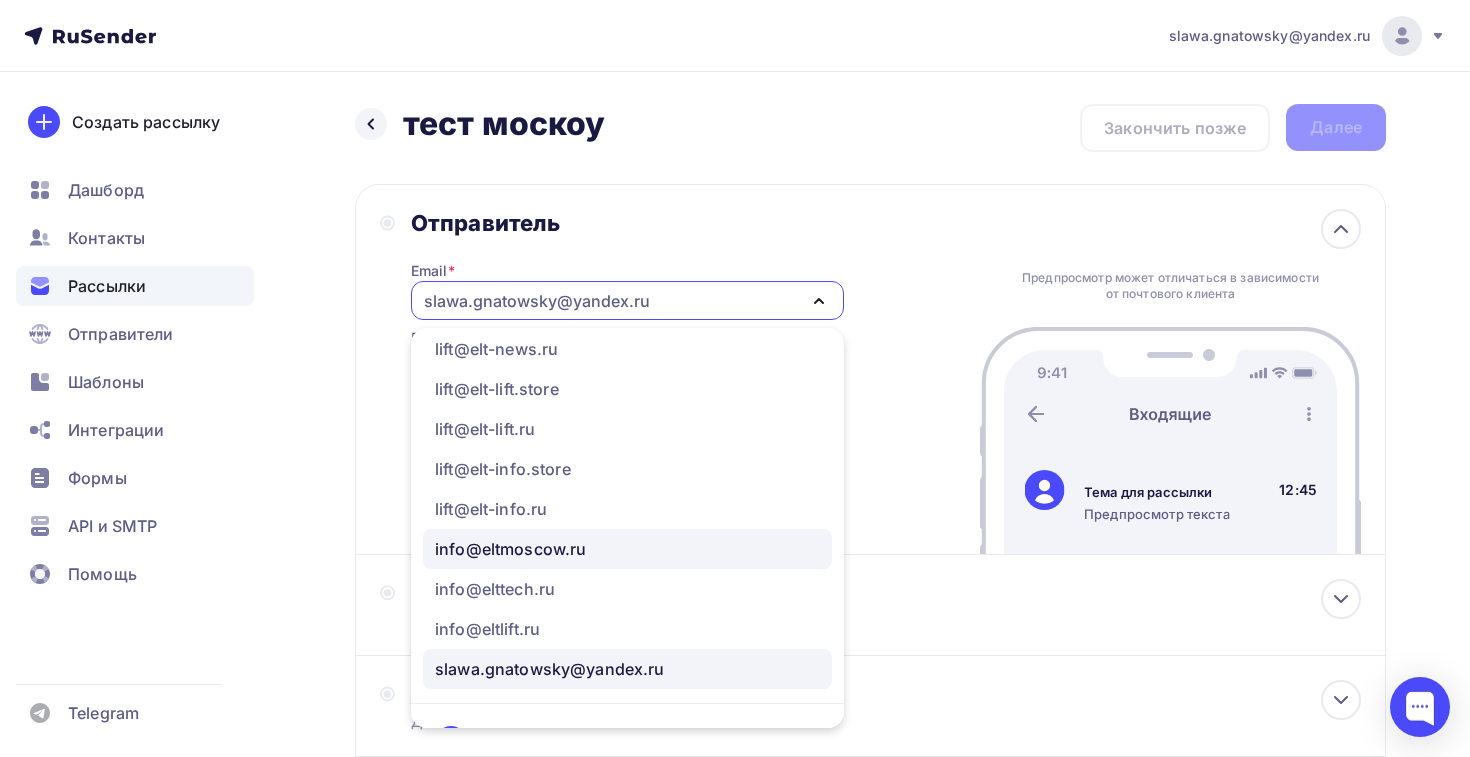 click on "info@eltmoscow.ru" at bounding box center (510, 549) 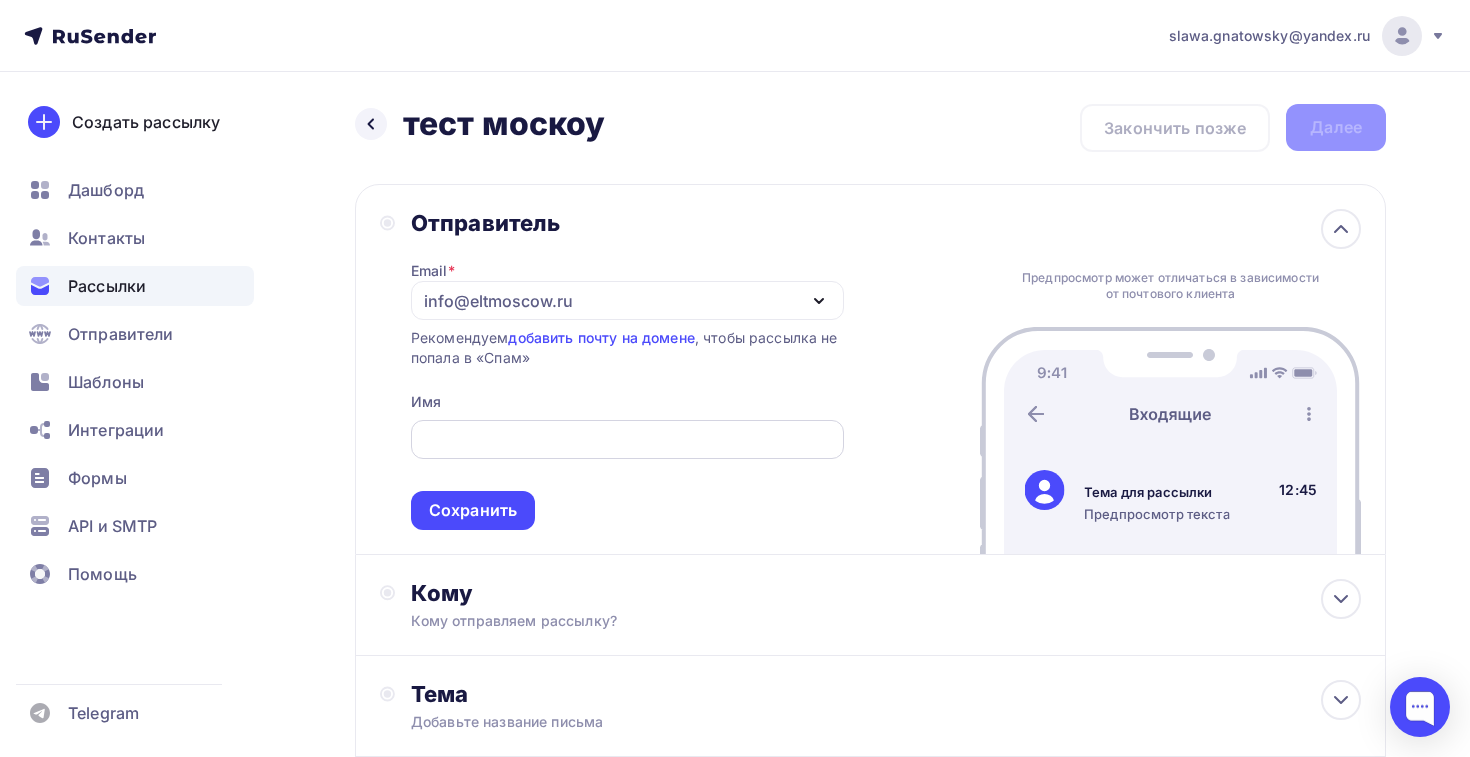 click at bounding box center (627, 439) 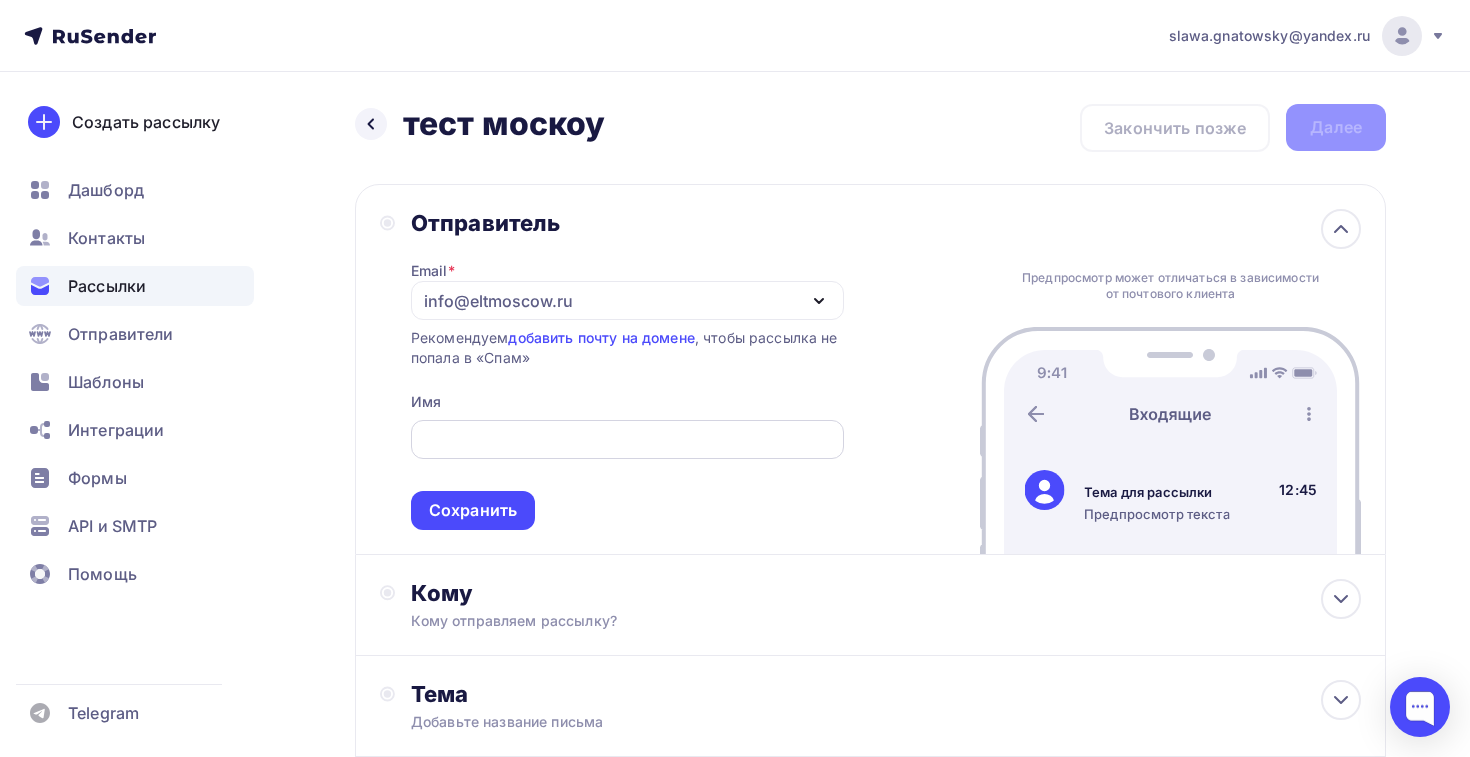 click at bounding box center [627, 440] 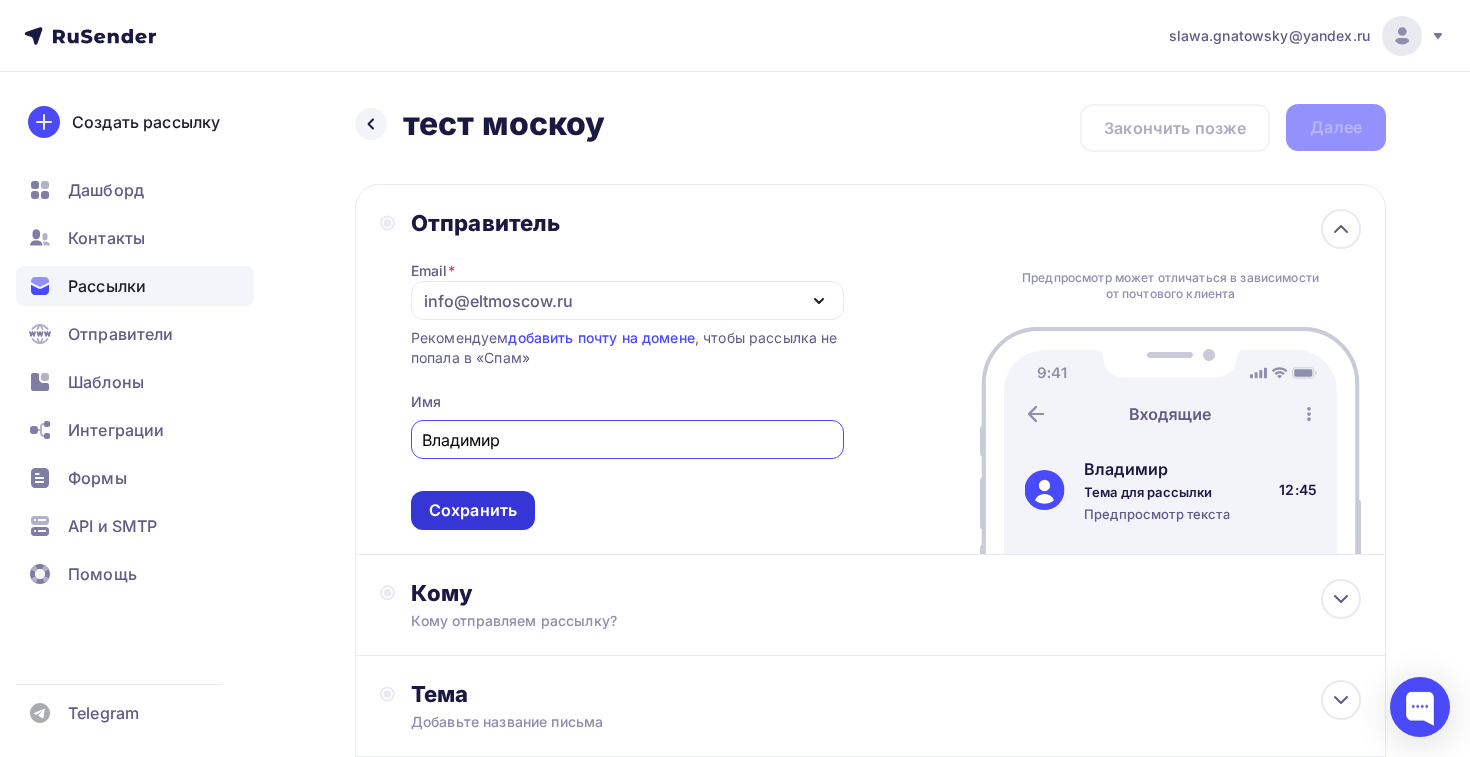 type on "Владимир" 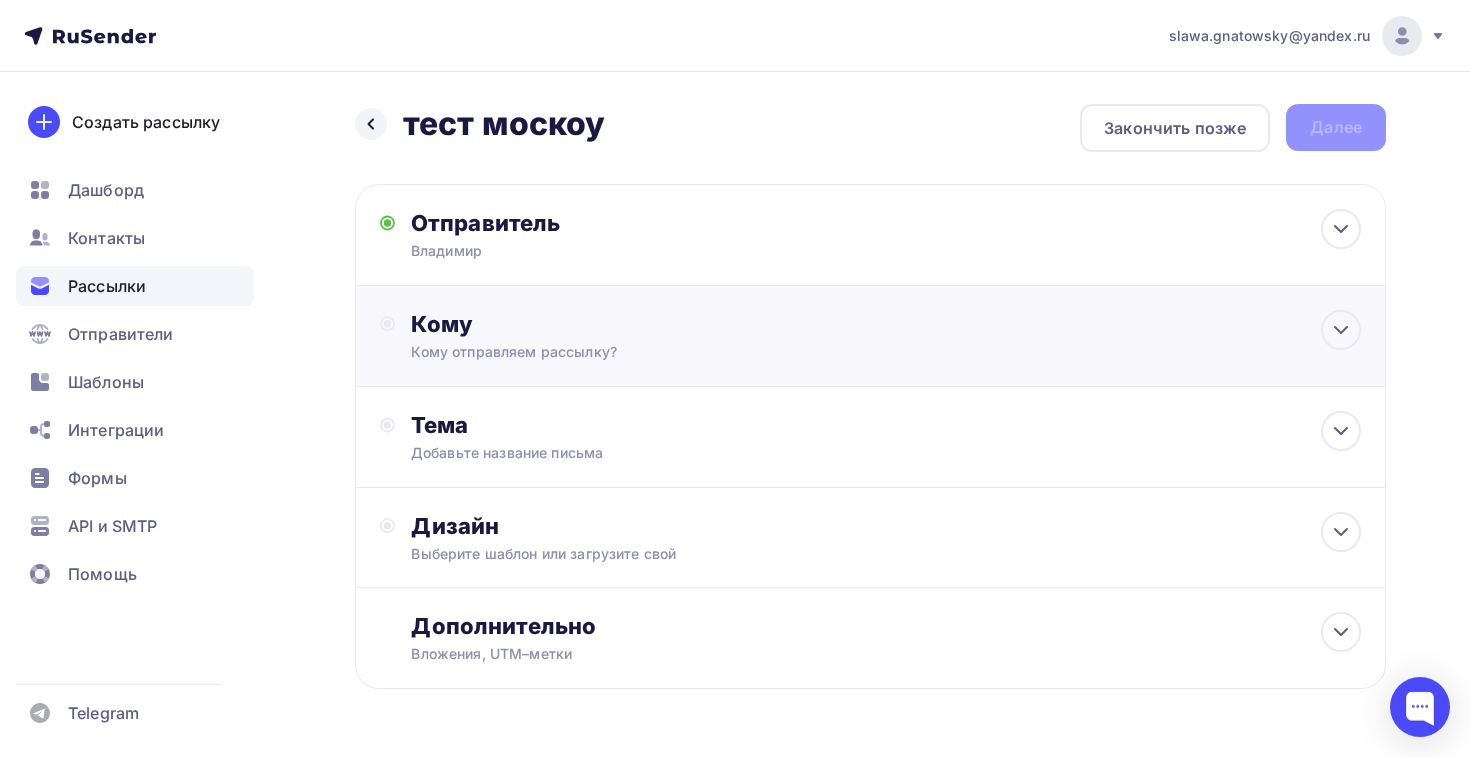 click on "Кому
Кому отправляем рассылку?
Списки получателей
Выберите список
Все списки
id
ТСН и ТСЖ 16(2)
(626)
#24715
жск и ук 16
(1 177)
#24678
тсн и тсж 16
(630)
#24677
жск и ук 15
(1 180)
#24627
тсн и тсж 15
(634)
#24626
Жск и ук 14
(1 188)
#24598
тсн и тсж 14" at bounding box center [870, 336] 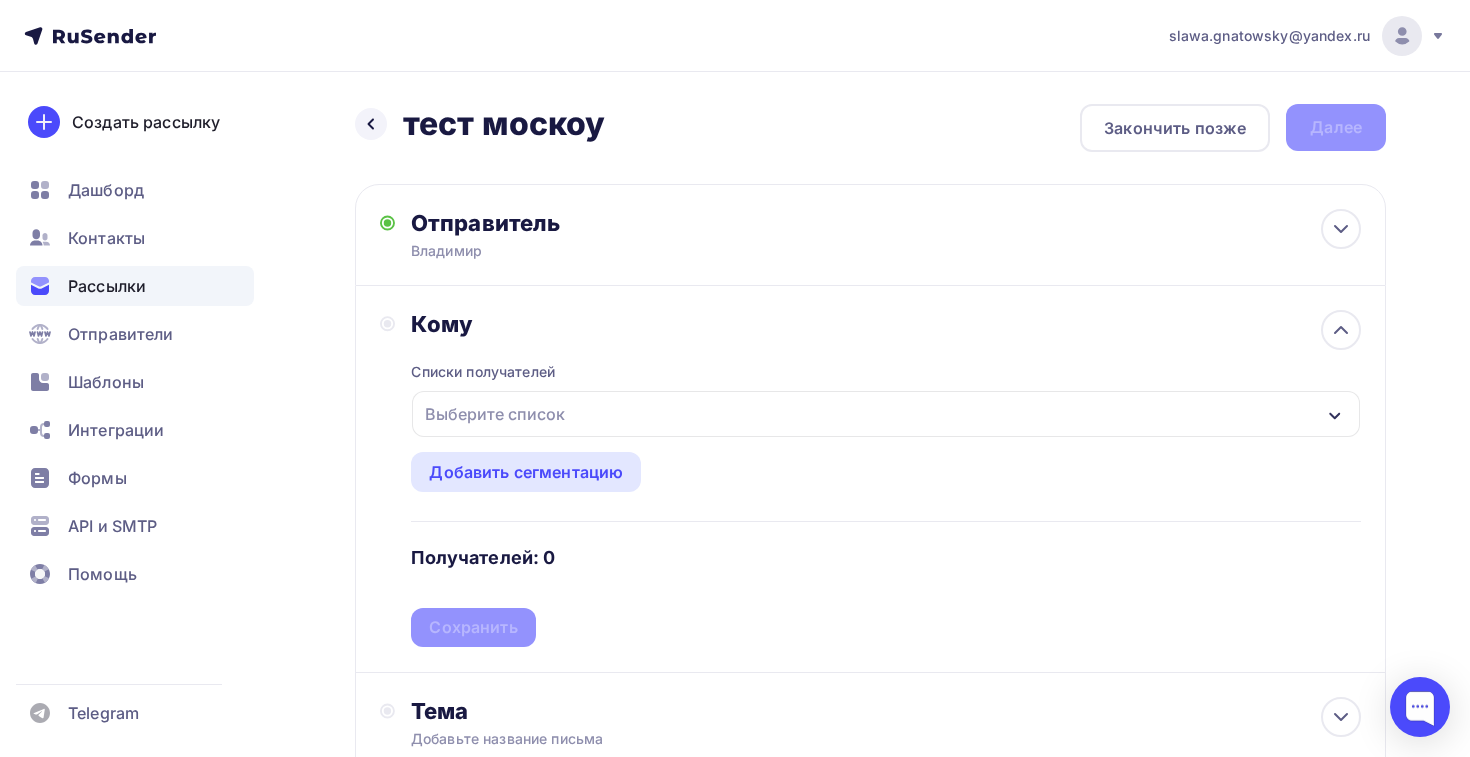 click on "Выберите список" at bounding box center (495, 414) 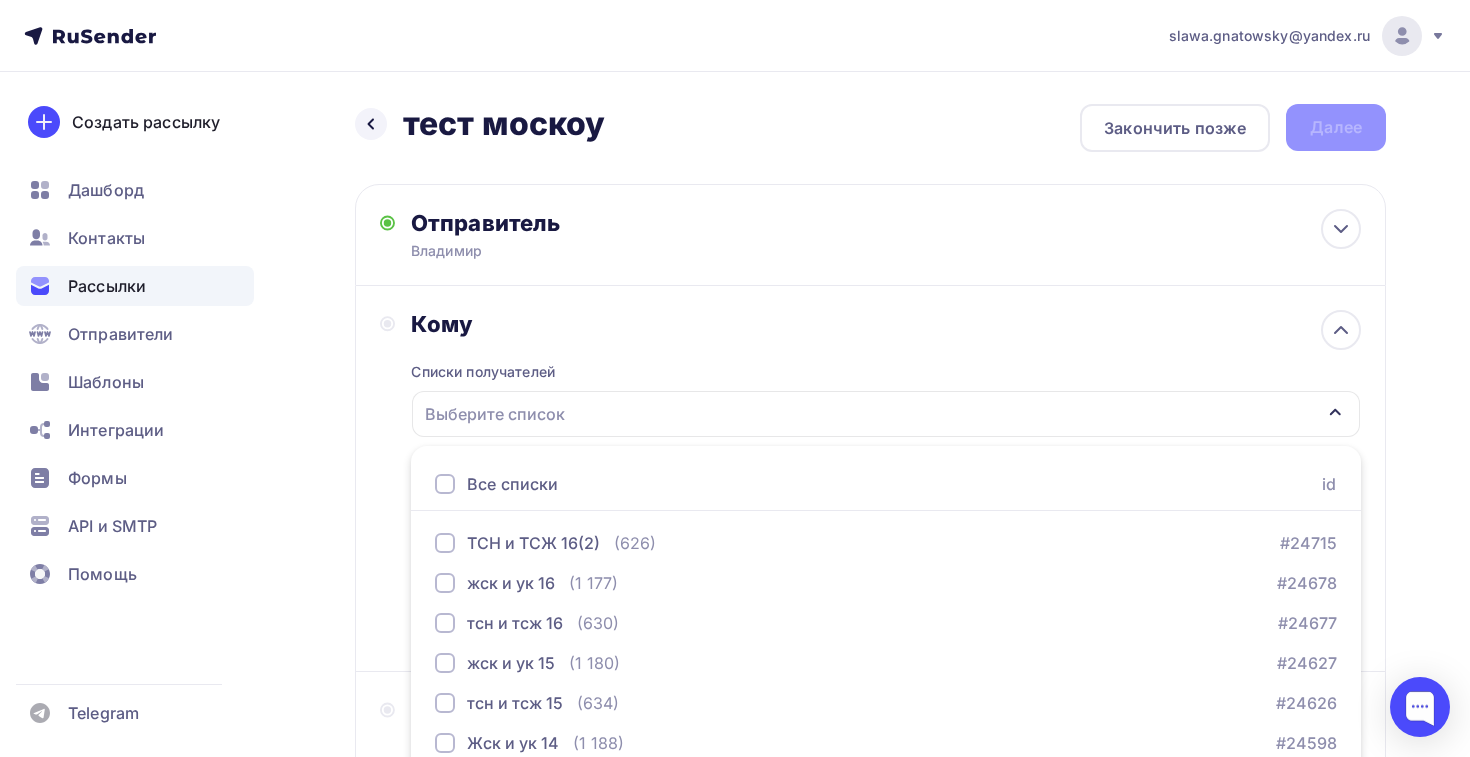 scroll, scrollTop: 208, scrollLeft: 0, axis: vertical 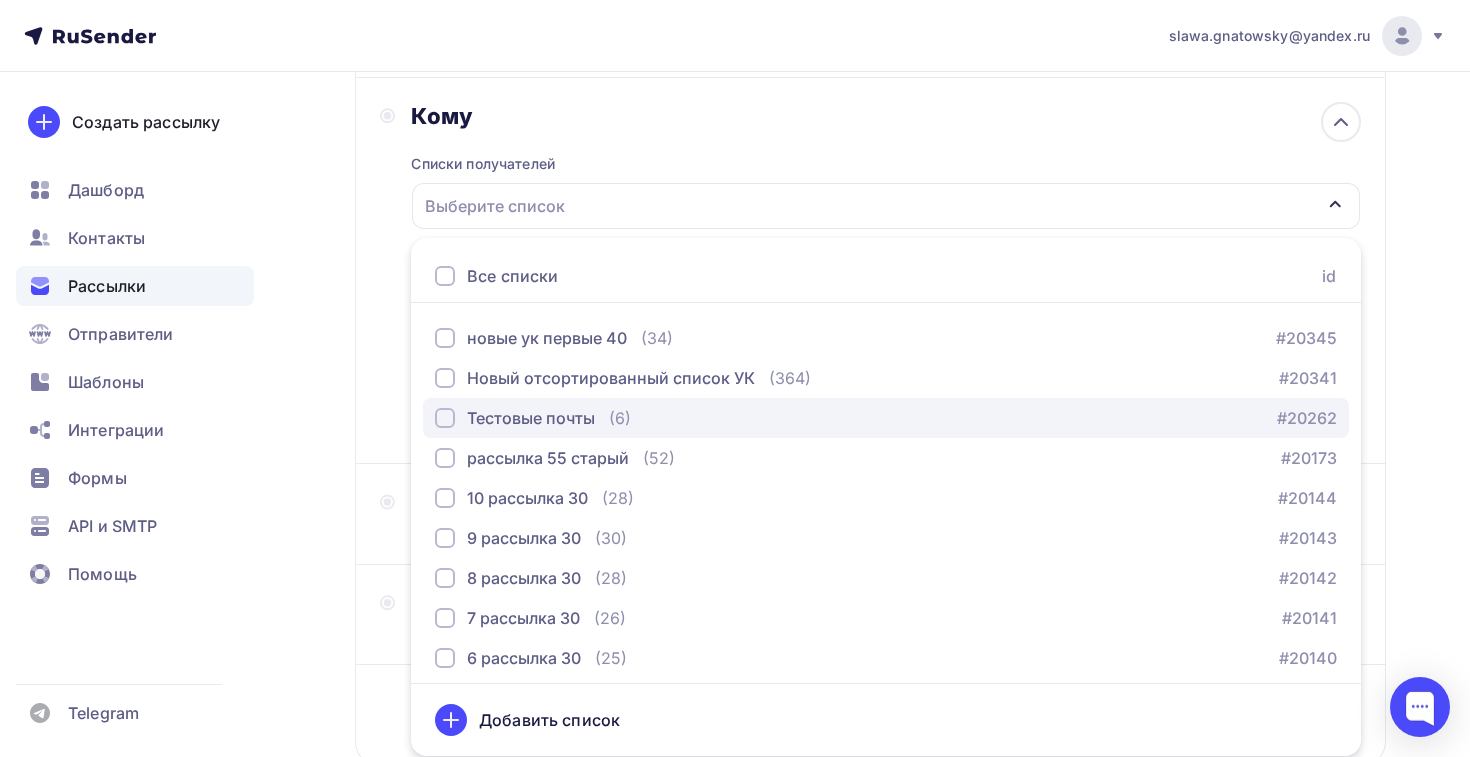 click on "Тестовые почты" at bounding box center [531, 418] 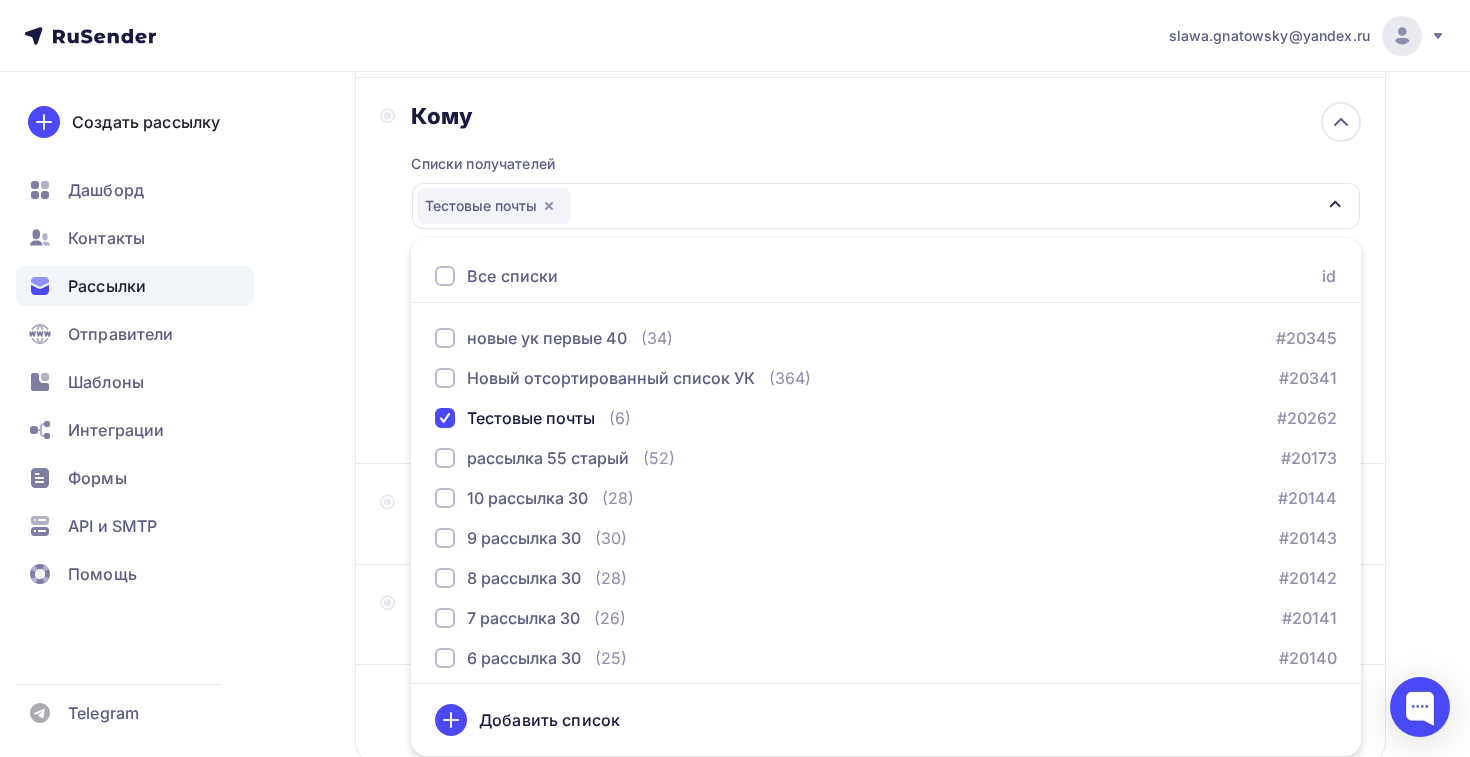 click on "Кому
Списки получателей
Тестовые почты
Все списки
id
ТСН и ТСЖ 16(2)
(626)
#24715
жск и ук 16
(1 177)
#24678
тсн и тсж 16
(630)
#24677
жск и ук 15
(1 180)
#24627
тсн и тсж 15
(634)
#24626
Жск и ук 14
(1 188)
#24598
тсн и тсж 14
(637)
#24597" at bounding box center (870, 270) 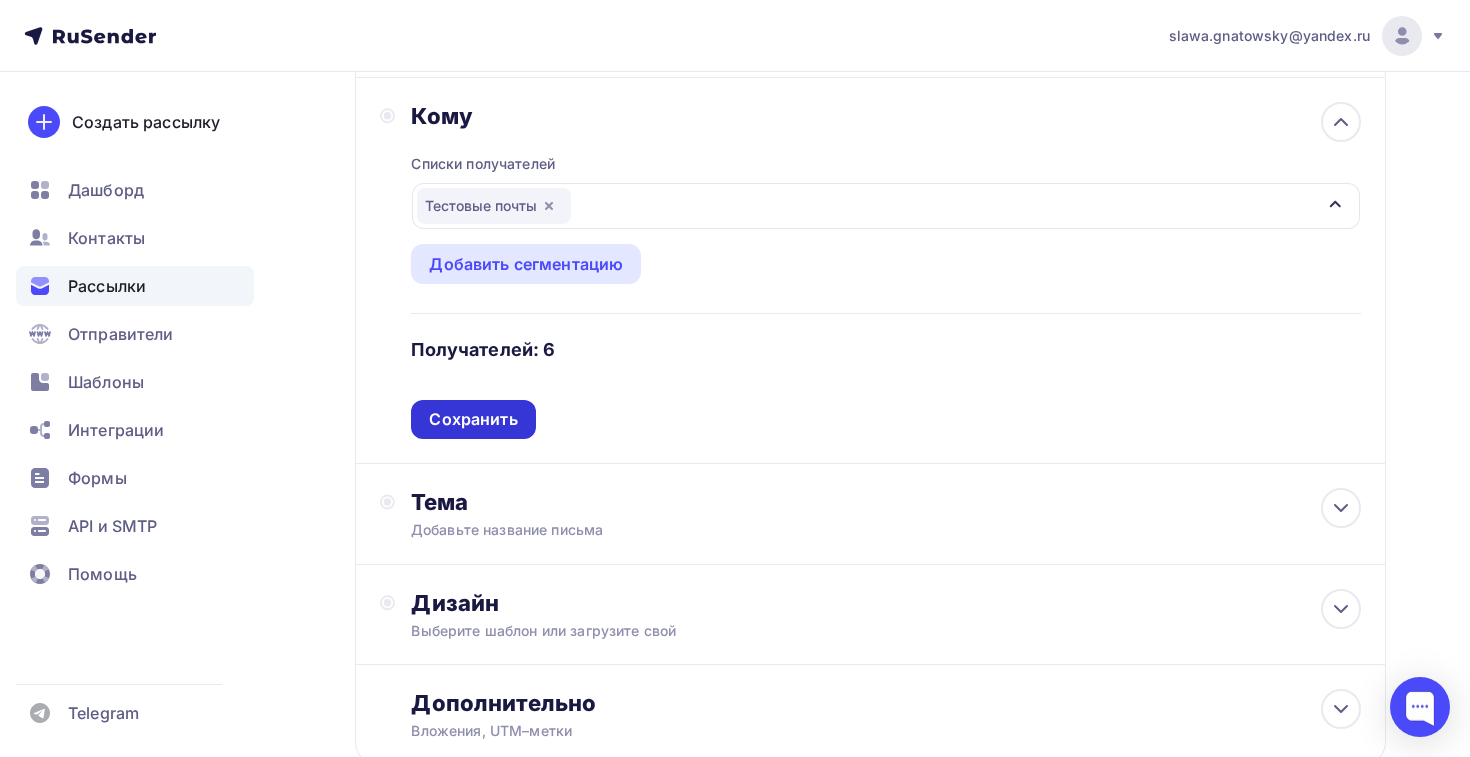click on "Сохранить" at bounding box center (473, 419) 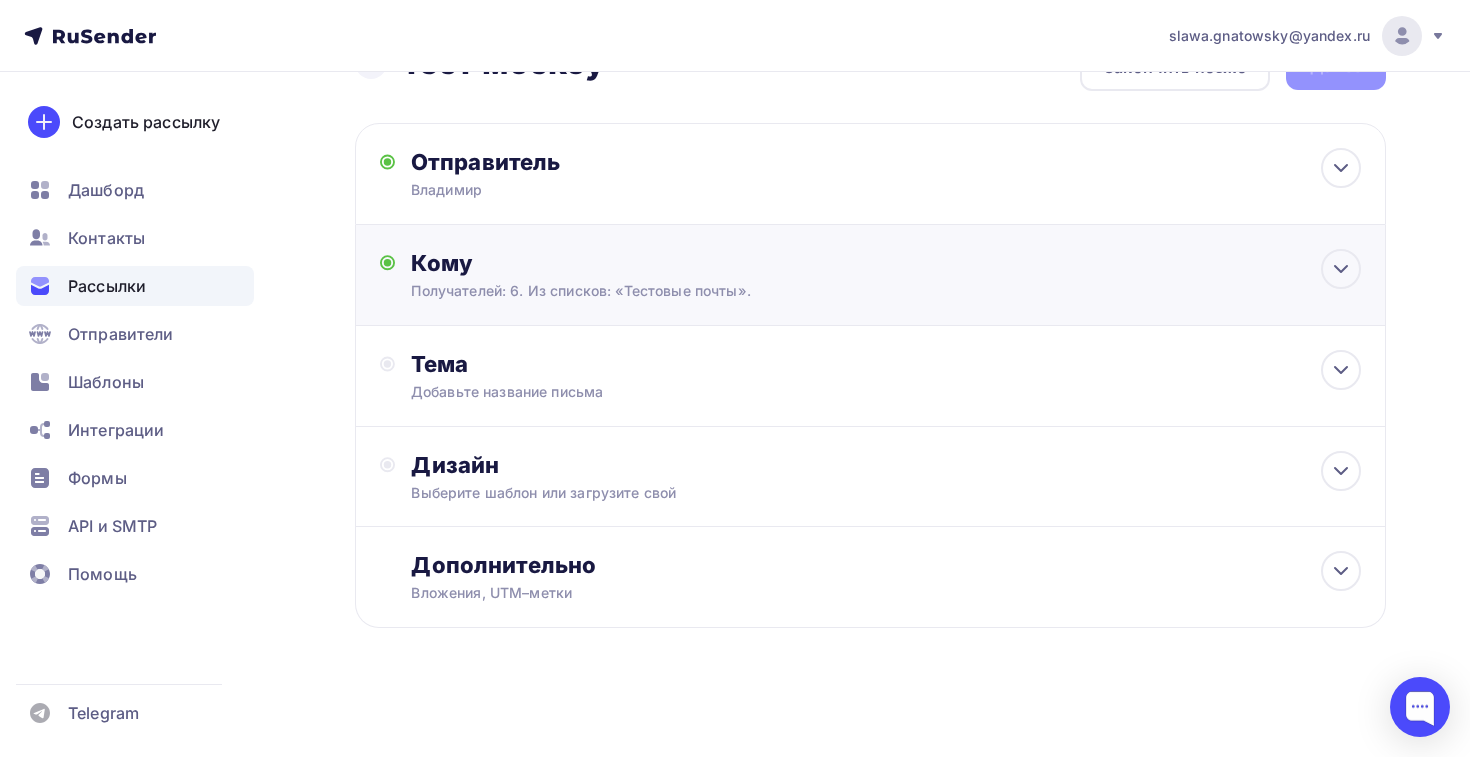 click on "Тема
Добавьте название письма
Тема  *
Рекомендуем использовать не более 150 символов
Прехедер               Сохранить
Предпросмотр может отличаться  в зависимости от почтового клиента
Владимир
Тема для рассылки
Предпросмотр текста
12:45" at bounding box center [870, 376] 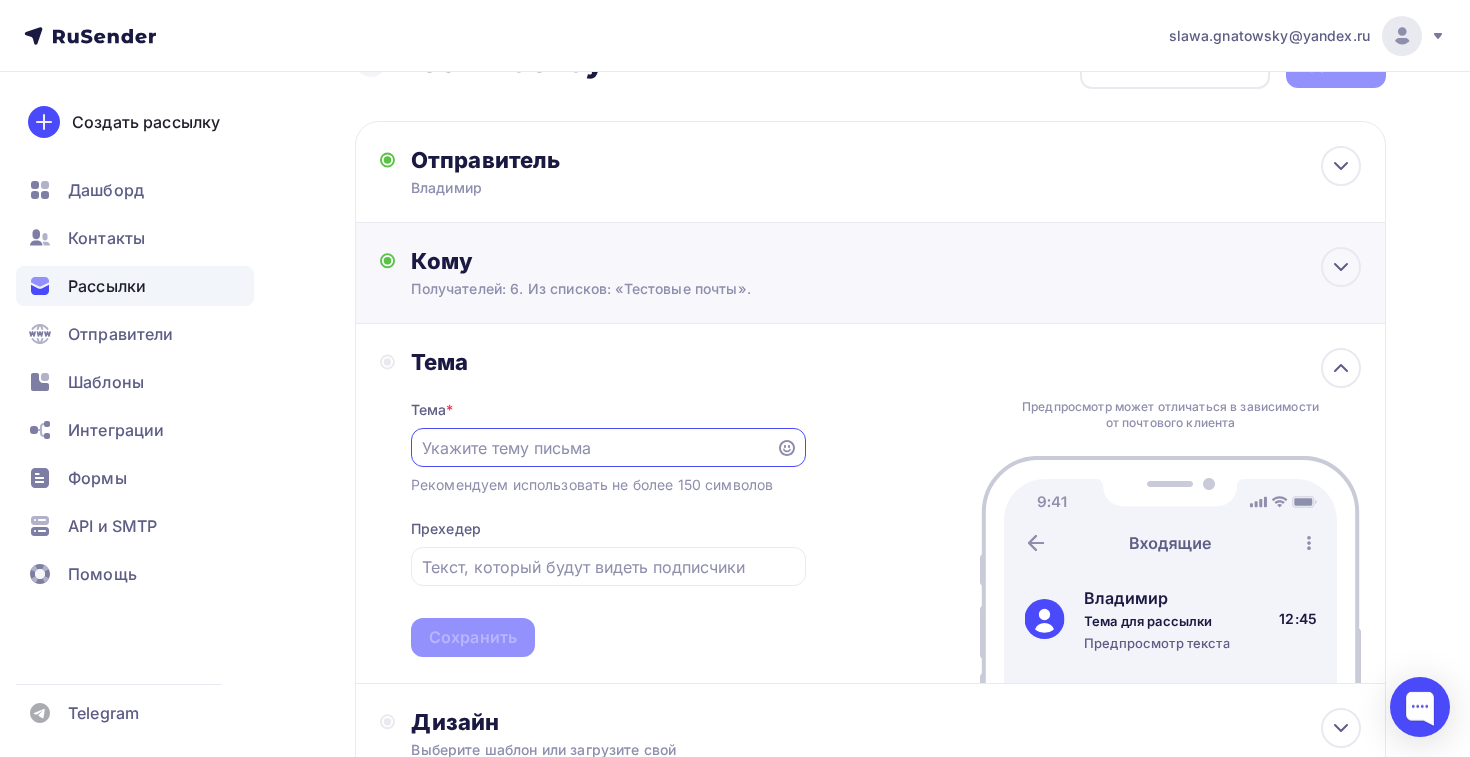 scroll, scrollTop: 62, scrollLeft: 0, axis: vertical 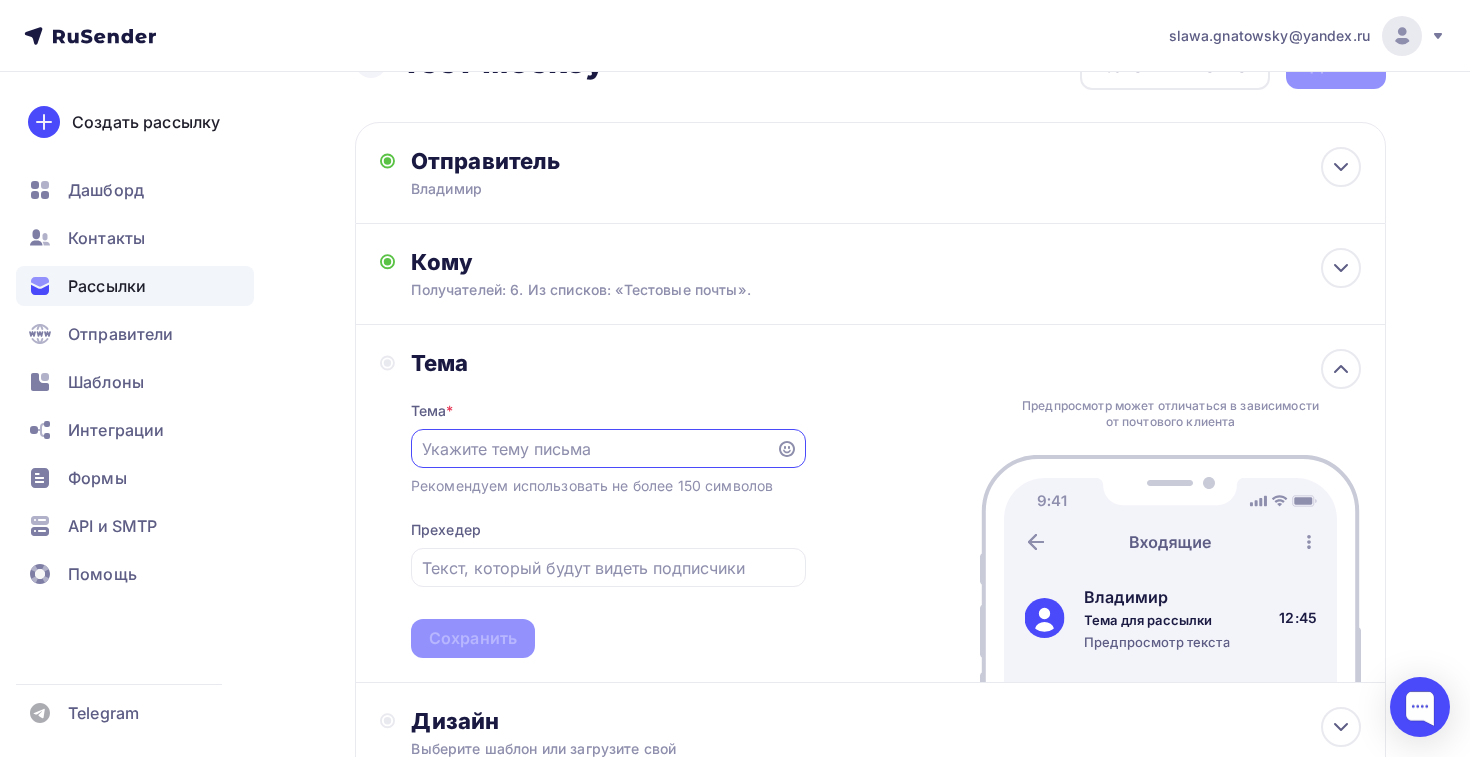 click at bounding box center (593, 449) 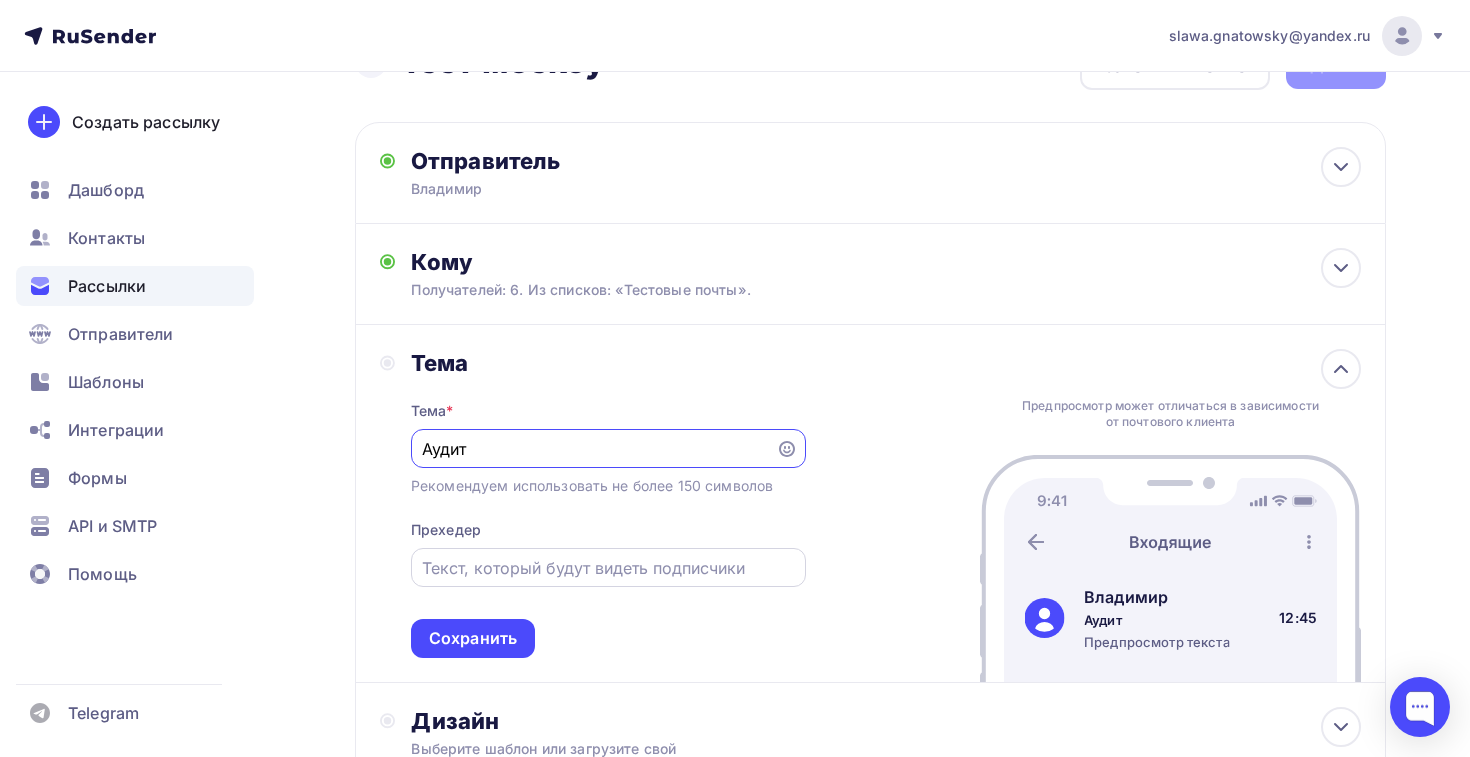type on "Аудит" 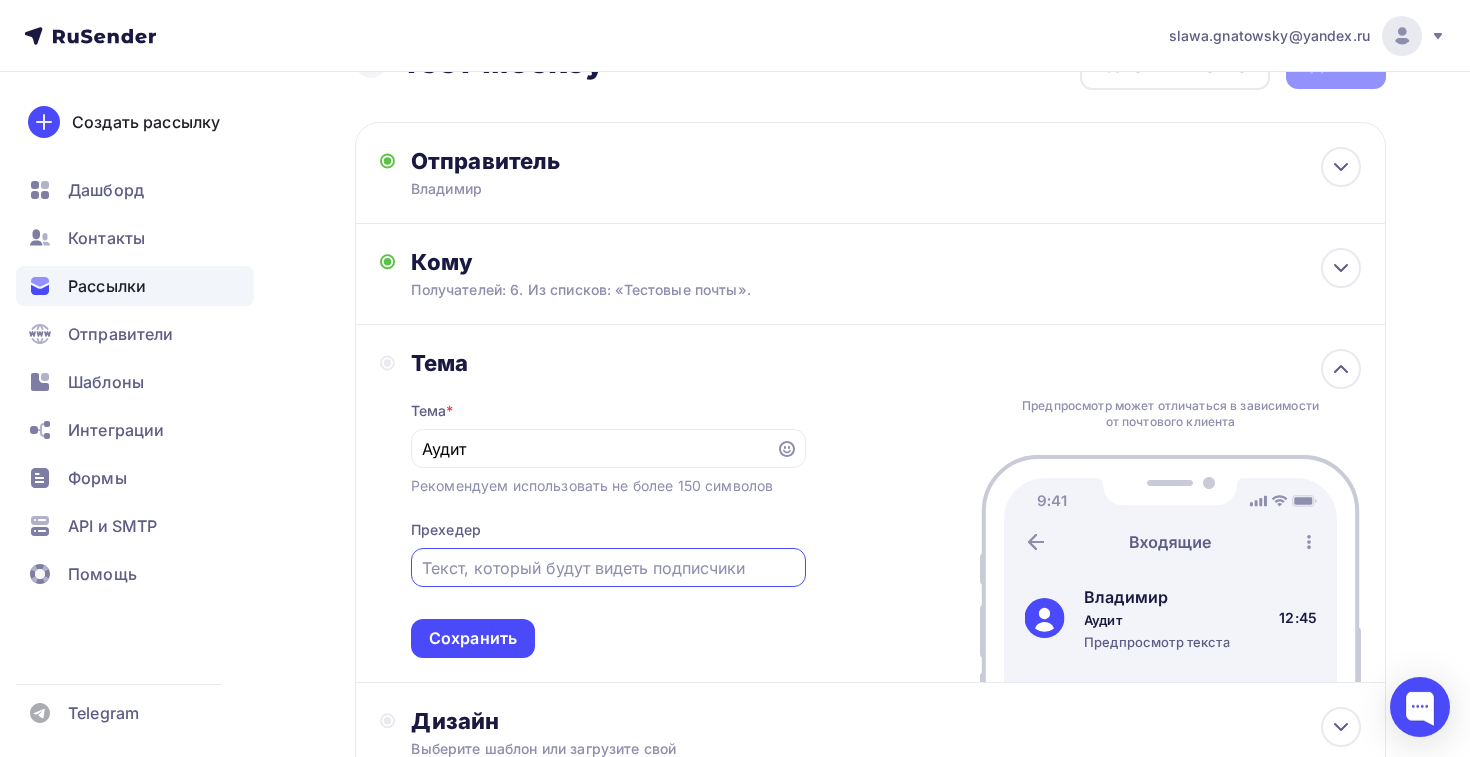 click at bounding box center (608, 568) 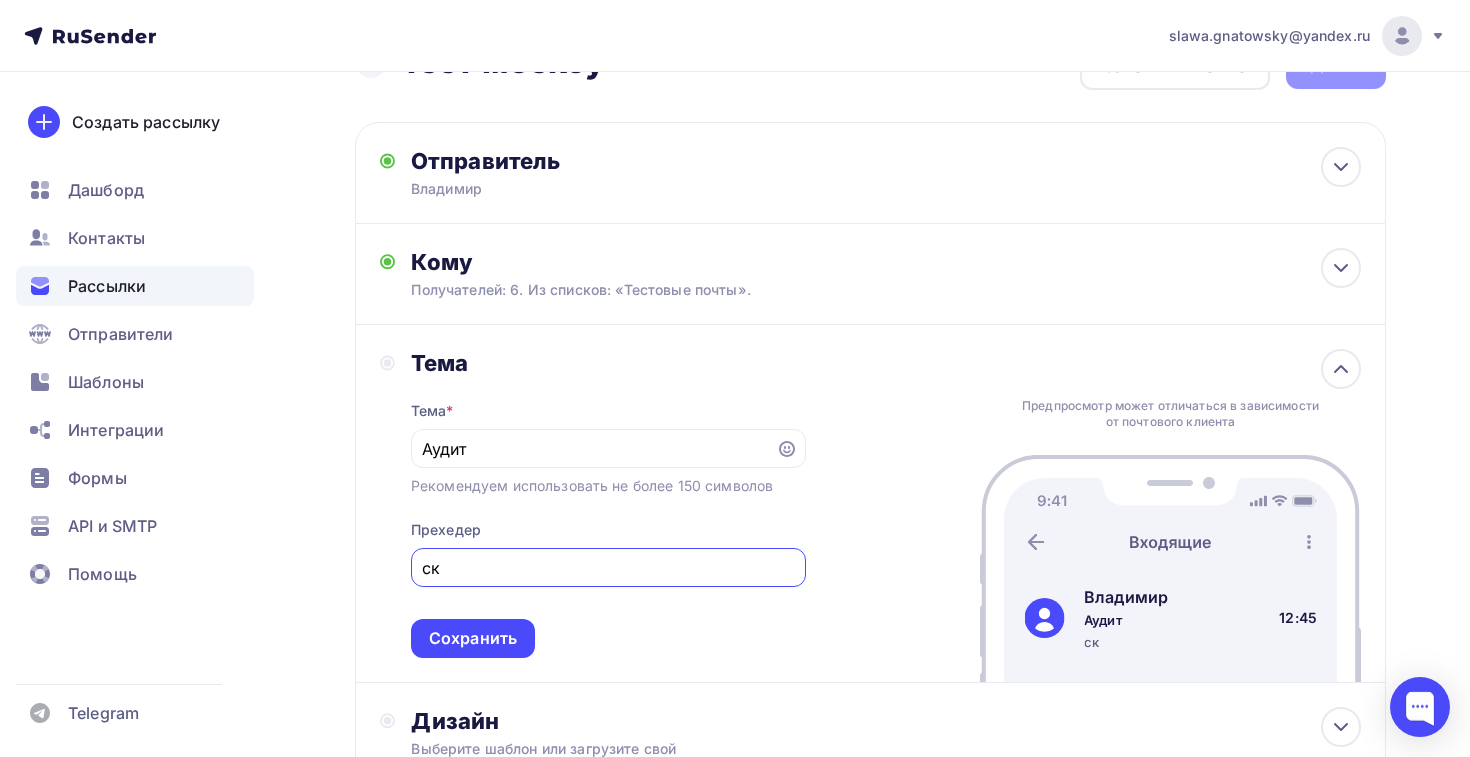 type on "с" 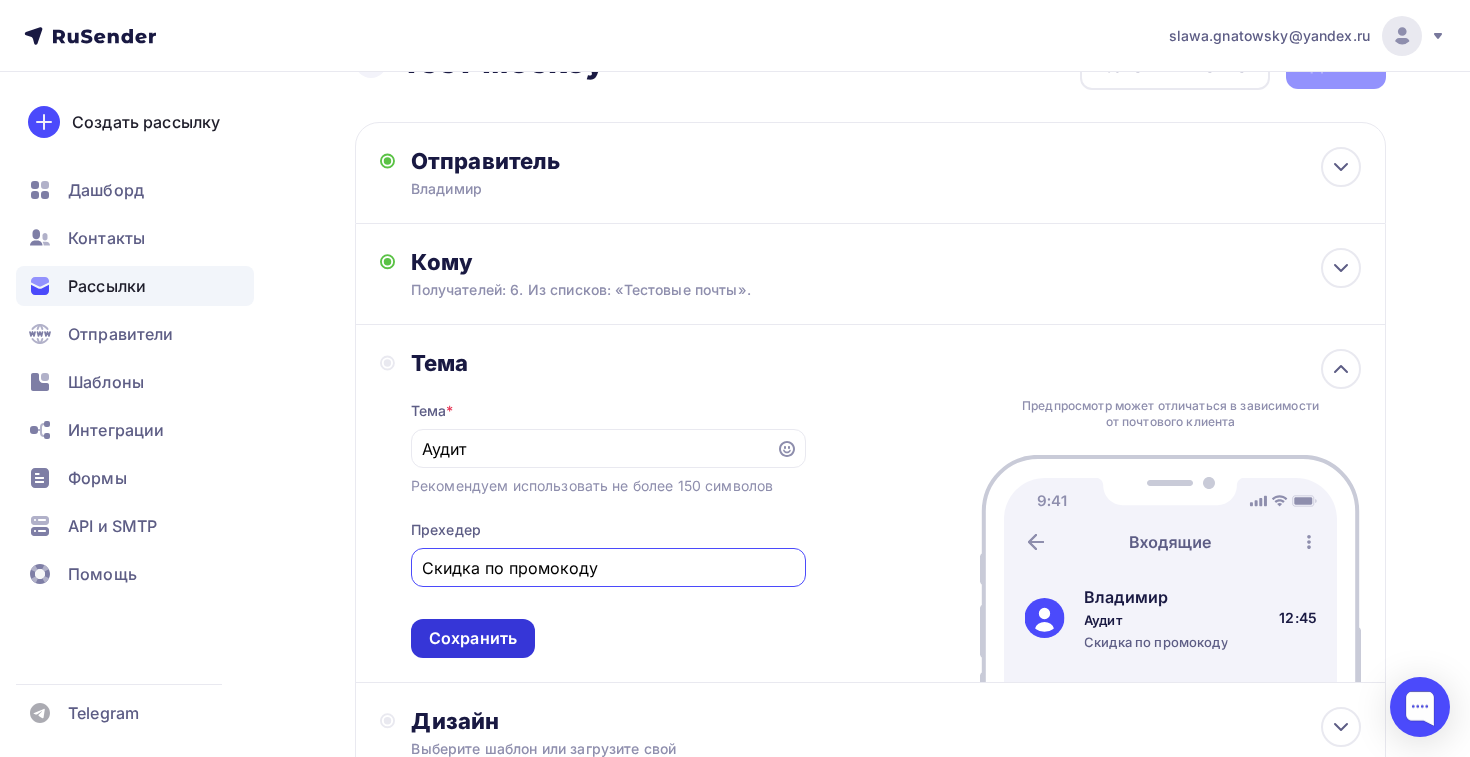 type on "Скидка по промокоду" 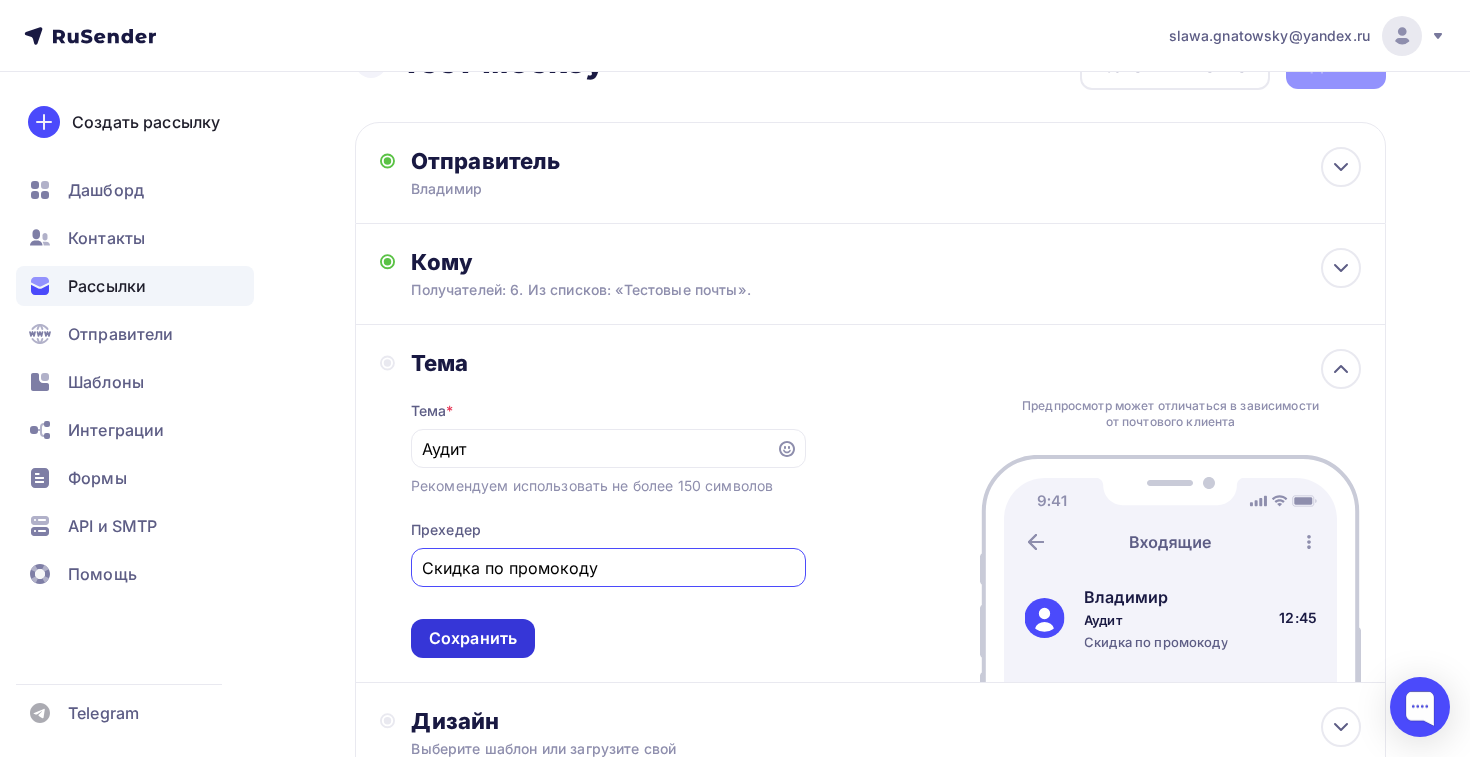 click on "Сохранить" at bounding box center (473, 638) 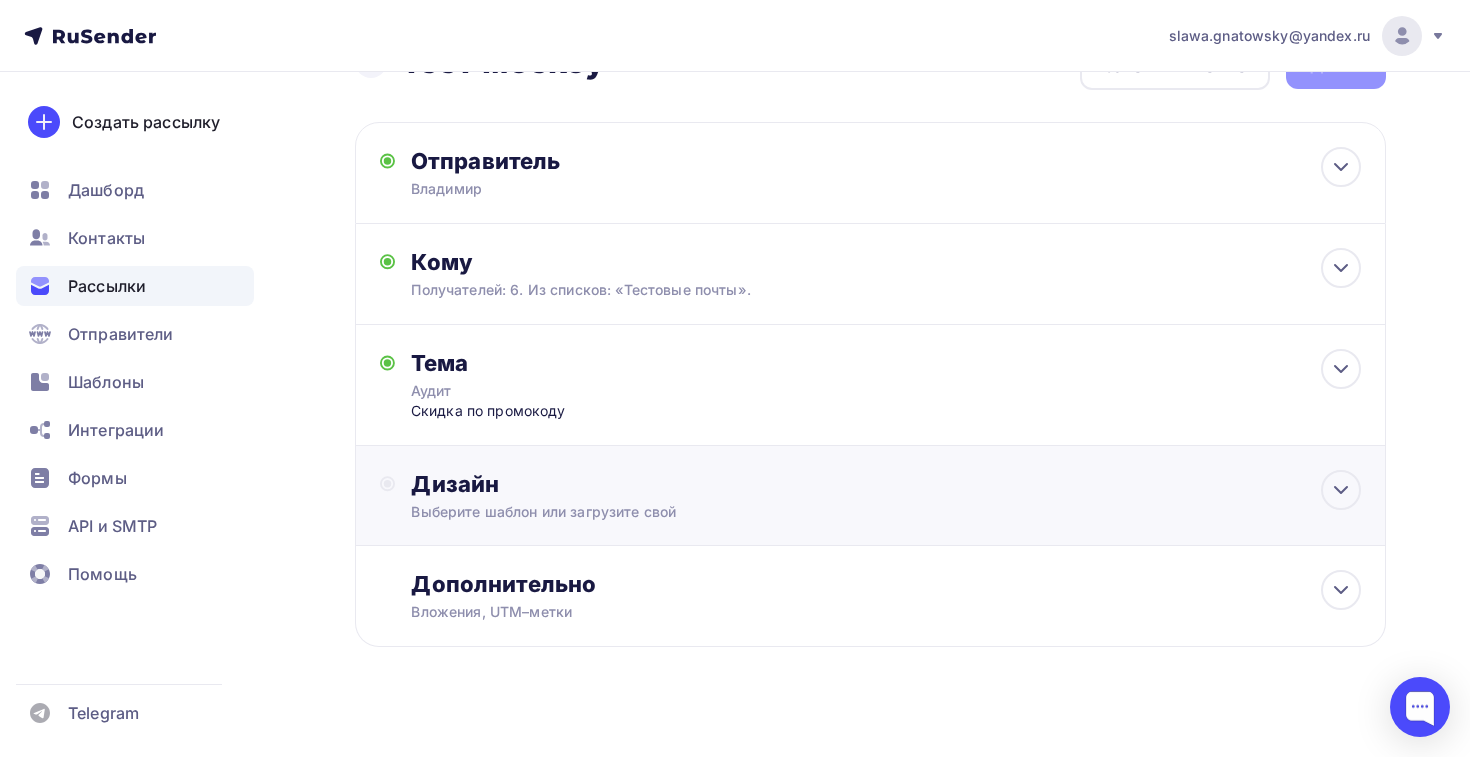 click on "Дизайн" at bounding box center (886, 484) 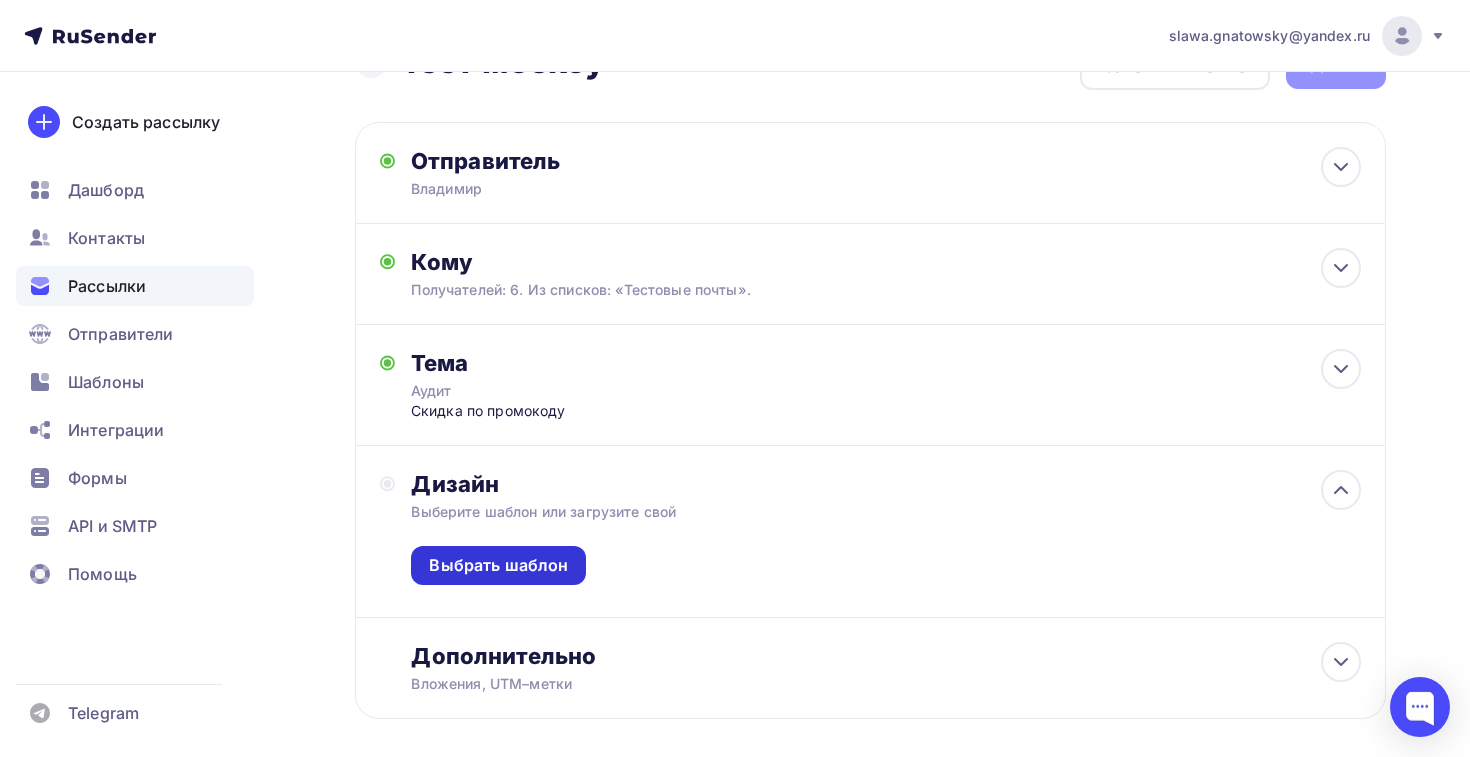 click on "Выбрать шаблон" at bounding box center [498, 565] 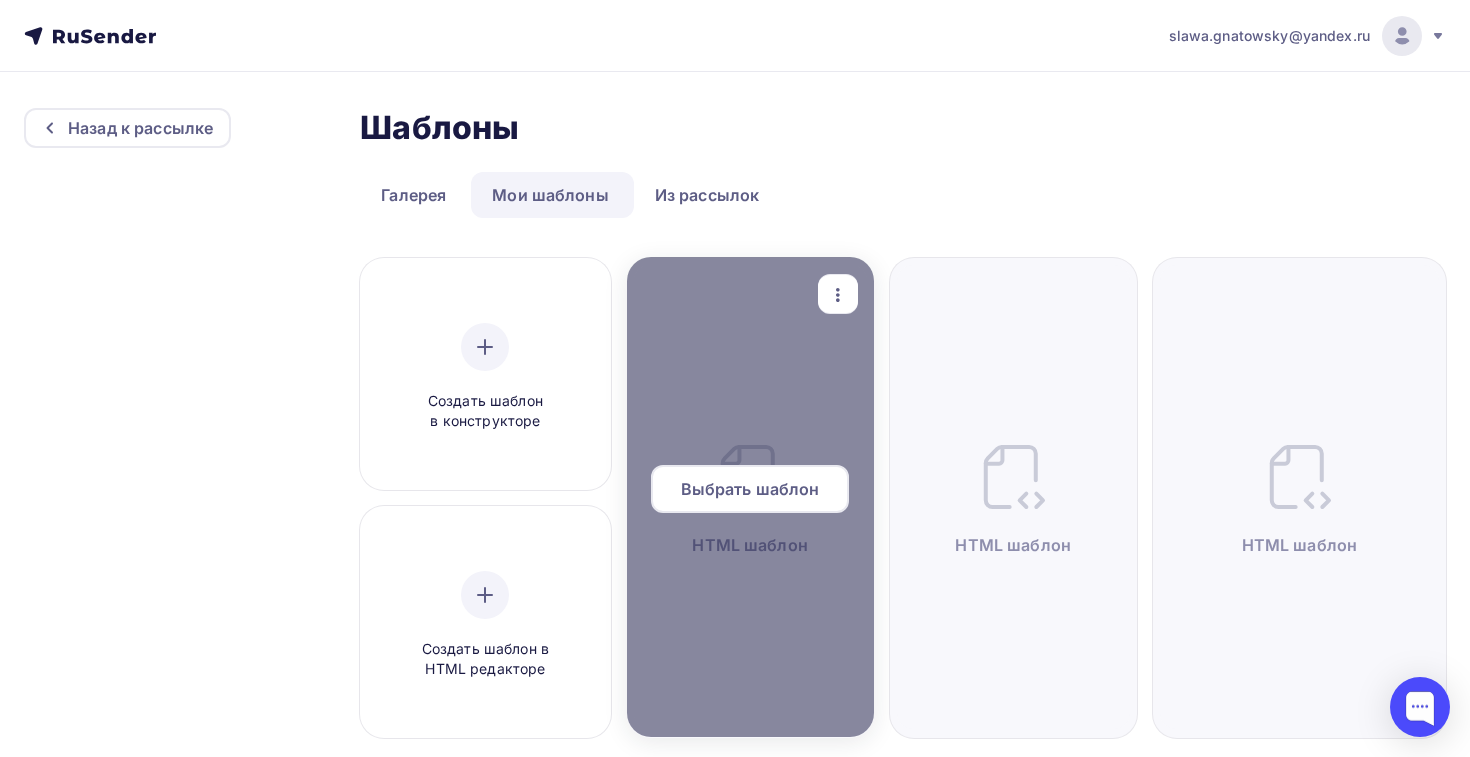 click on "Выбрать шаблон" at bounding box center (750, 489) 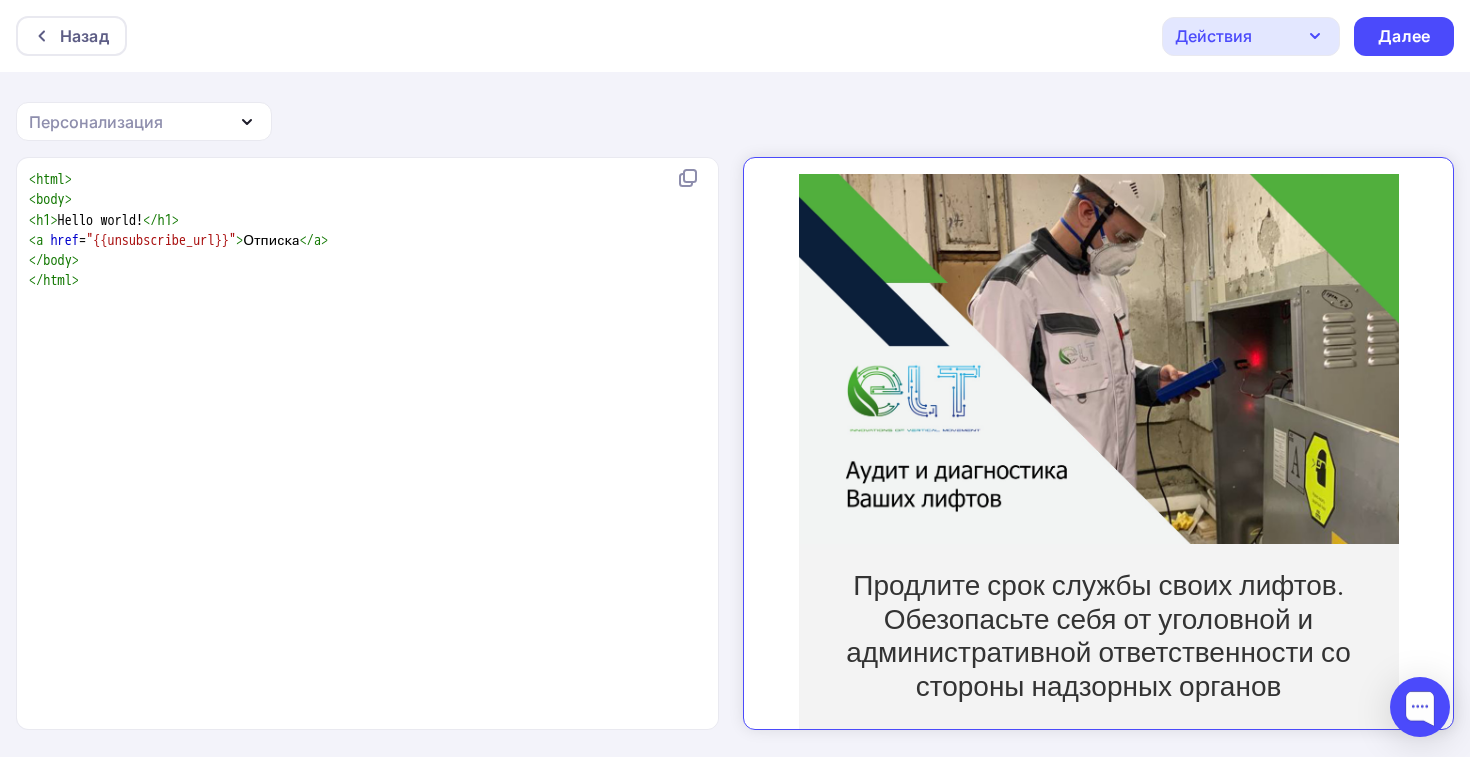 scroll, scrollTop: 0, scrollLeft: 0, axis: both 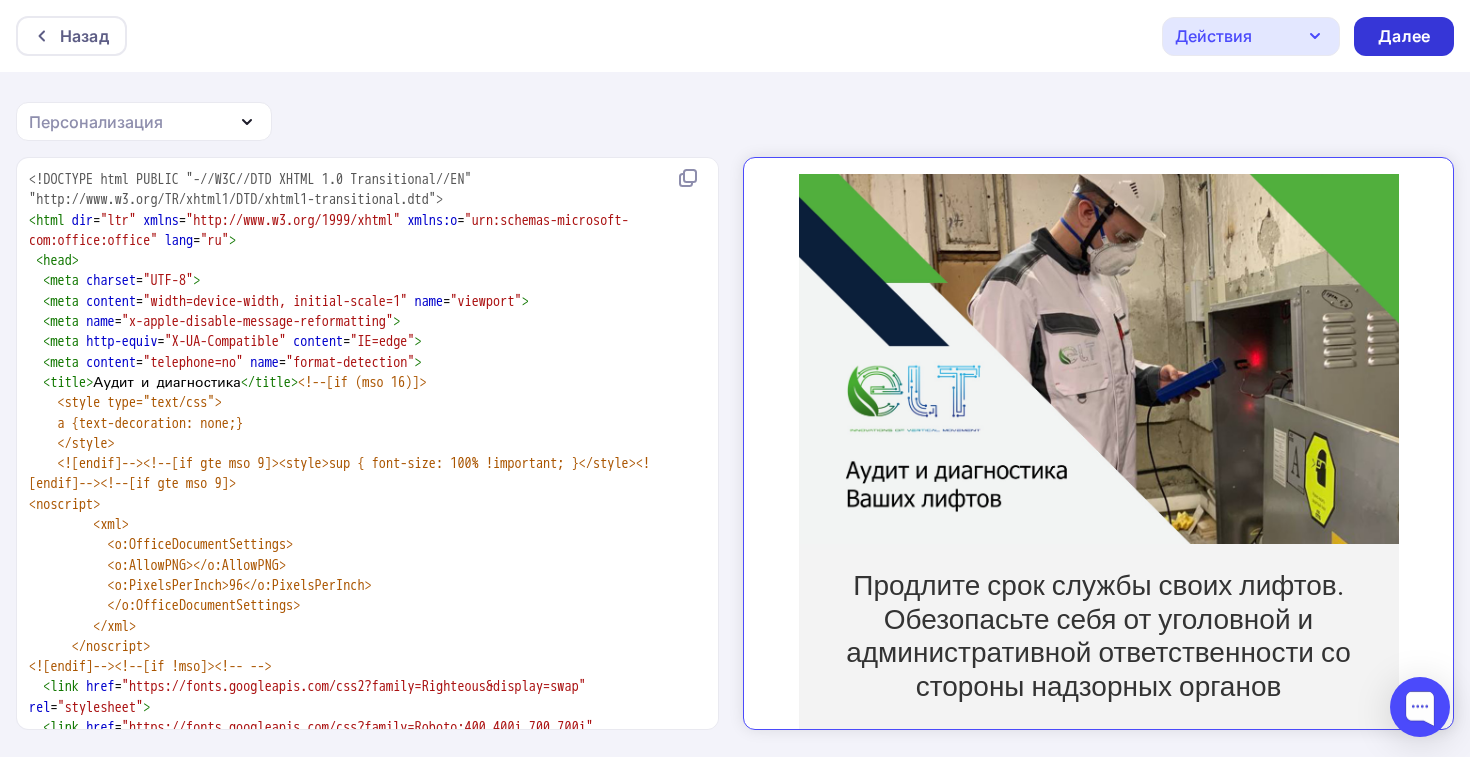 click on "Далее" at bounding box center (1404, 36) 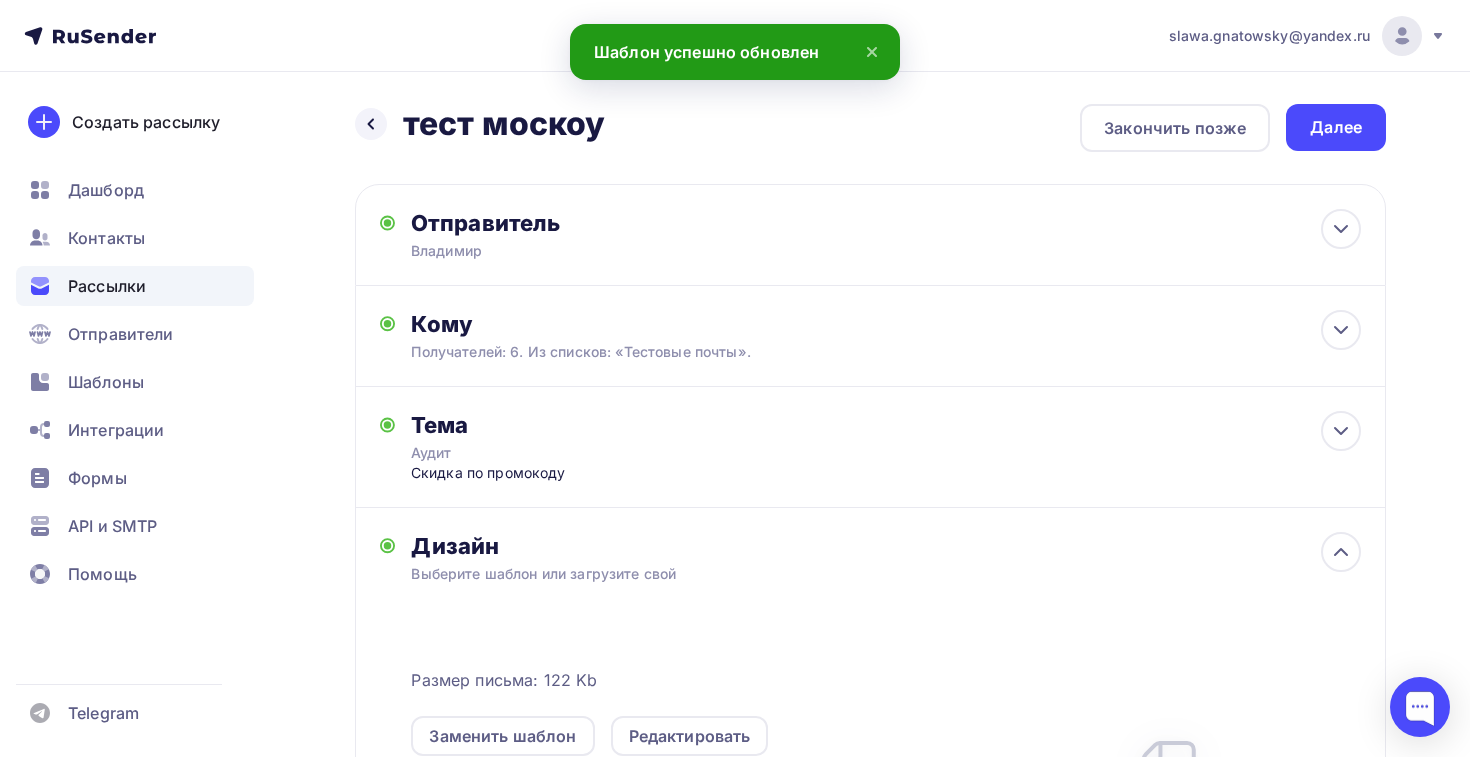 click on "slawa.gnatowsky@yandex.ru" at bounding box center [1308, 36] 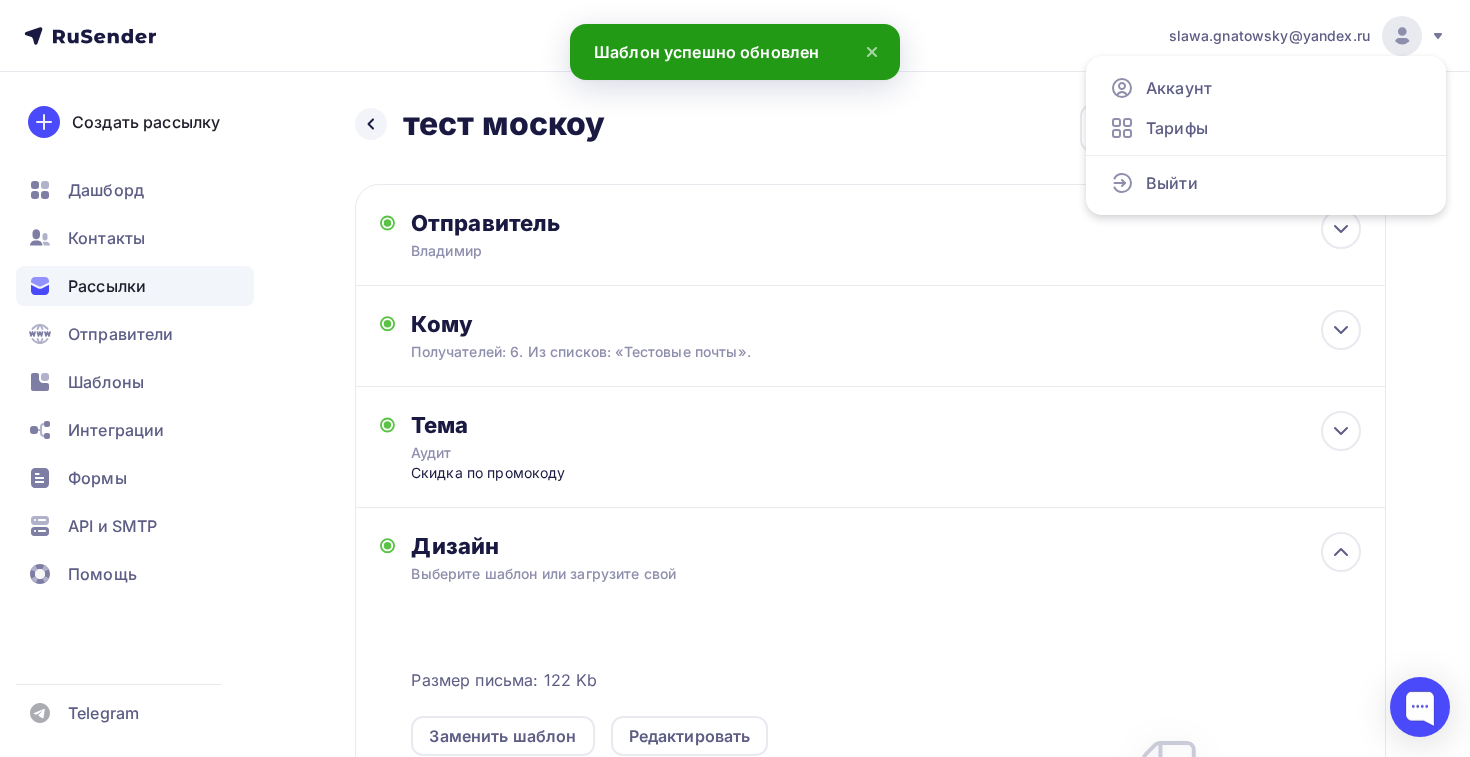 click at bounding box center (1402, 36) 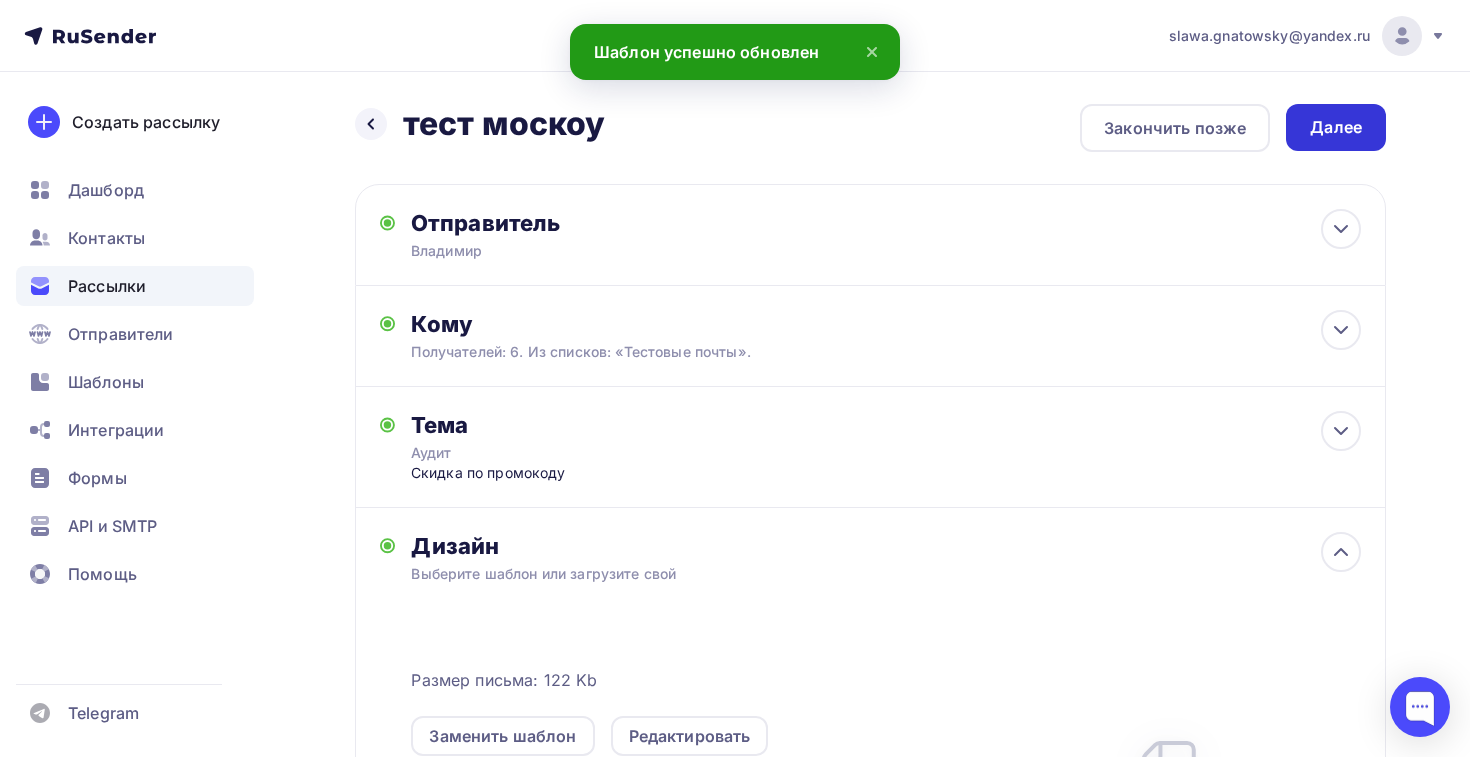 click on "Далее" at bounding box center (1336, 127) 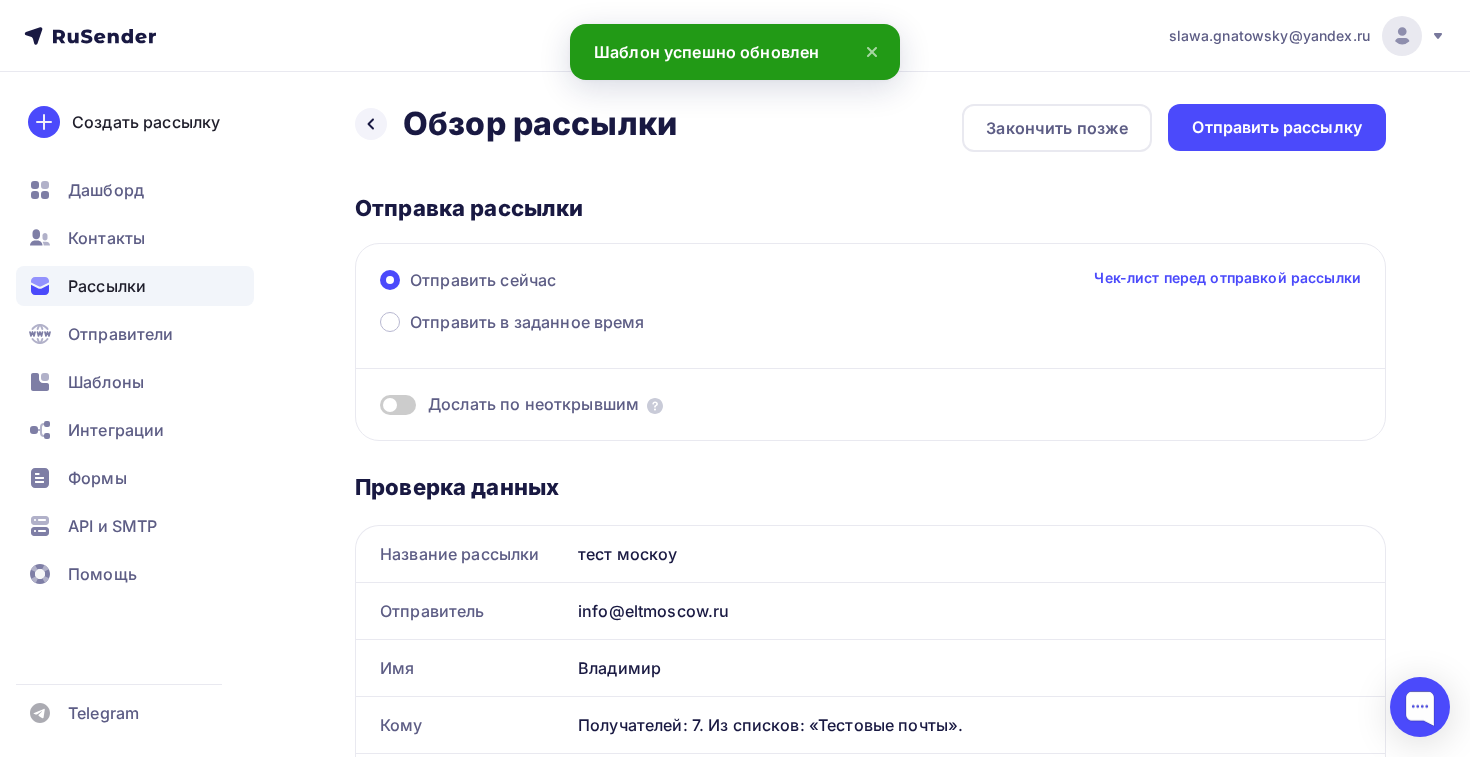 scroll, scrollTop: 0, scrollLeft: 0, axis: both 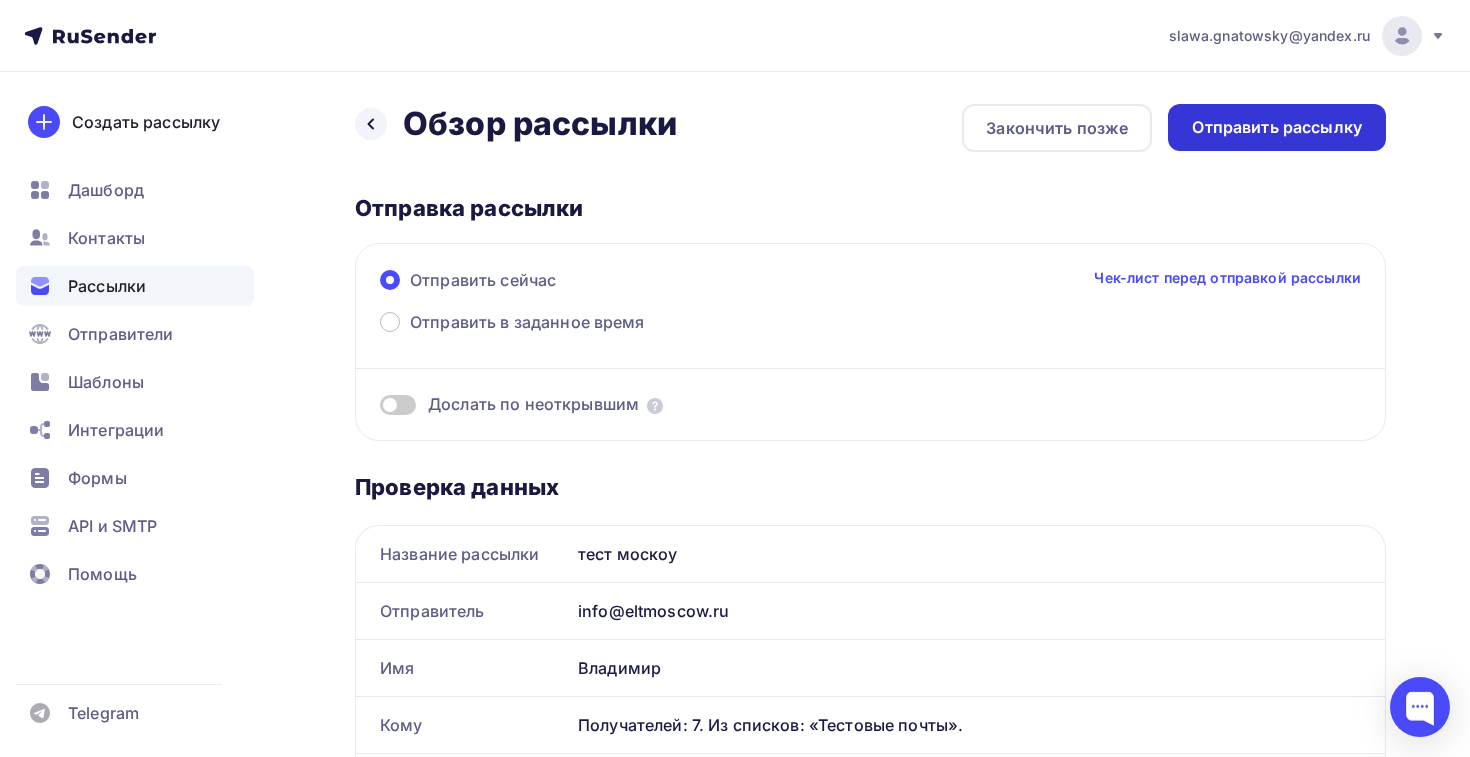 click on "Отправить рассылку" at bounding box center [1277, 127] 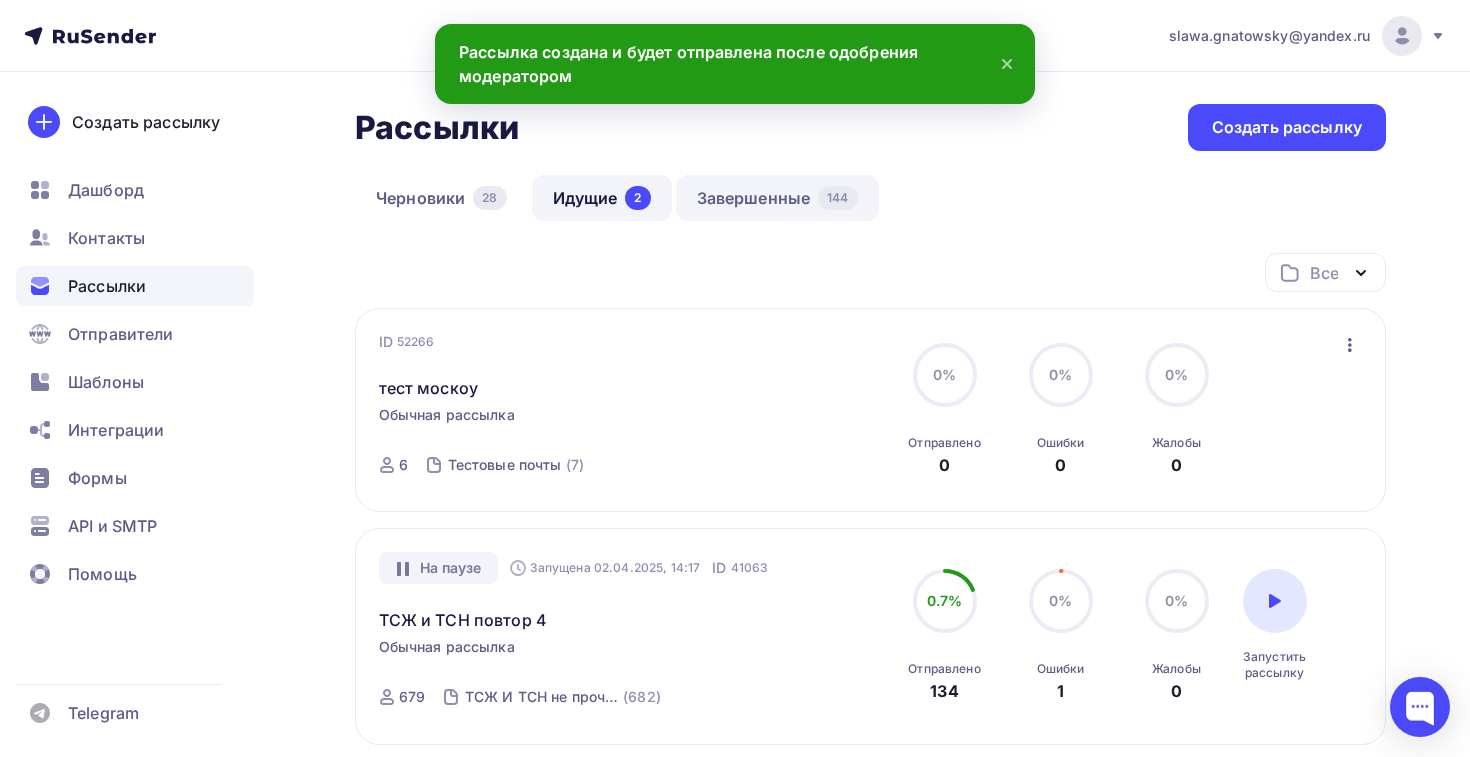 click on "144" at bounding box center [837, 198] 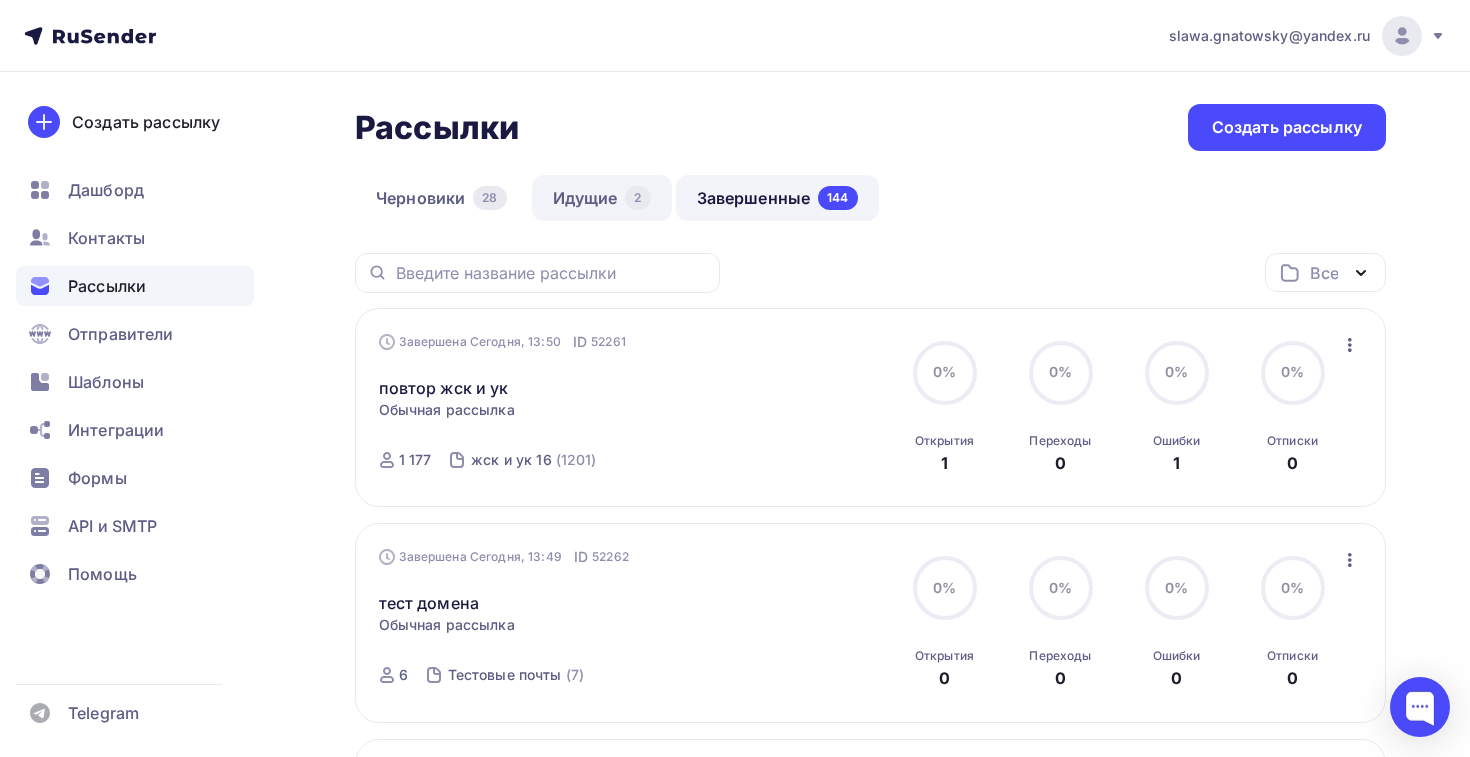 click on "Идущие
2" at bounding box center (602, 198) 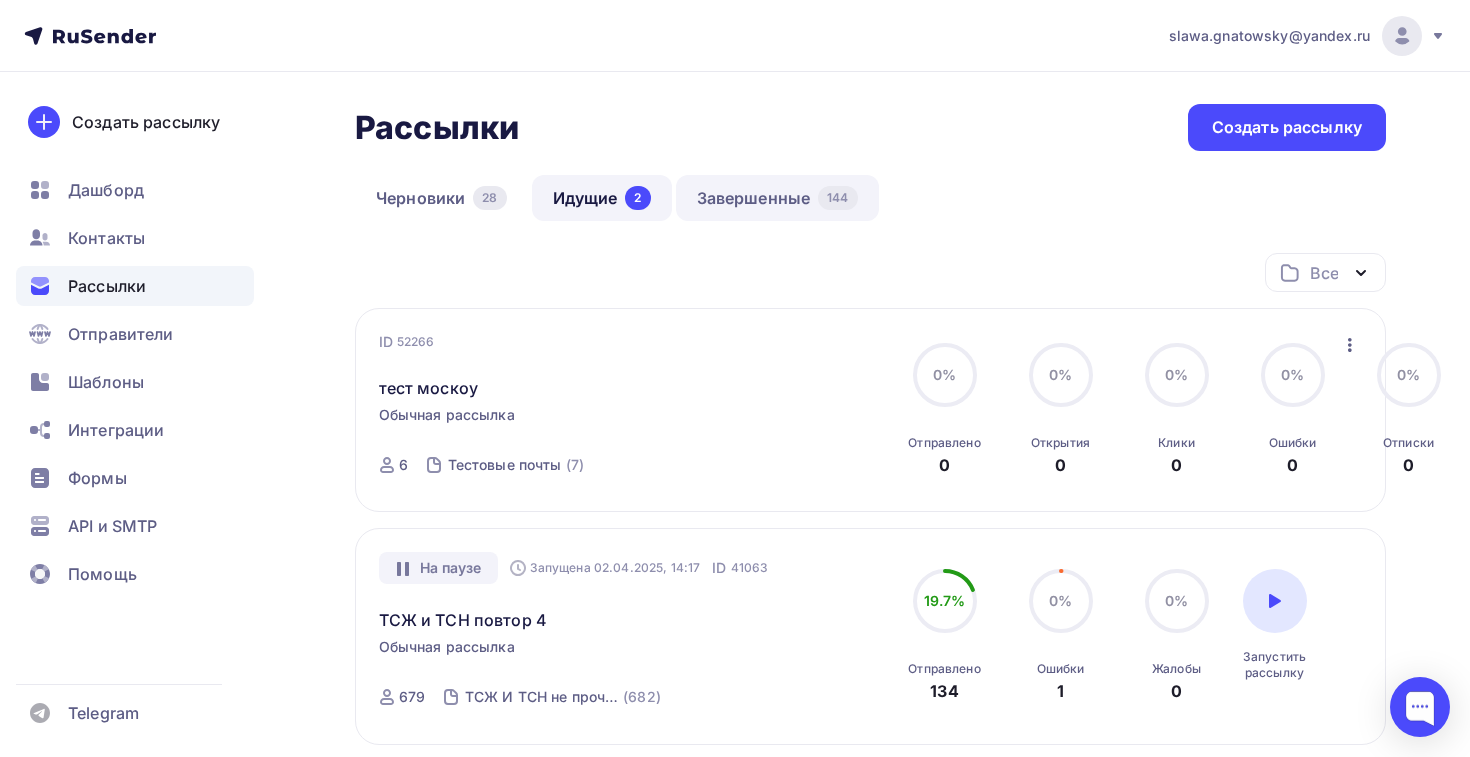 click on "Завершенные
144" at bounding box center (777, 198) 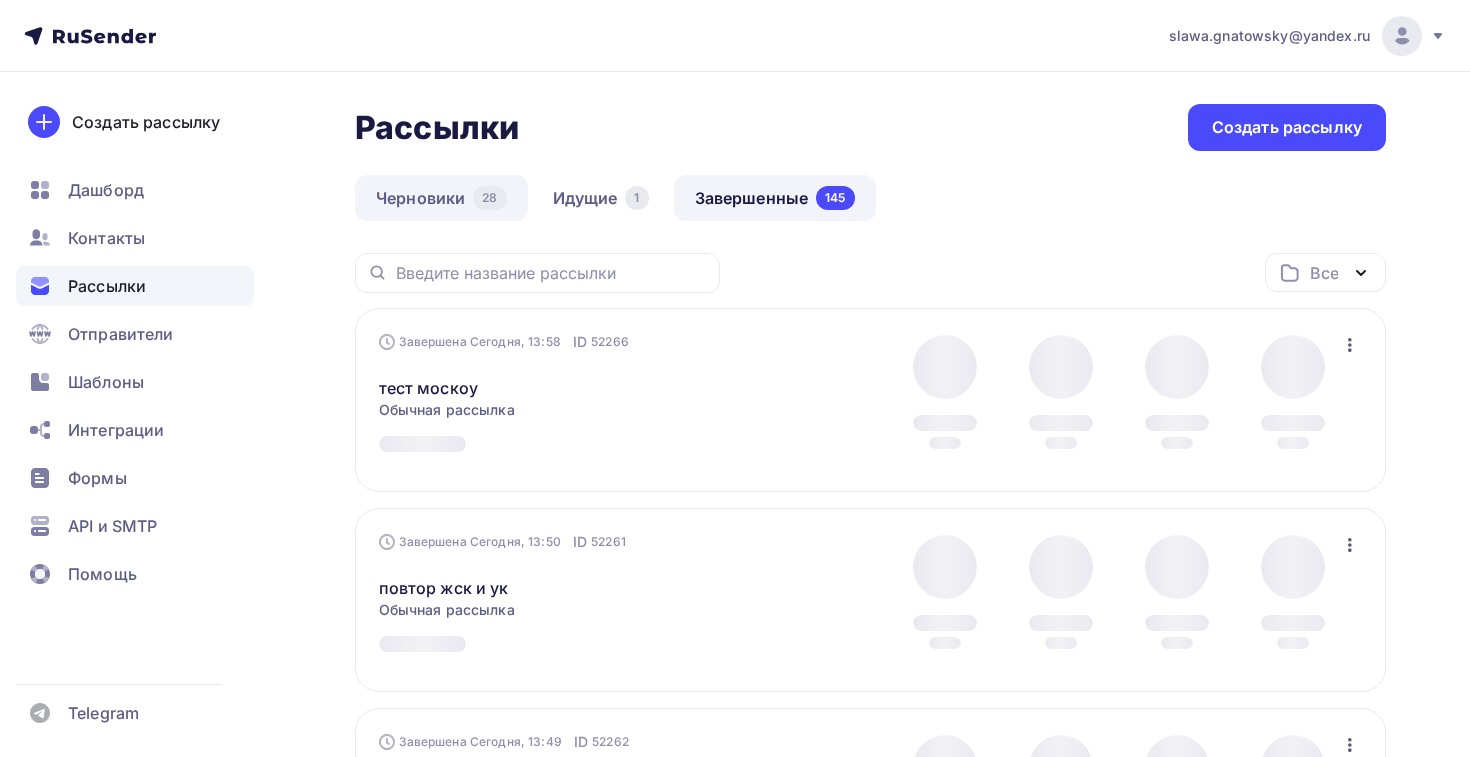 scroll, scrollTop: 0, scrollLeft: 0, axis: both 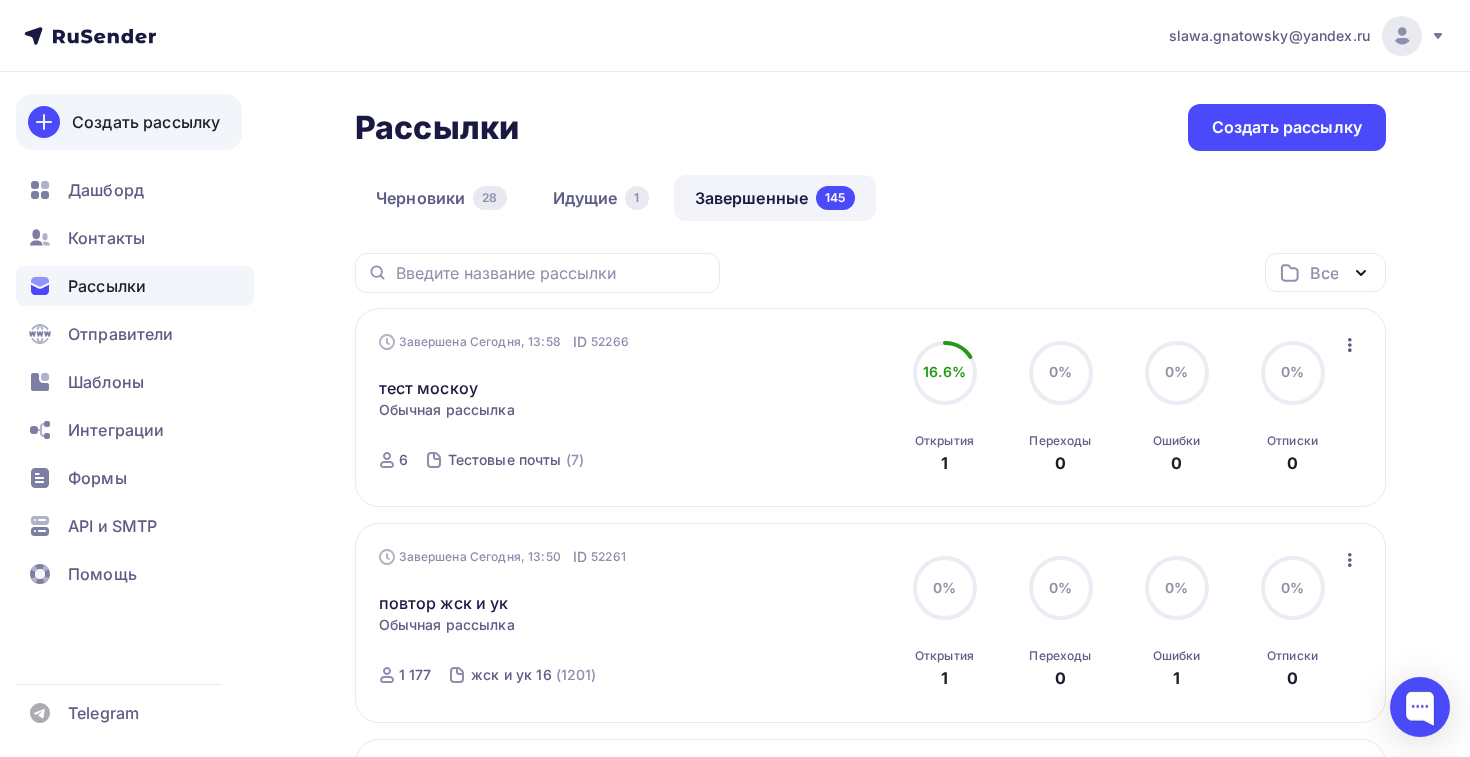 click on "Создать рассылку" at bounding box center [146, 122] 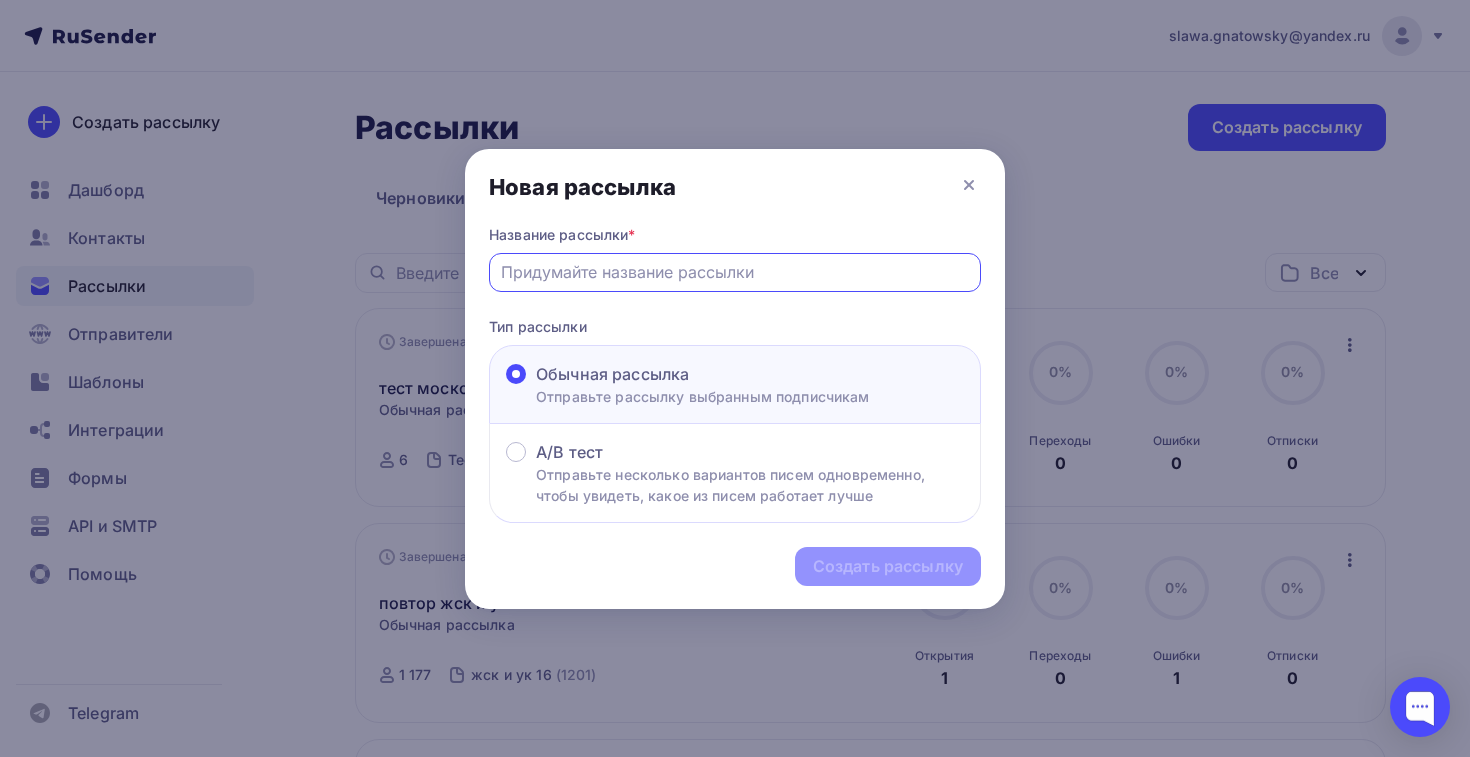 click at bounding box center [735, 272] 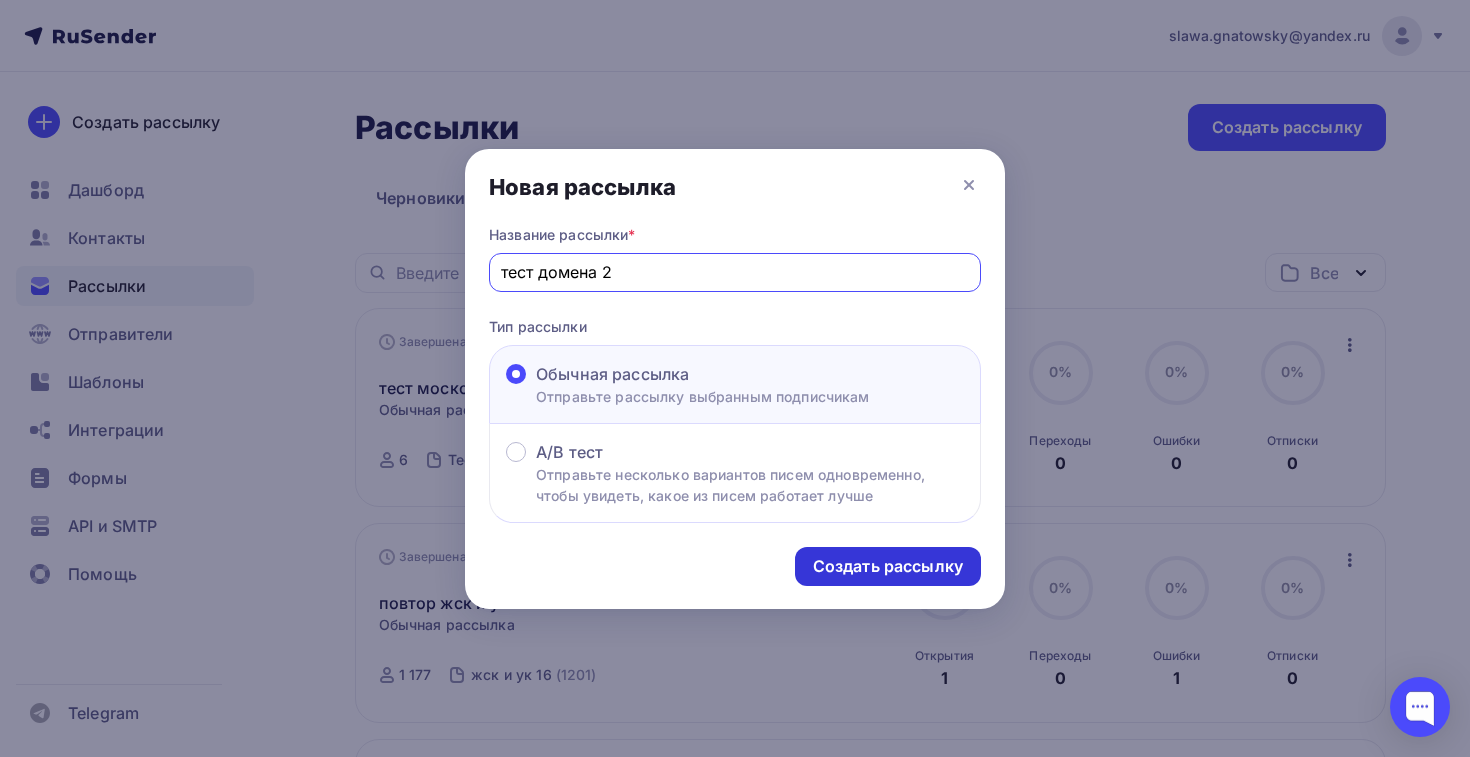type on "тест домена 2" 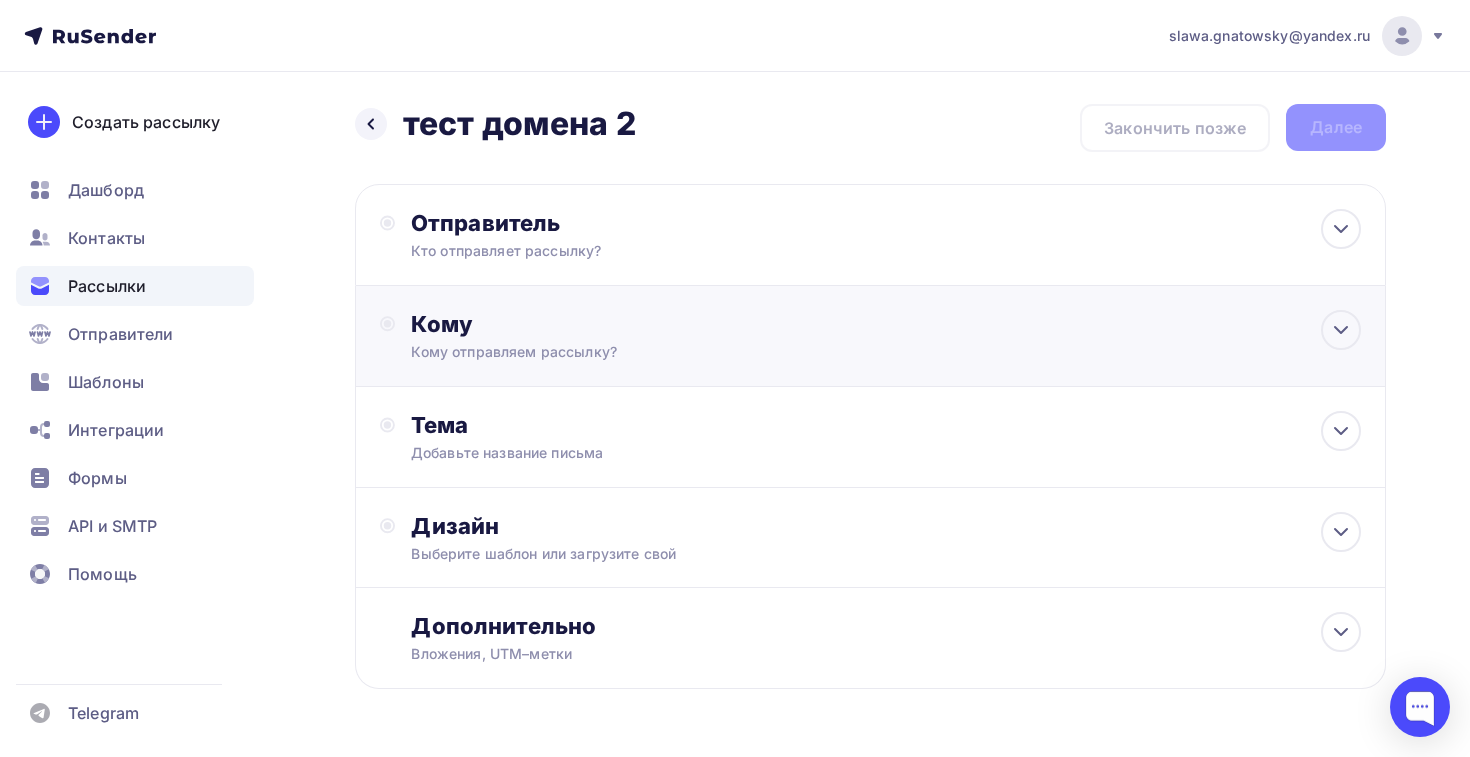 click on "Кому
Кому отправляем рассылку?
Списки получателей
Выберите список
Все списки
id
ТСН и ТСЖ 16(2)
(626)
#24715
жск и ук 16
(1 177)
#24678
тсн и тсж 16
(630)
#24677
жск и ук 15
(1 180)
#24627
тсн и тсж 15
(634)
#24626
Жск и ук 14
(1 188)
#24598
тсн и тсж 14" at bounding box center [870, 336] 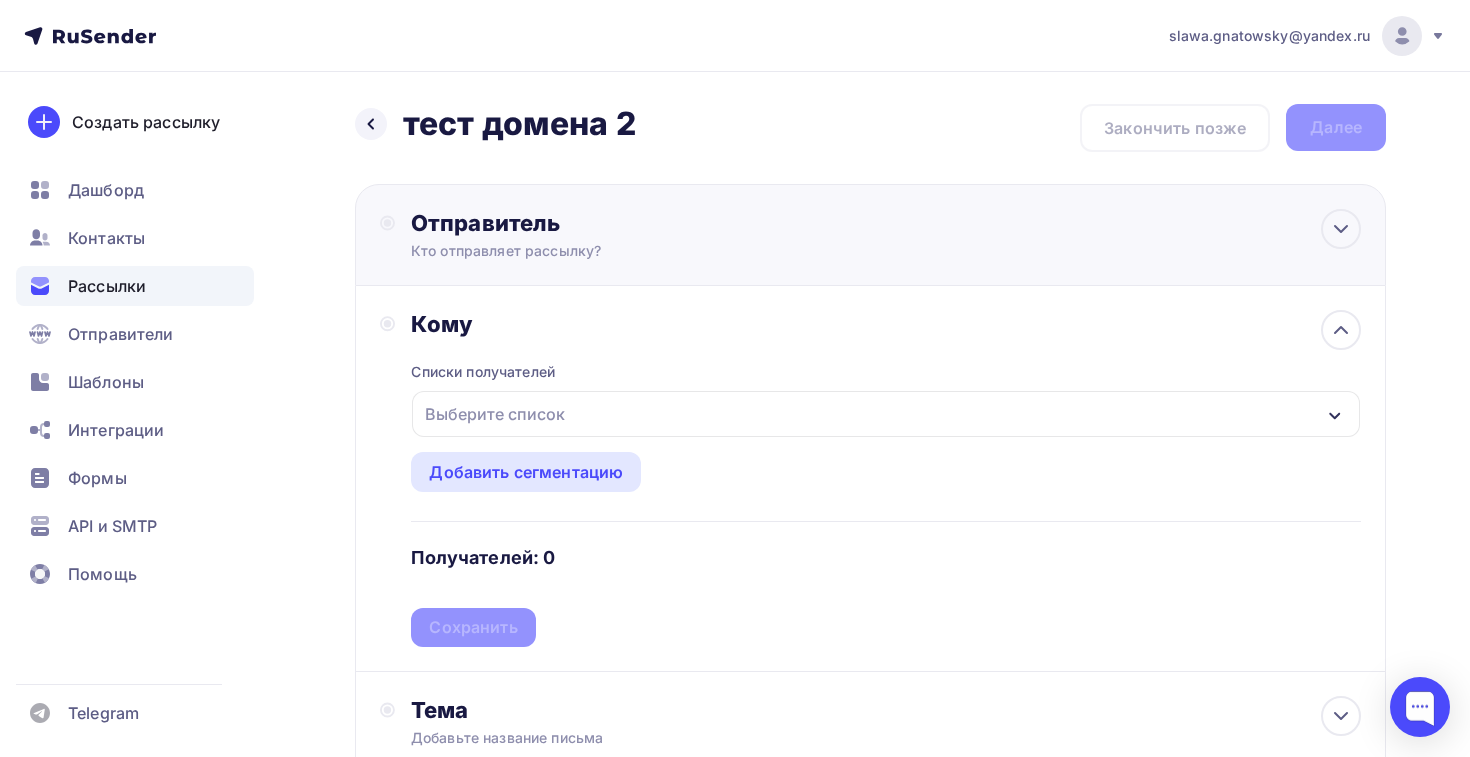 click on "Кто отправляет рассылку?" at bounding box center [606, 251] 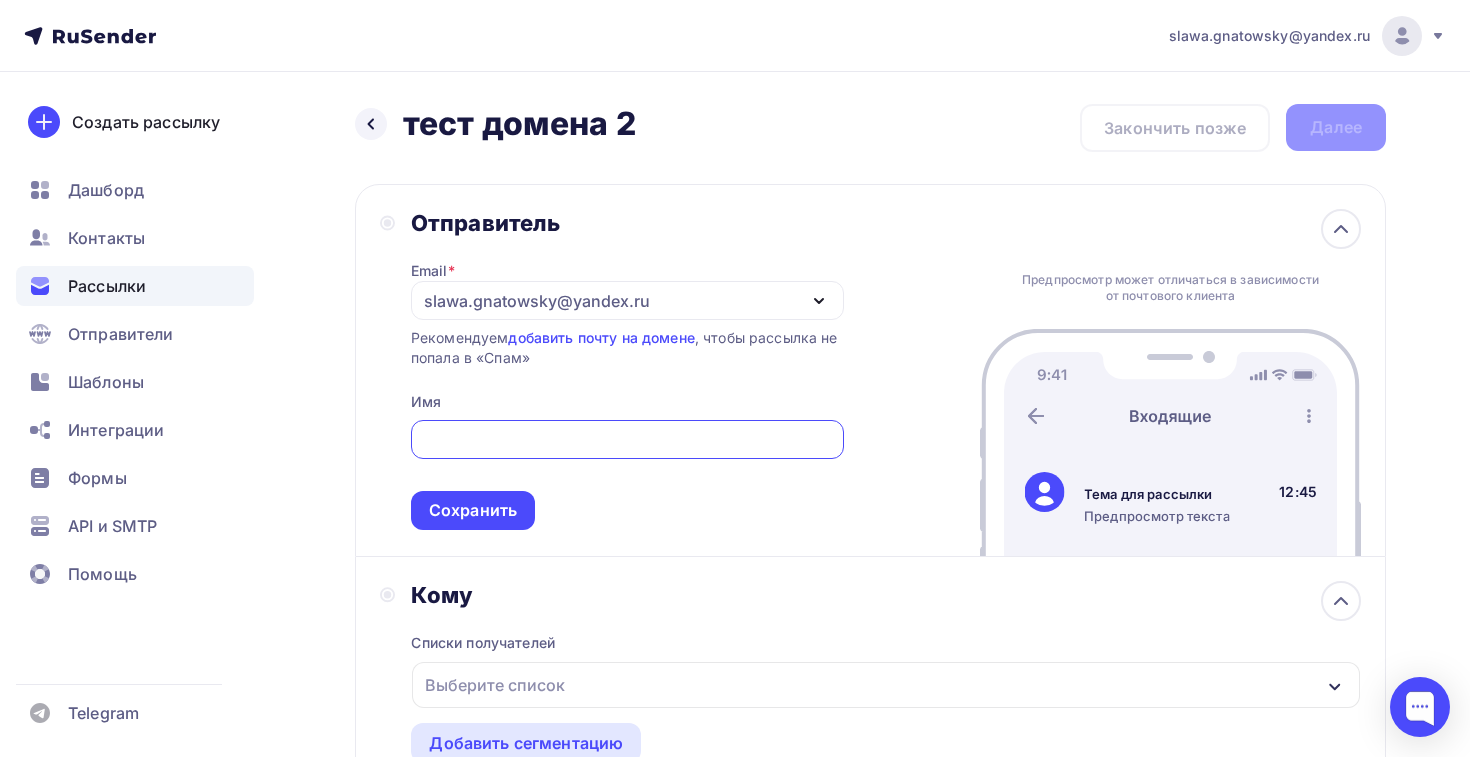 scroll, scrollTop: 0, scrollLeft: 0, axis: both 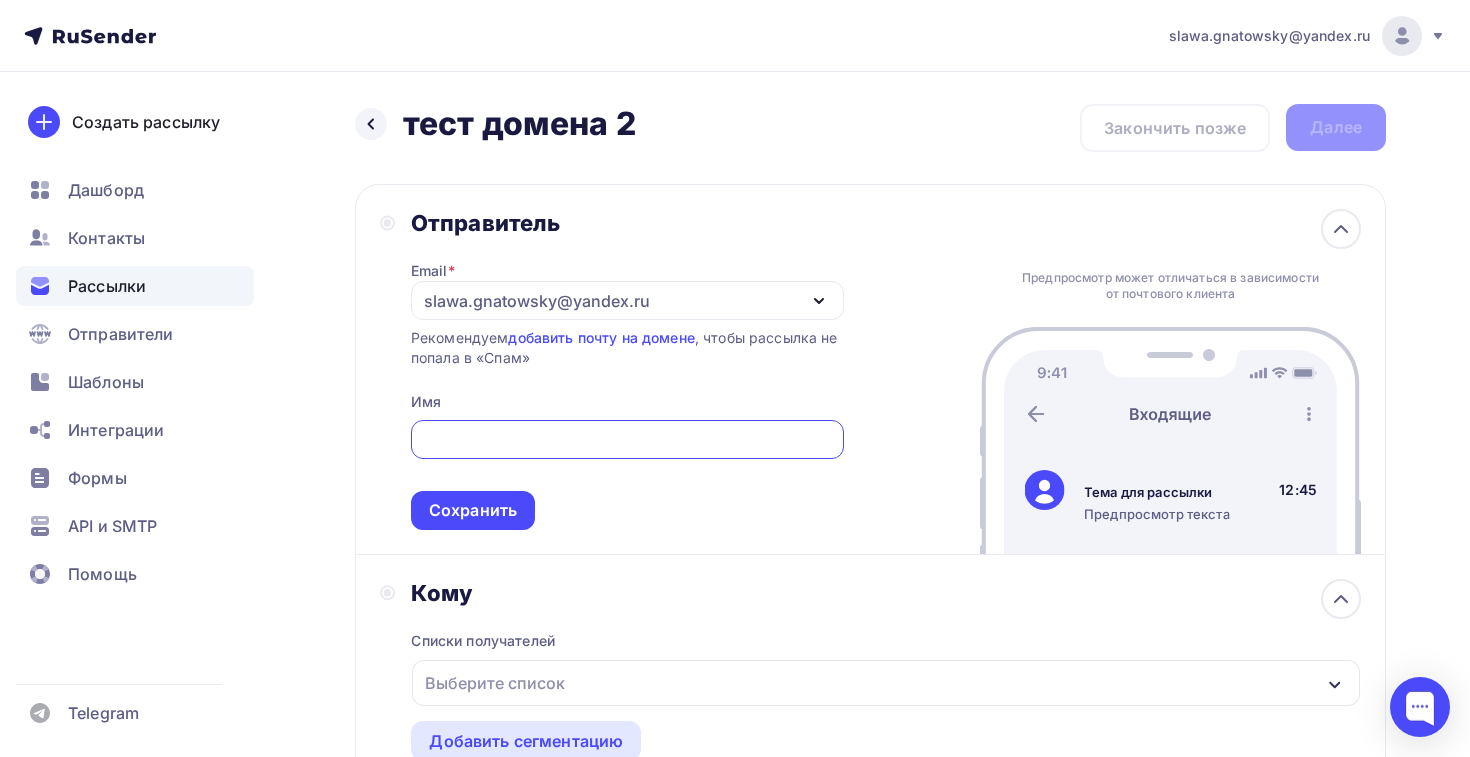 click on "slawa.gnatowsky@yandex.ru" at bounding box center [627, 300] 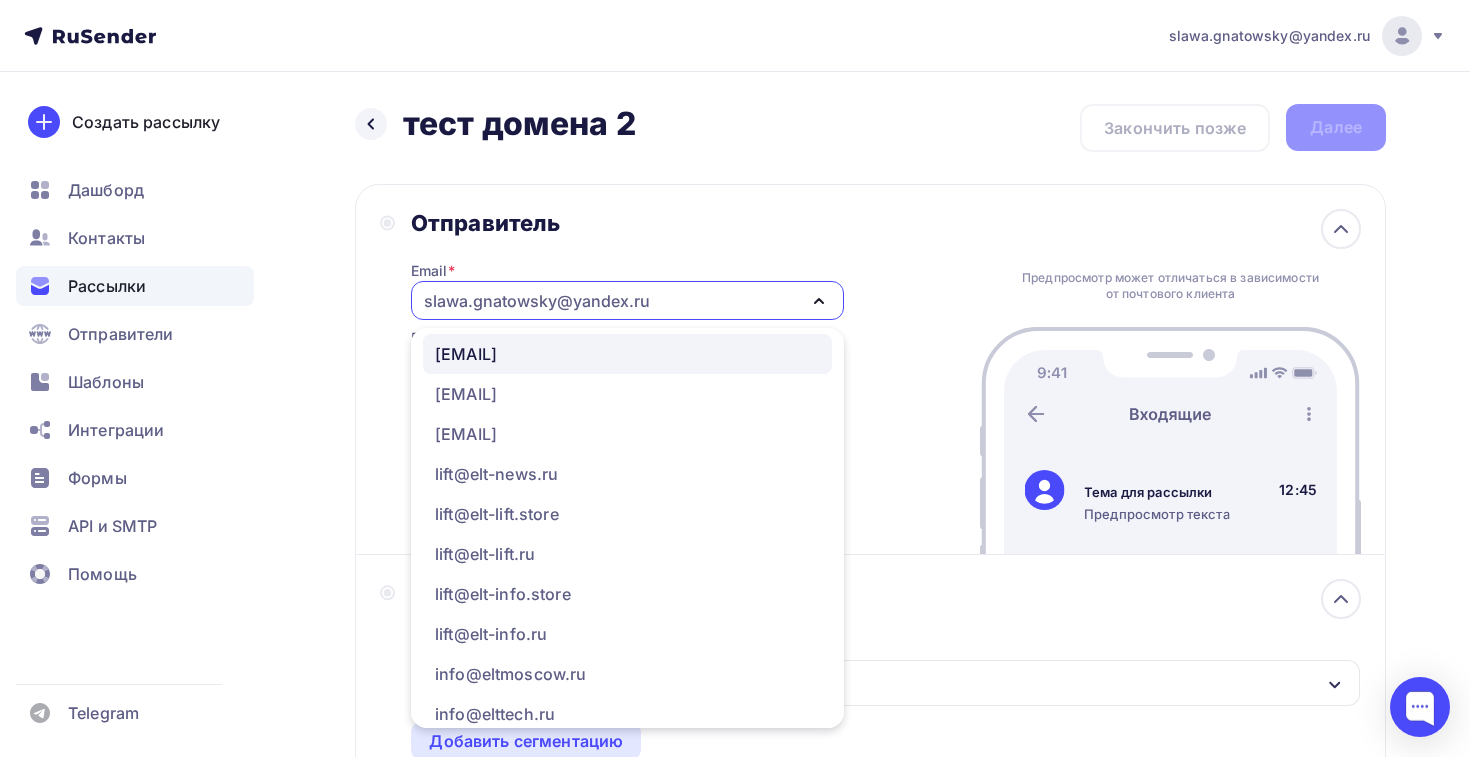 scroll, scrollTop: 174, scrollLeft: 0, axis: vertical 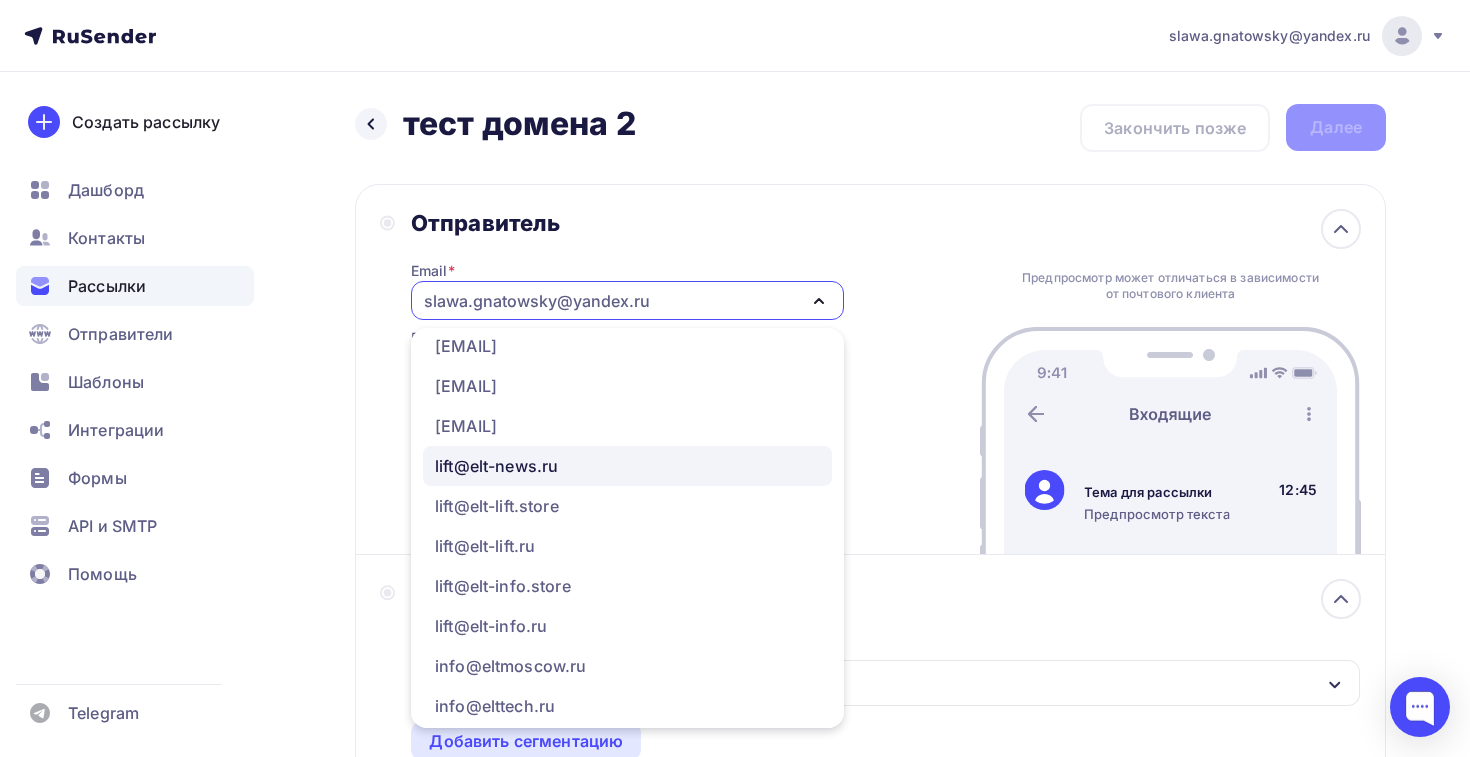 click on "lift@elt-news.ru" at bounding box center (627, 466) 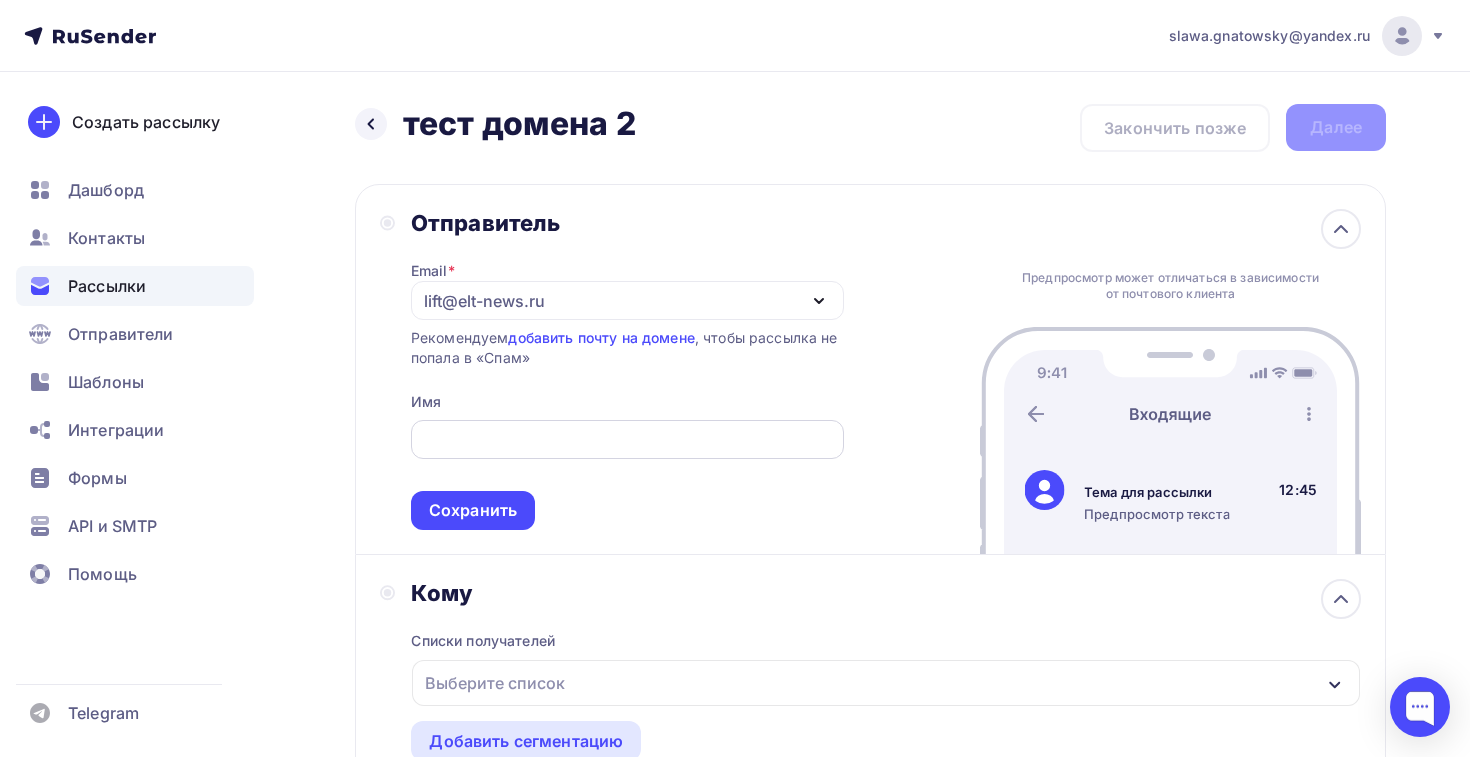 click at bounding box center [627, 440] 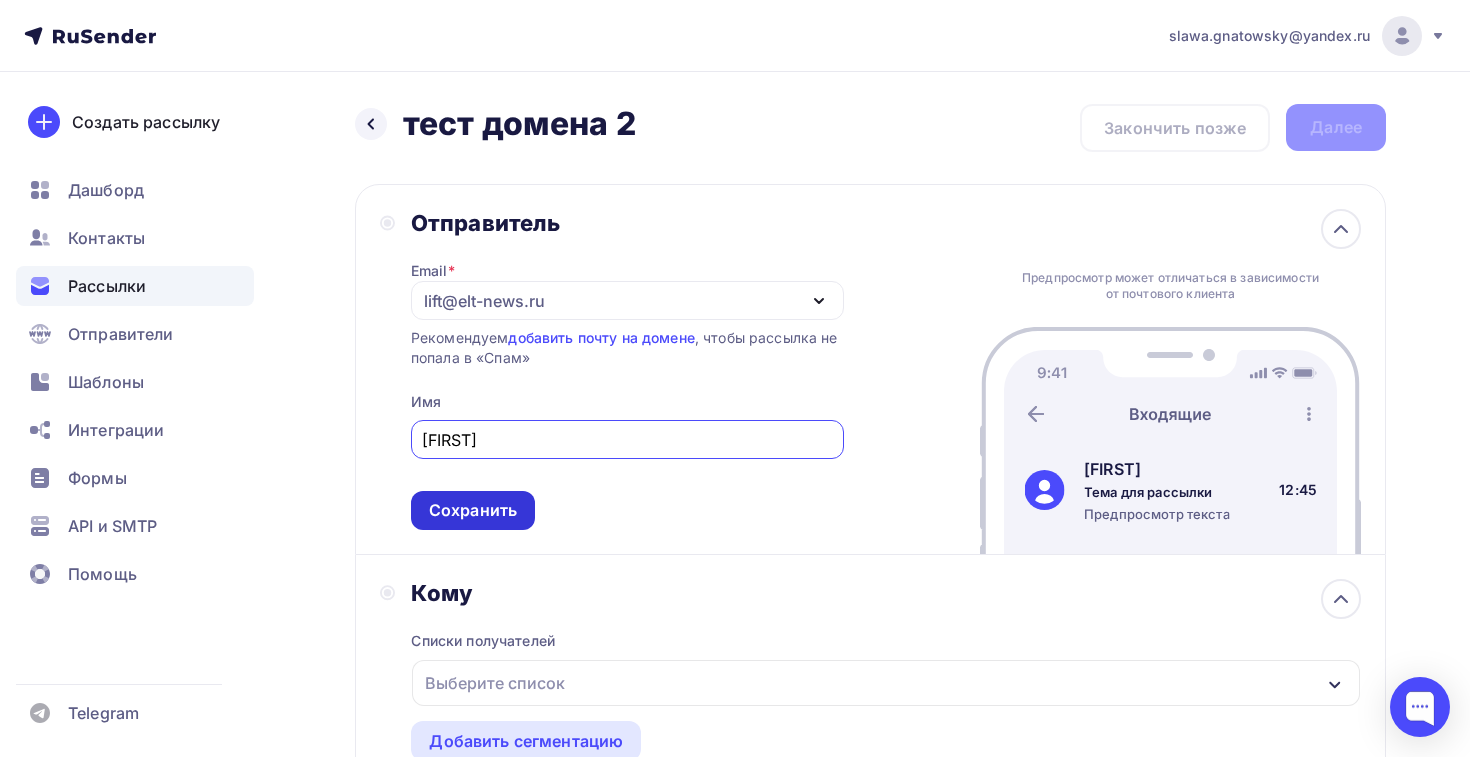 type on "Сергей" 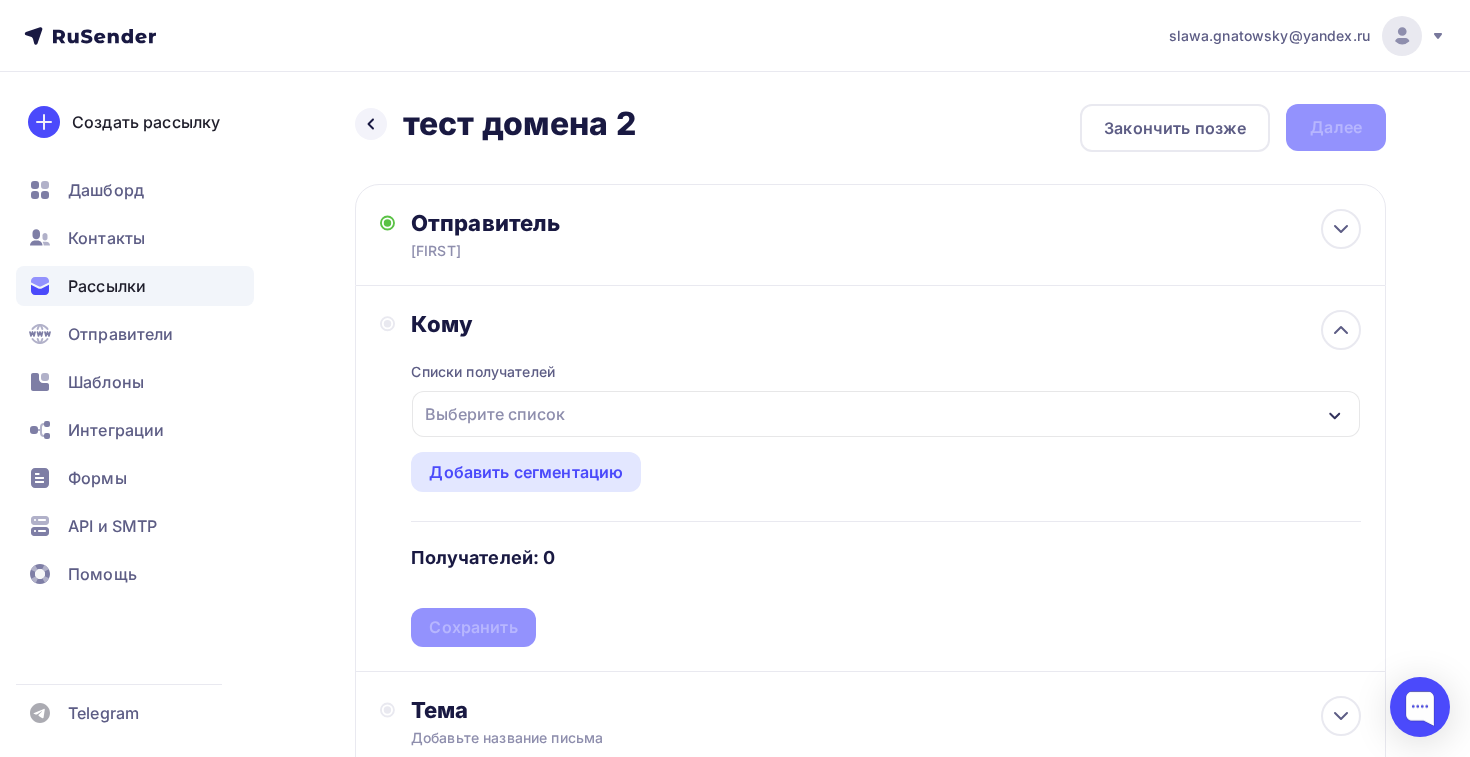 click on "Выберите список" at bounding box center (495, 414) 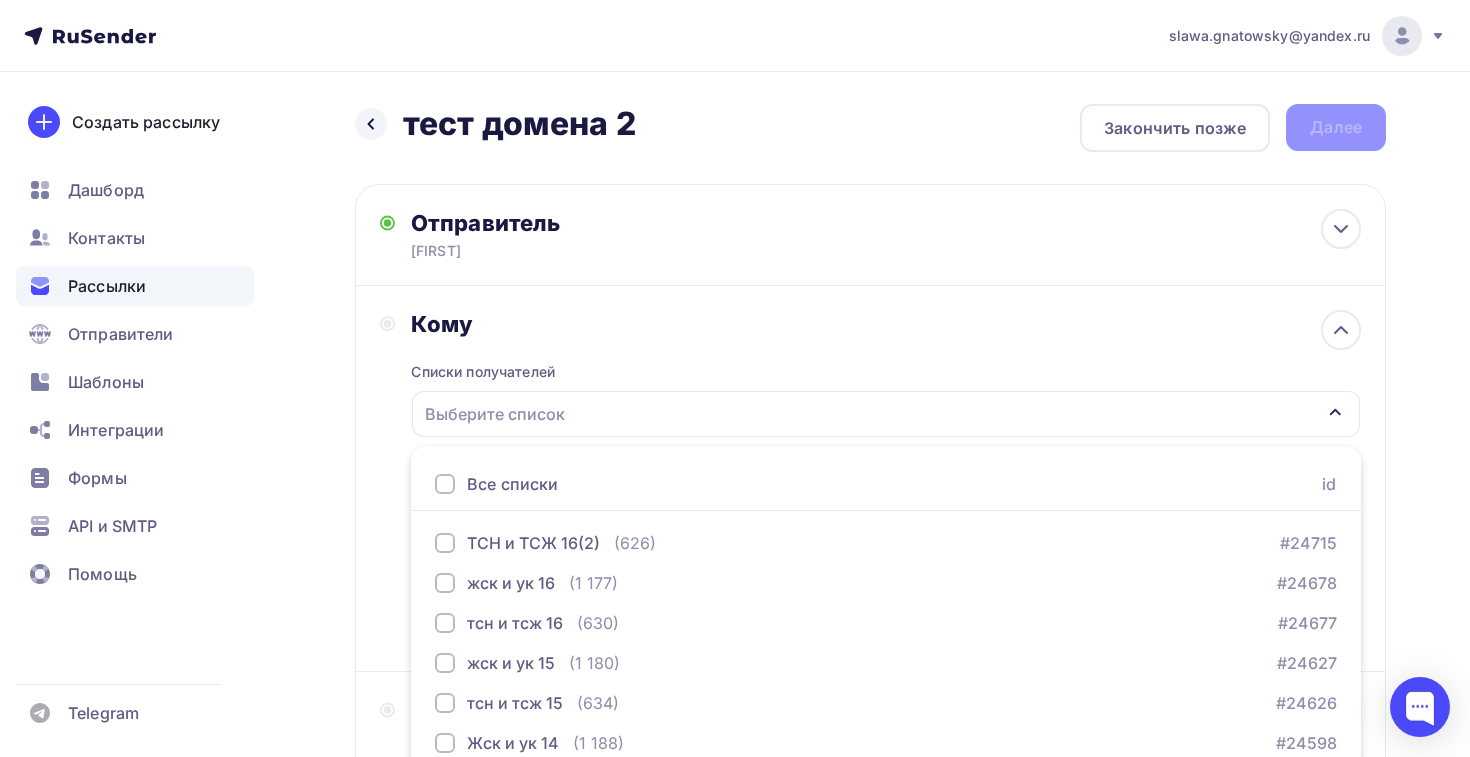 scroll, scrollTop: 208, scrollLeft: 0, axis: vertical 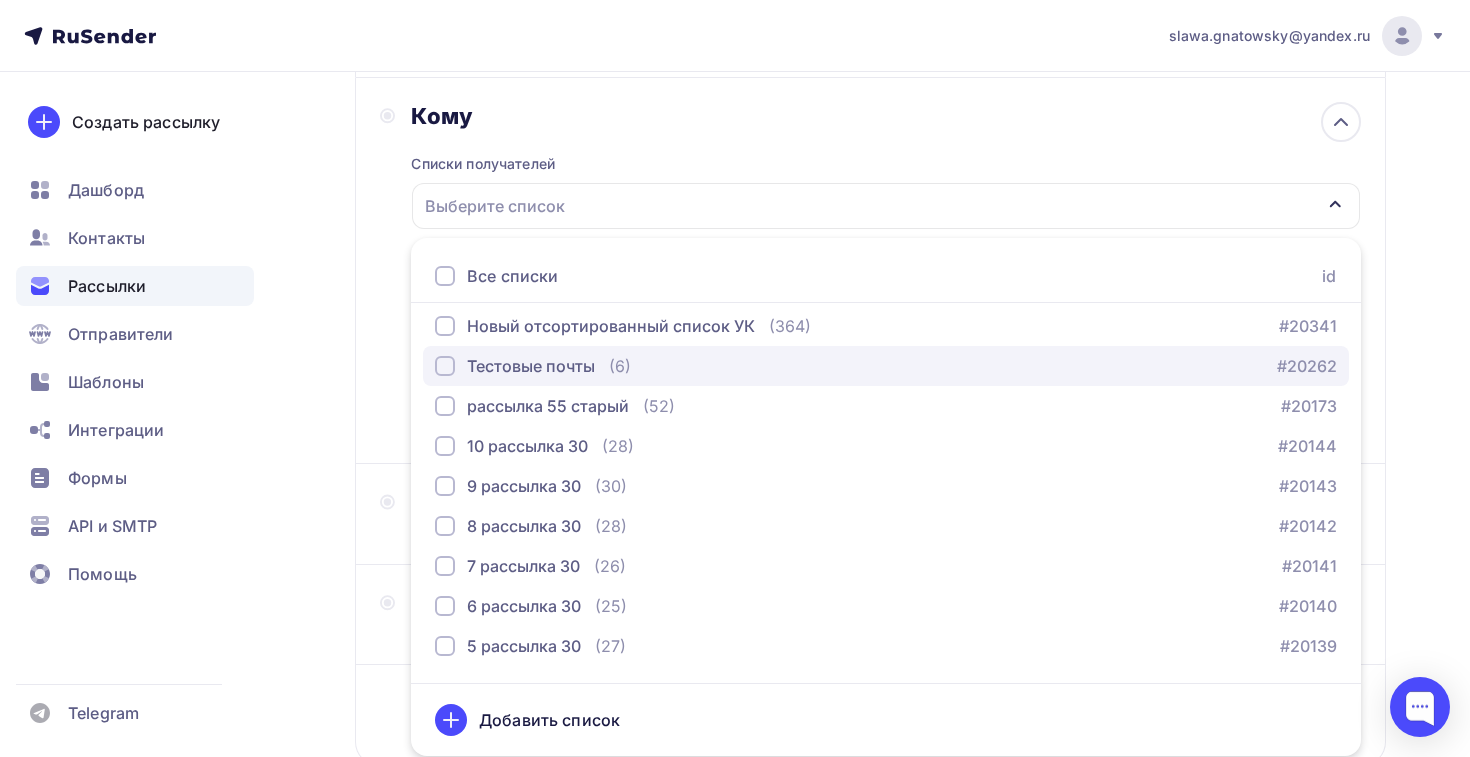 click on "Тестовые почты" at bounding box center (531, 366) 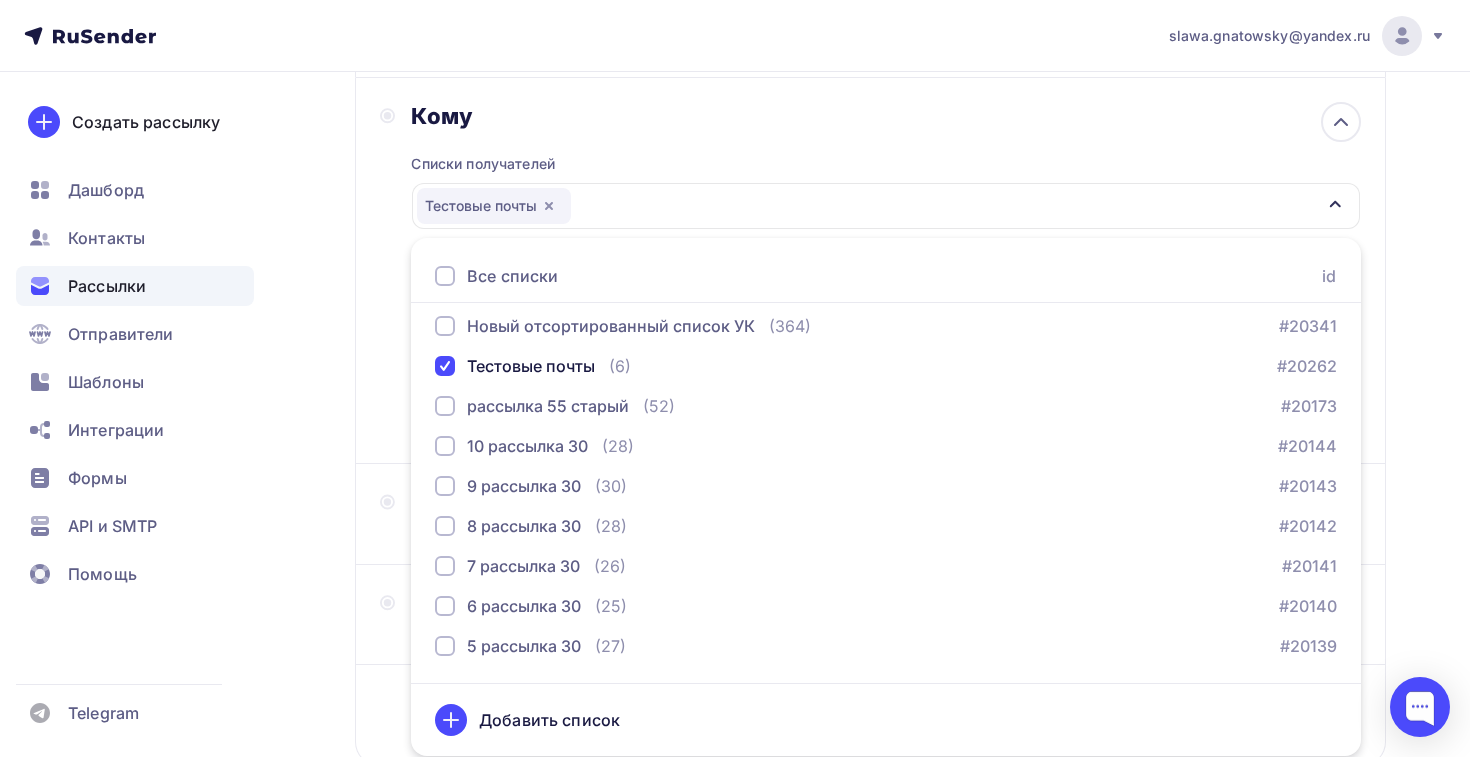click on "Кому
Списки получателей
Тестовые почты
Все списки
id
ТСН и ТСЖ 16(2)
(626)
#24715
жск и ук 16
(1 177)
#24678
тсн и тсж 16
(630)
#24677
жск и ук 15
(1 180)
#24627
тсн и тсж 15
(634)
#24626
Жск и ук 14
(1 188)
#24598
тсн и тсж 14
(637)
#24597" at bounding box center [870, 270] 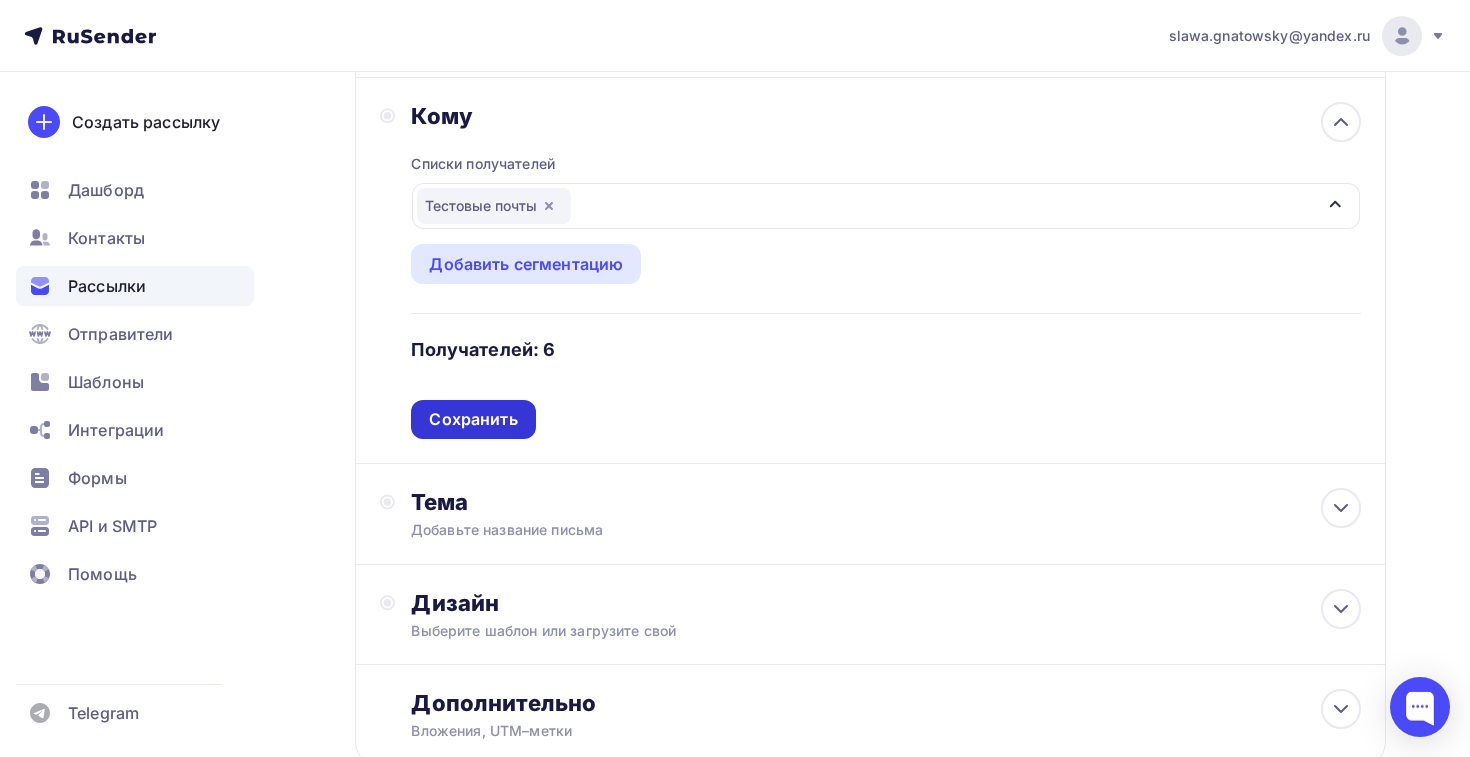 click on "Сохранить" at bounding box center (473, 419) 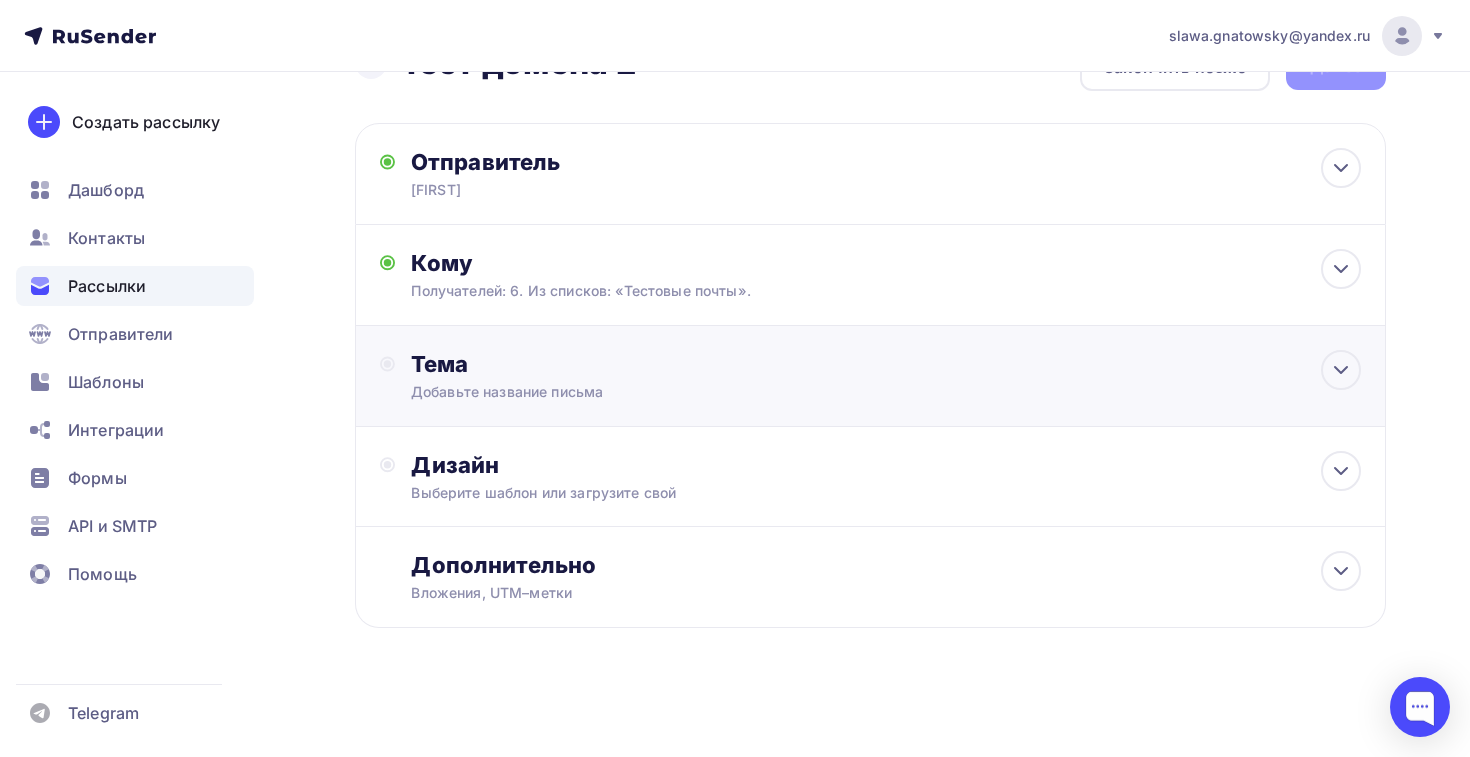 click on "Тема
Добавьте название письма
Тема  *
Рекомендуем использовать не более 150 символов
Прехедер               Сохранить" at bounding box center (608, 376) 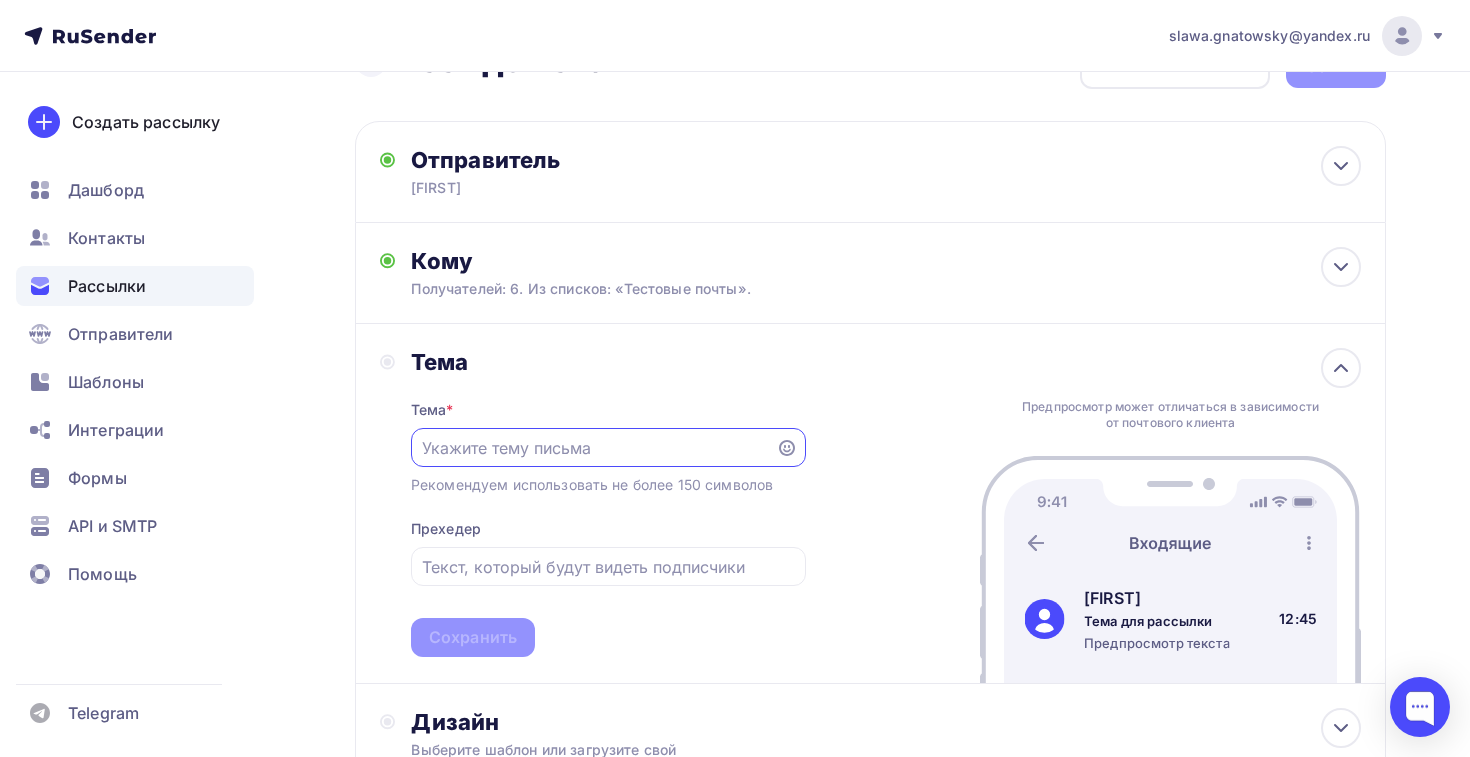 scroll, scrollTop: 62, scrollLeft: 0, axis: vertical 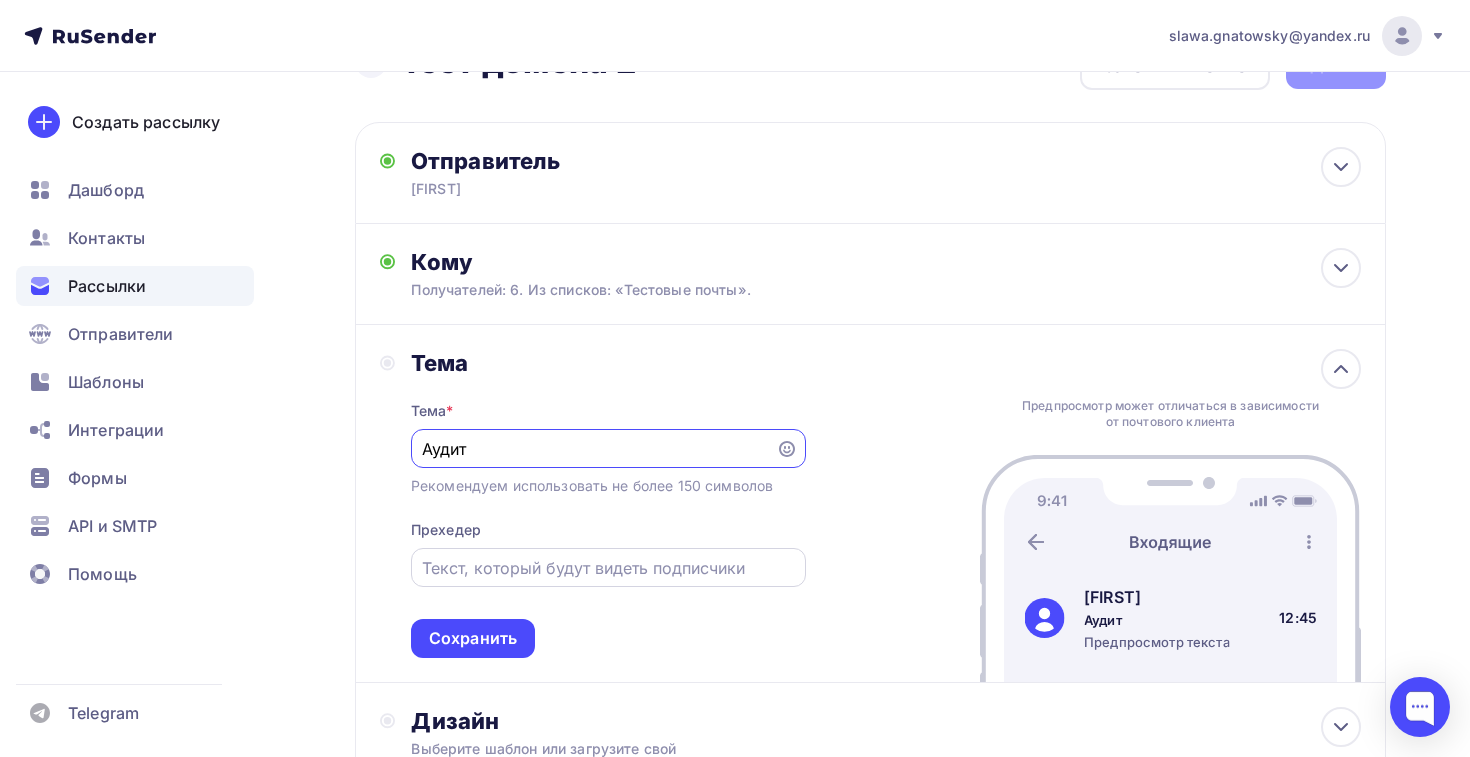 type on "Аудит" 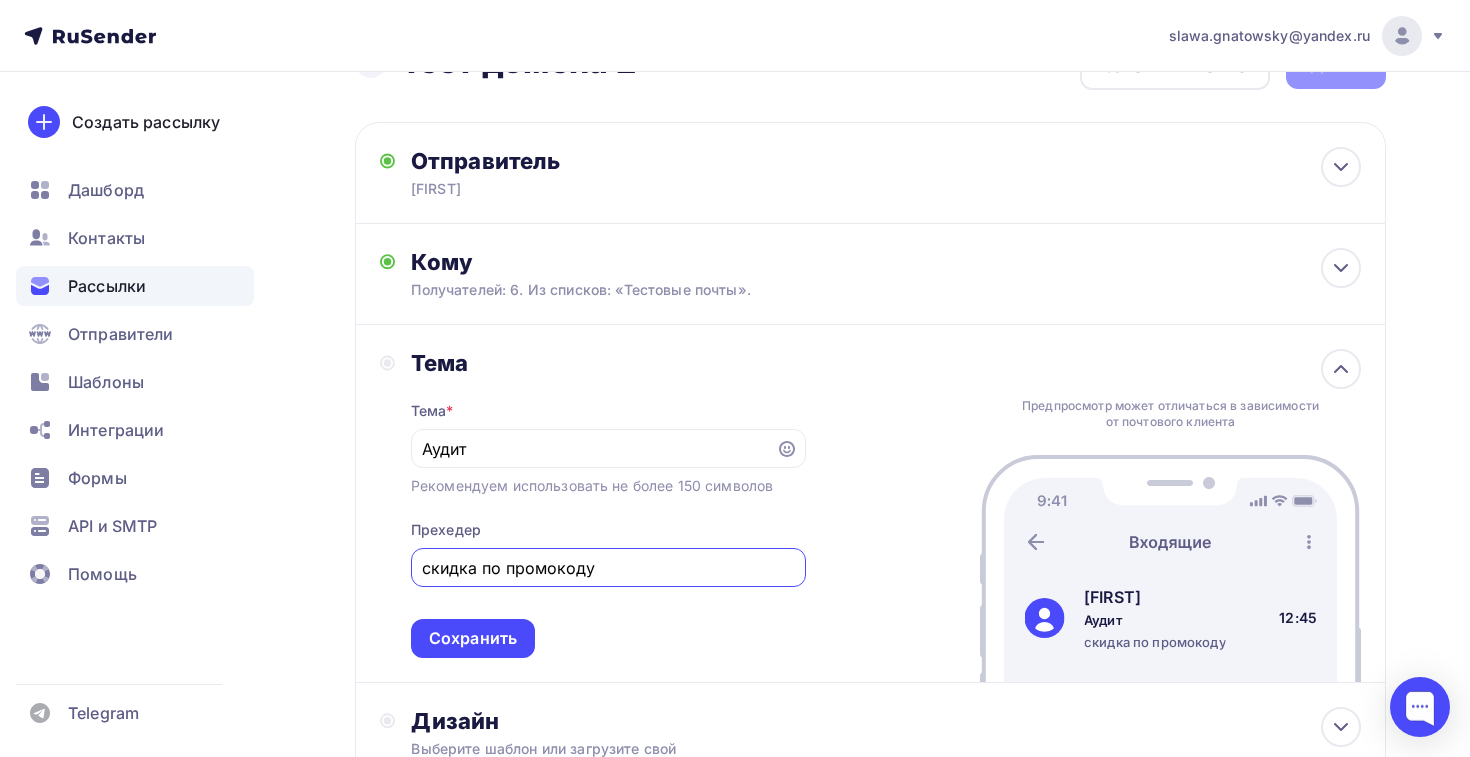 type on "скидка по промокоду" 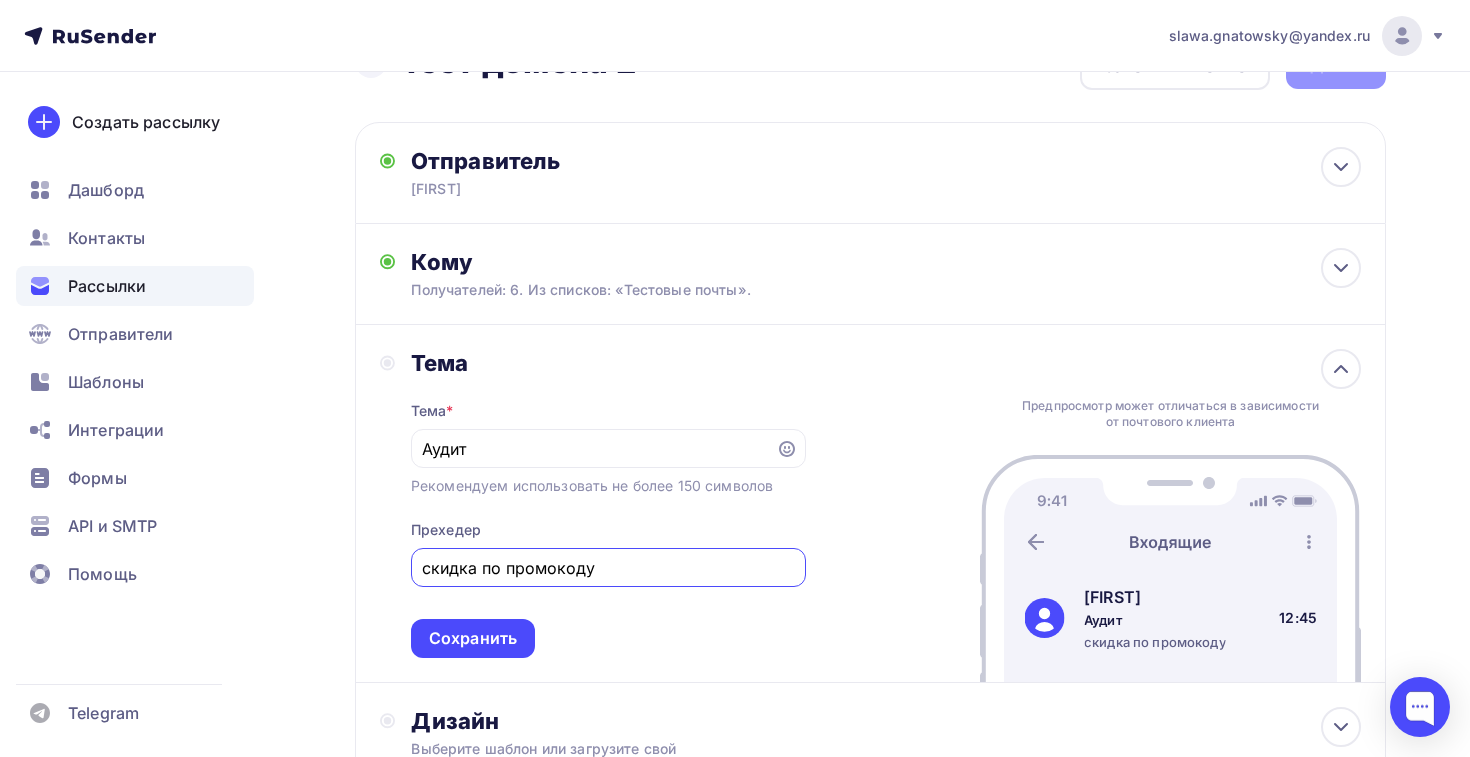 click on "Тема
Тема  *     Аудит
Рекомендуем использовать не более 150 символов
Прехедер     скидка по промокоду           Сохранить
Предпросмотр может отличаться  в зависимости от почтового клиента
Сергей
Аудит
скидка по промокоду
12:45" at bounding box center (870, 504) 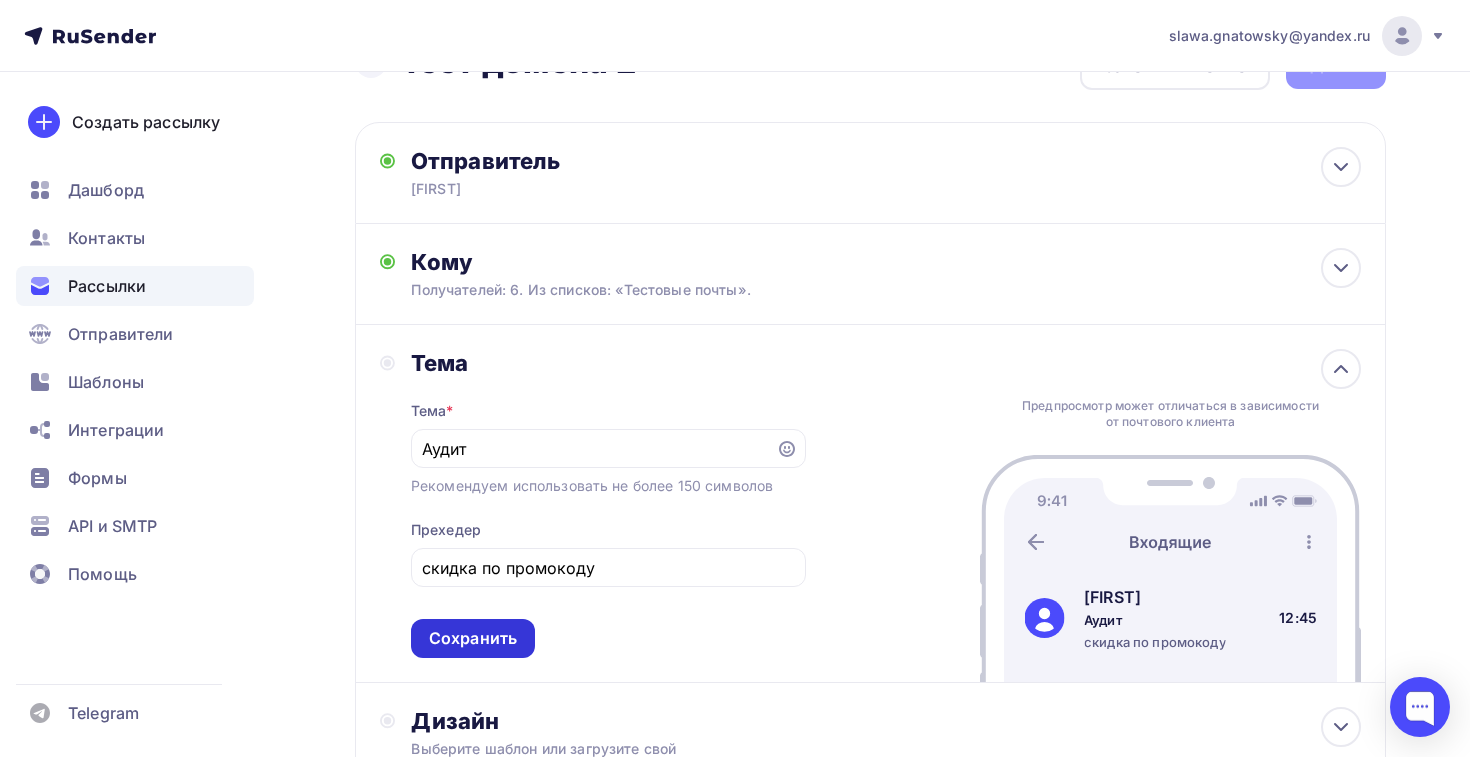 click on "Сохранить" at bounding box center [473, 638] 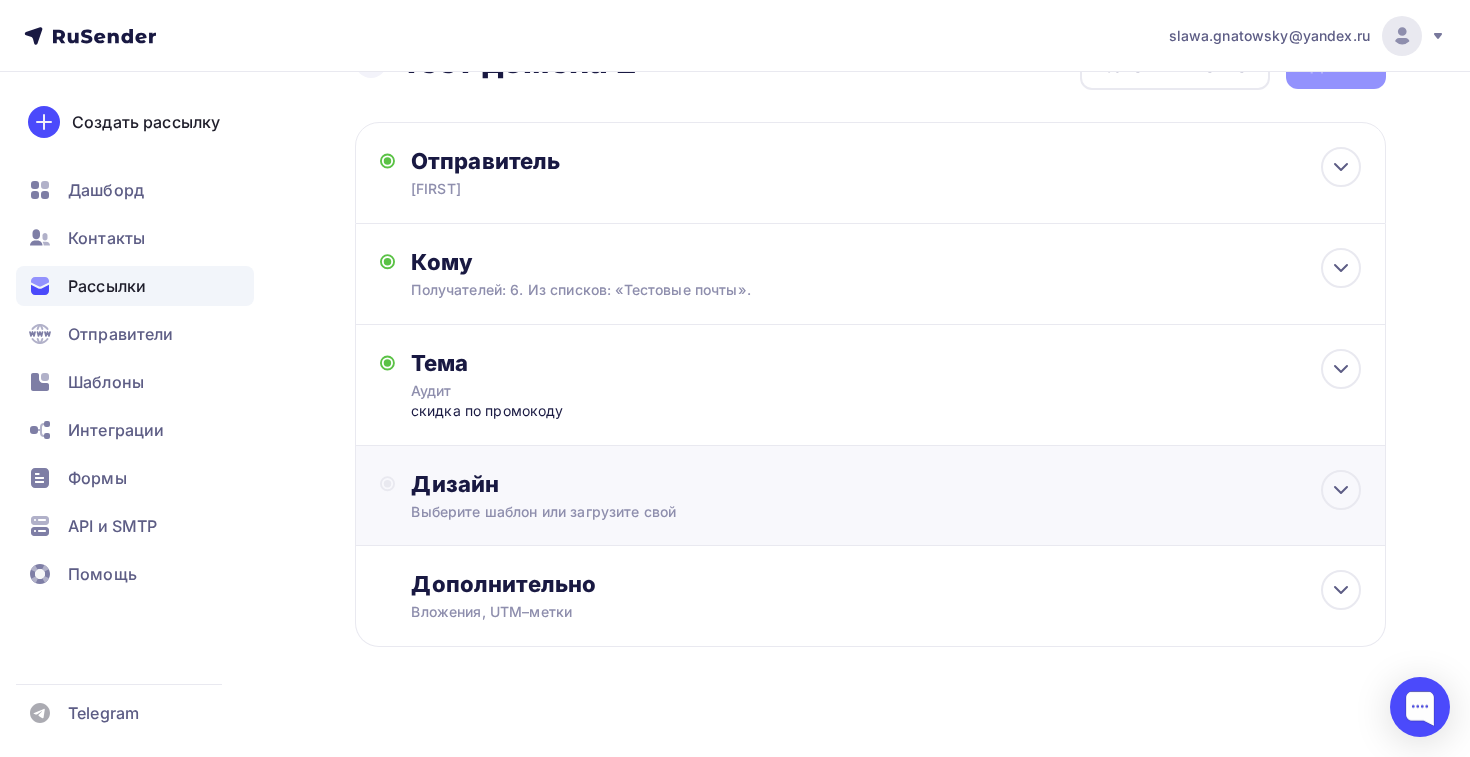 click on "Выберите шаблон или загрузите свой" at bounding box center [838, 512] 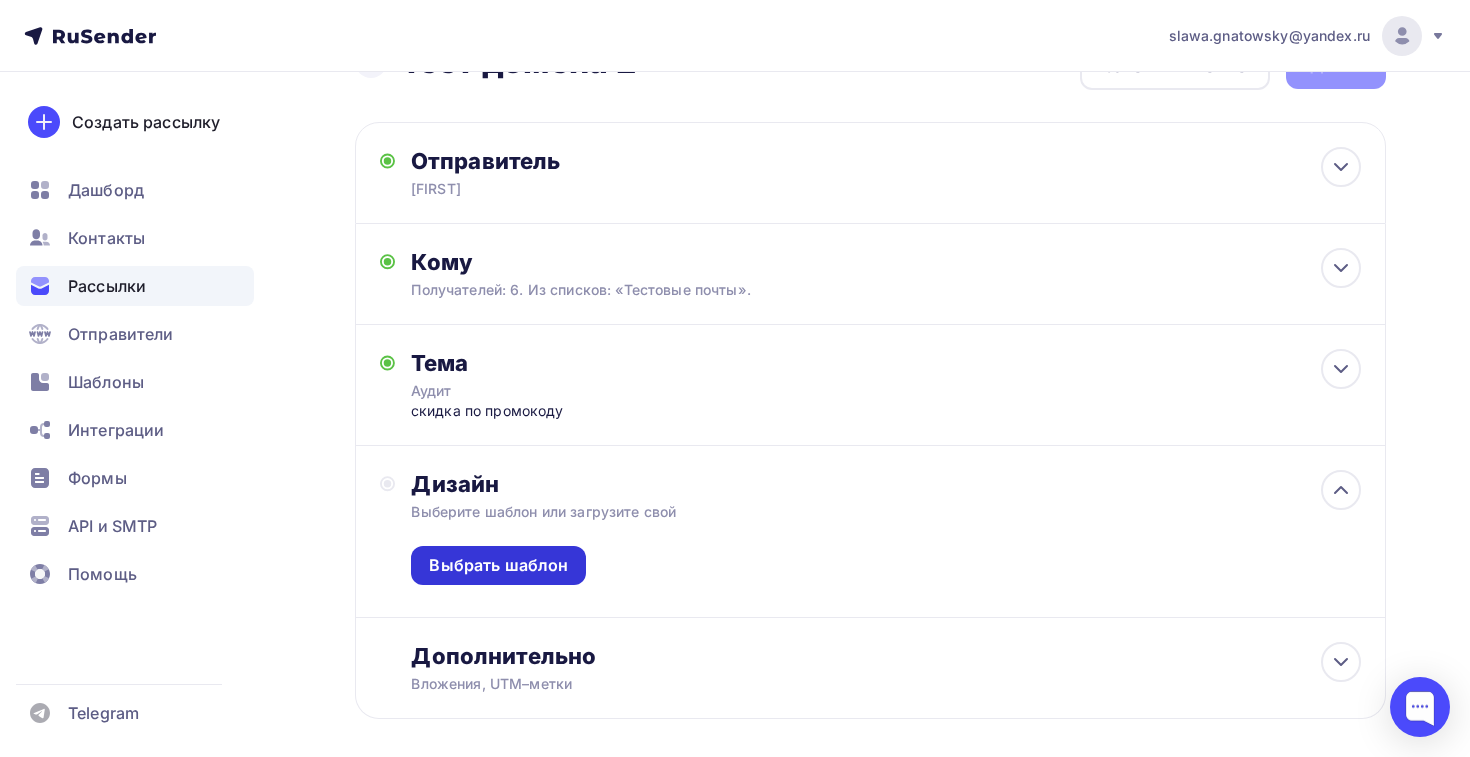 click on "Выбрать шаблон" at bounding box center [498, 565] 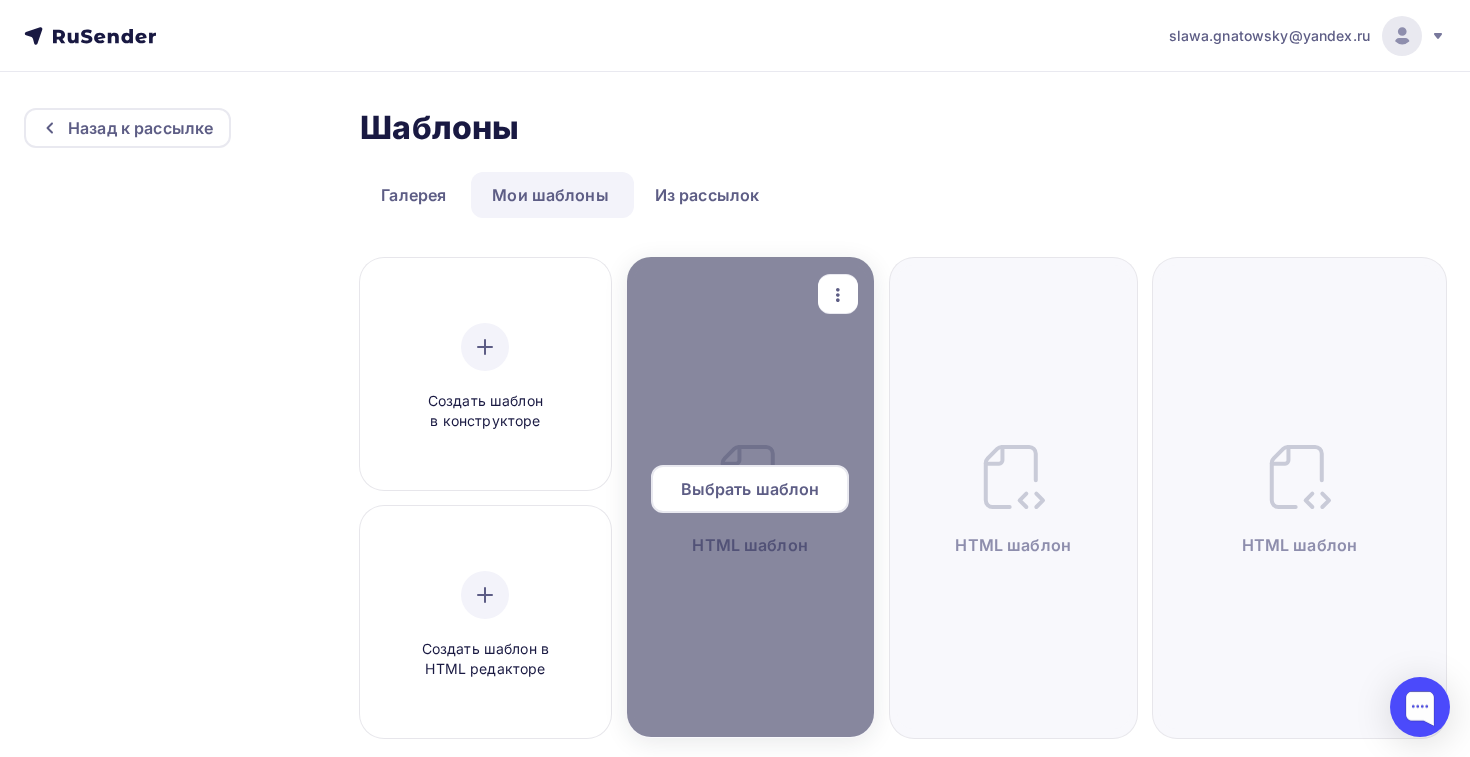 click on "Выбрать шаблон" at bounding box center (750, 489) 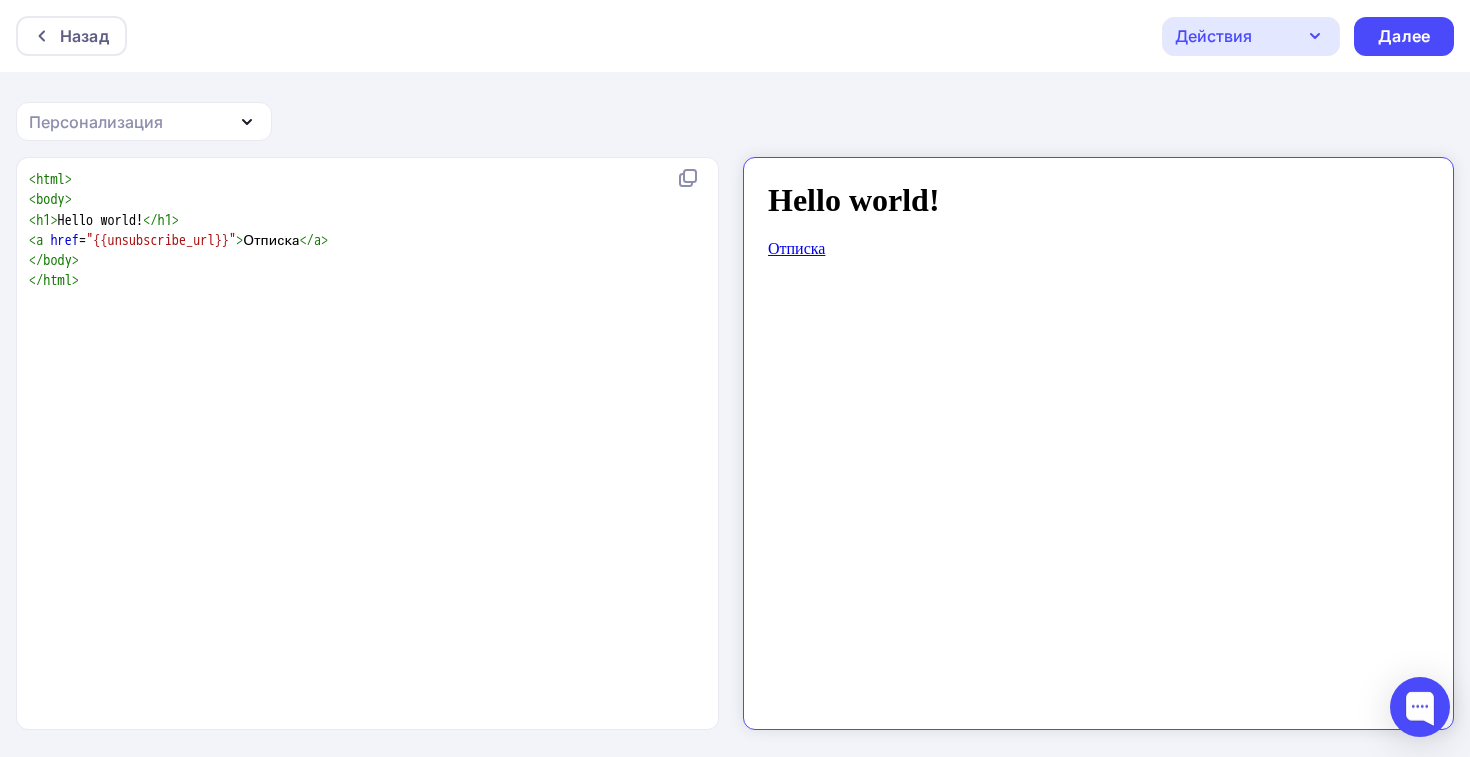 scroll, scrollTop: 0, scrollLeft: 0, axis: both 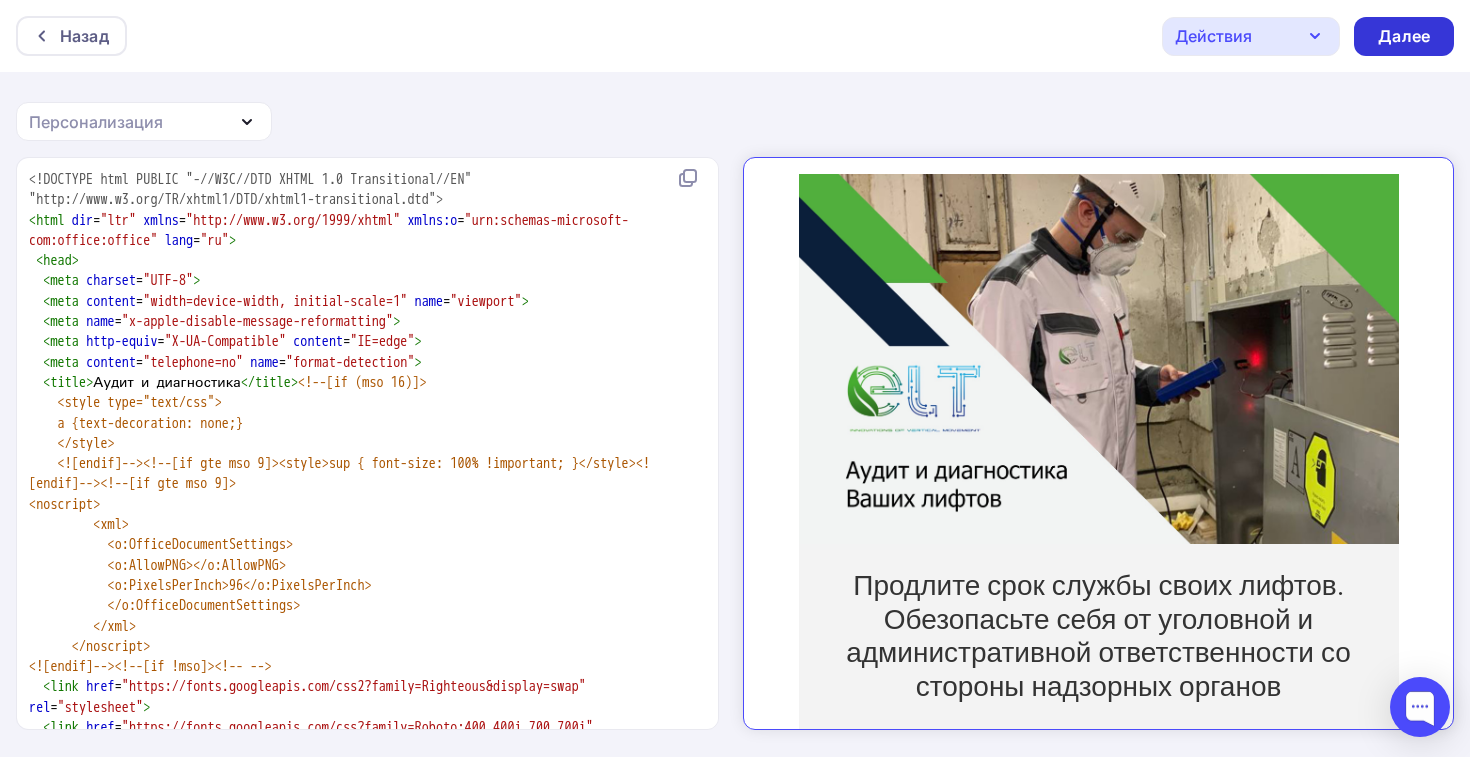 click on "Далее" at bounding box center [1404, 36] 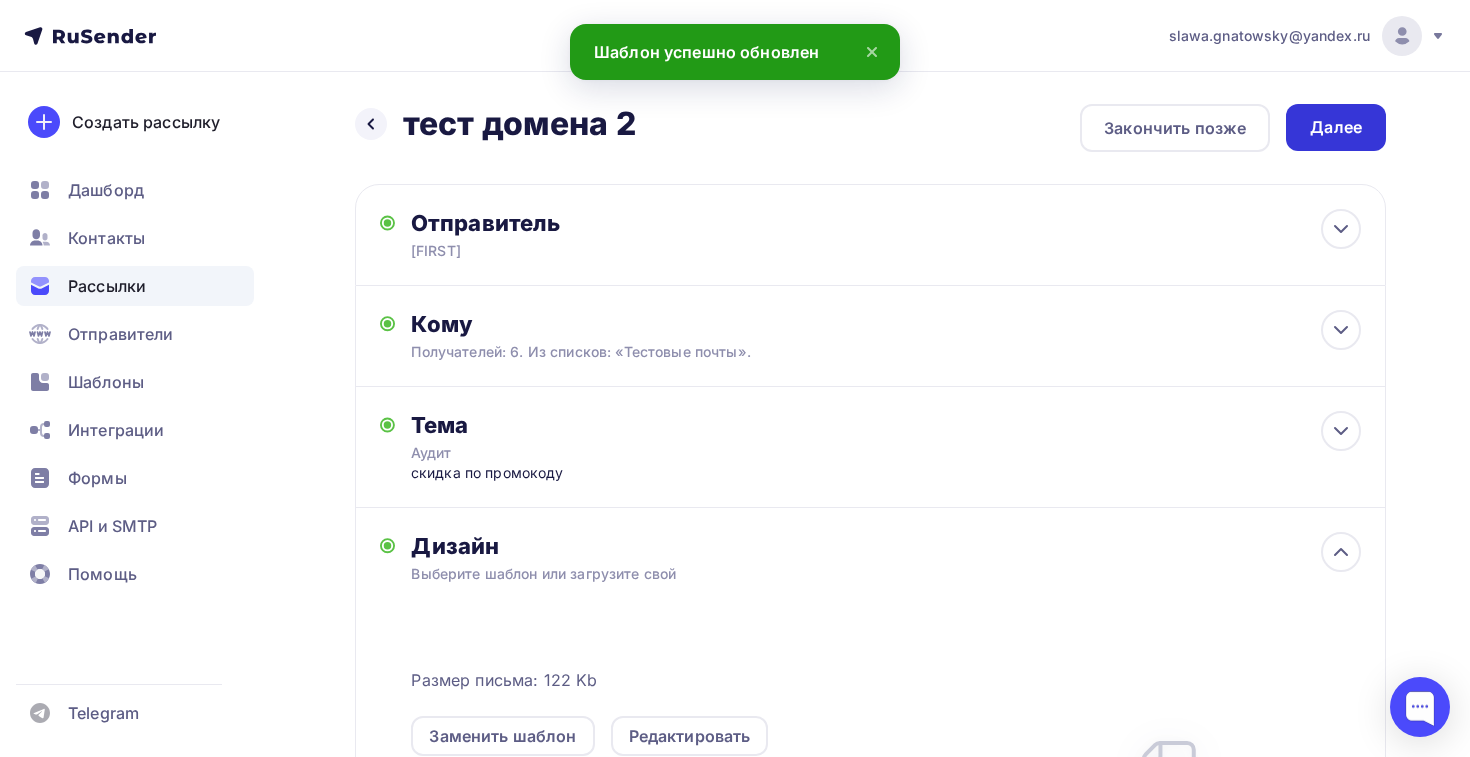 click on "Далее" at bounding box center [1336, 127] 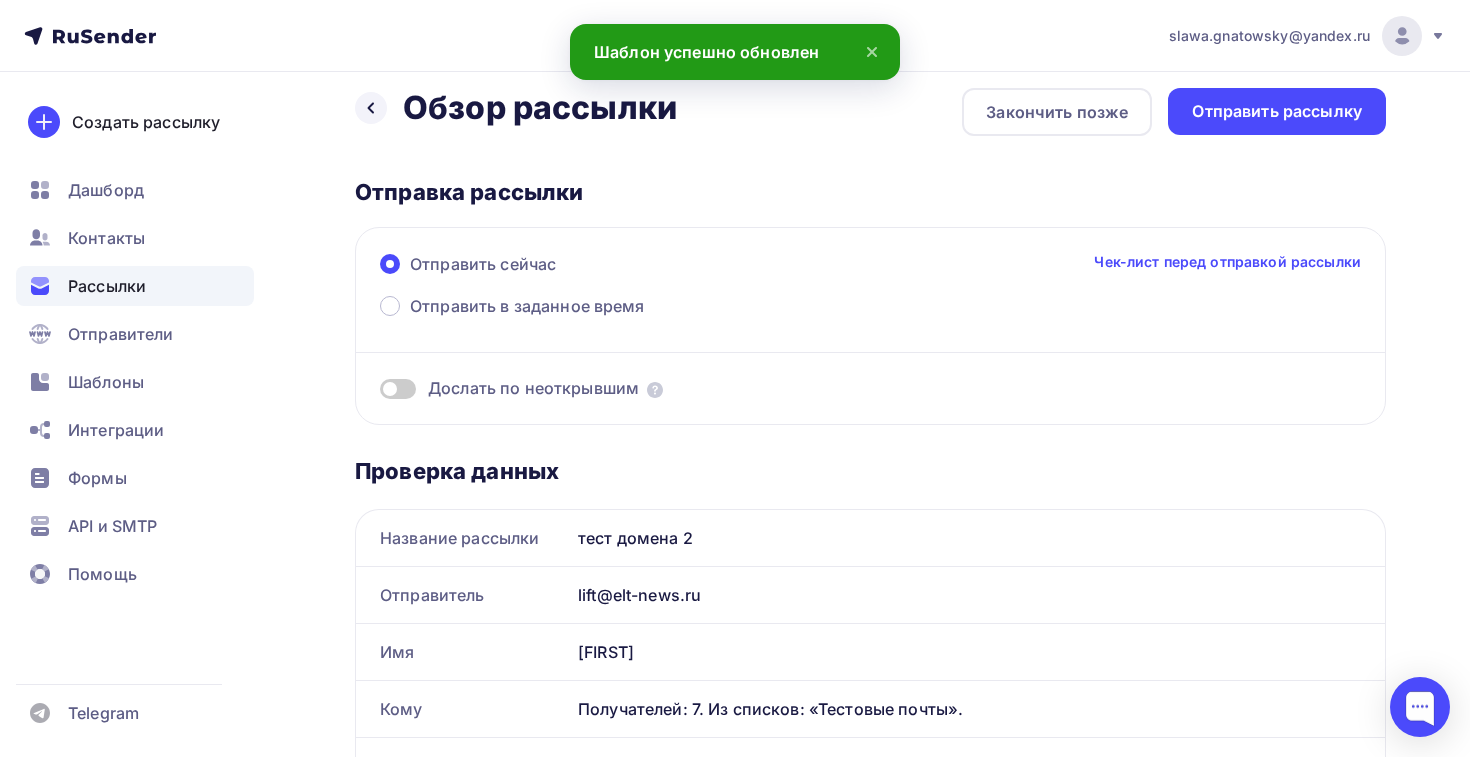 scroll, scrollTop: 0, scrollLeft: 0, axis: both 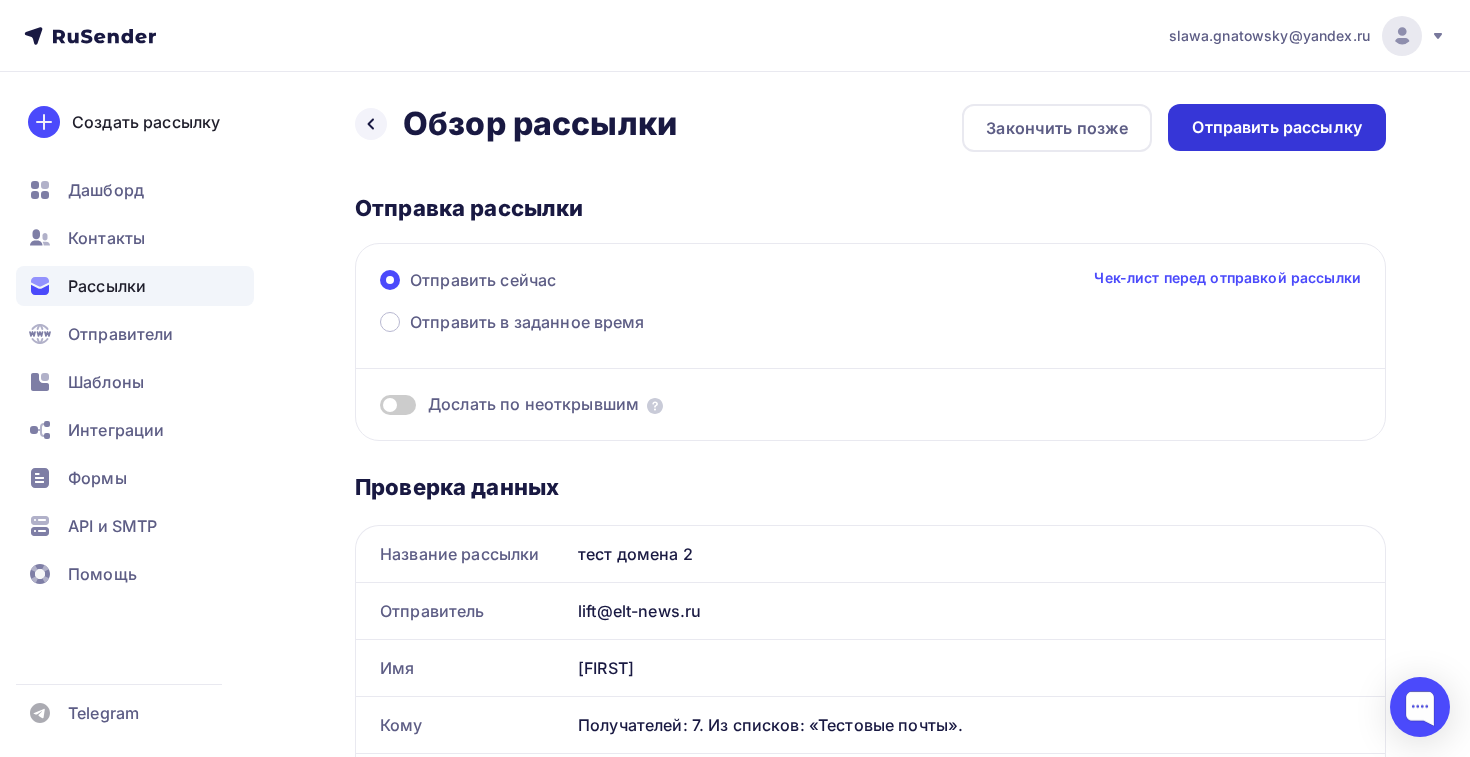click on "Отправить рассылку" at bounding box center (1277, 127) 